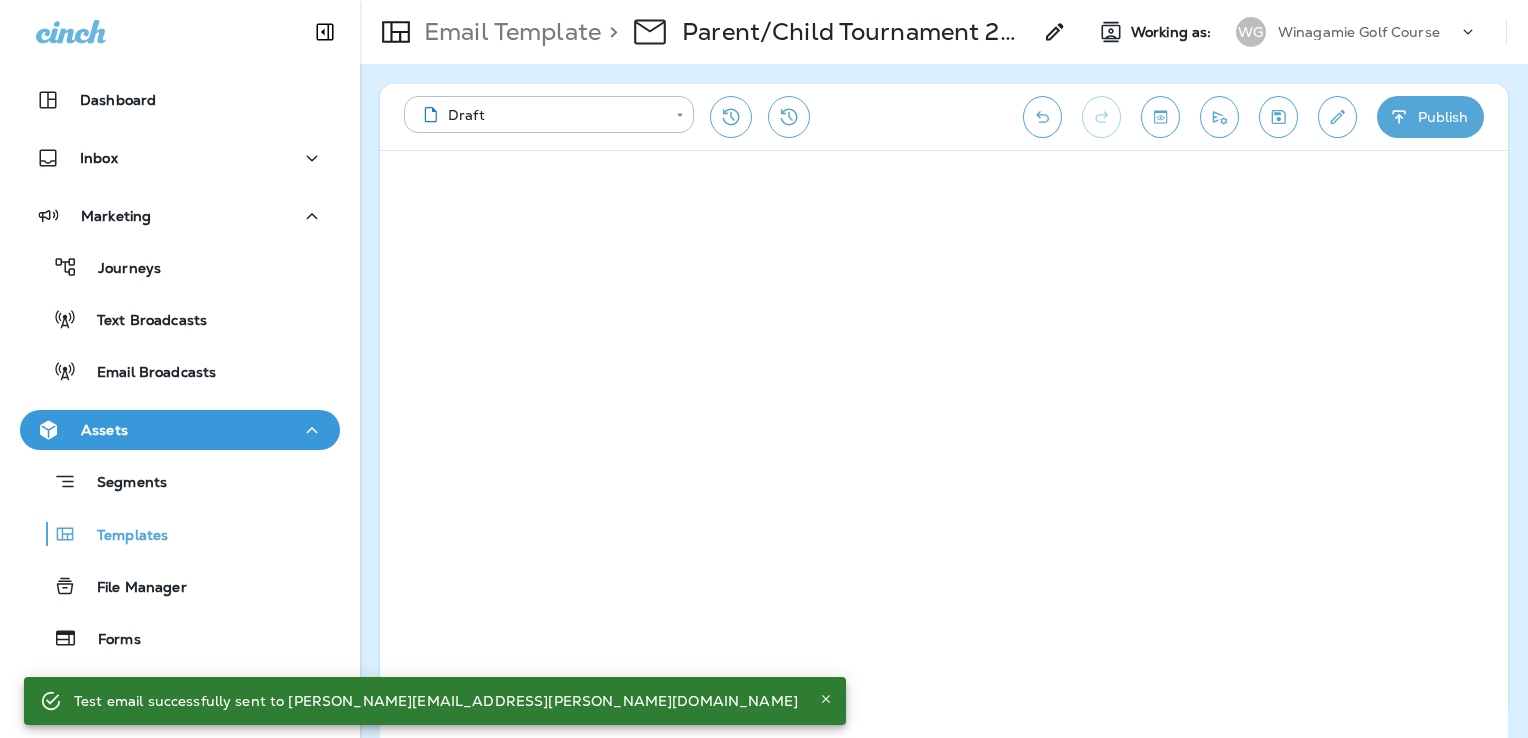 scroll, scrollTop: 0, scrollLeft: 0, axis: both 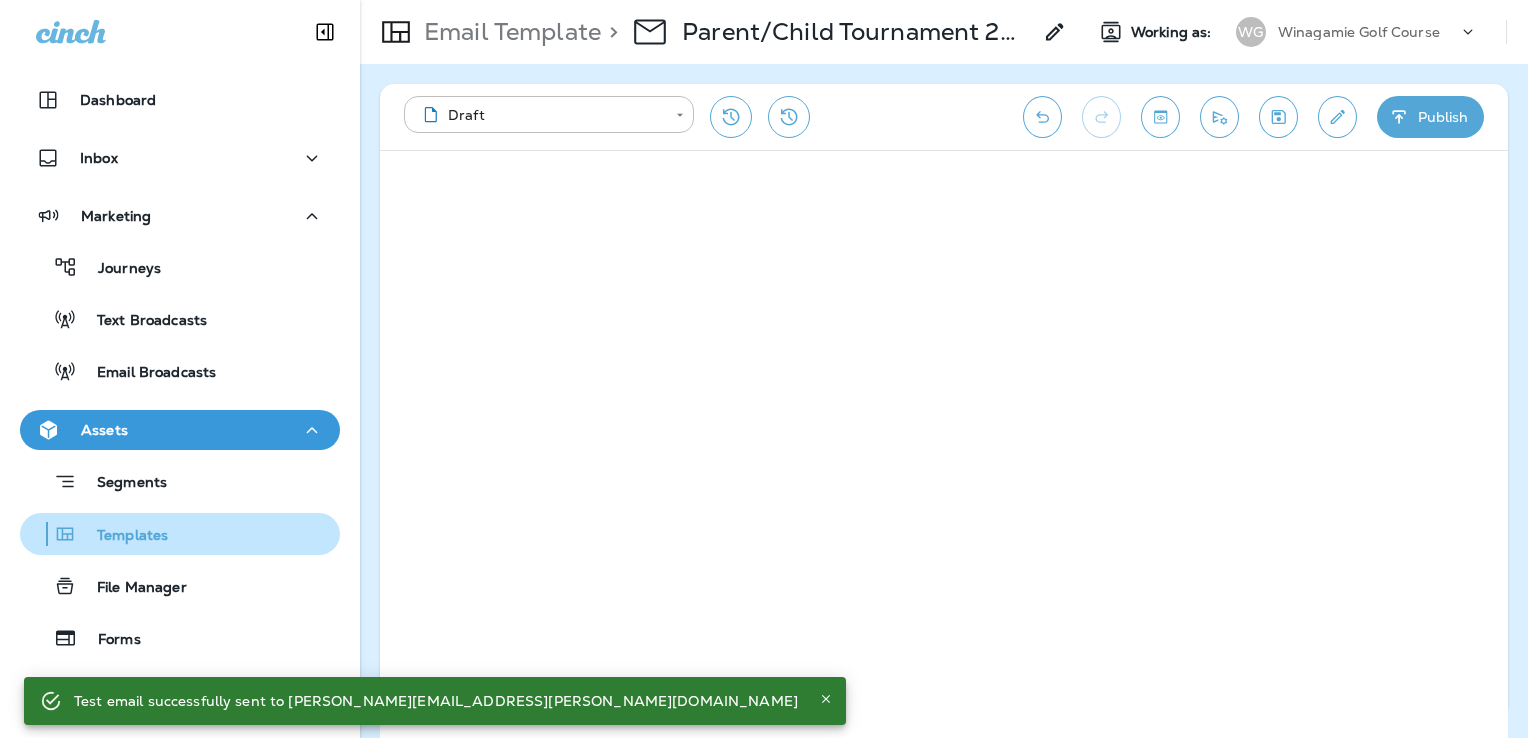 click on "Templates" at bounding box center (180, 534) 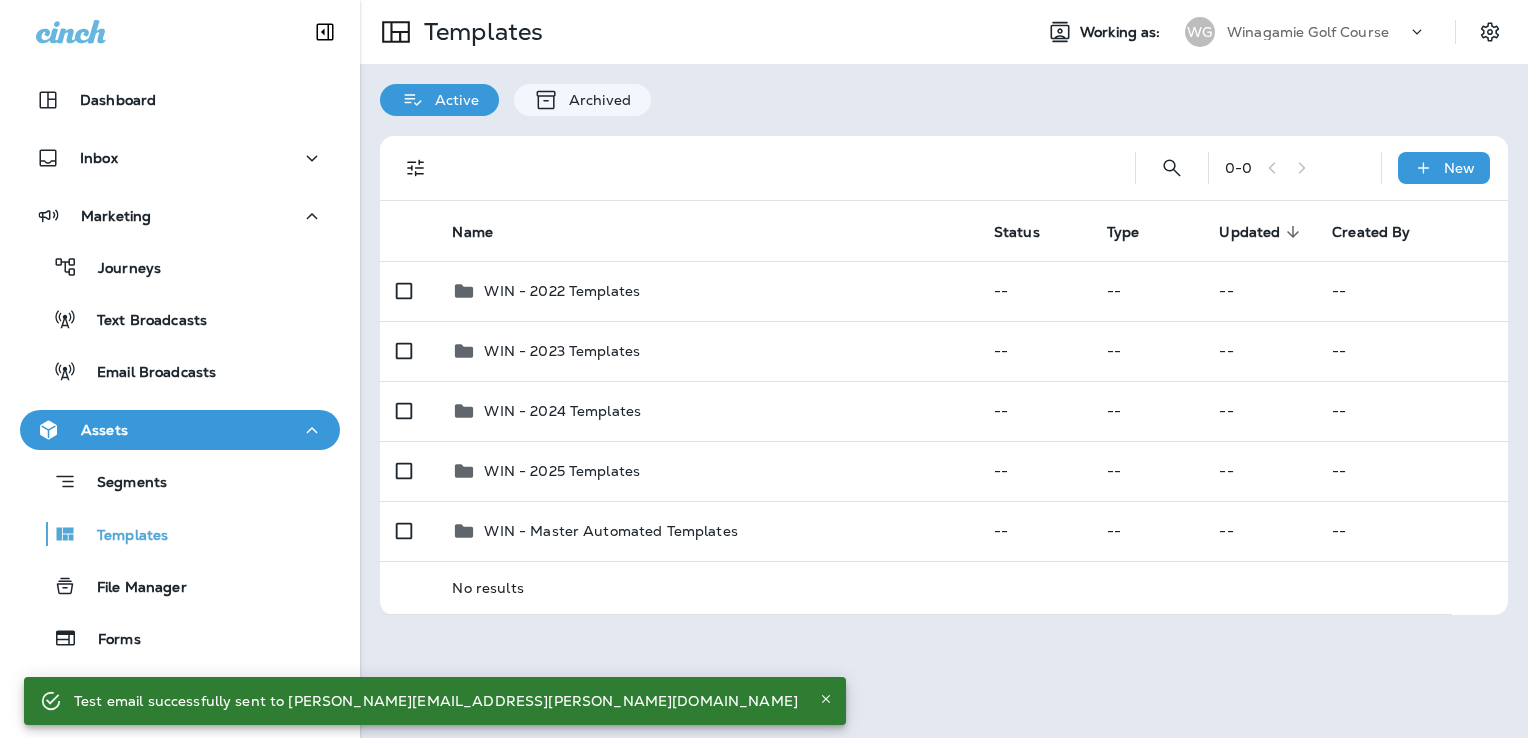 click on "Winagamie Golf Course" at bounding box center (1308, 32) 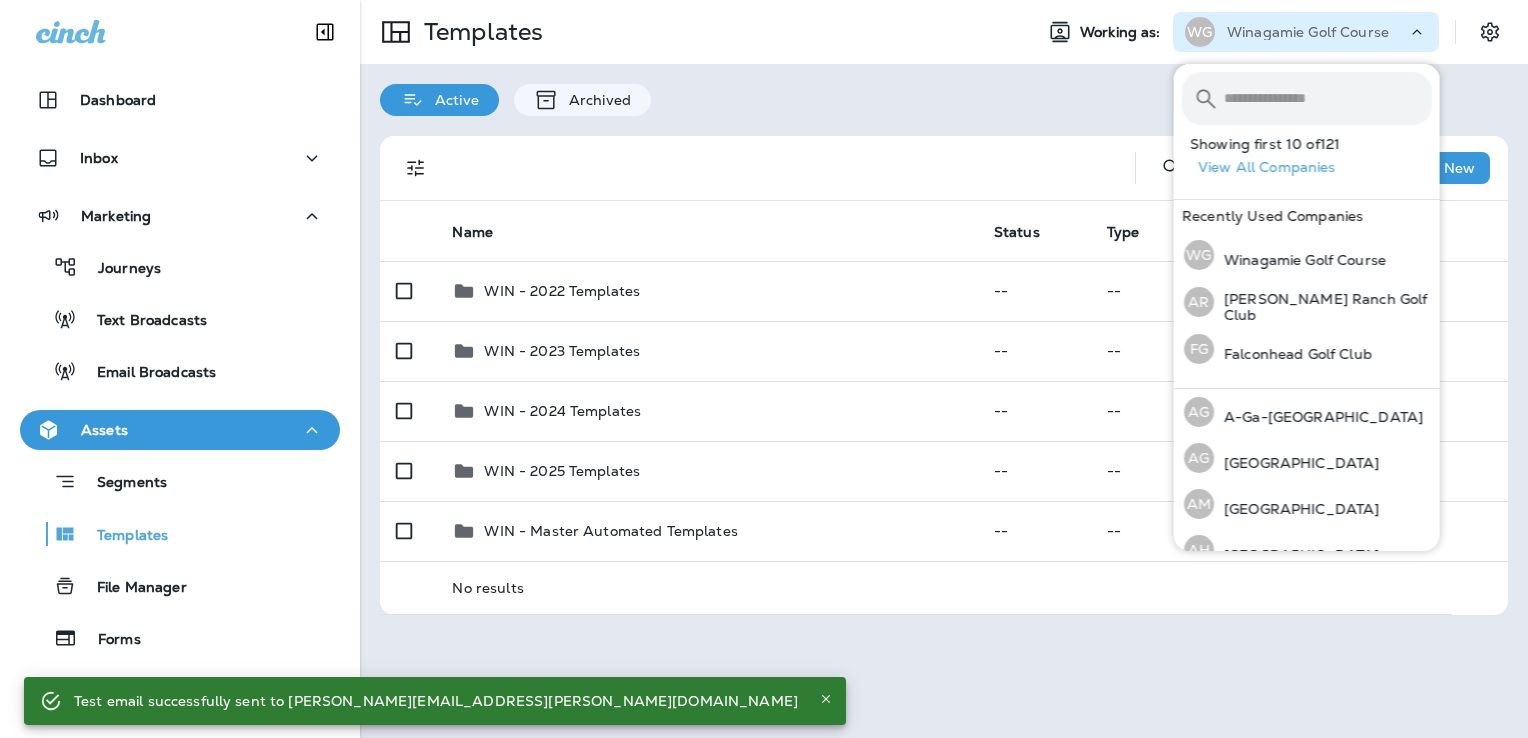 click at bounding box center [1328, 98] 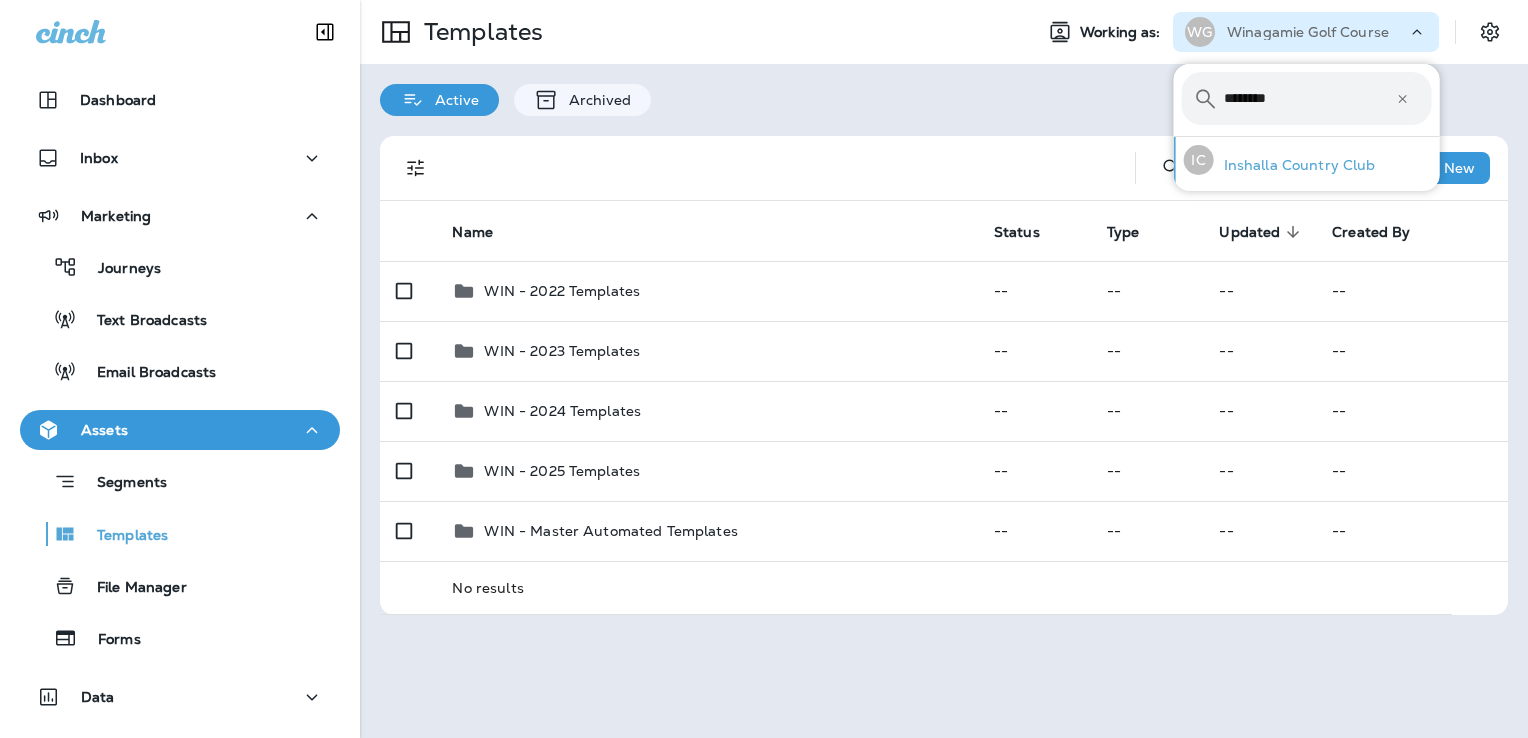type on "********" 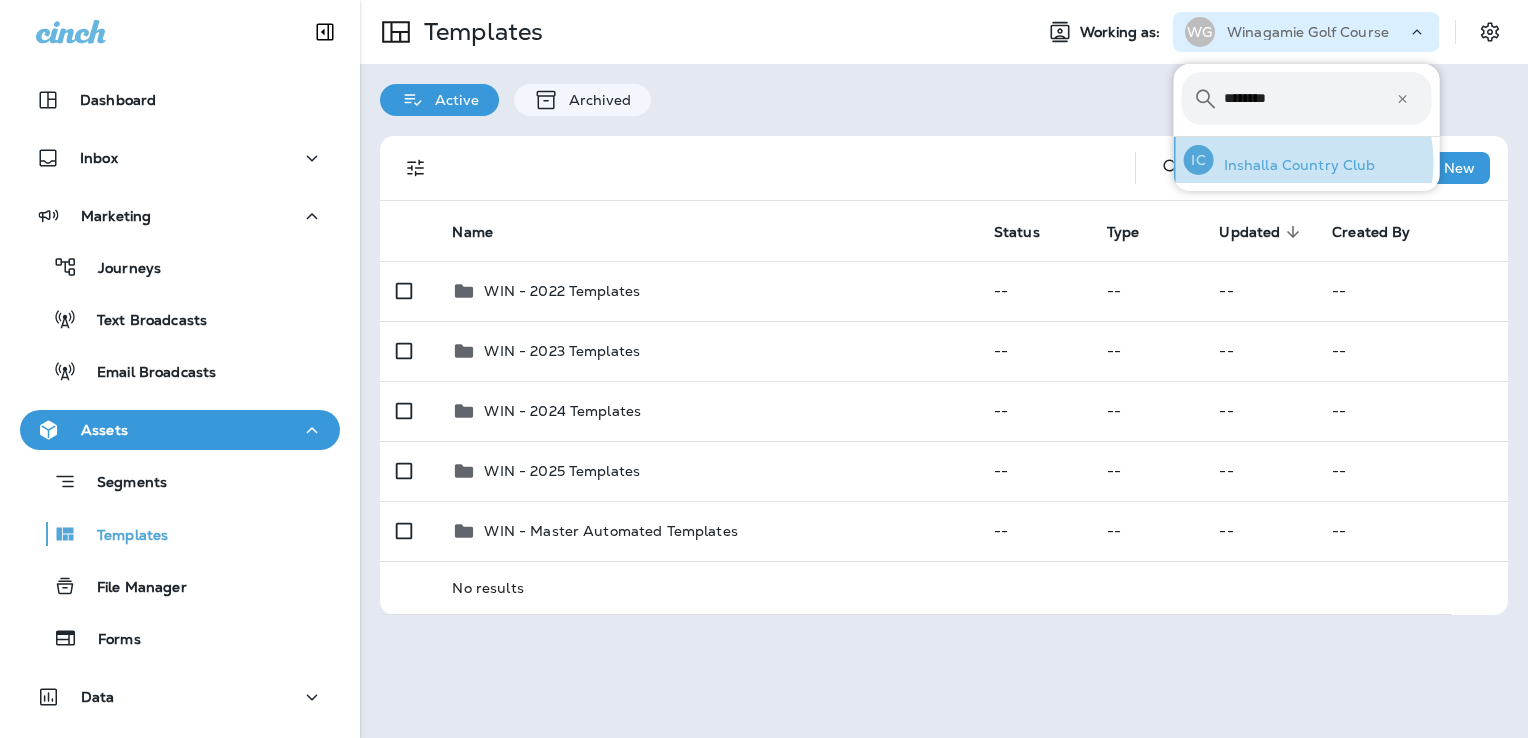click on "Inshalla Country Club" at bounding box center [1295, 165] 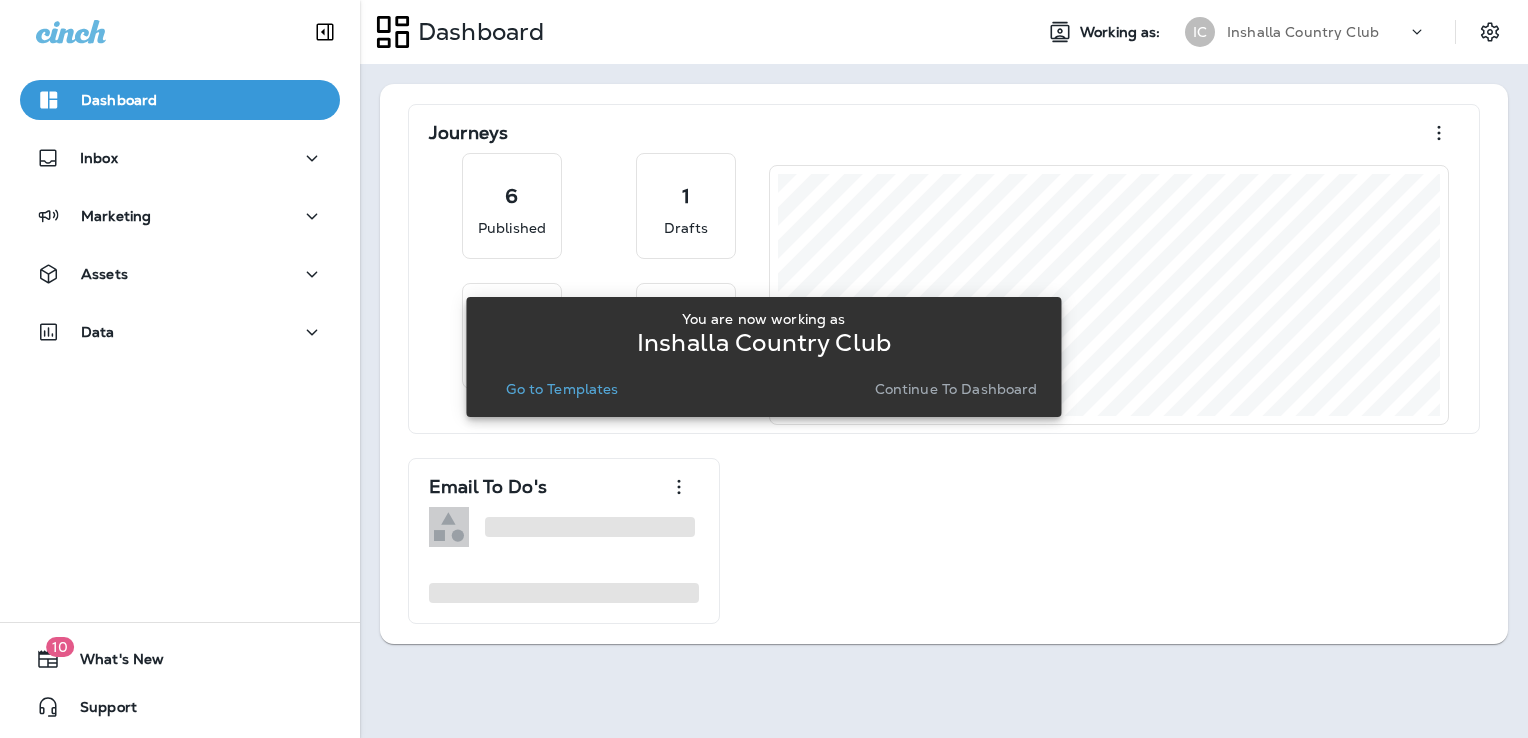 click on "Go to Templates" at bounding box center [562, 389] 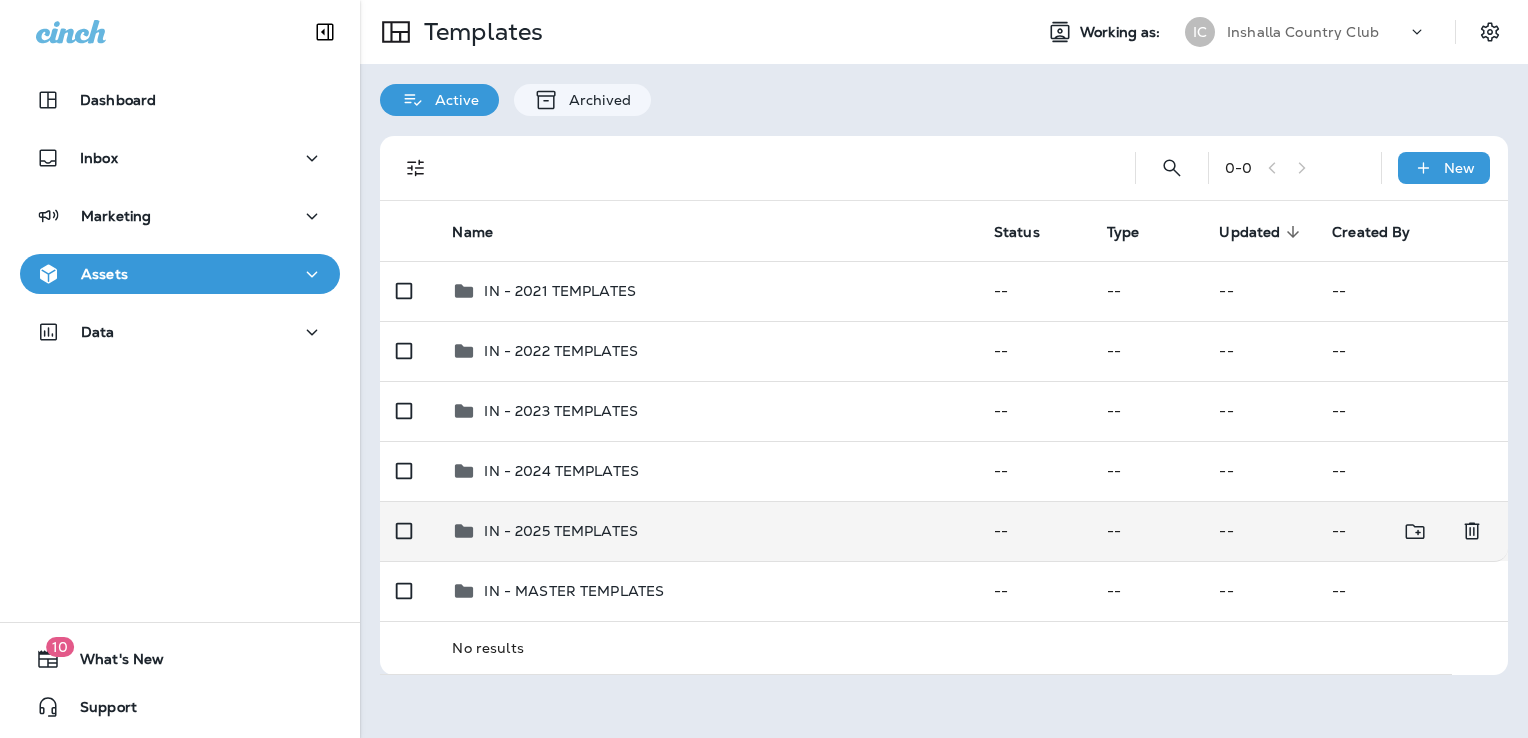 click on "IN - 2025 TEMPLATES" at bounding box center [706, 531] 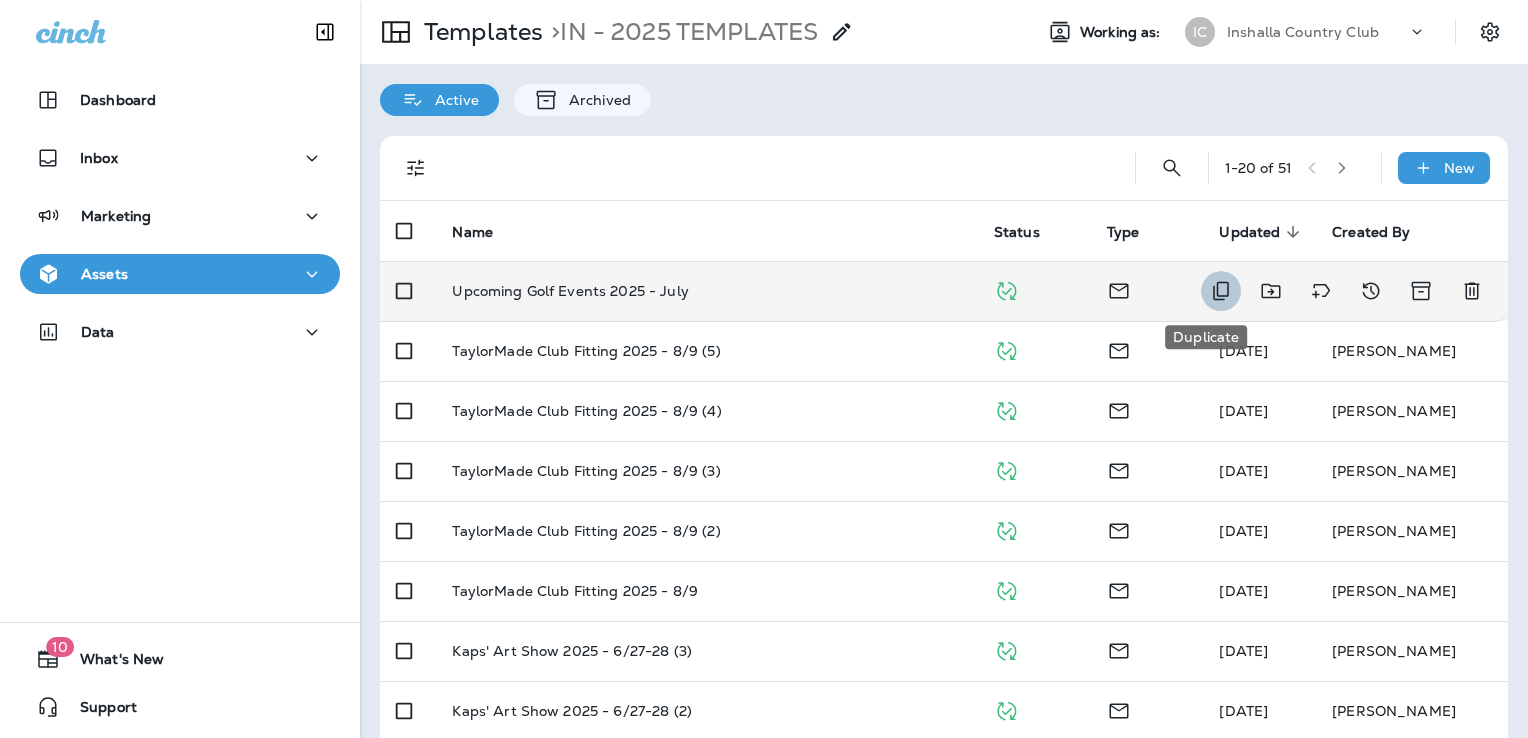 click 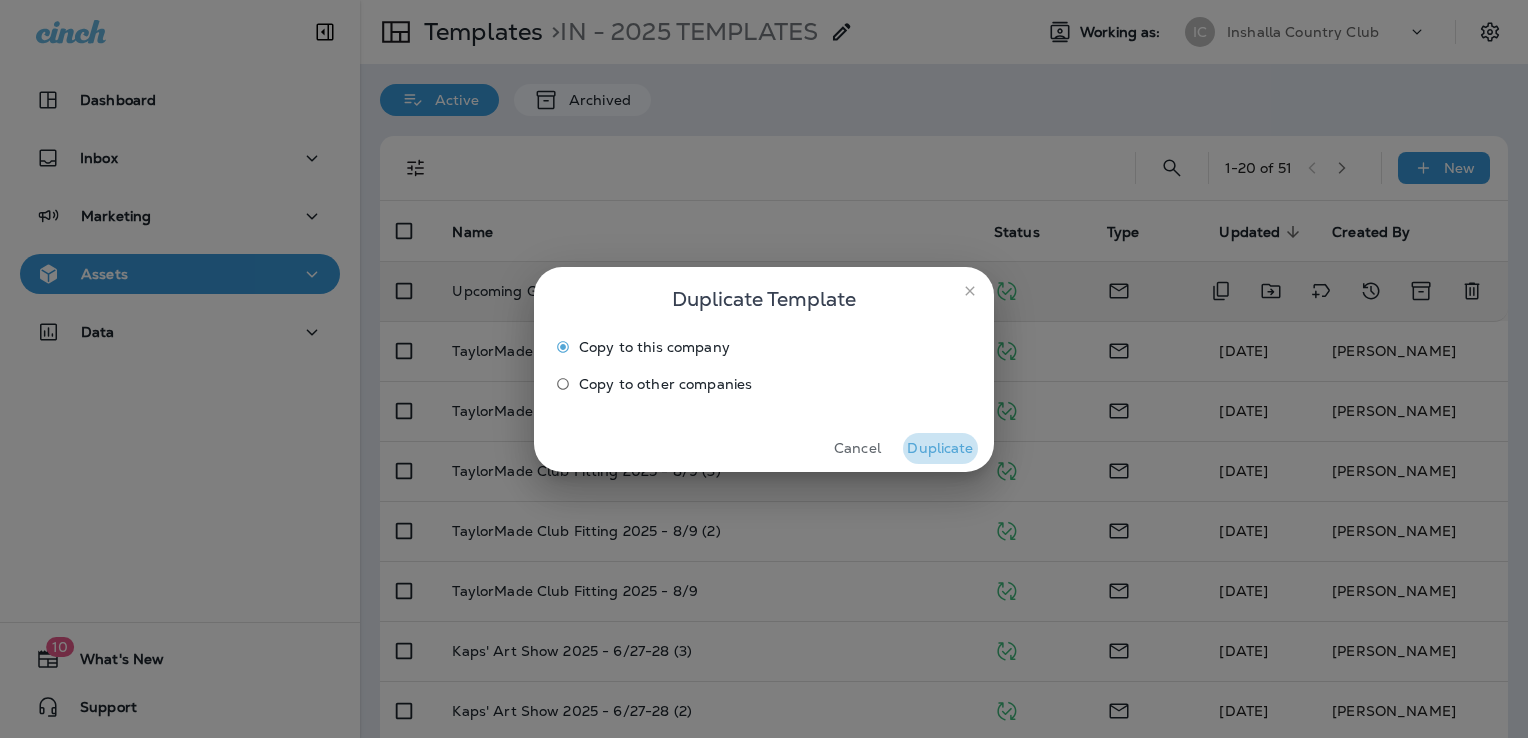 click on "Duplicate" at bounding box center (940, 448) 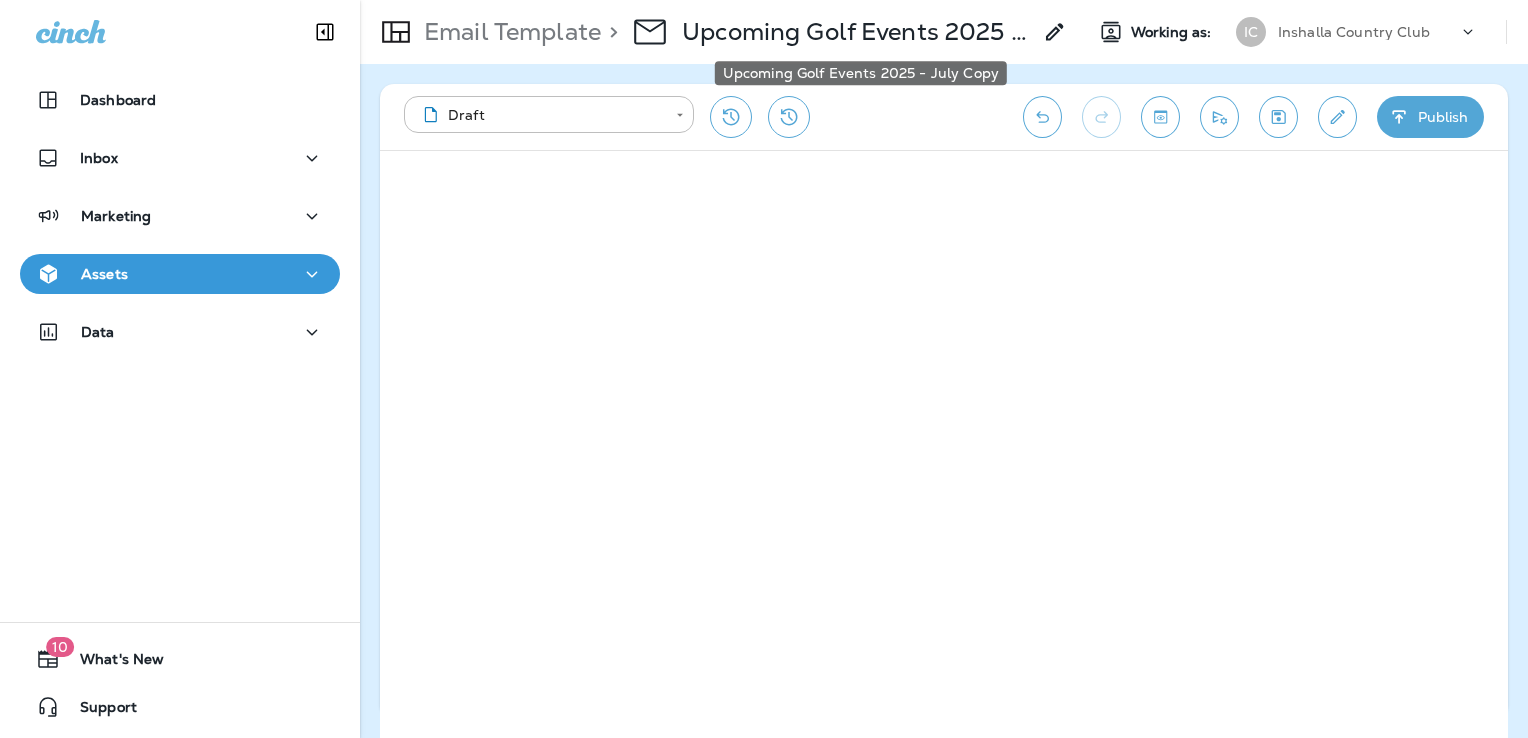 click on "Upcoming Golf Events 2025 - July Copy" at bounding box center (856, 32) 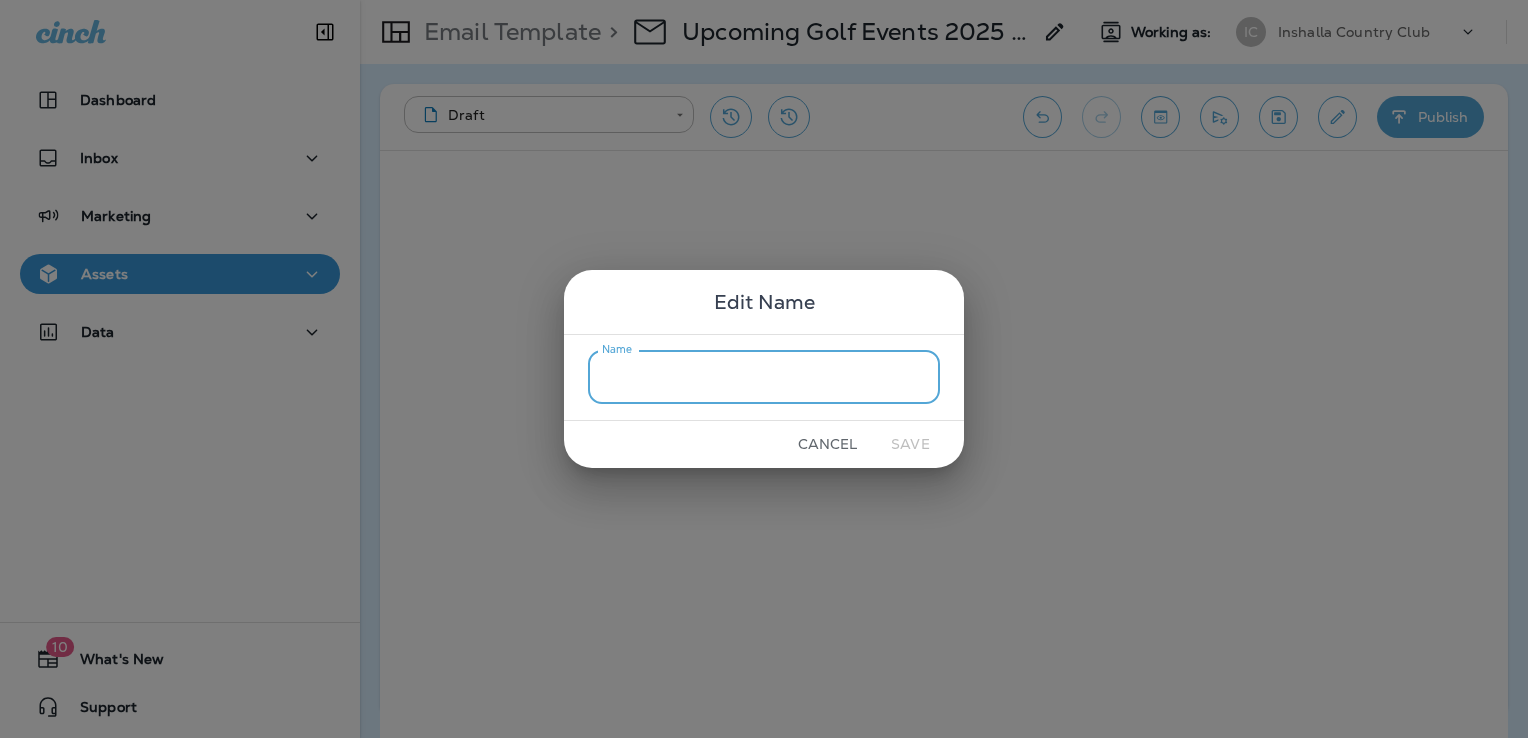 click on "Name" at bounding box center (764, 377) 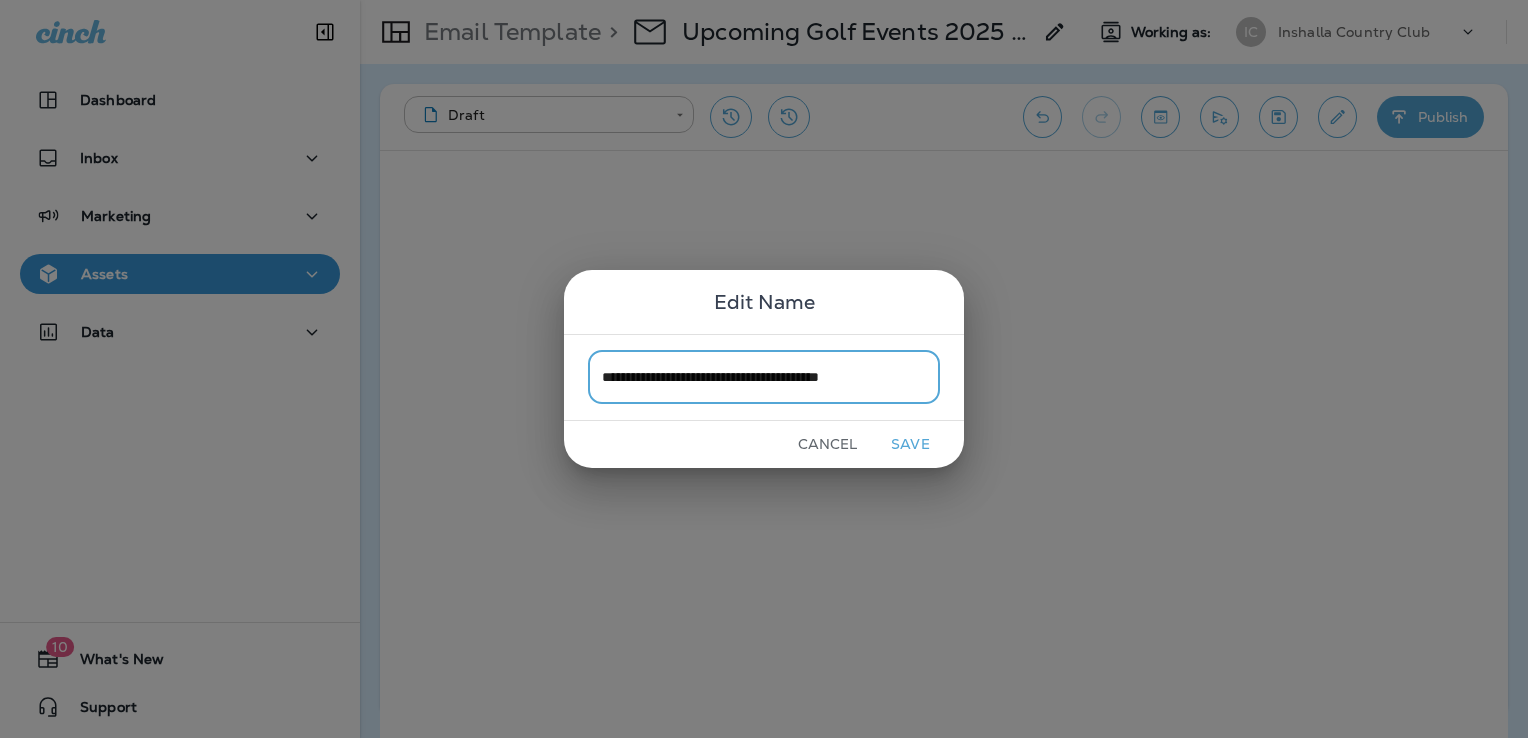 type on "**********" 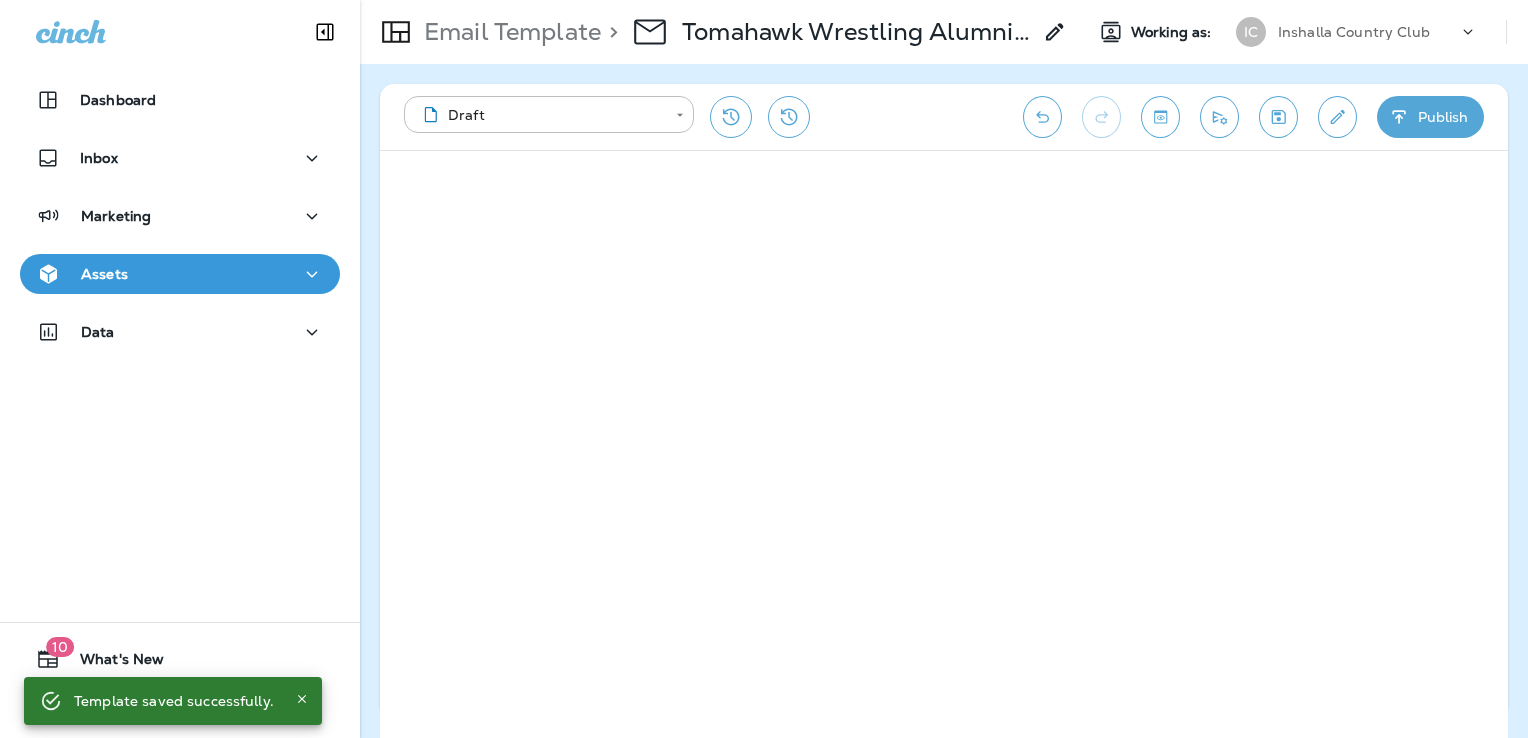 click 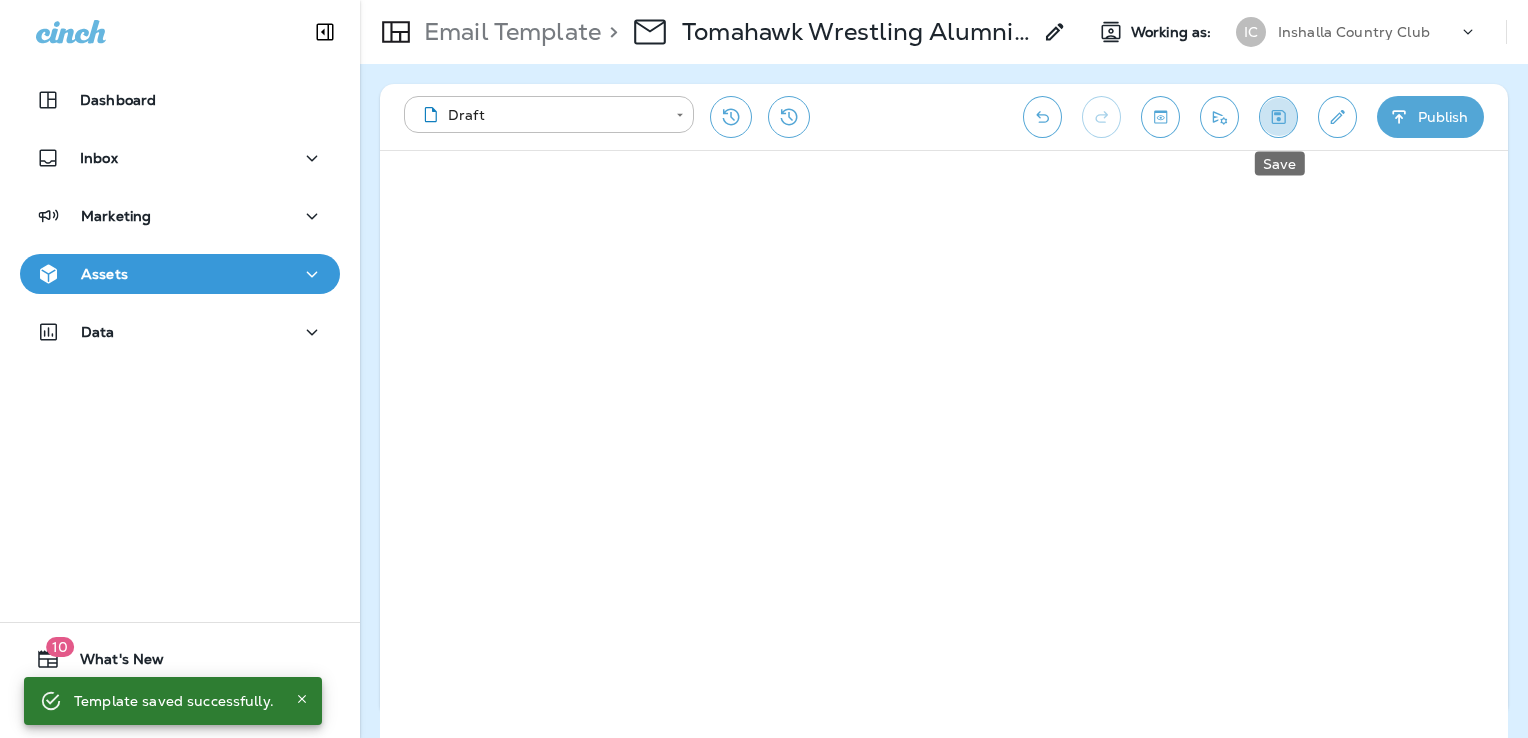 click 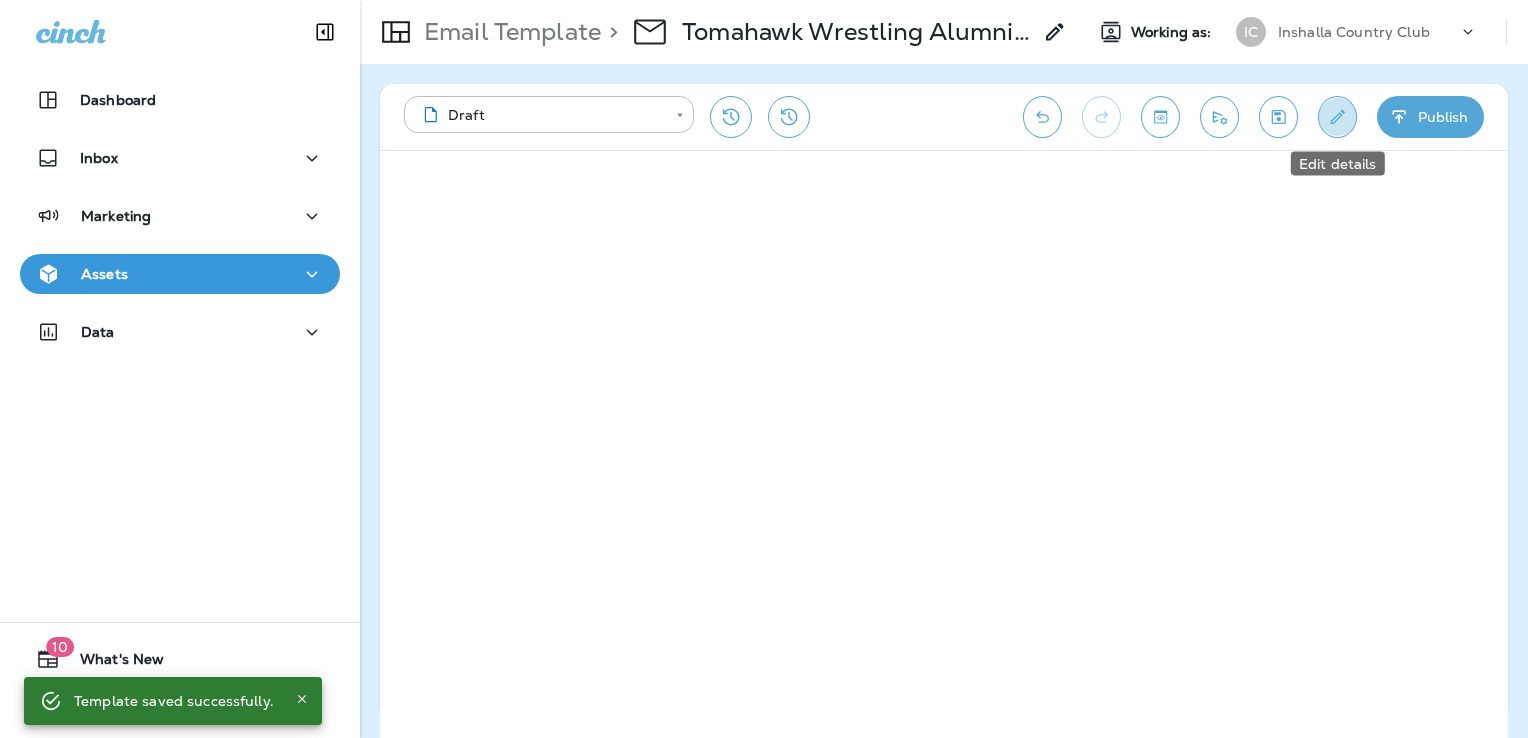 click 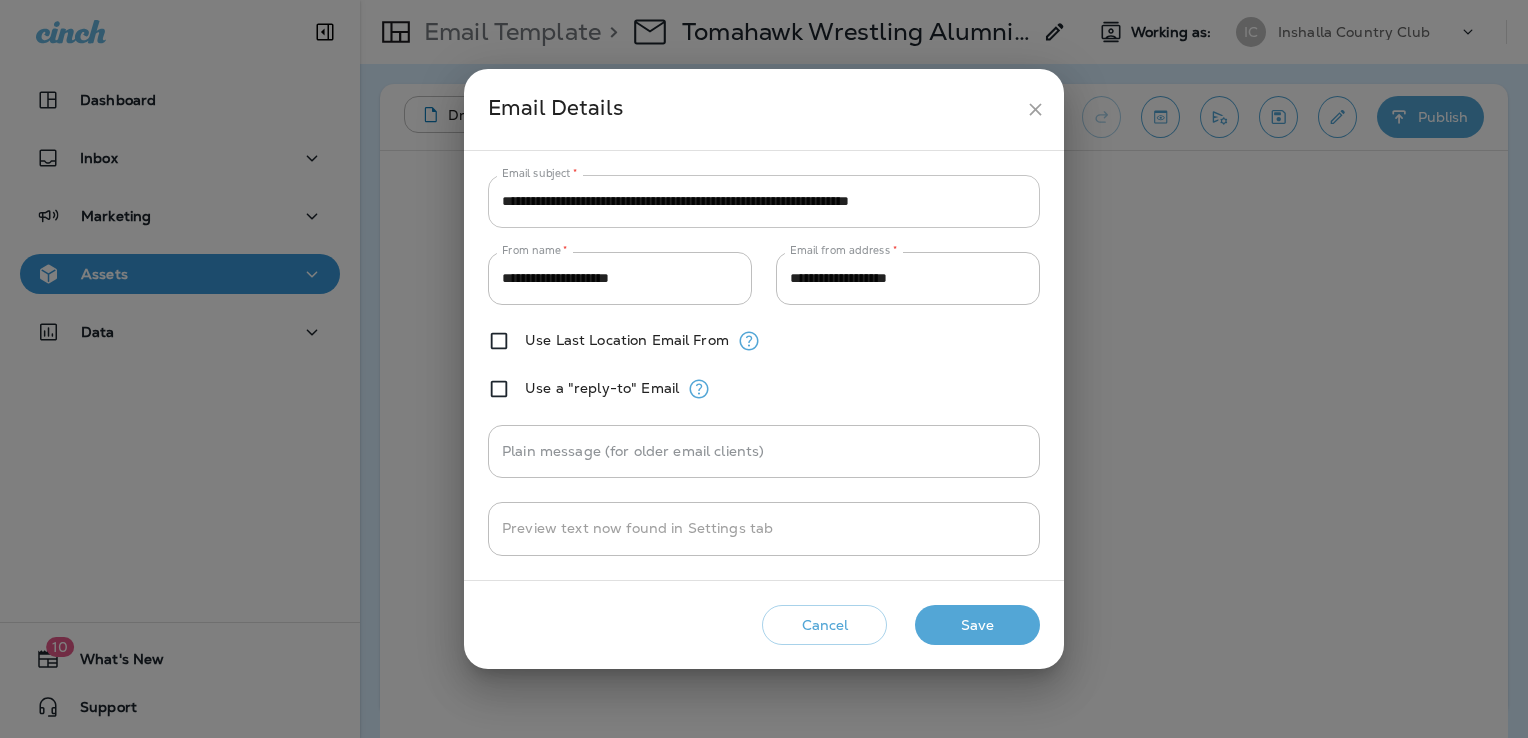 click on "**********" at bounding box center (764, 201) 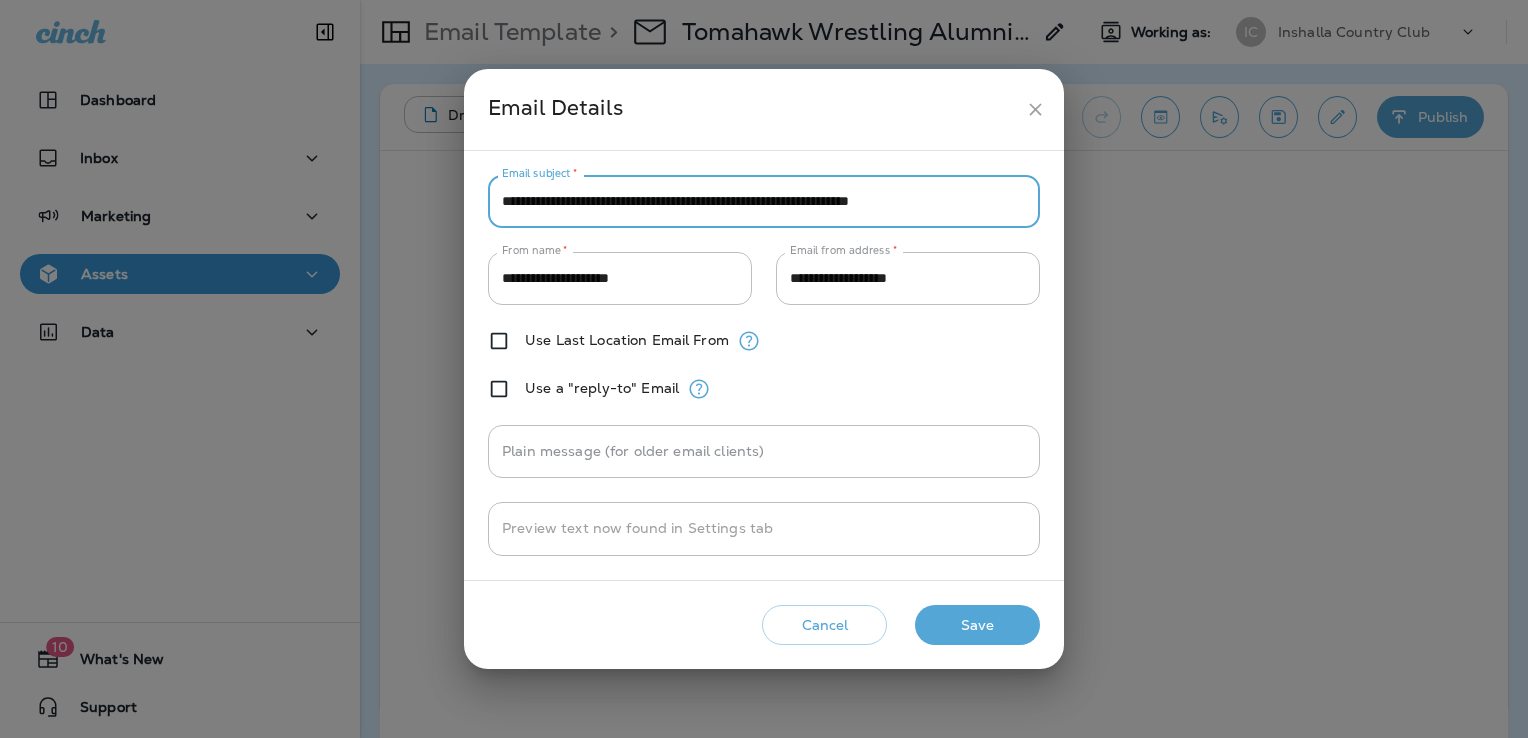 click on "**********" at bounding box center [764, 201] 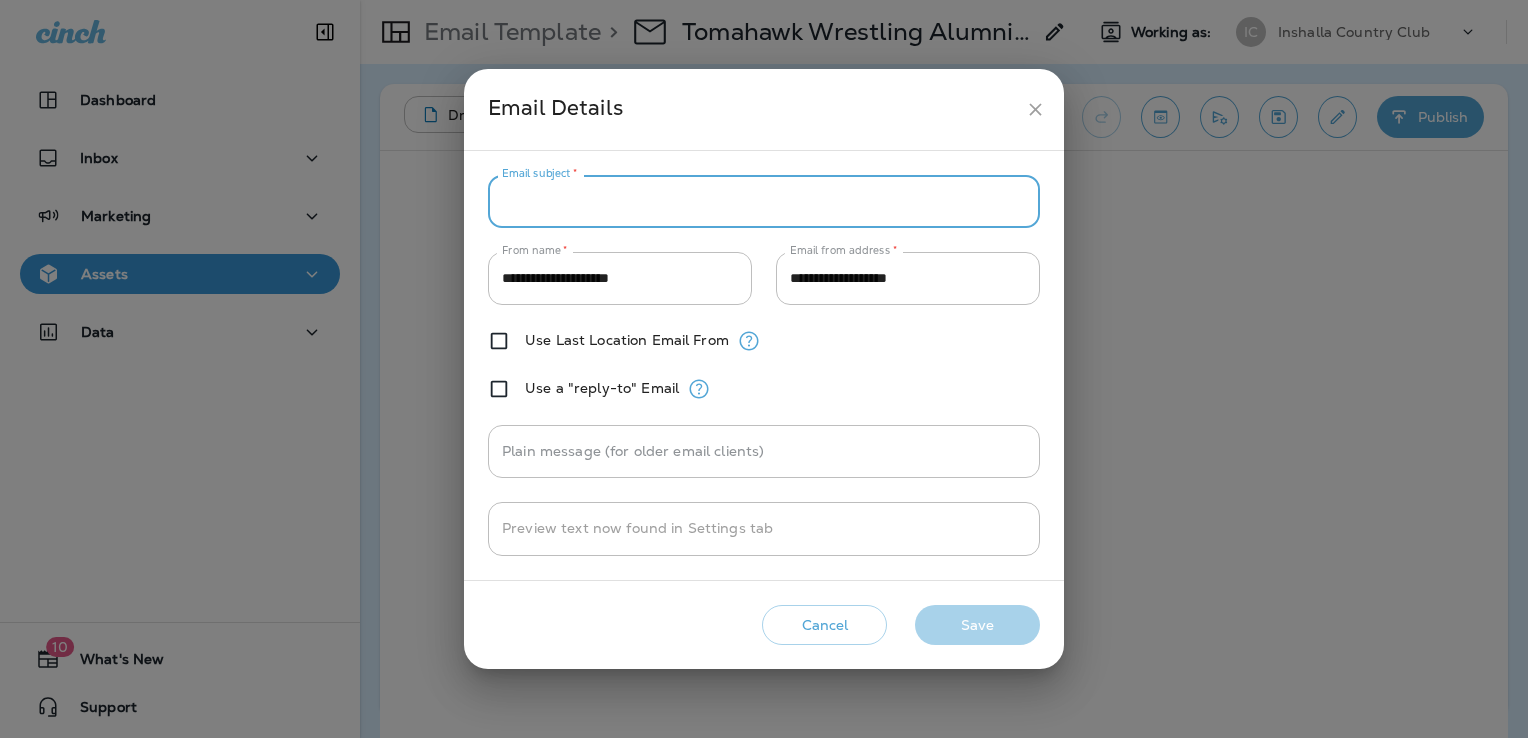 paste on "**********" 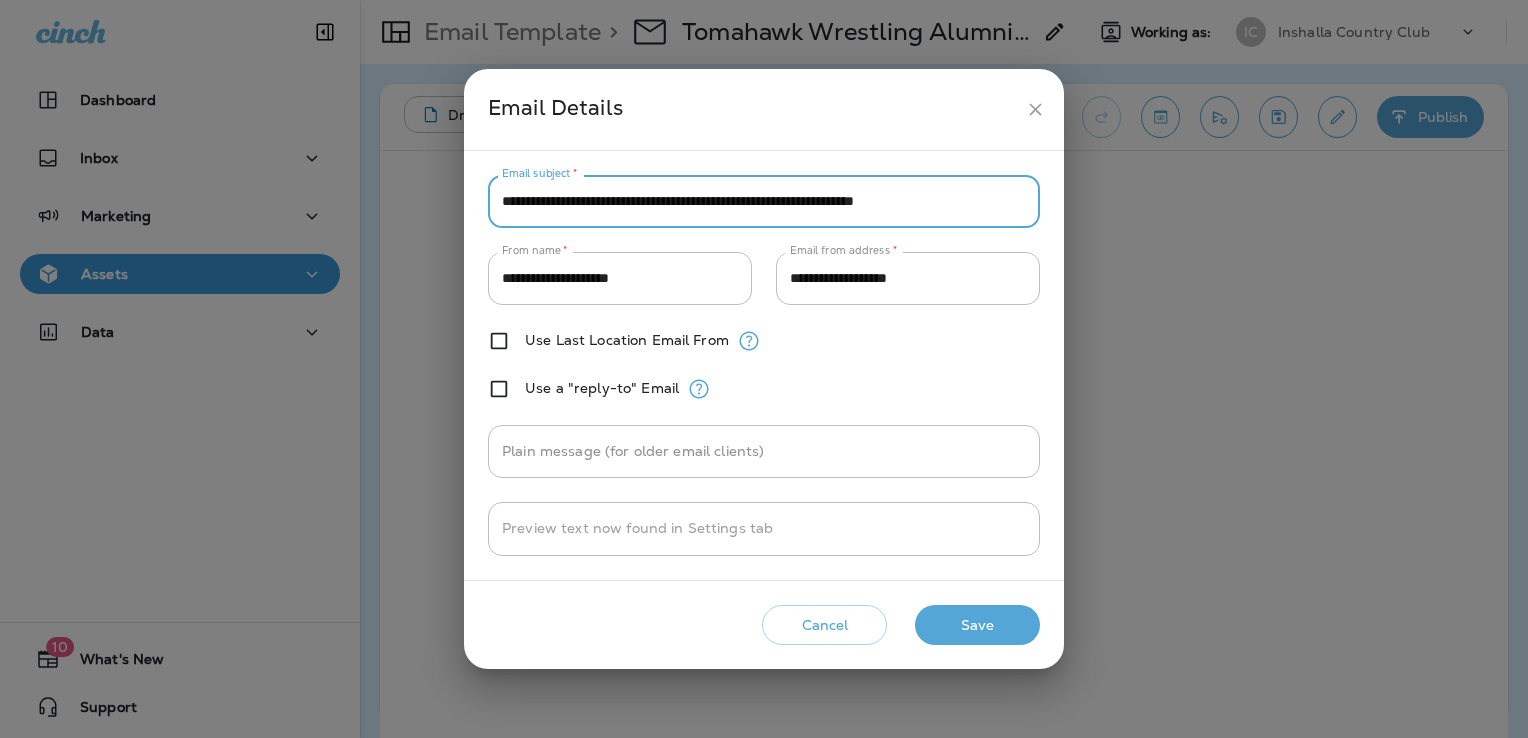 click on "**********" at bounding box center [764, 201] 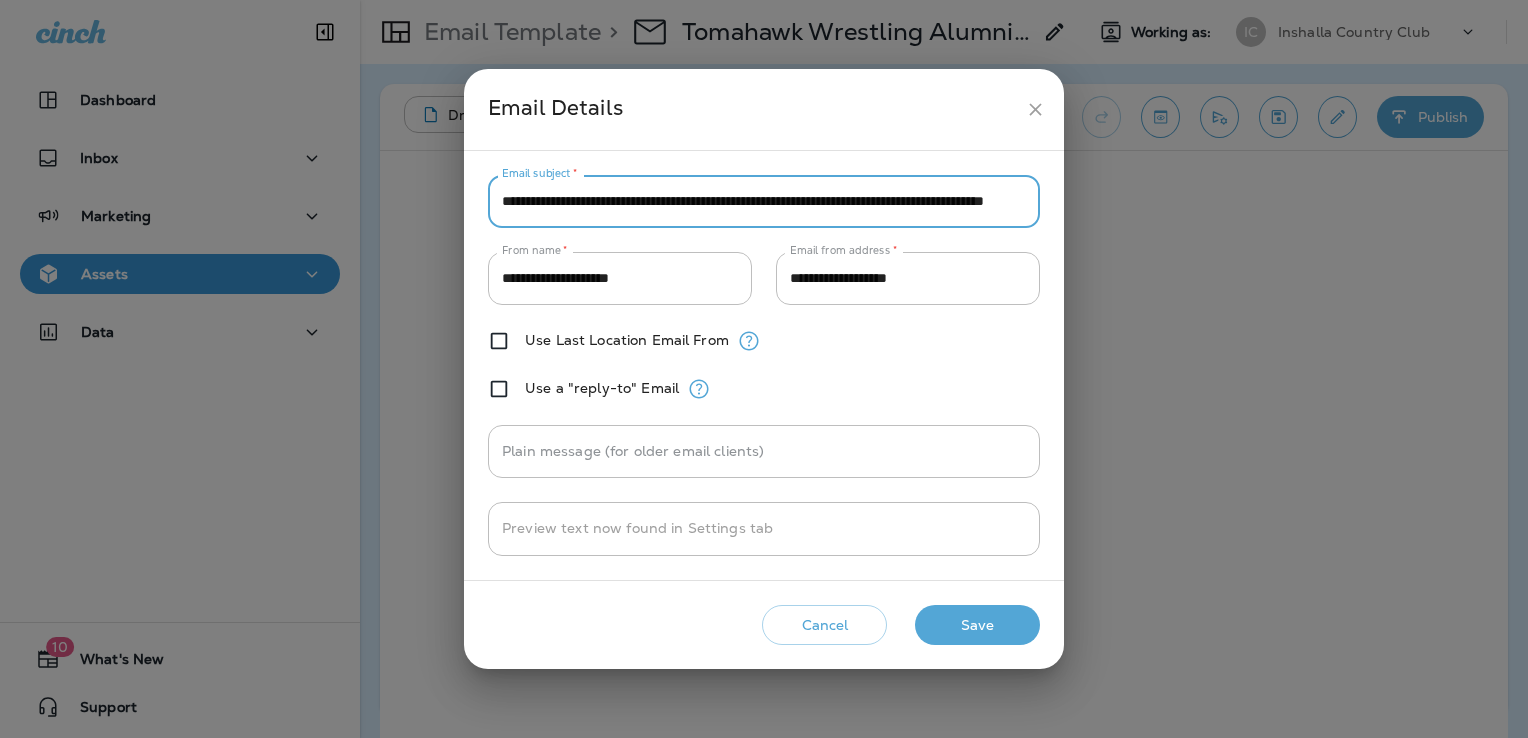scroll, scrollTop: 0, scrollLeft: 8, axis: horizontal 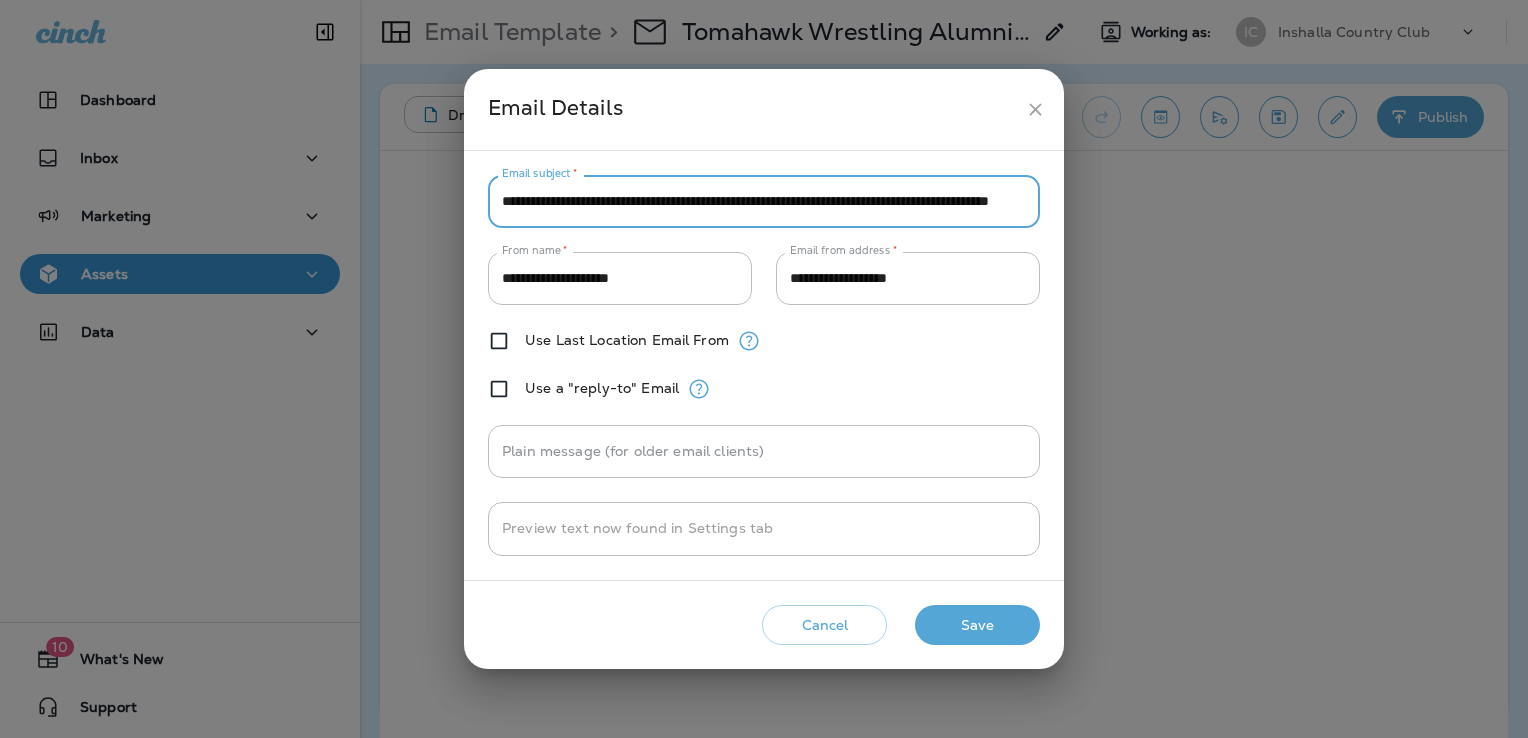 type on "**********" 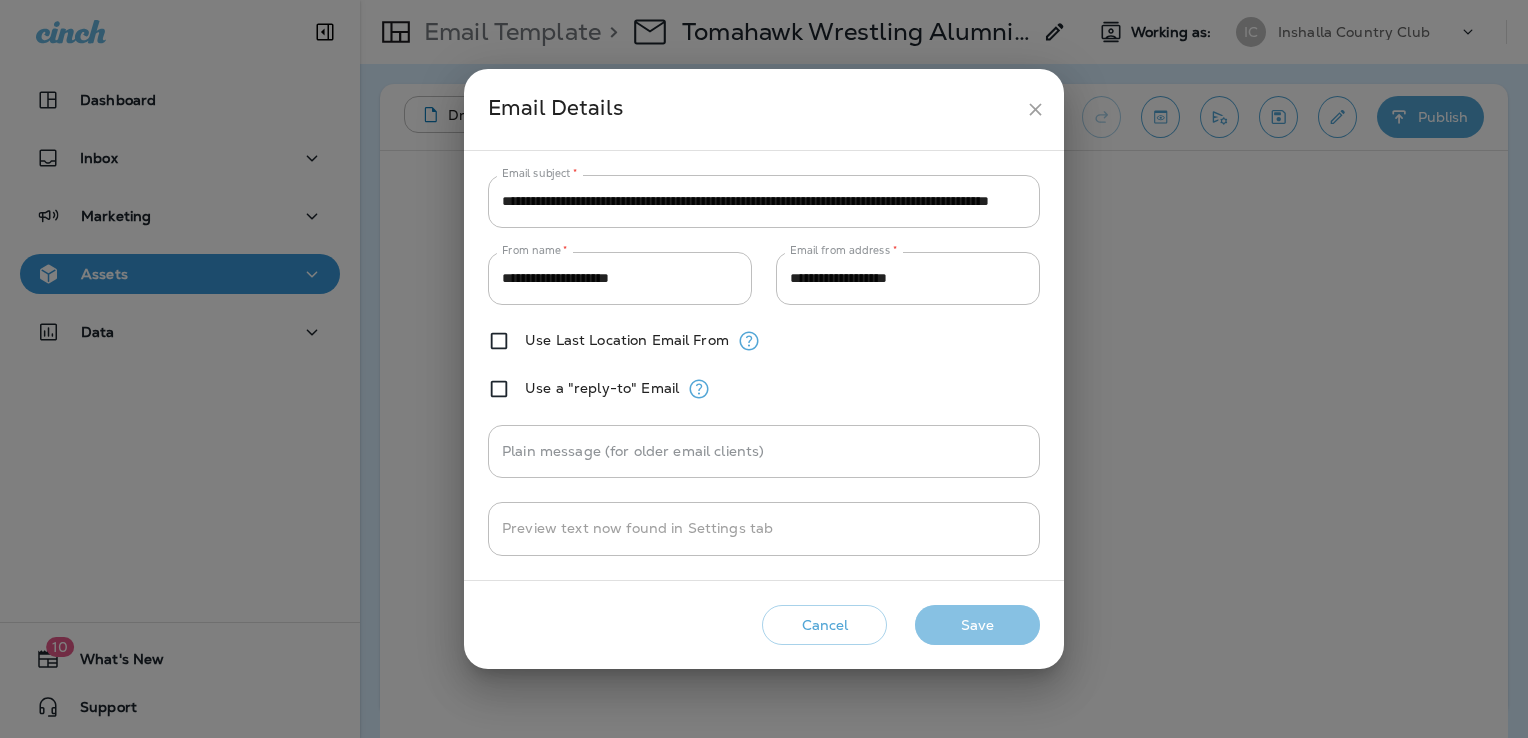 click on "Save" at bounding box center [977, 625] 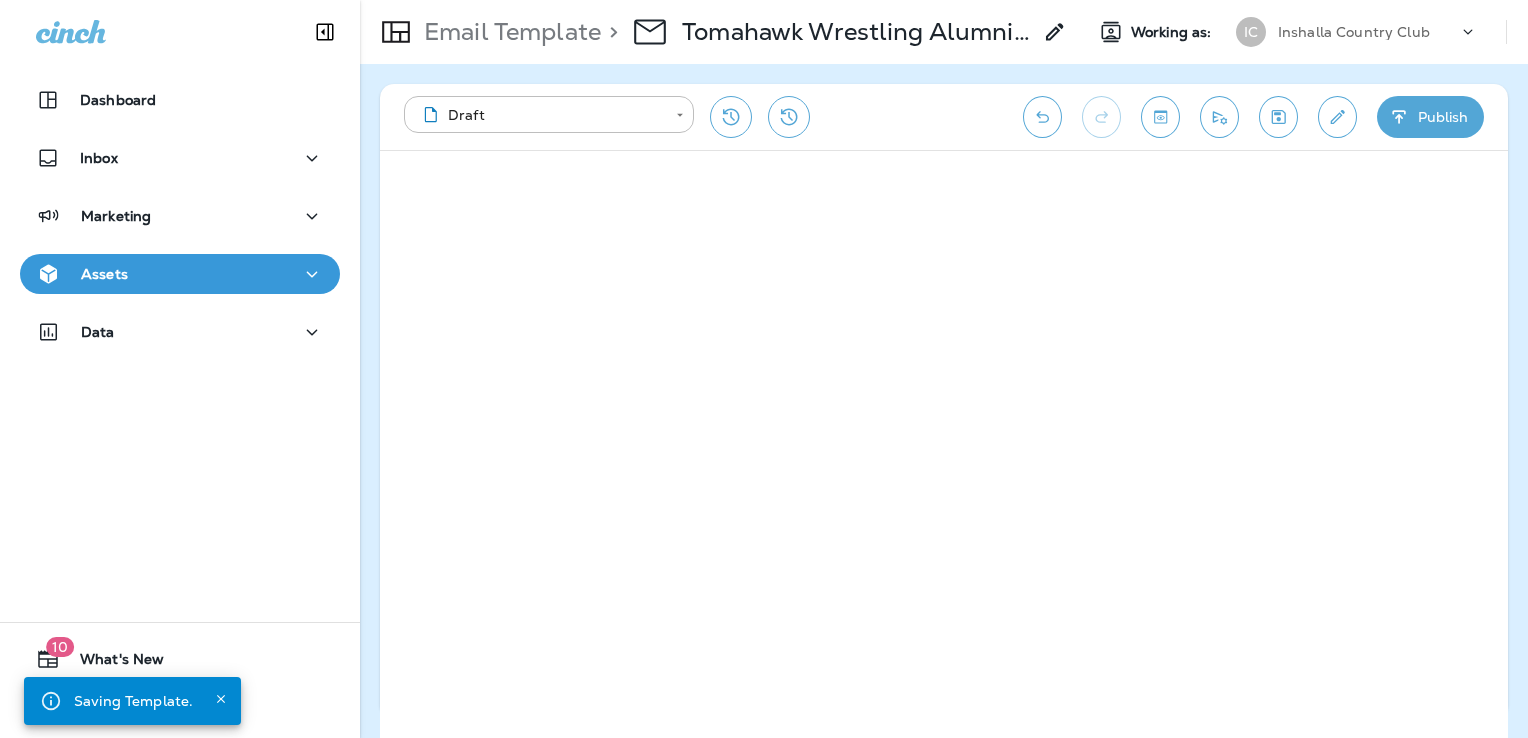 click on "**********" at bounding box center [944, 117] 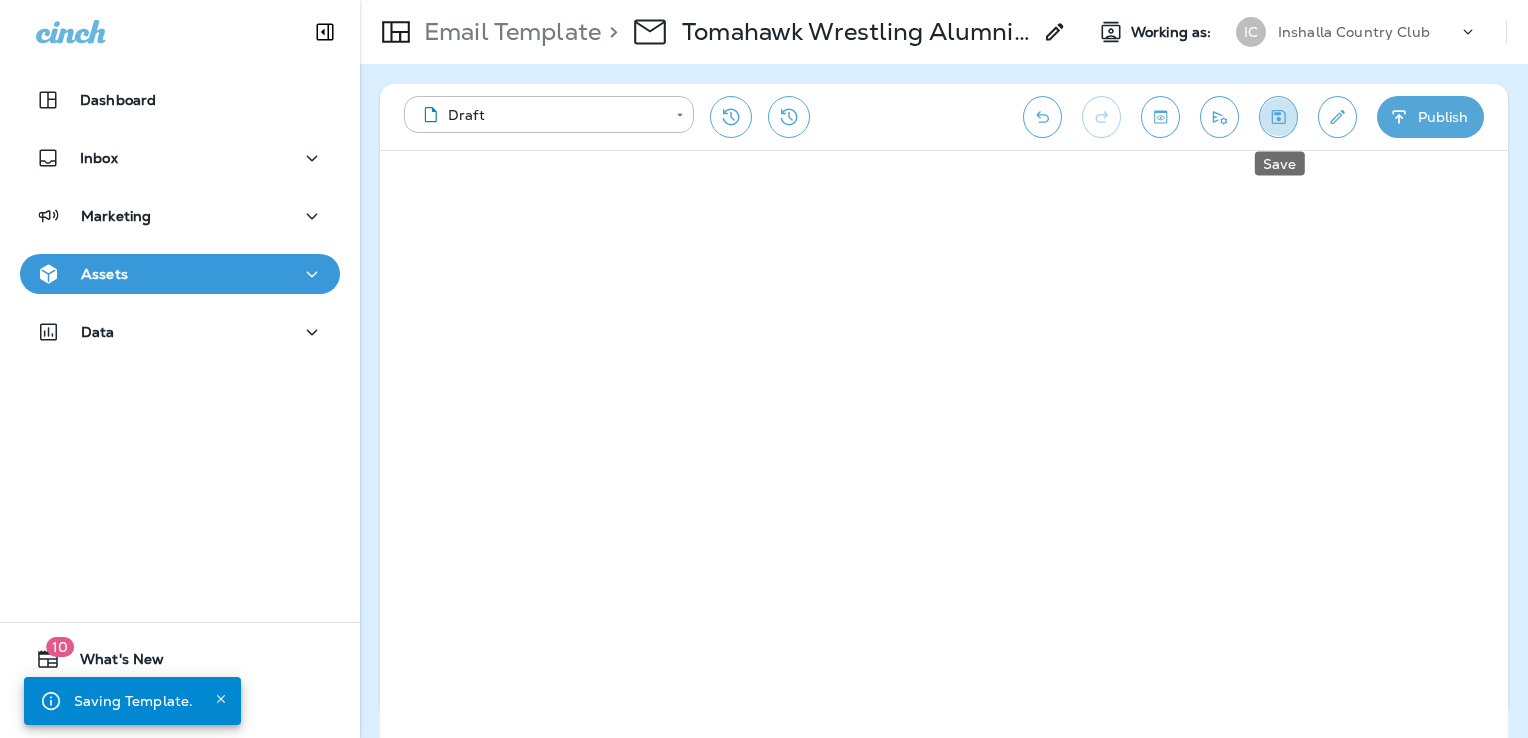 click 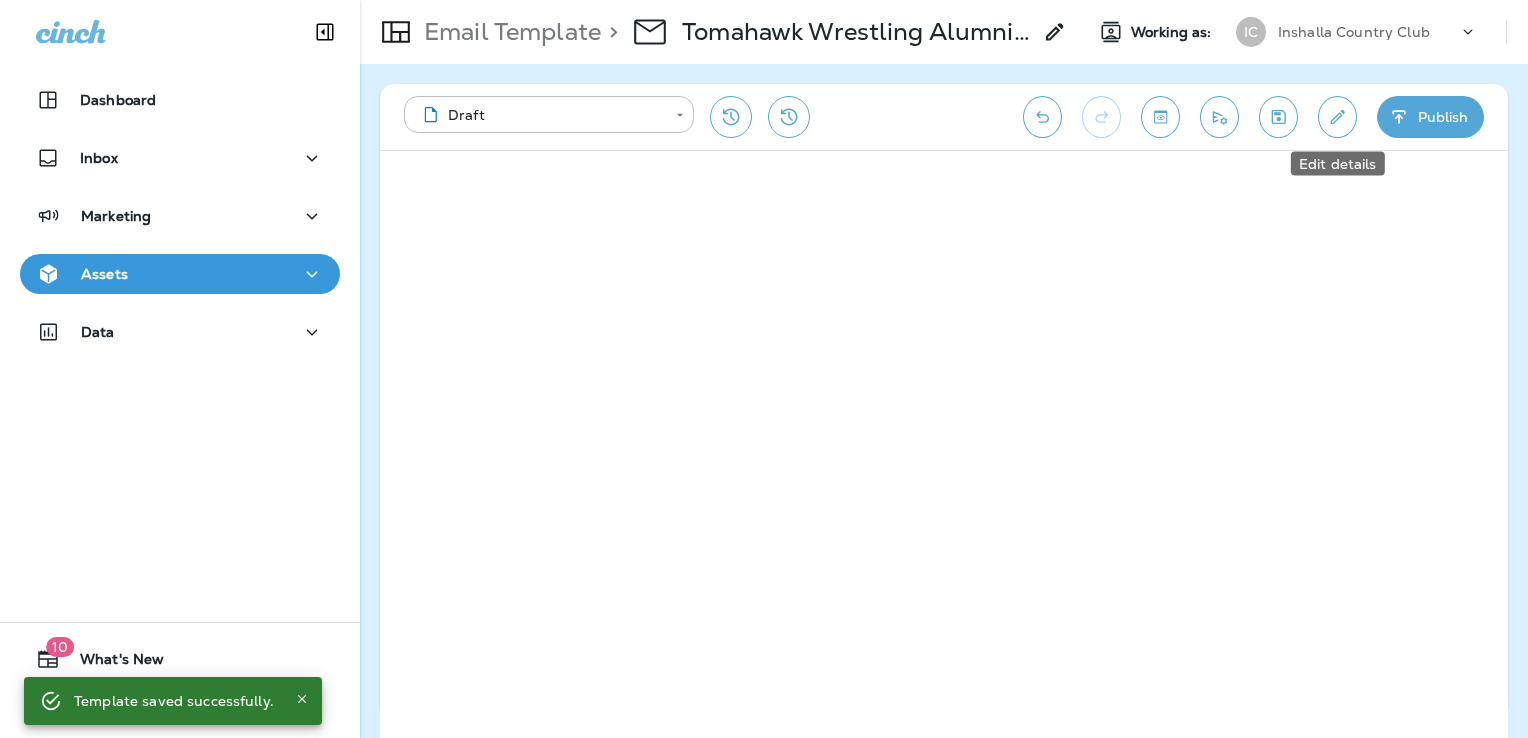 click 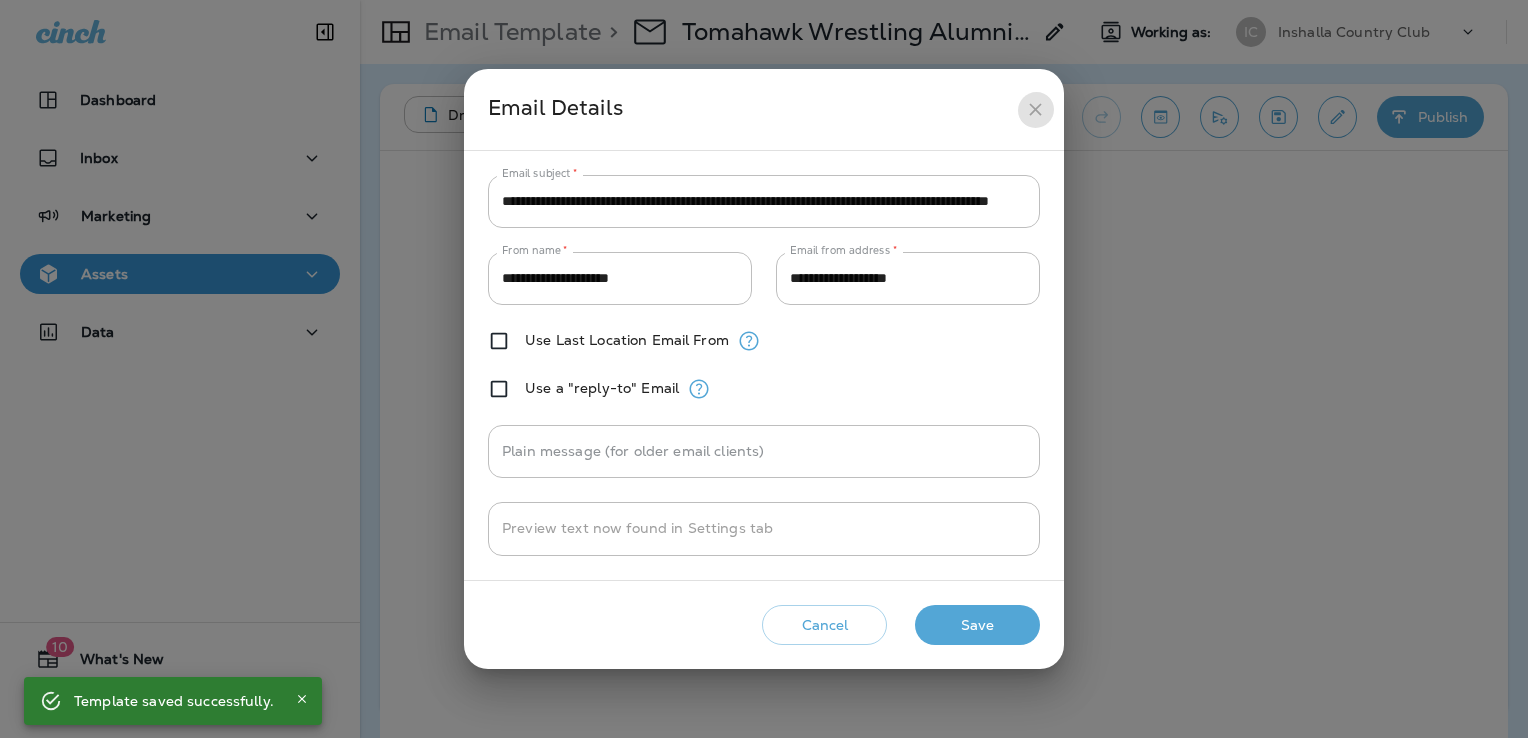 drag, startPoint x: 1038, startPoint y: 104, endPoint x: 1055, endPoint y: 106, distance: 17.117243 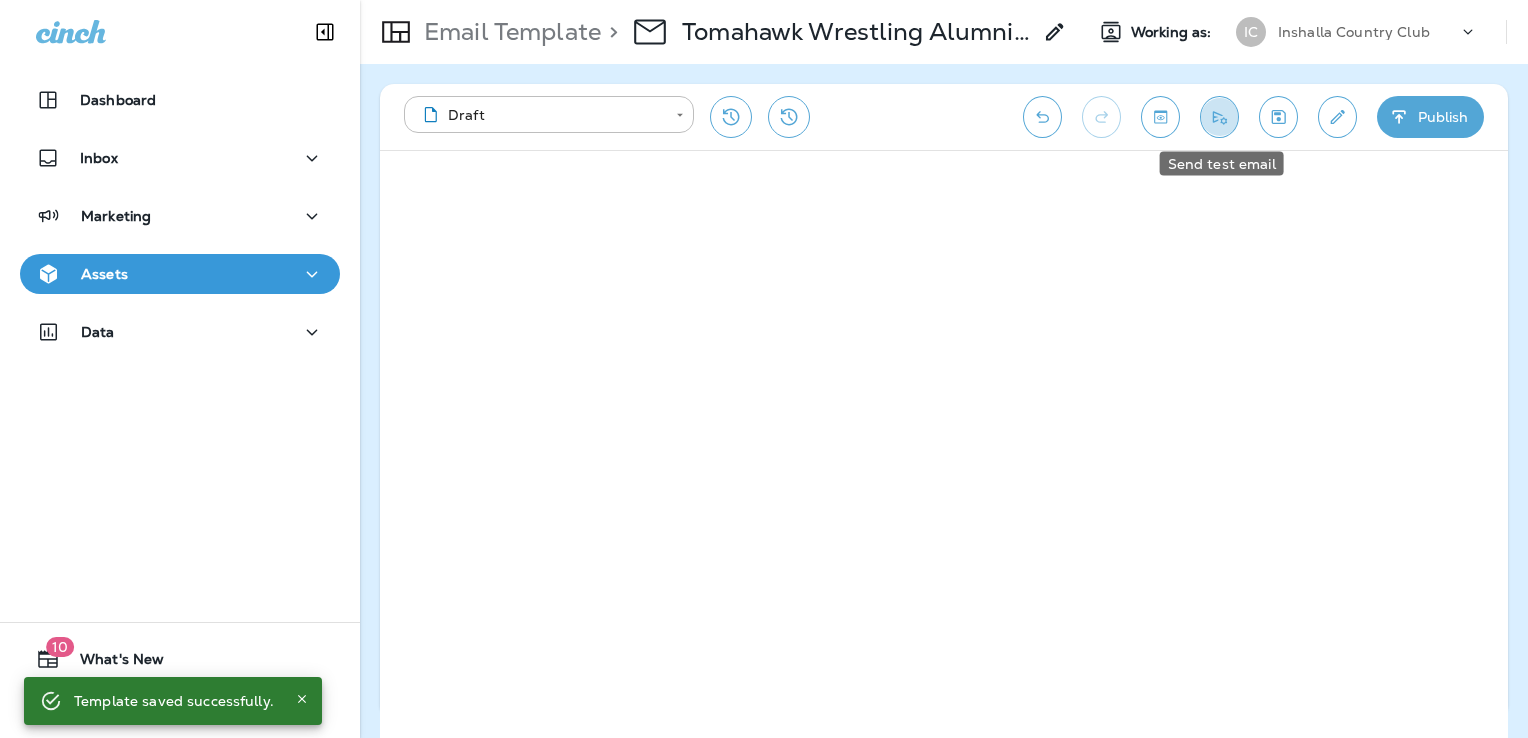 click 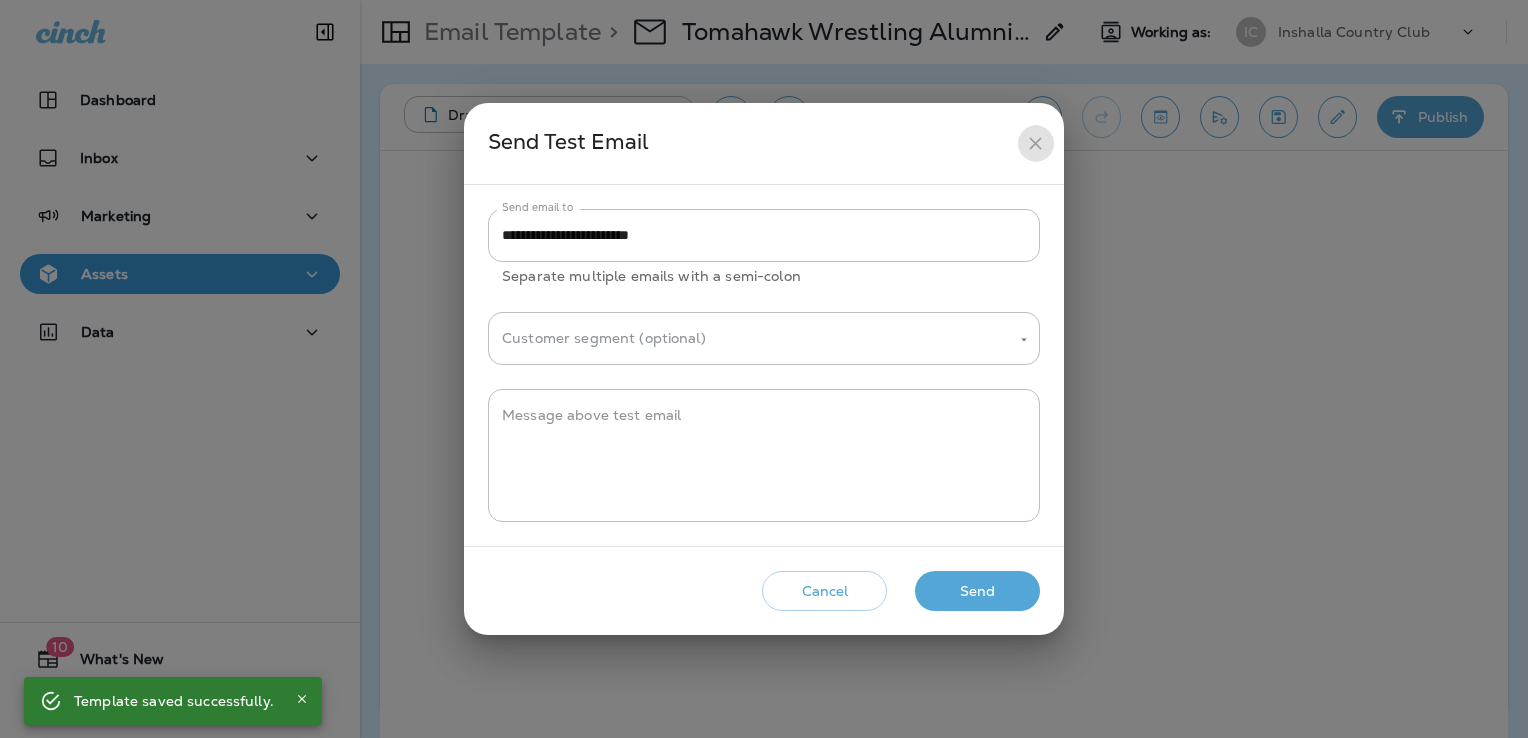 click 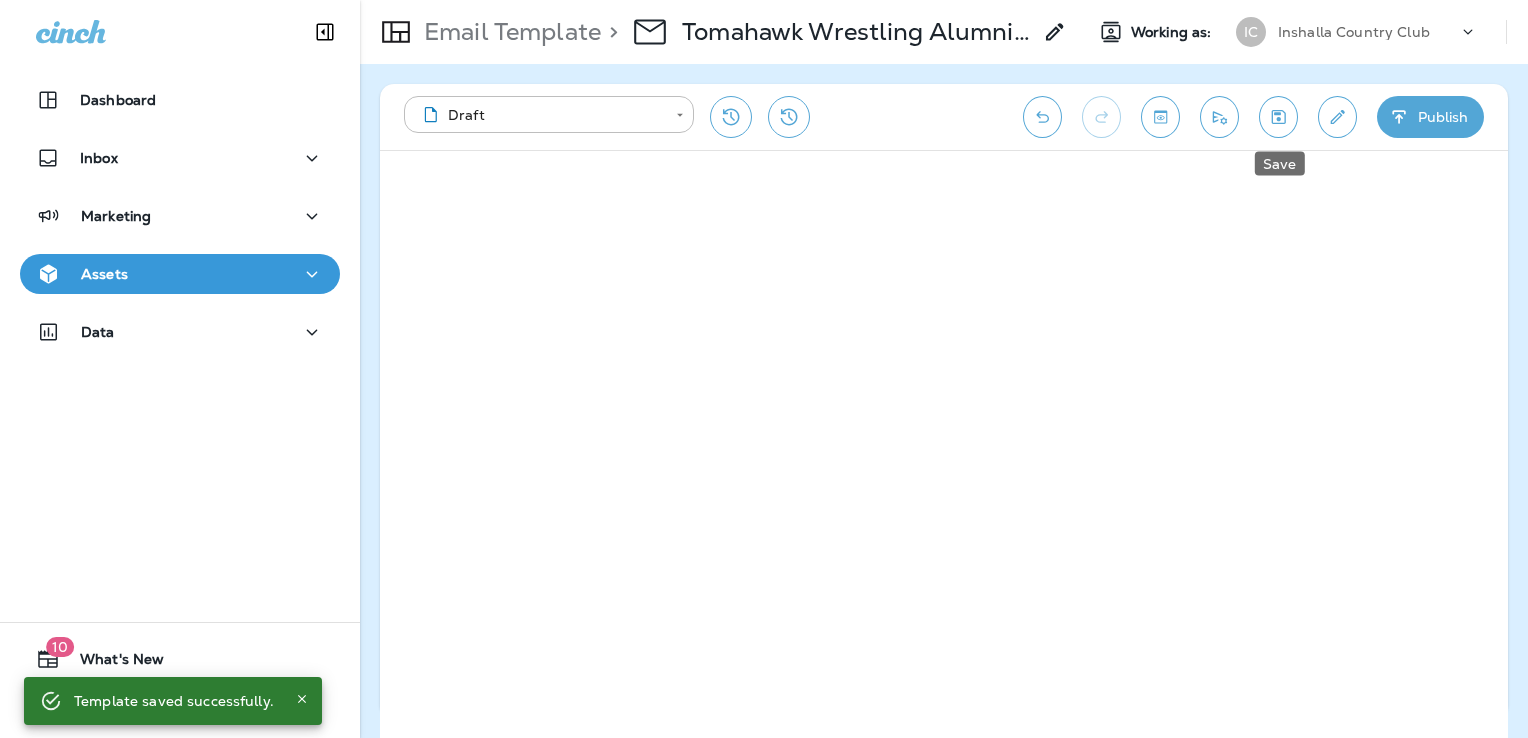 click 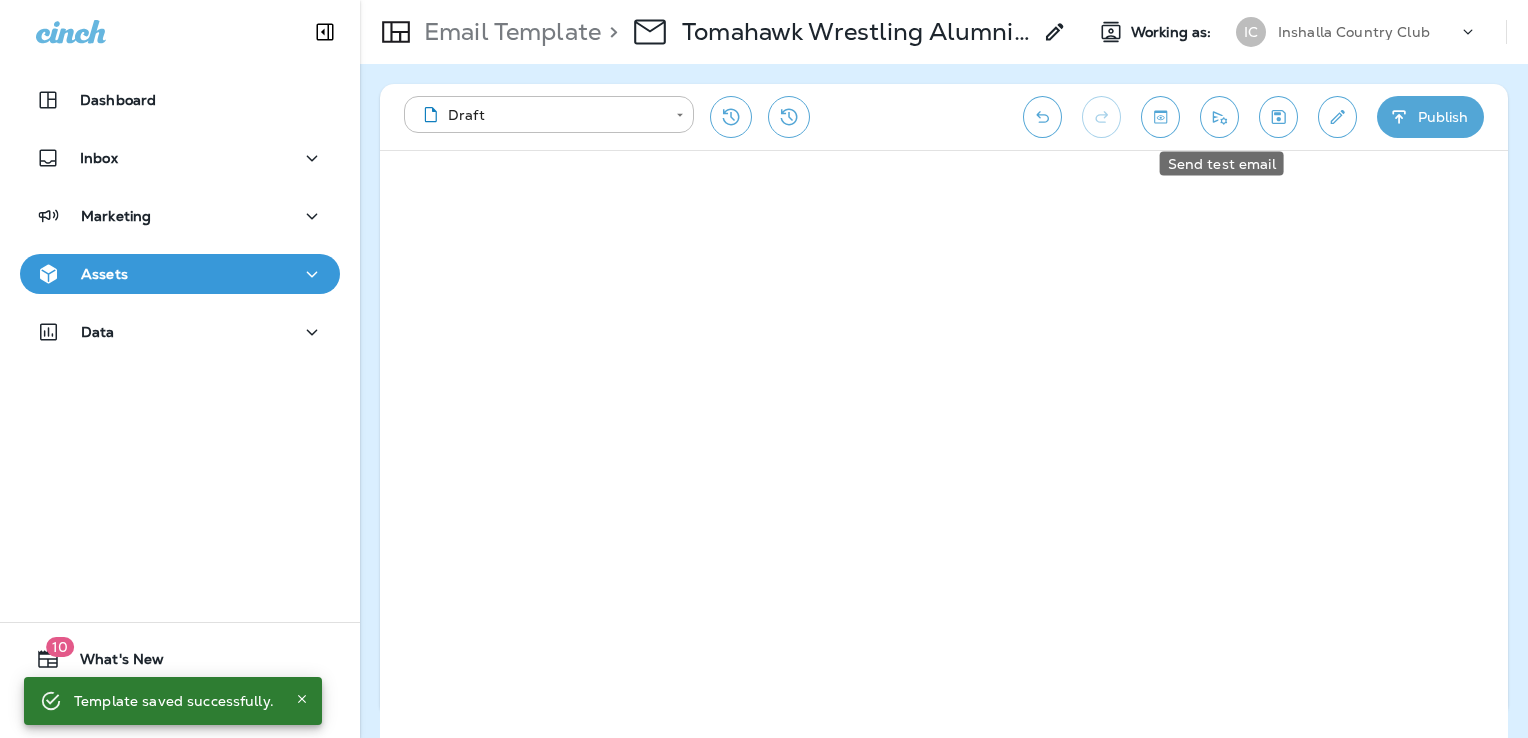 click 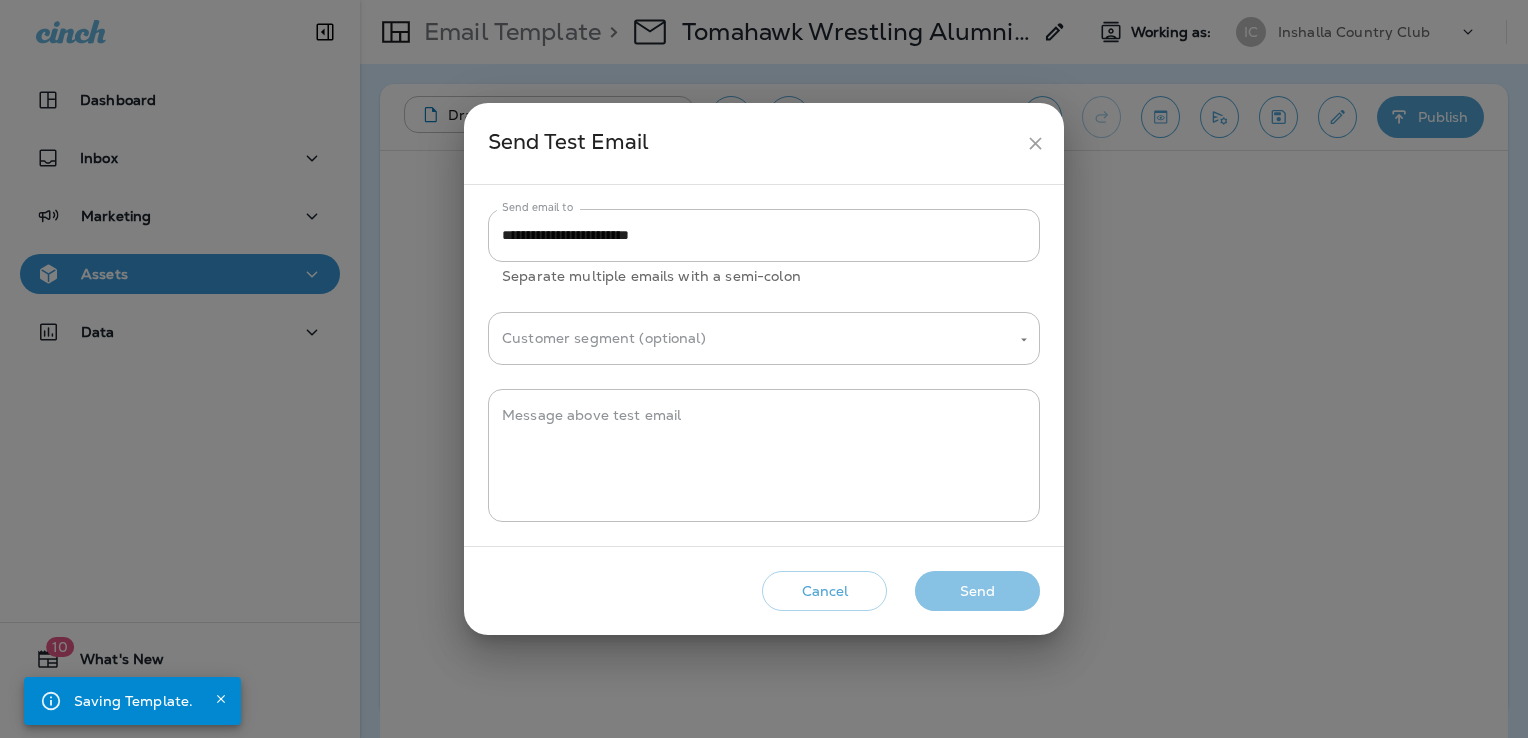 click on "Send" at bounding box center [977, 591] 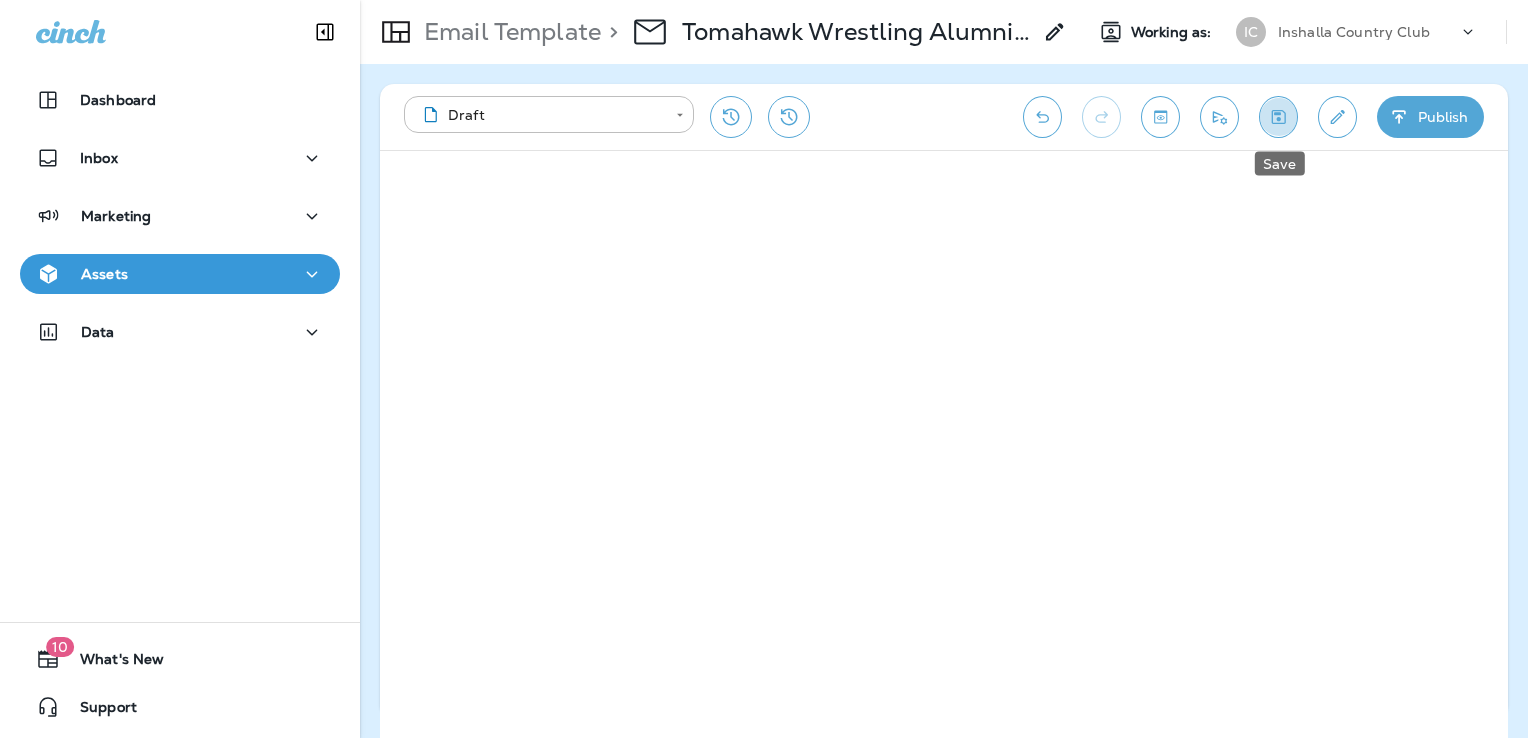 click at bounding box center (1278, 117) 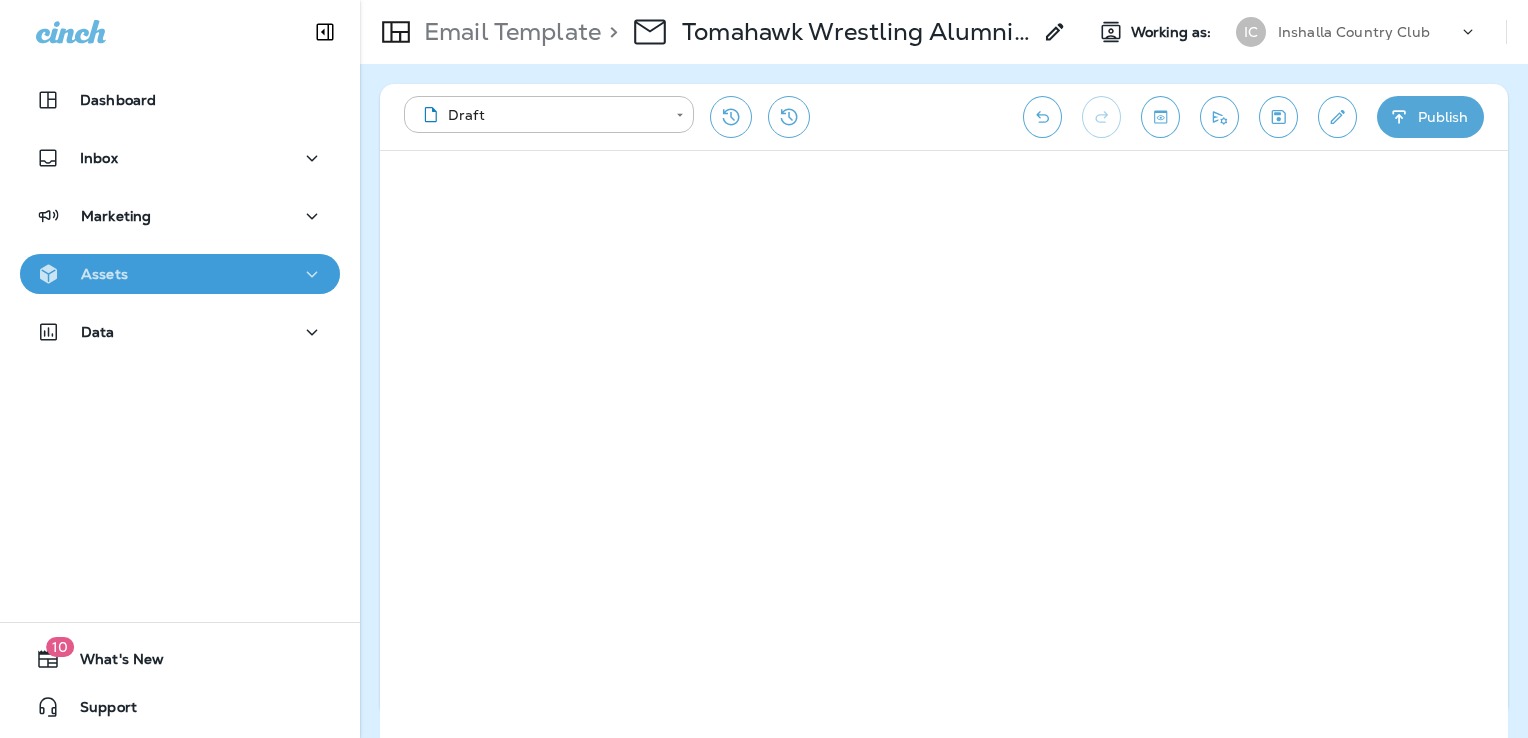 click on "Assets" at bounding box center (180, 274) 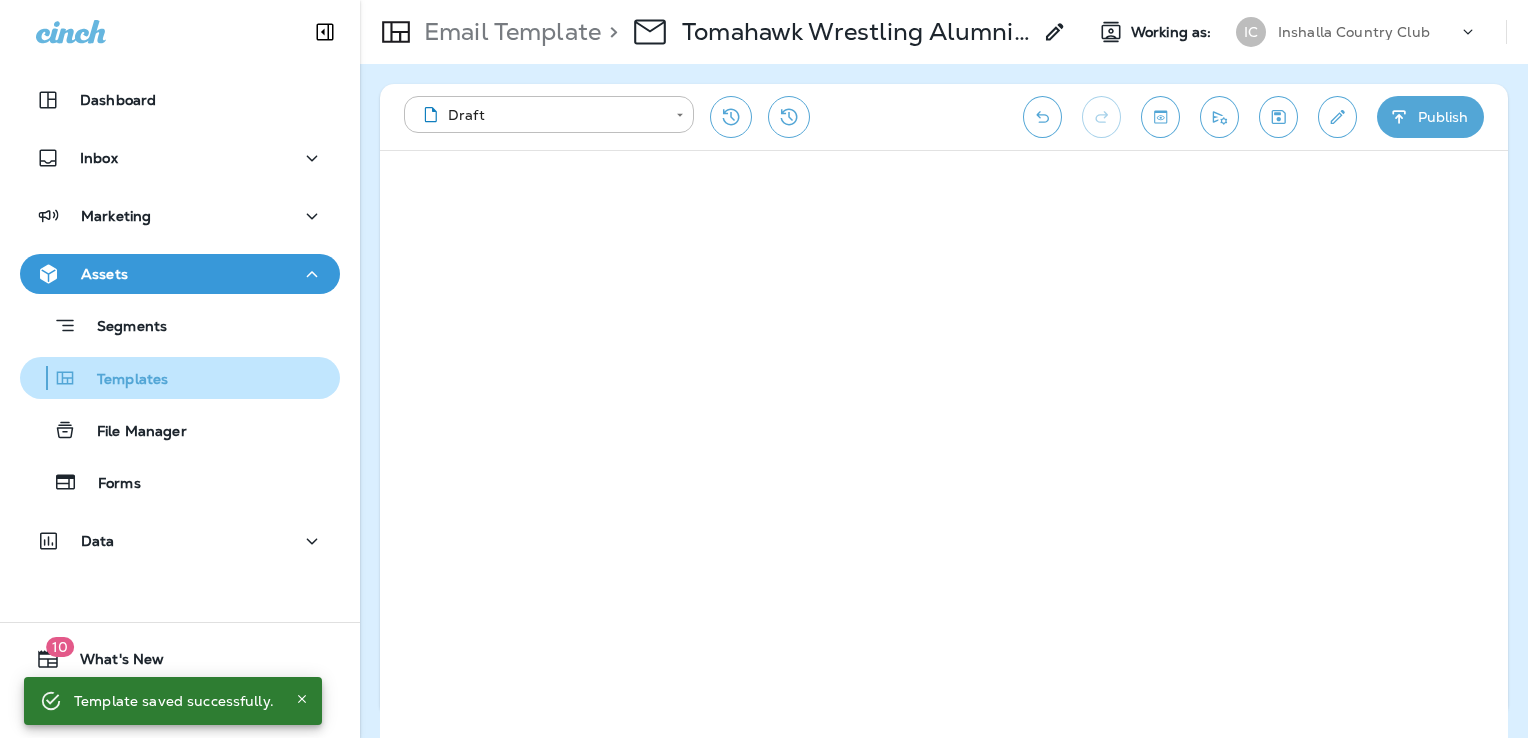 click on "Templates" at bounding box center [180, 378] 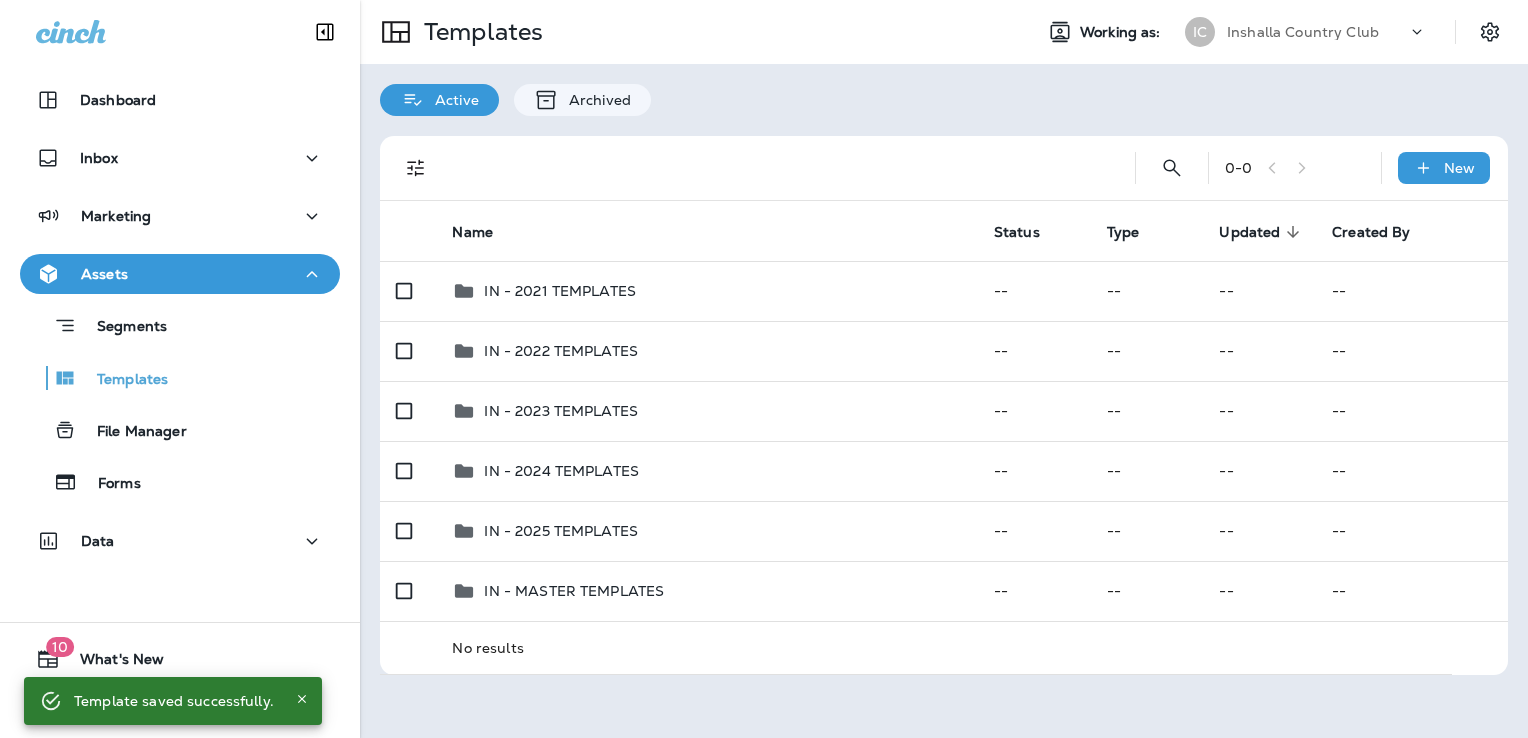 click on "Inshalla Country Club" at bounding box center (1303, 32) 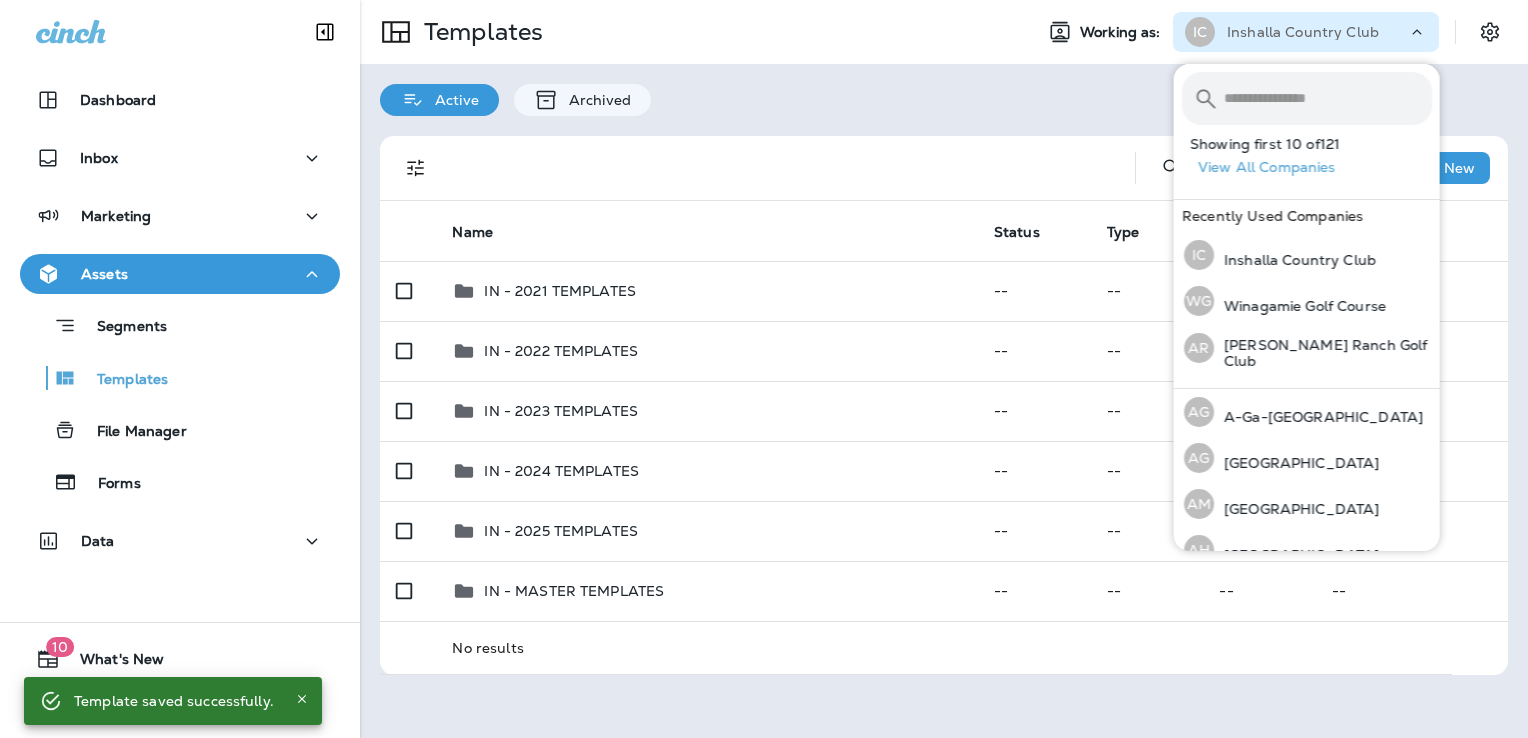click at bounding box center (1328, 98) 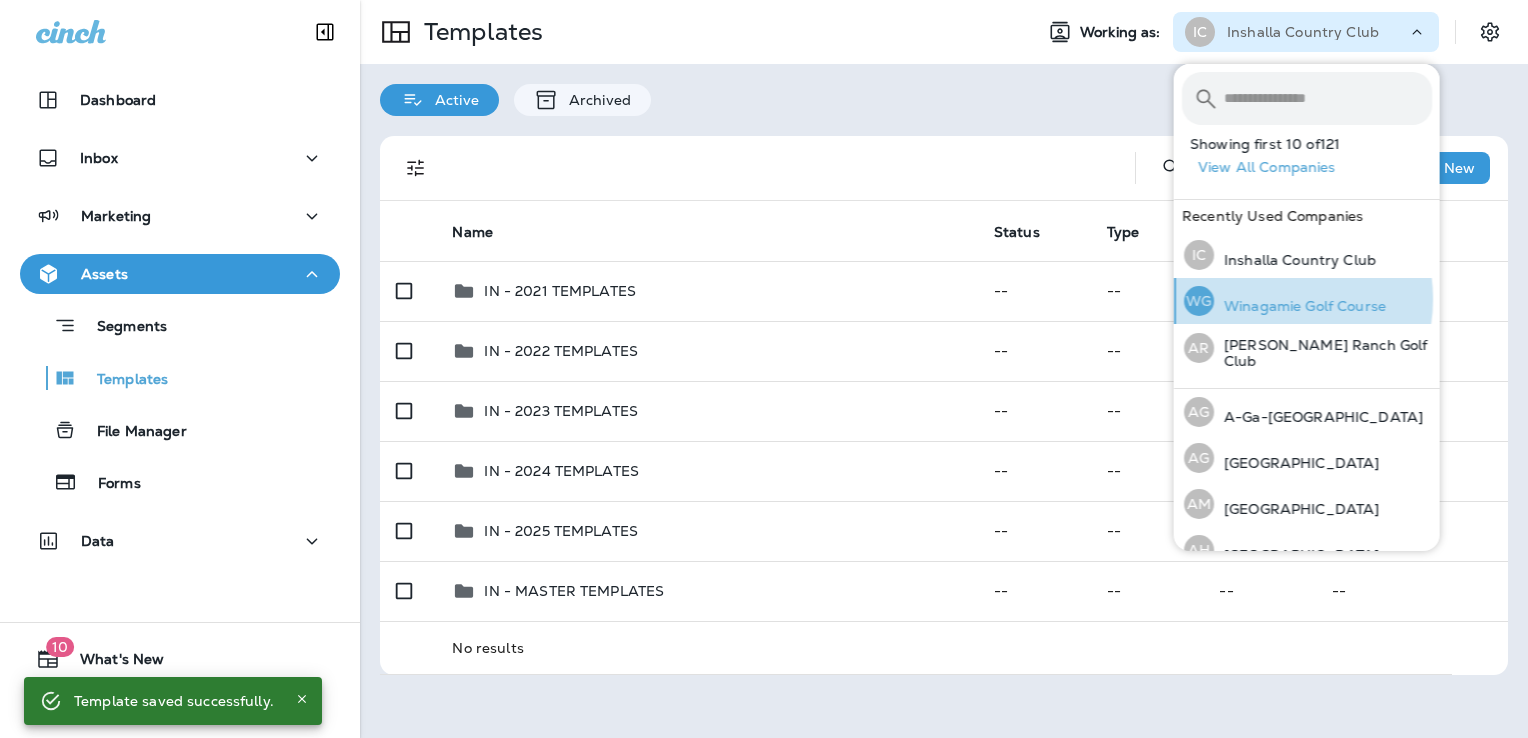 click on "Winagamie Golf Course" at bounding box center (1300, 306) 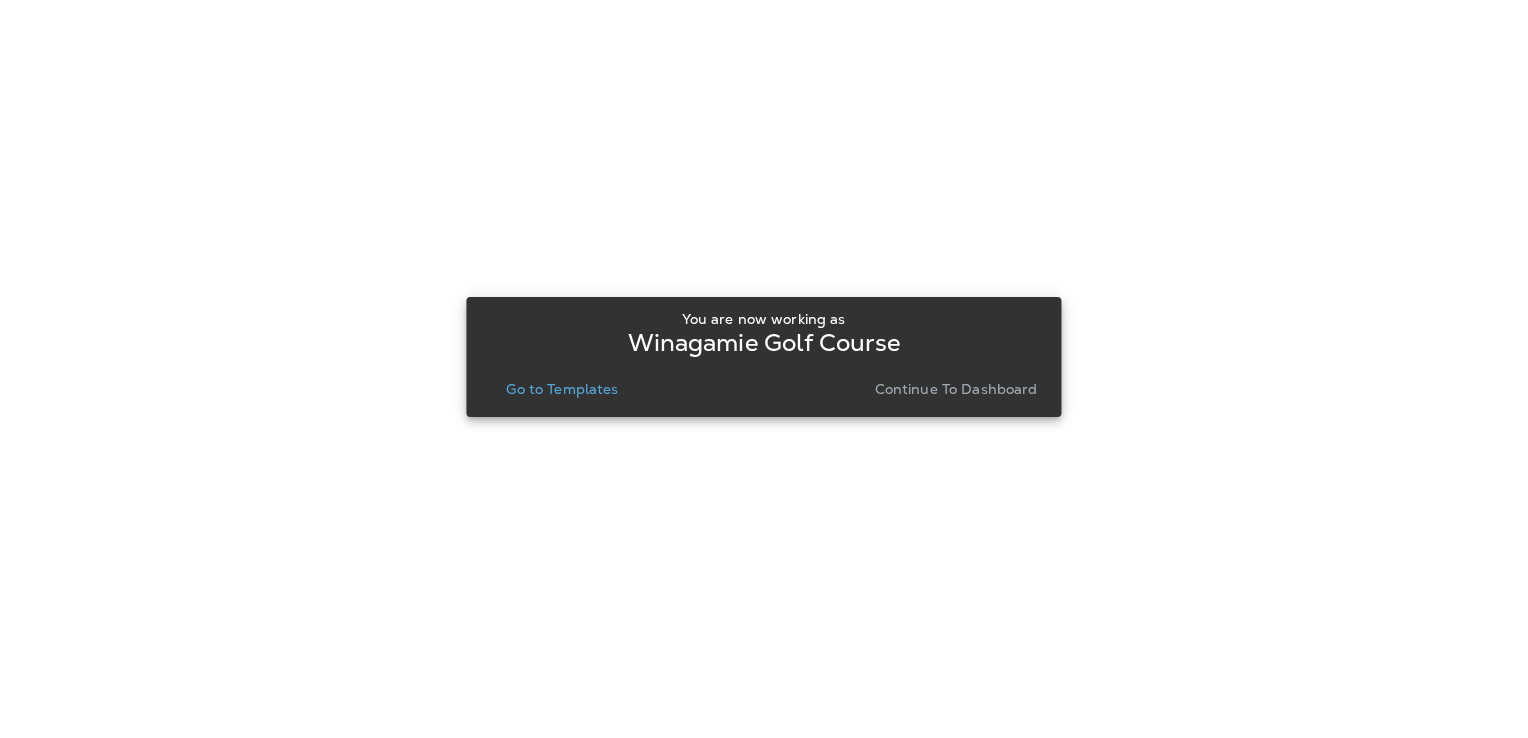click on "Go to Templates" at bounding box center (562, 389) 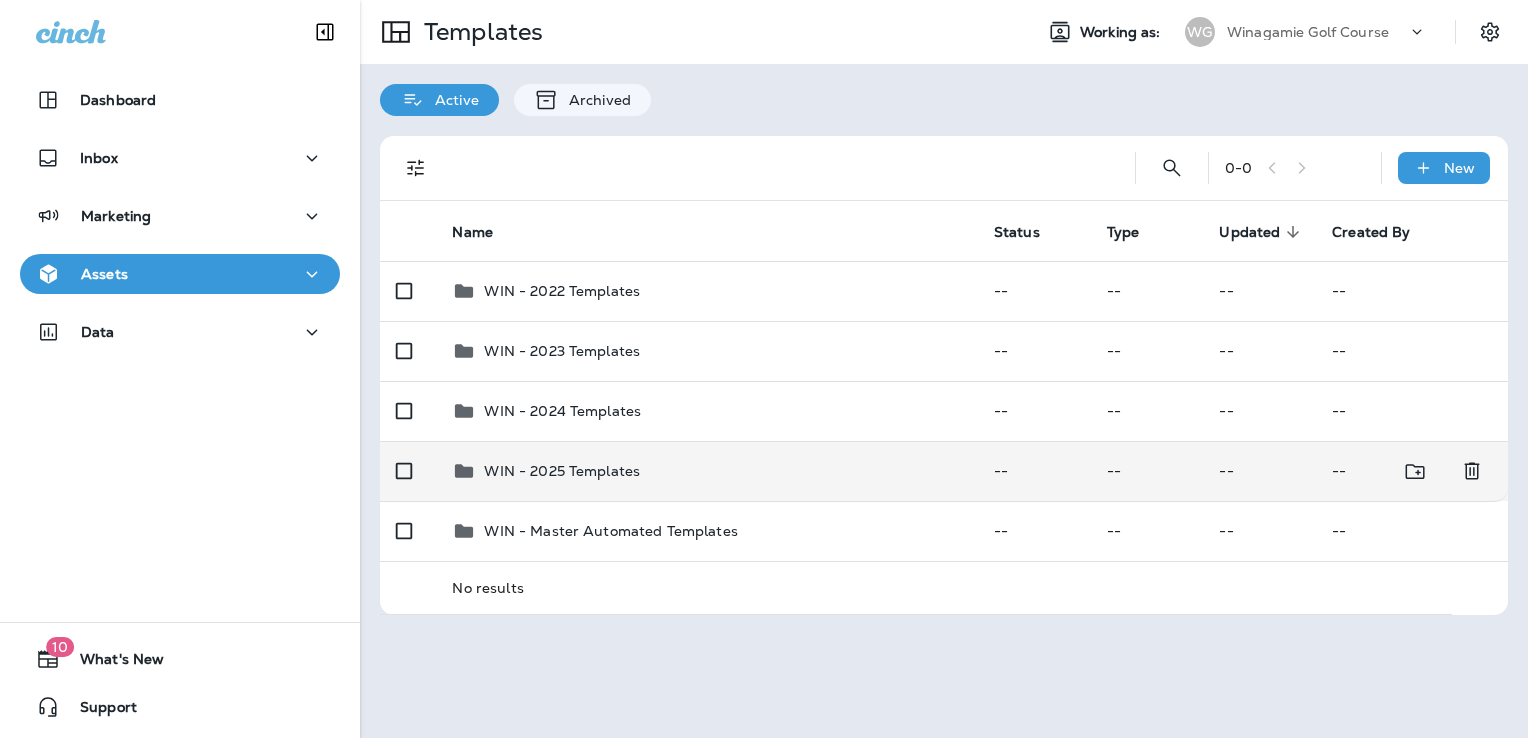 click on "WIN - 2025 Templates" at bounding box center (706, 471) 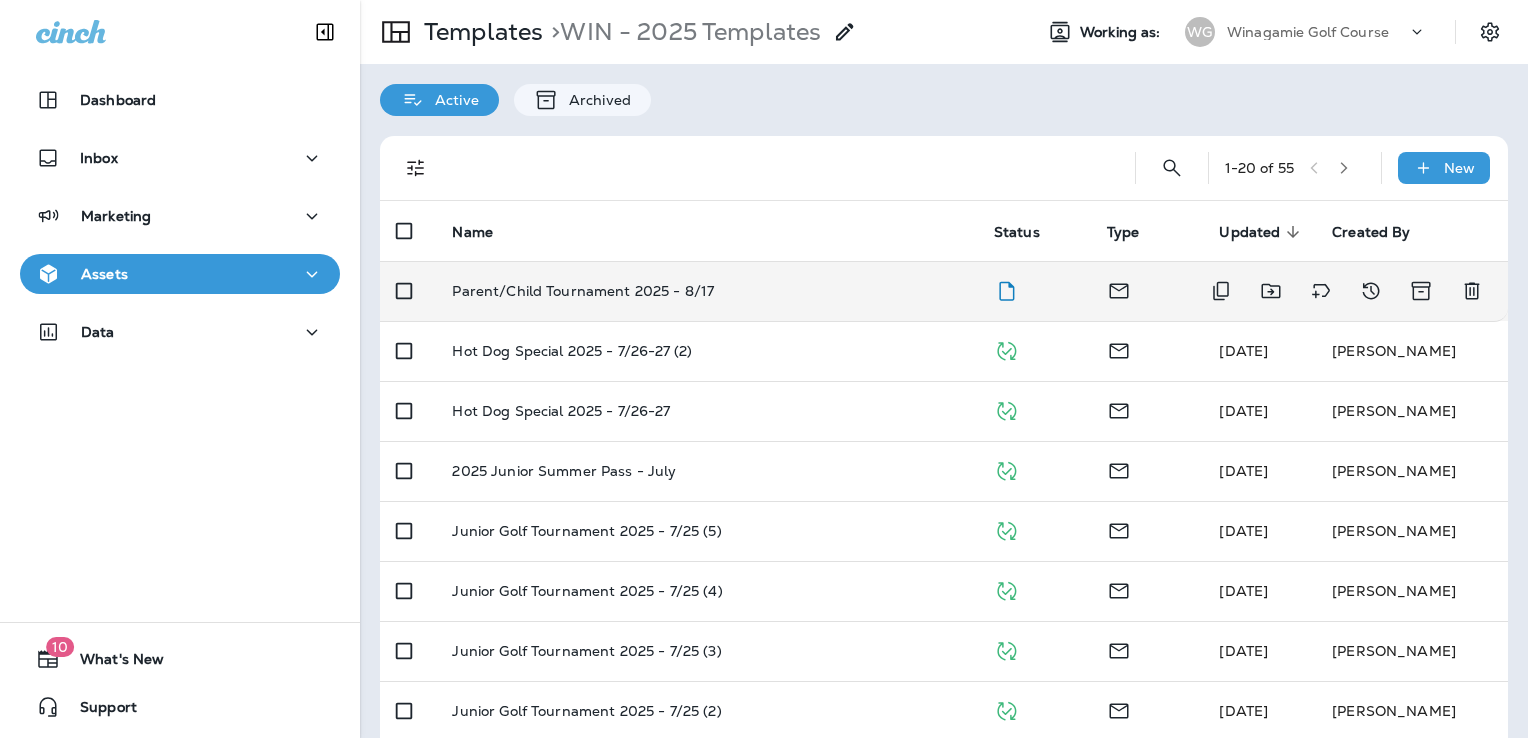 click on "Parent/Child Tournament 2025 - 8/17" at bounding box center [706, 291] 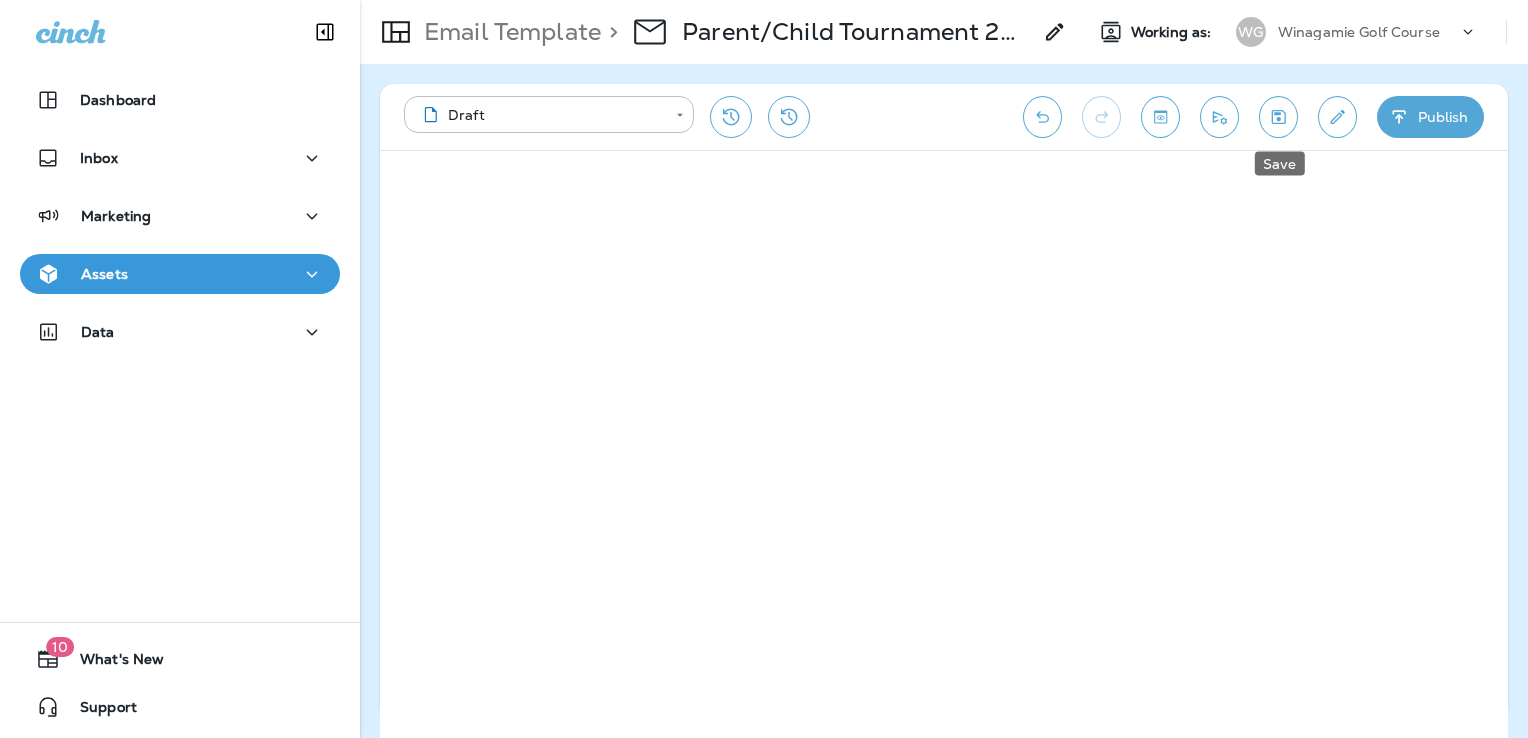 click 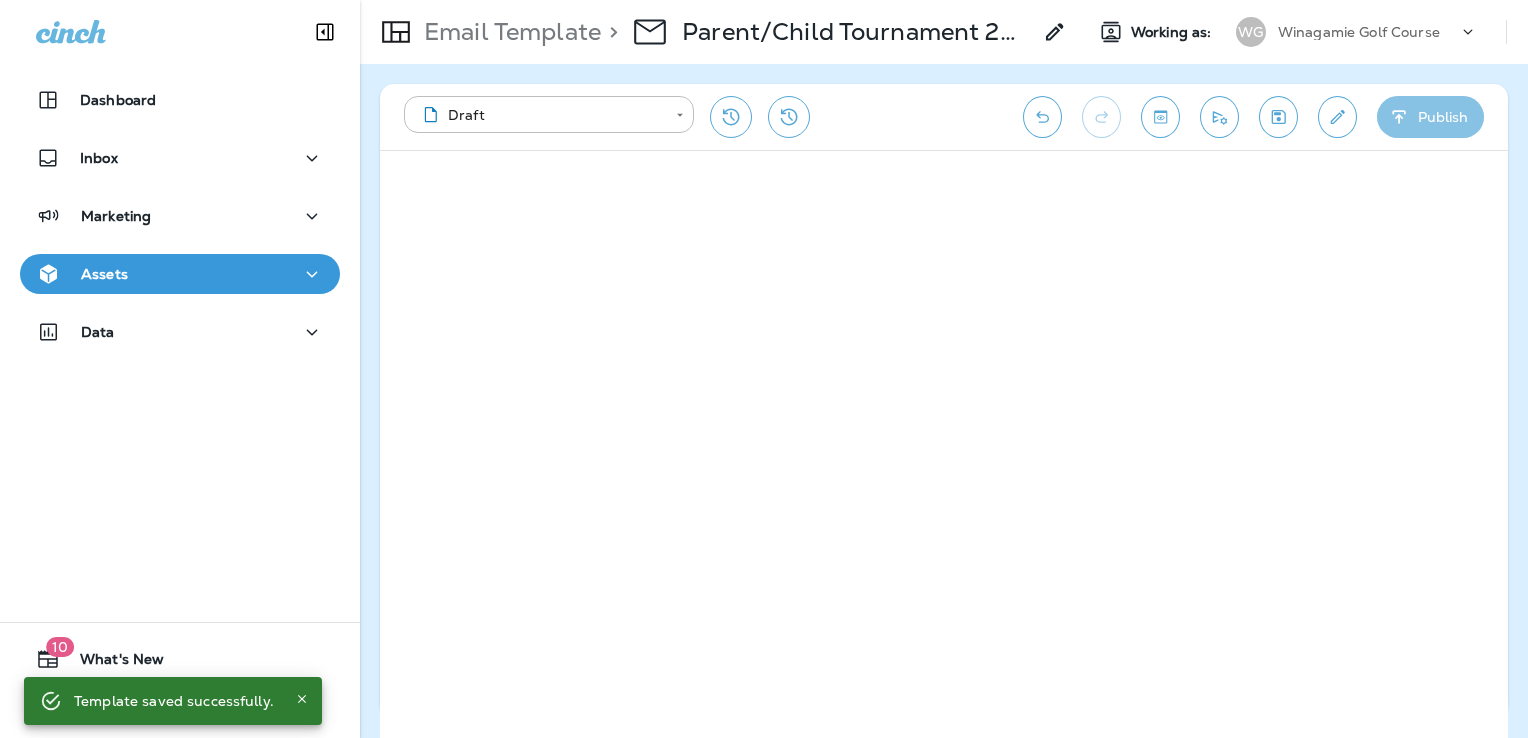 click 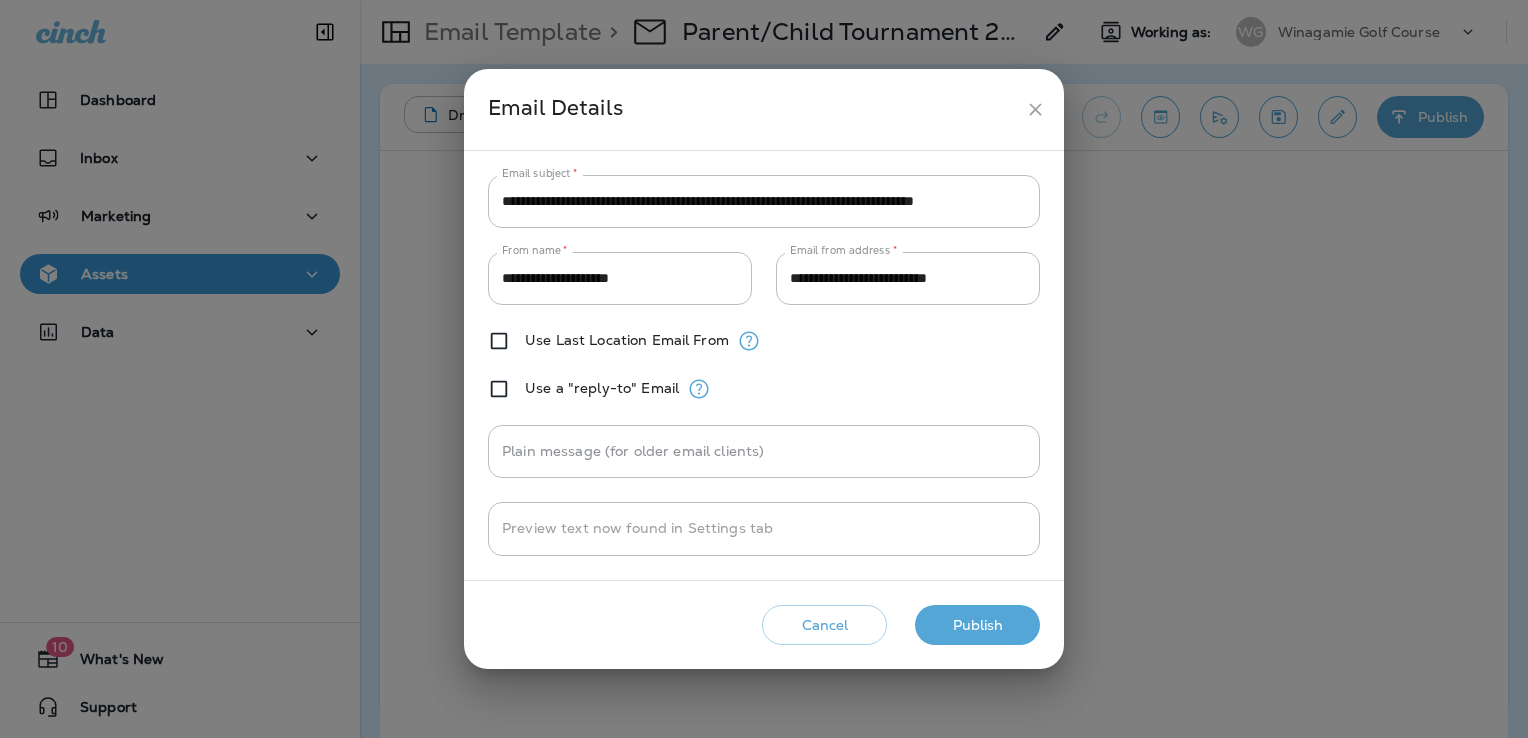 click 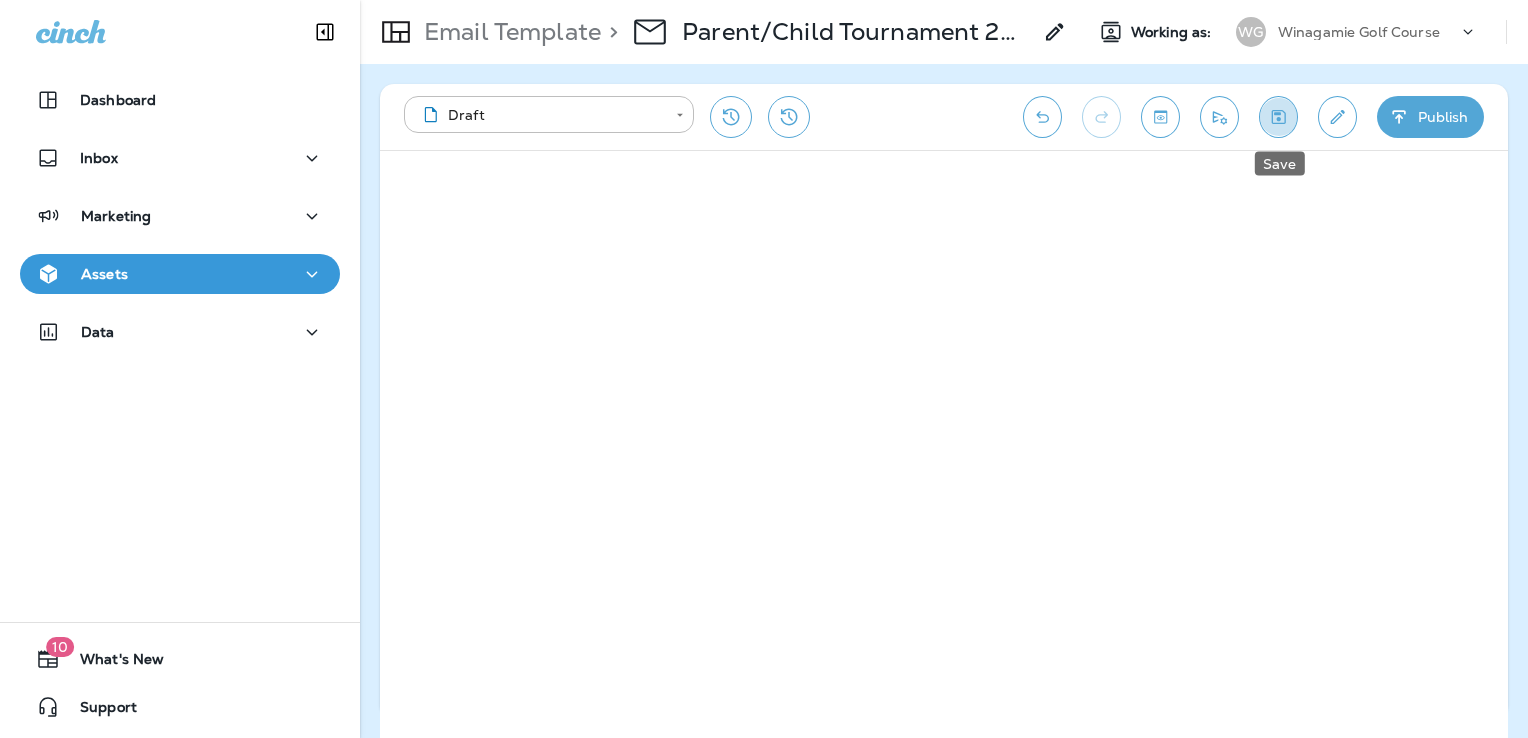 click 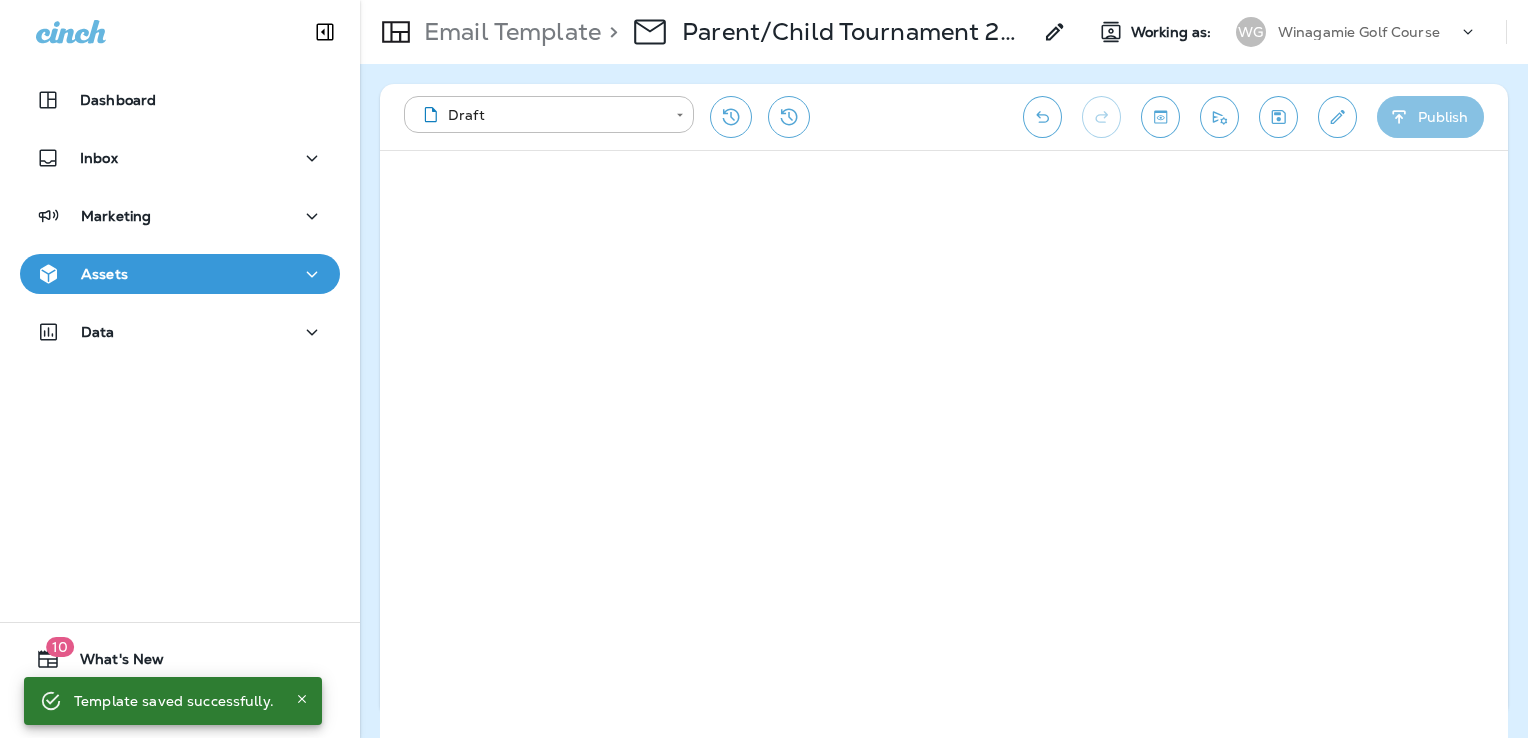 click on "Publish" at bounding box center [1430, 117] 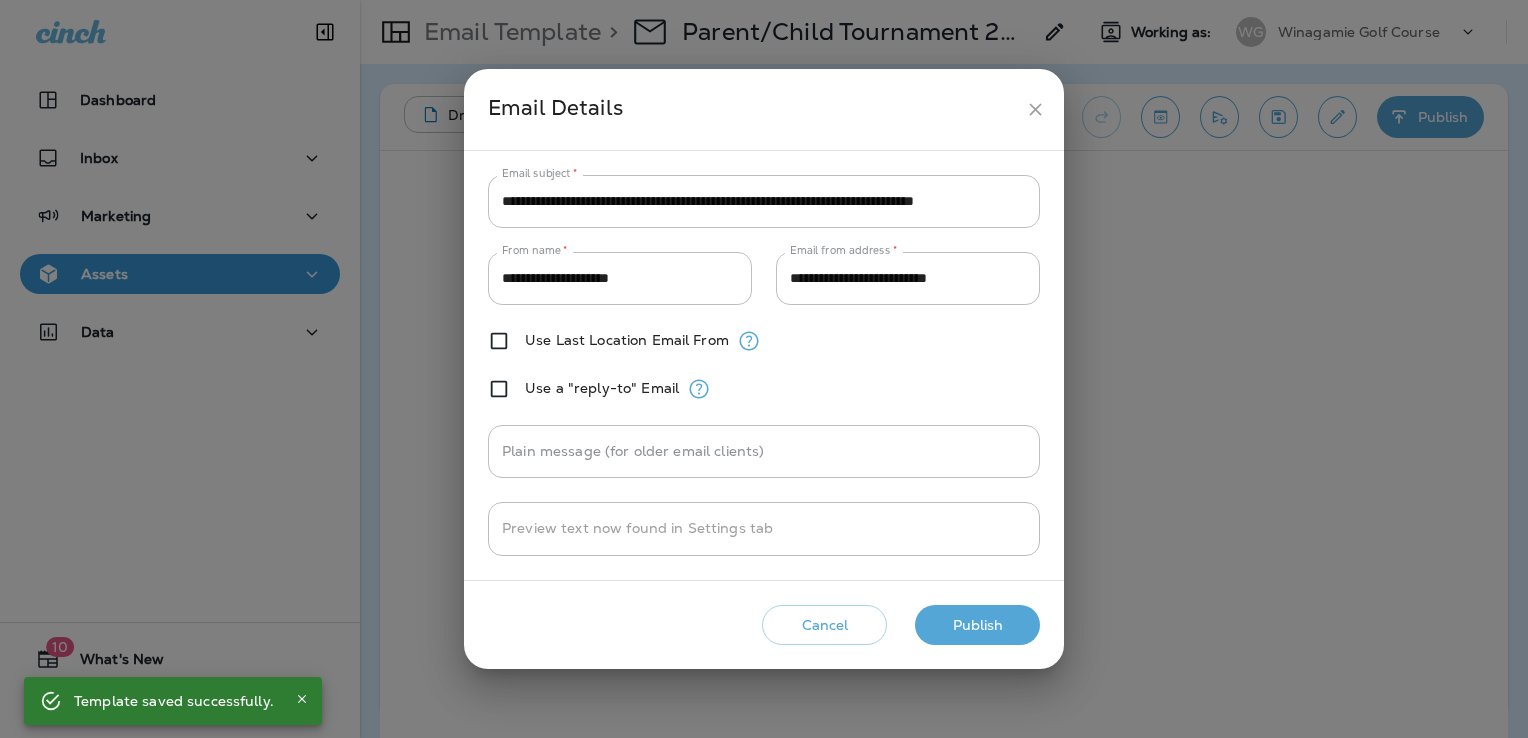 click on "Publish" at bounding box center [977, 625] 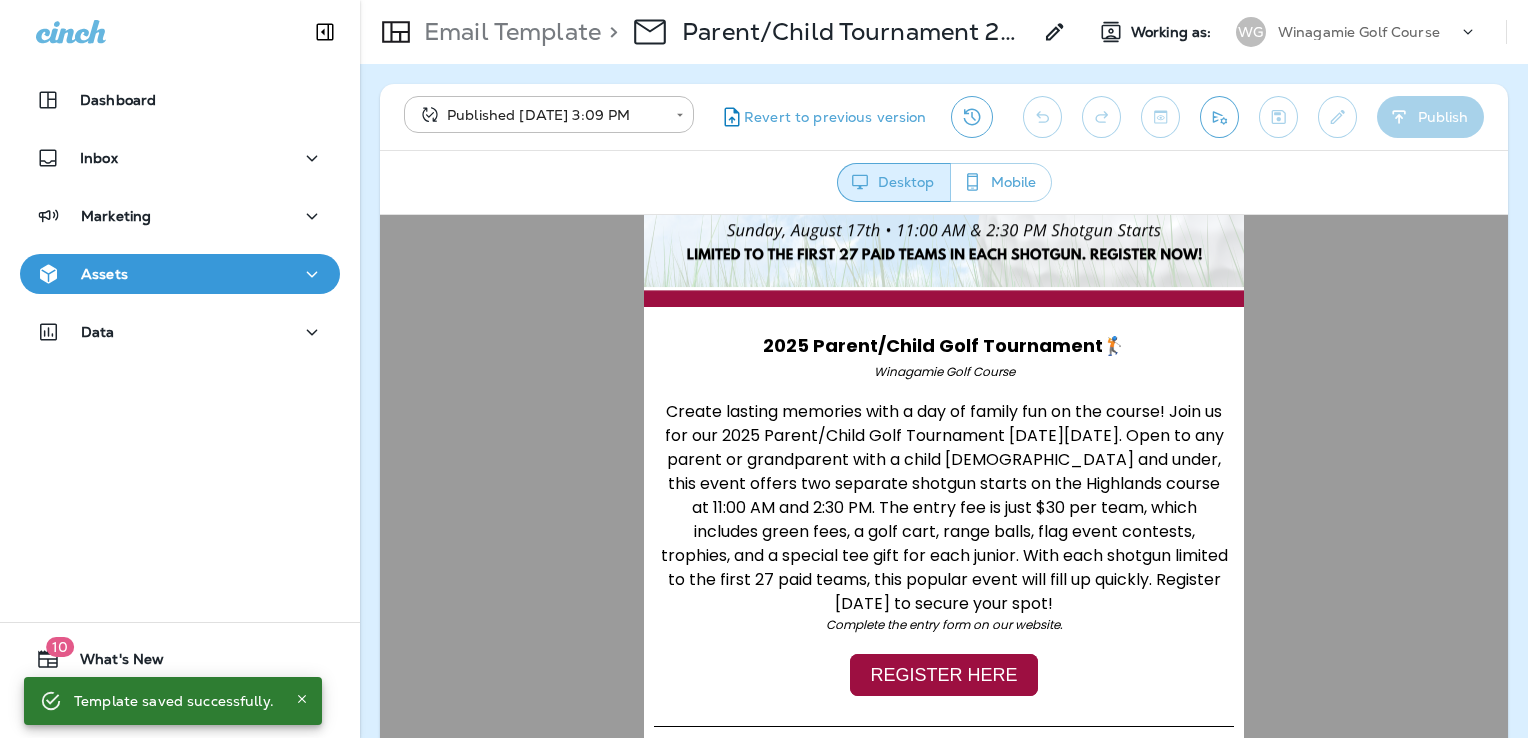 scroll, scrollTop: 400, scrollLeft: 0, axis: vertical 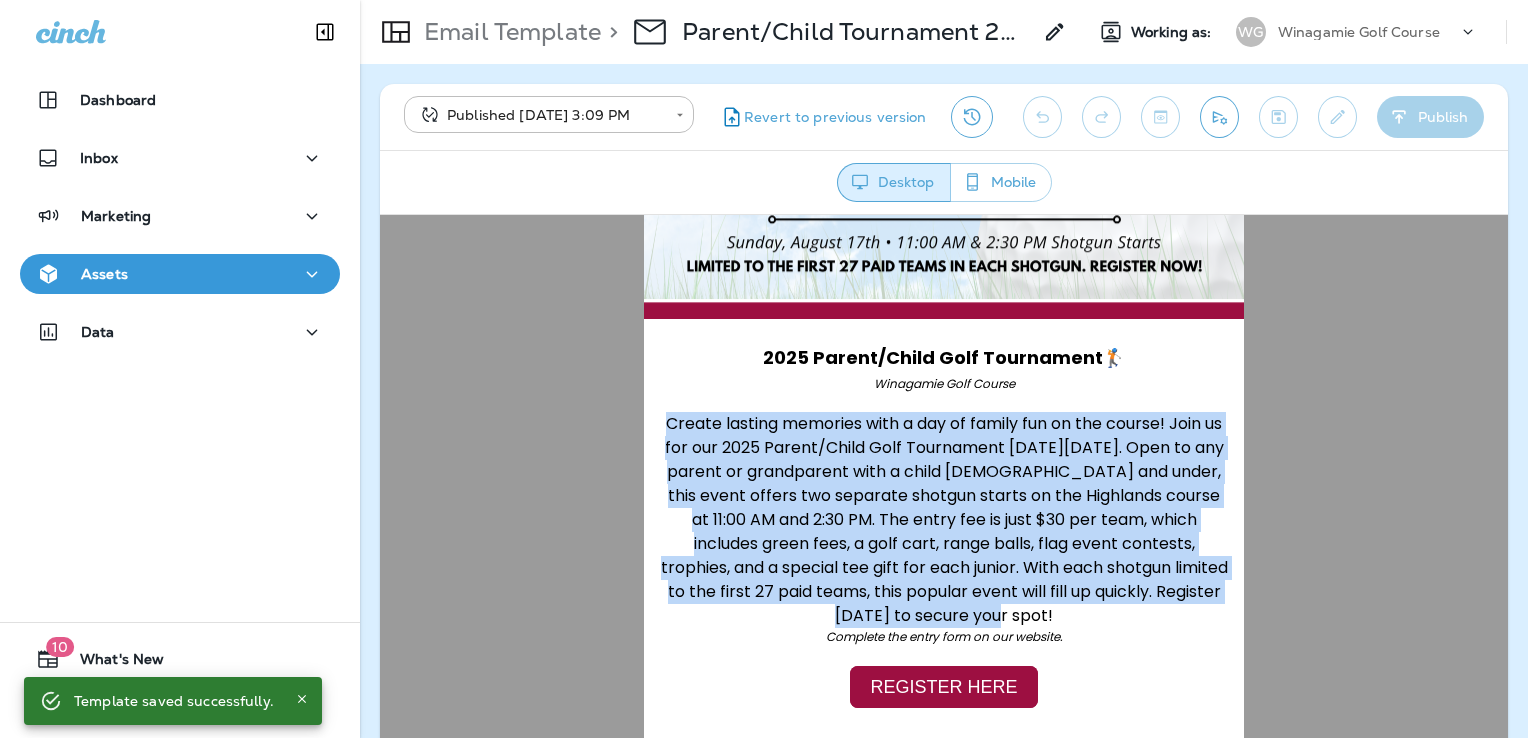 drag, startPoint x: 653, startPoint y: 421, endPoint x: 1032, endPoint y: 607, distance: 422.18124 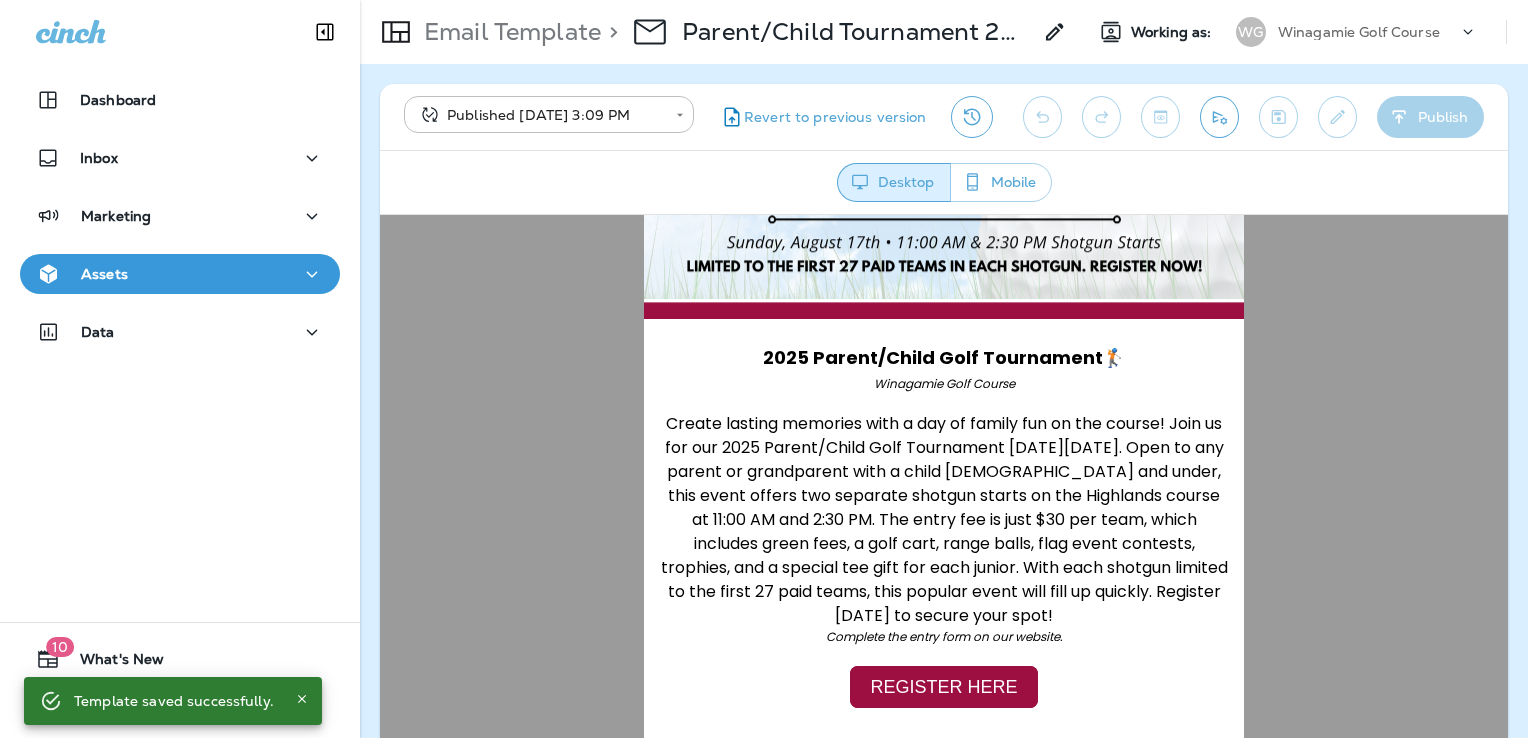 click on "REGISTER HERE" at bounding box center (944, 694) 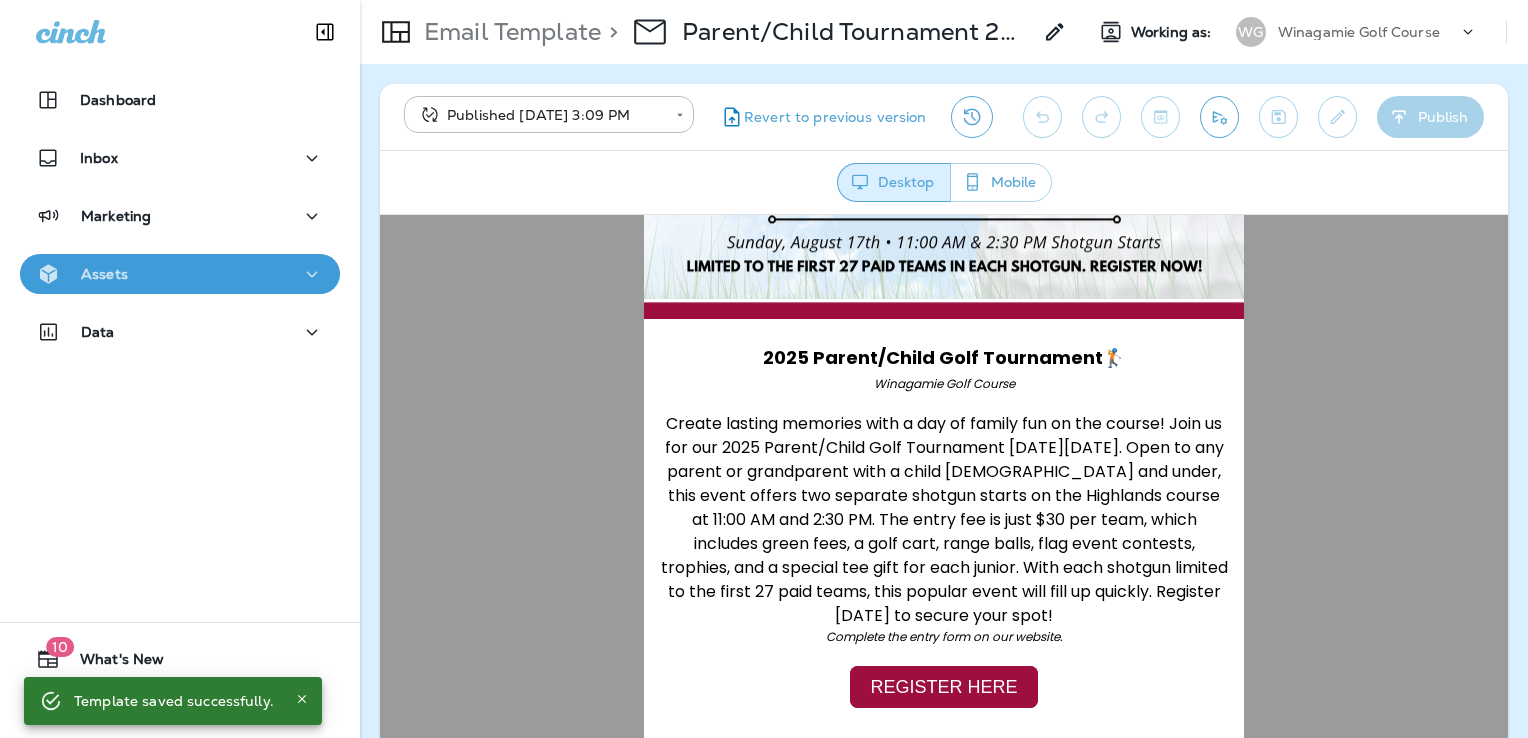 click on "Assets" at bounding box center (180, 274) 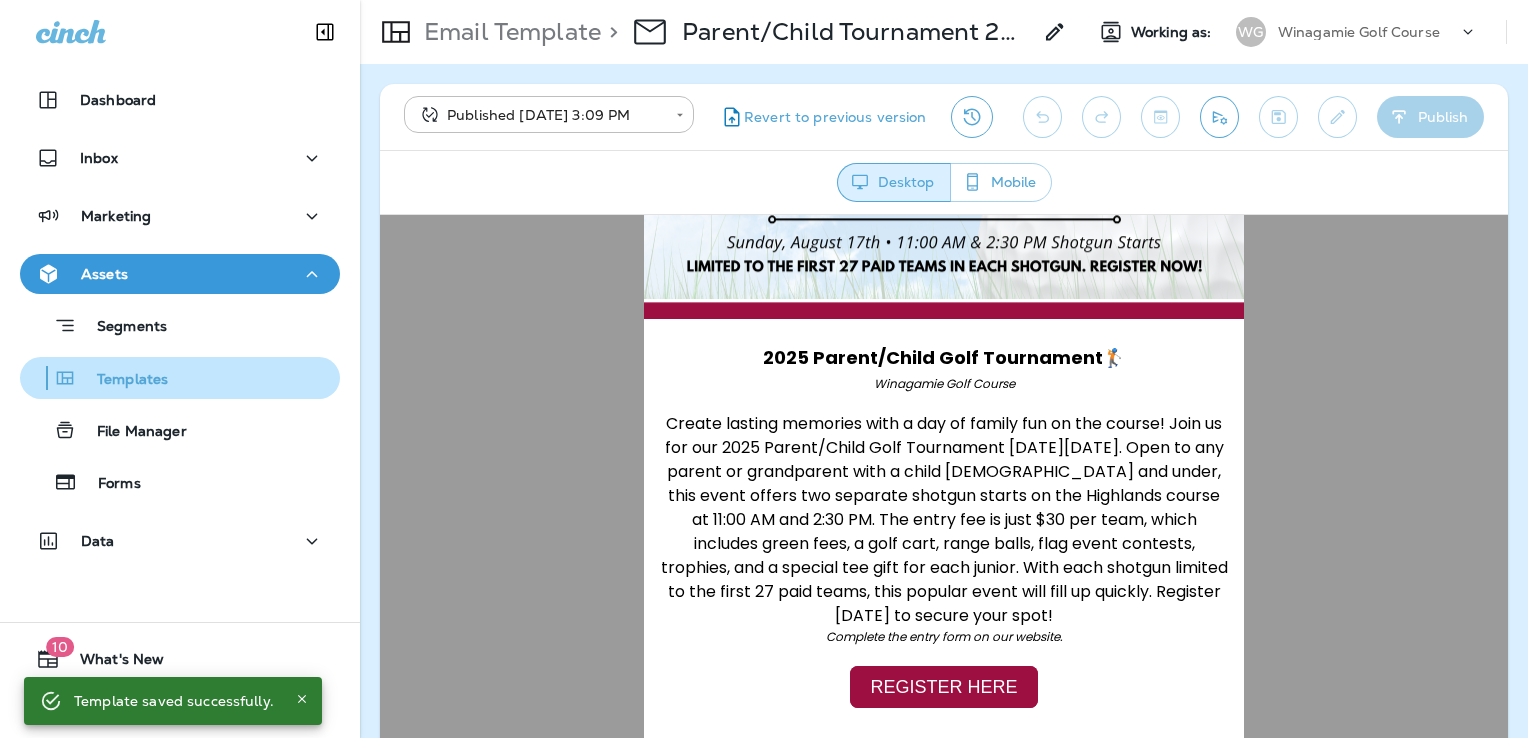 click on "Templates" at bounding box center [180, 378] 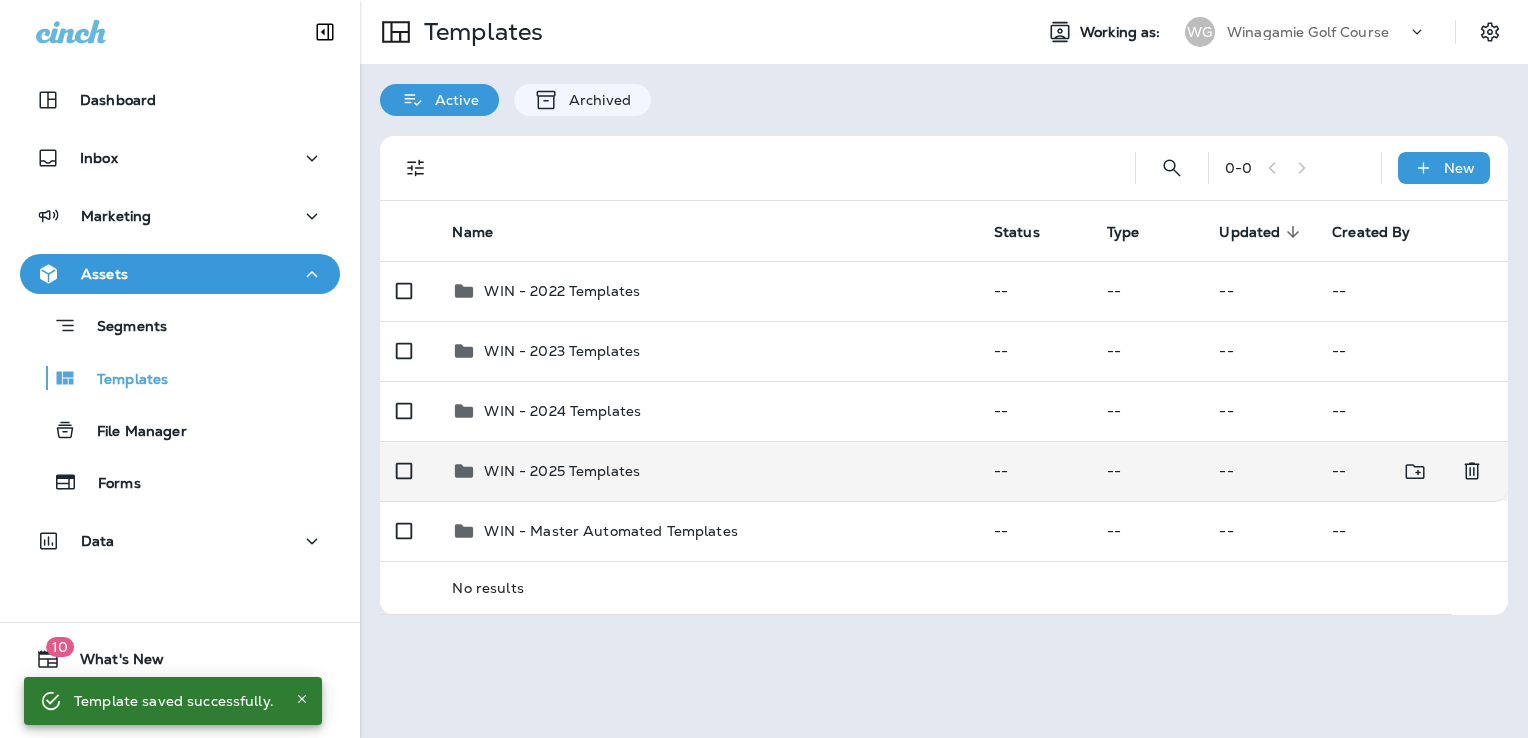click on "WIN - 2025 Templates" at bounding box center (706, 471) 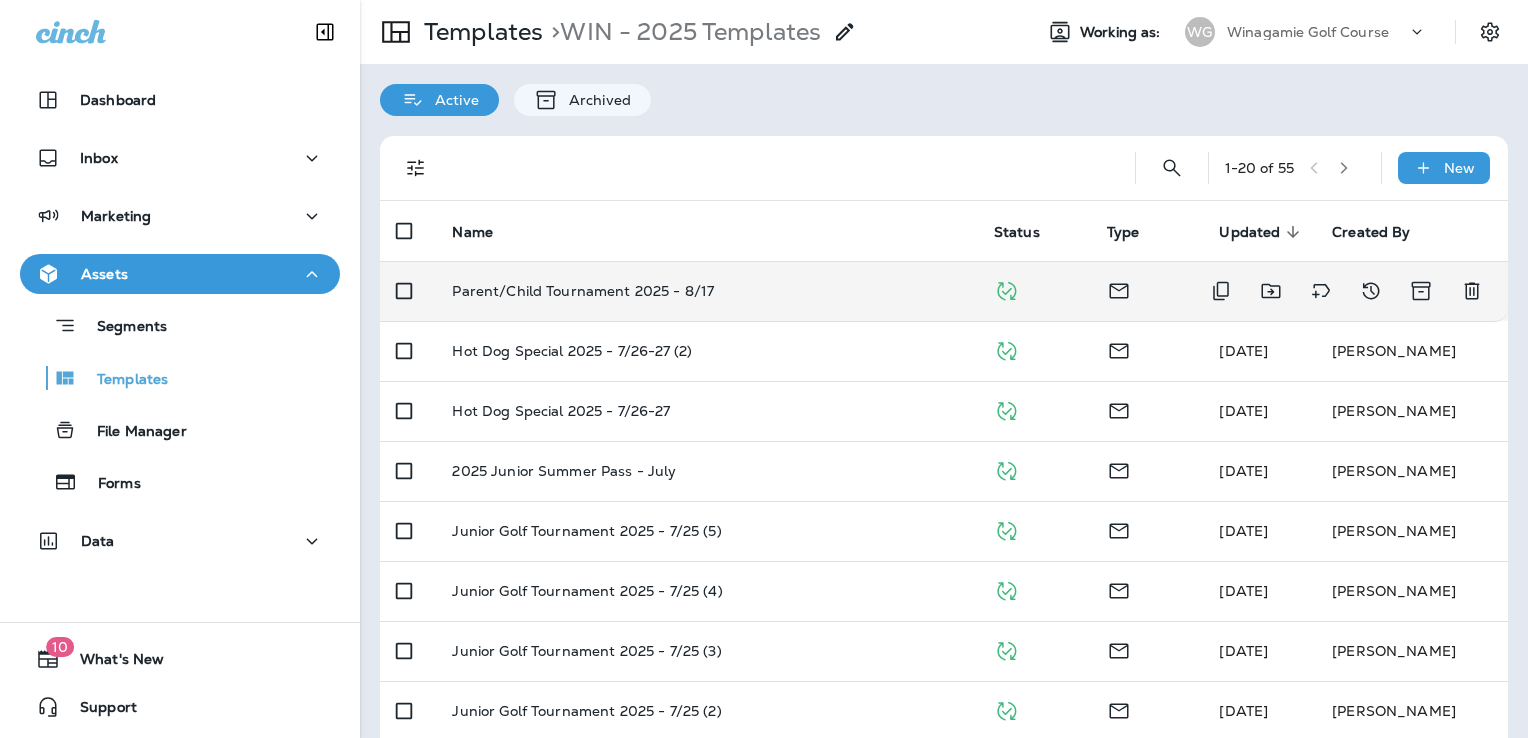 click on "Parent/Child Tournament 2025 - 8/17" at bounding box center (706, 291) 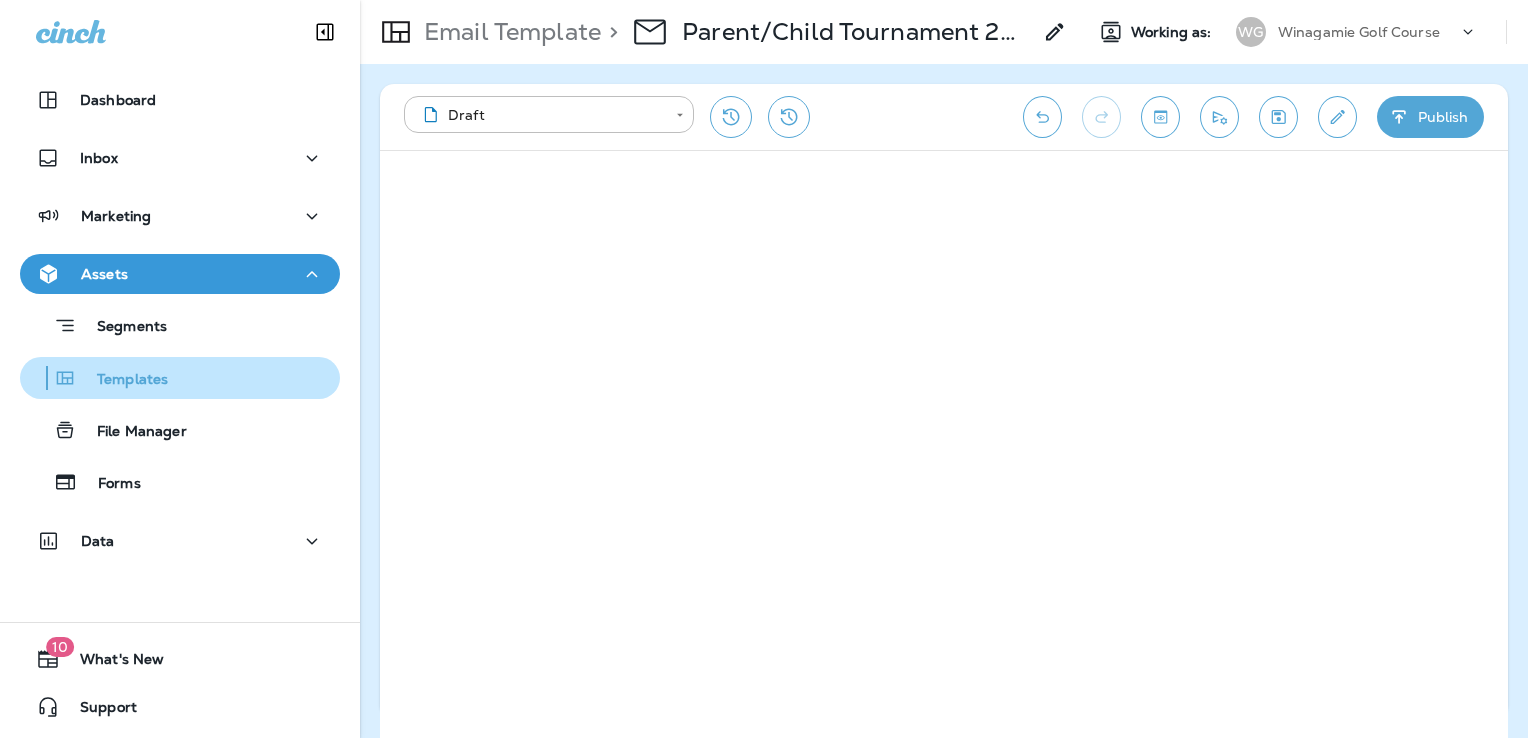 click on "Templates" at bounding box center [180, 378] 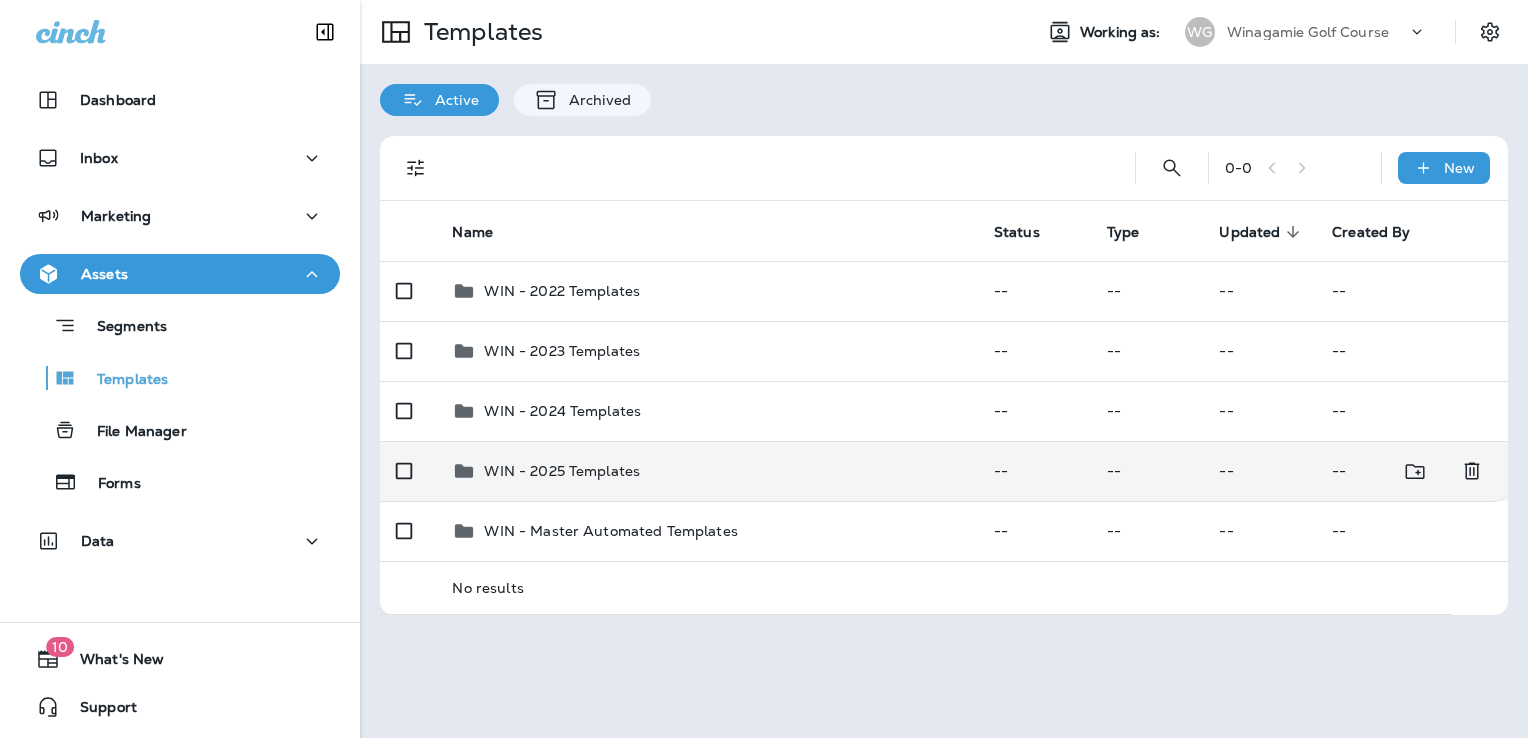 click on "WIN - 2025 Templates" at bounding box center [706, 471] 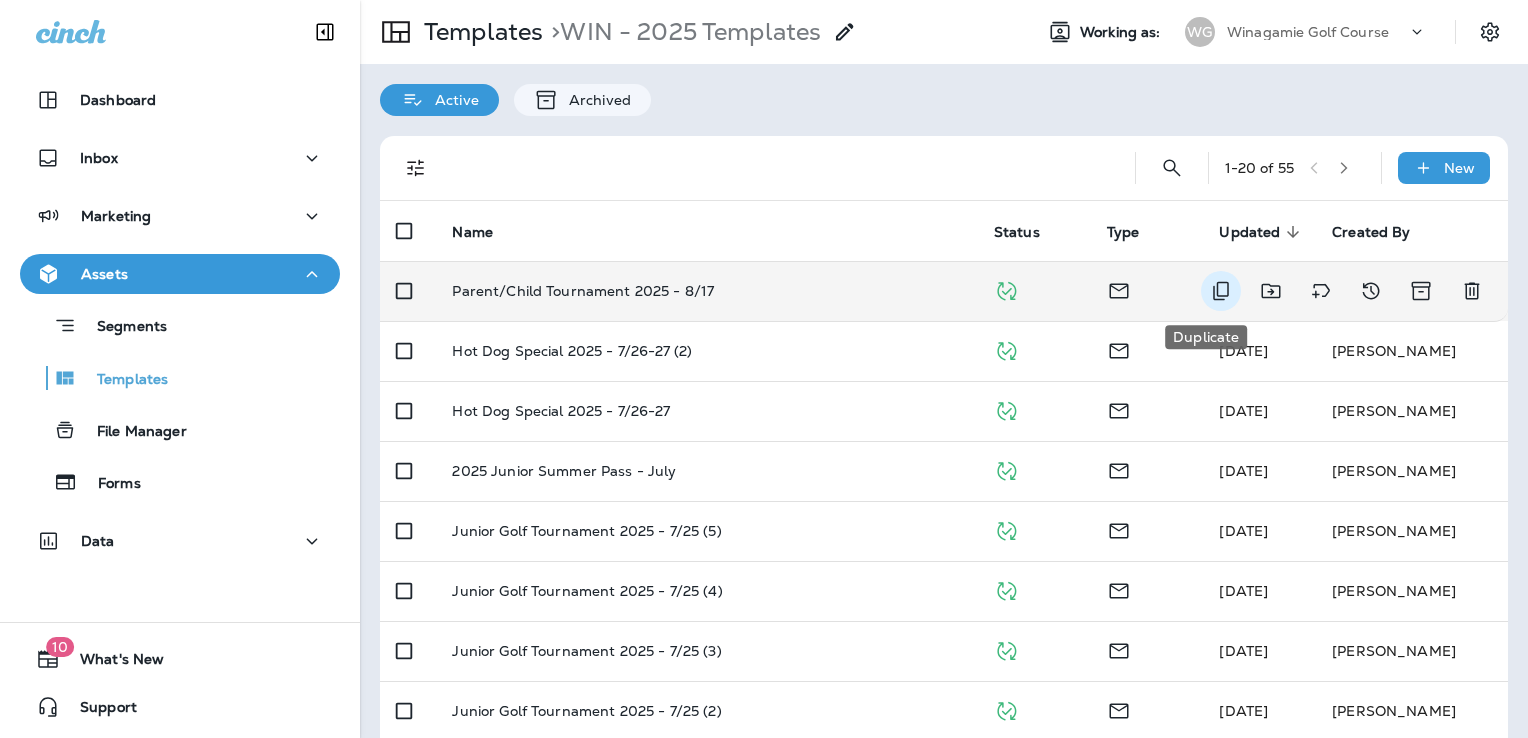 click 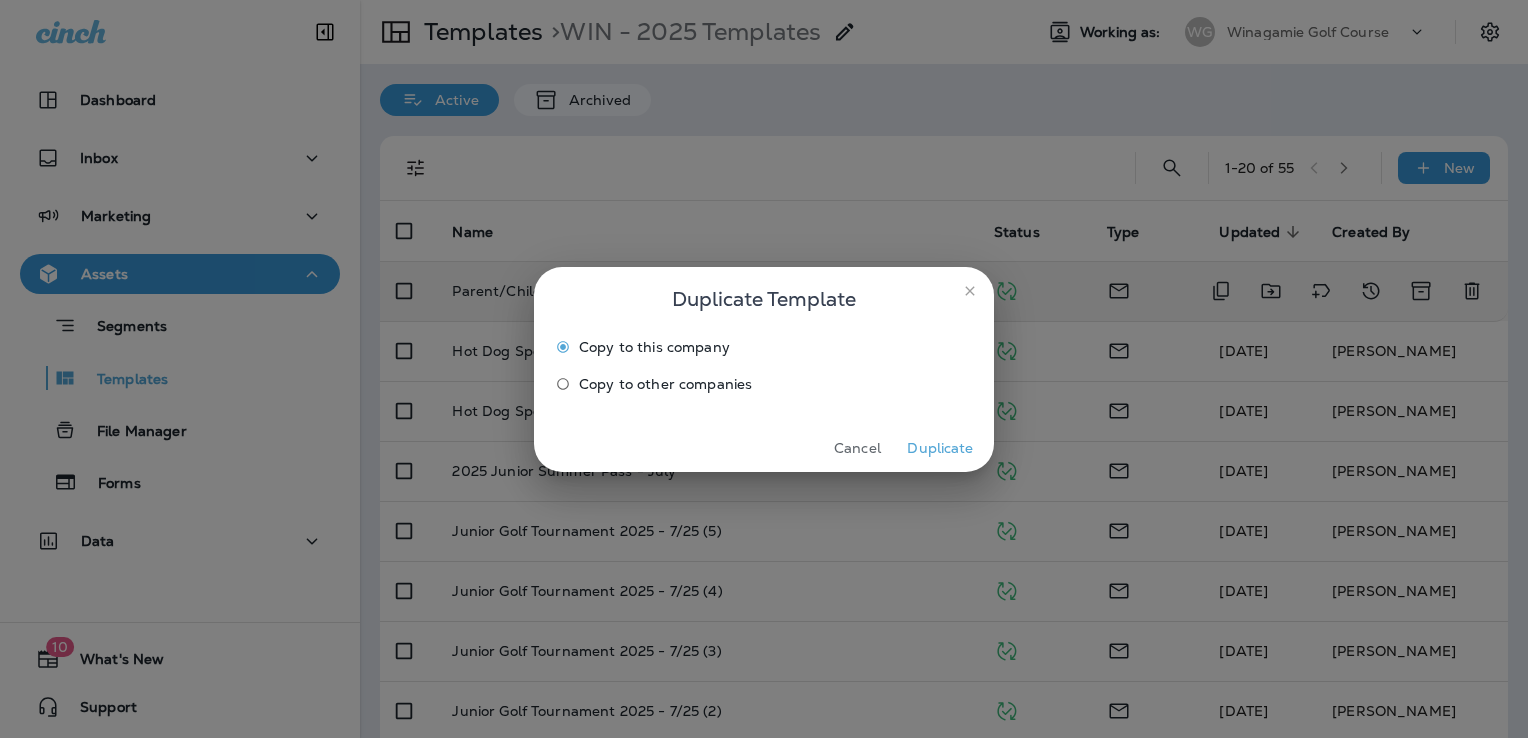 click on "Duplicate" at bounding box center (940, 448) 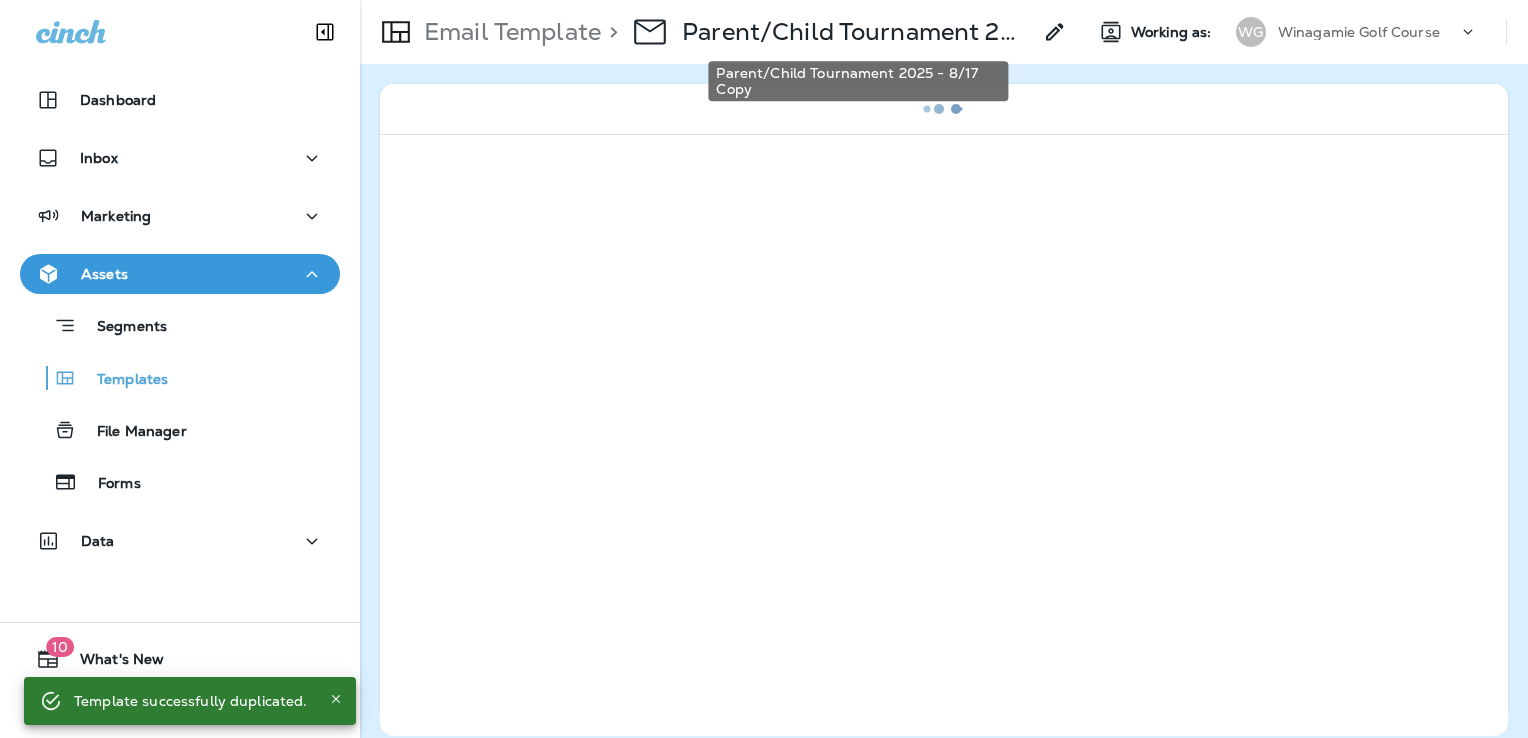 click on "Parent/Child Tournament 2025 - 8/17 Copy" at bounding box center (856, 32) 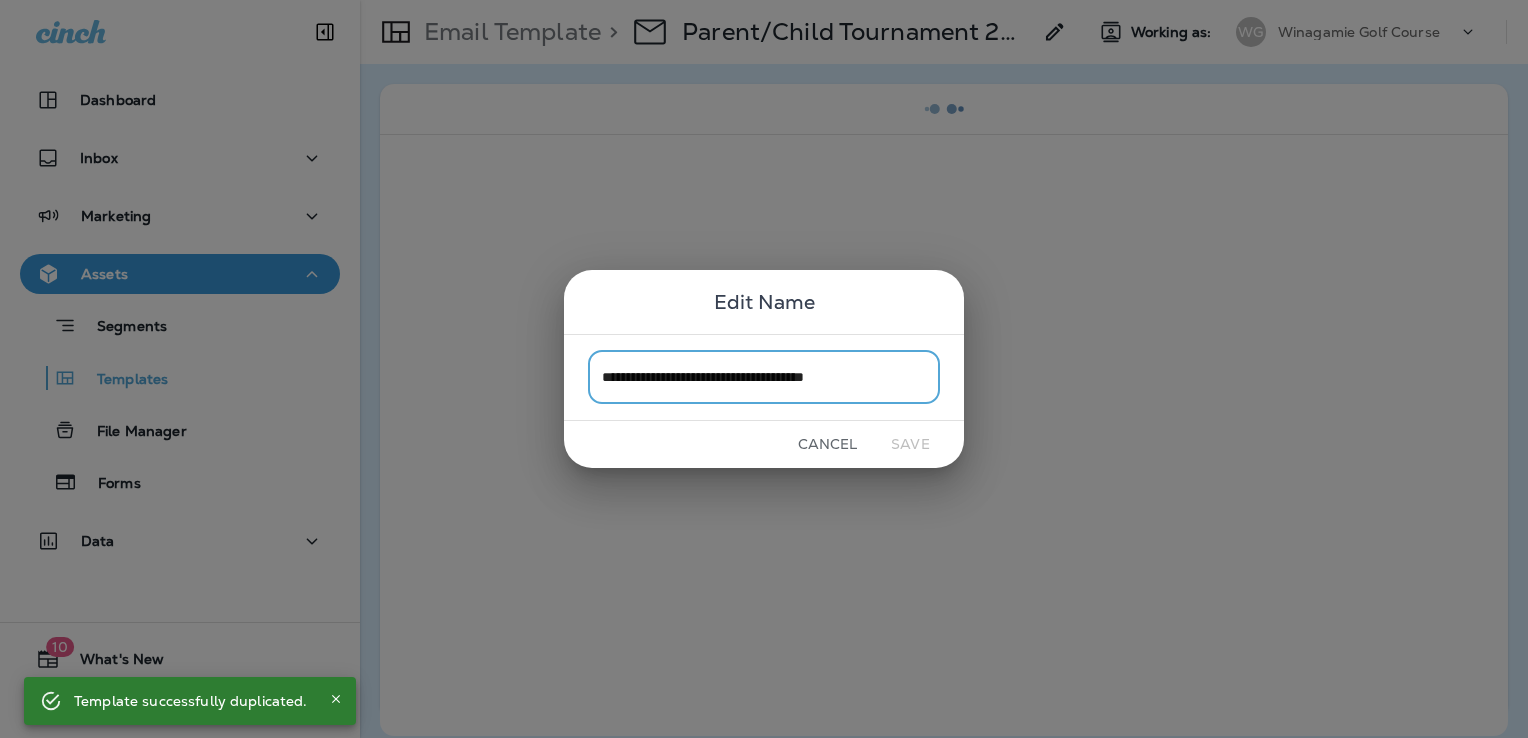 click on "**********" at bounding box center (764, 377) 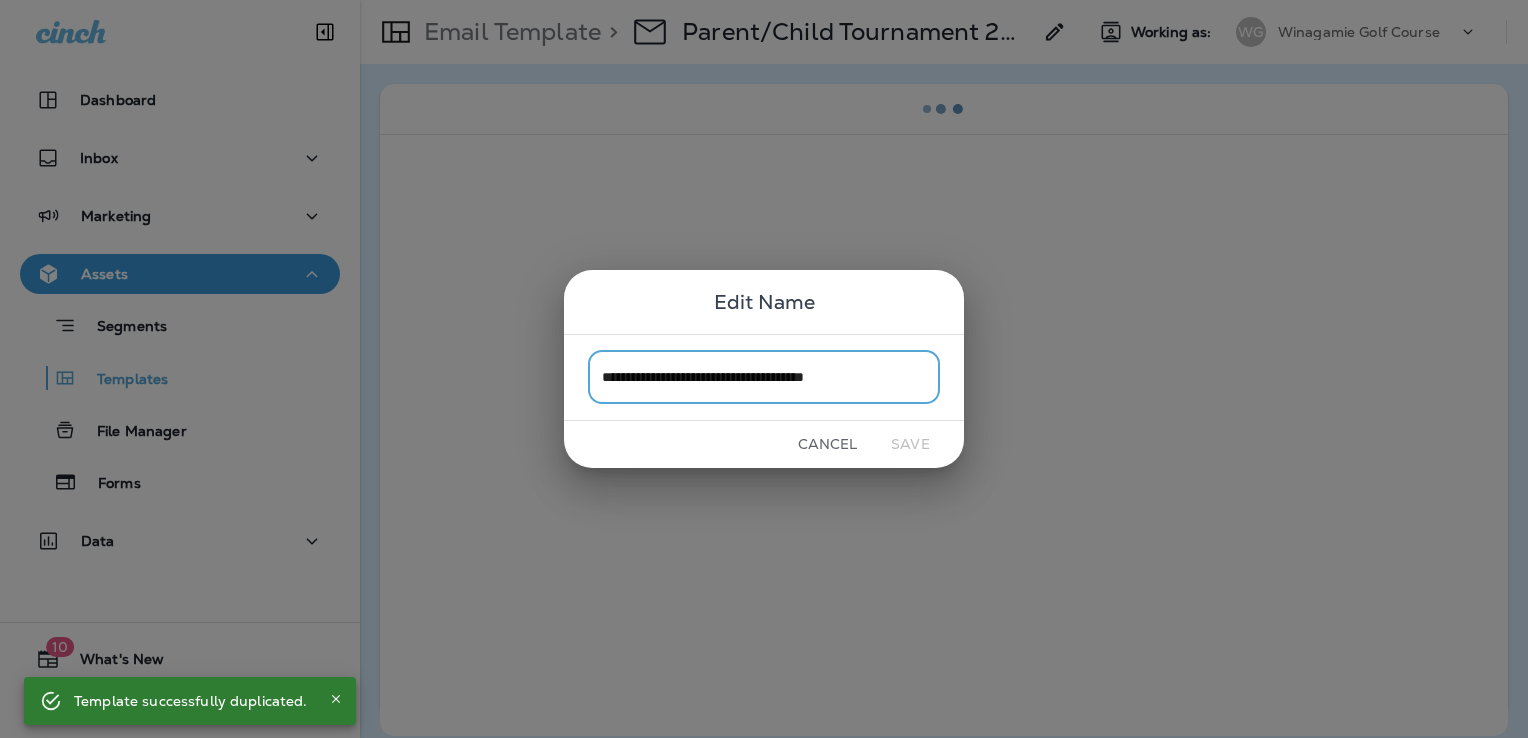 click on "**********" at bounding box center [764, 377] 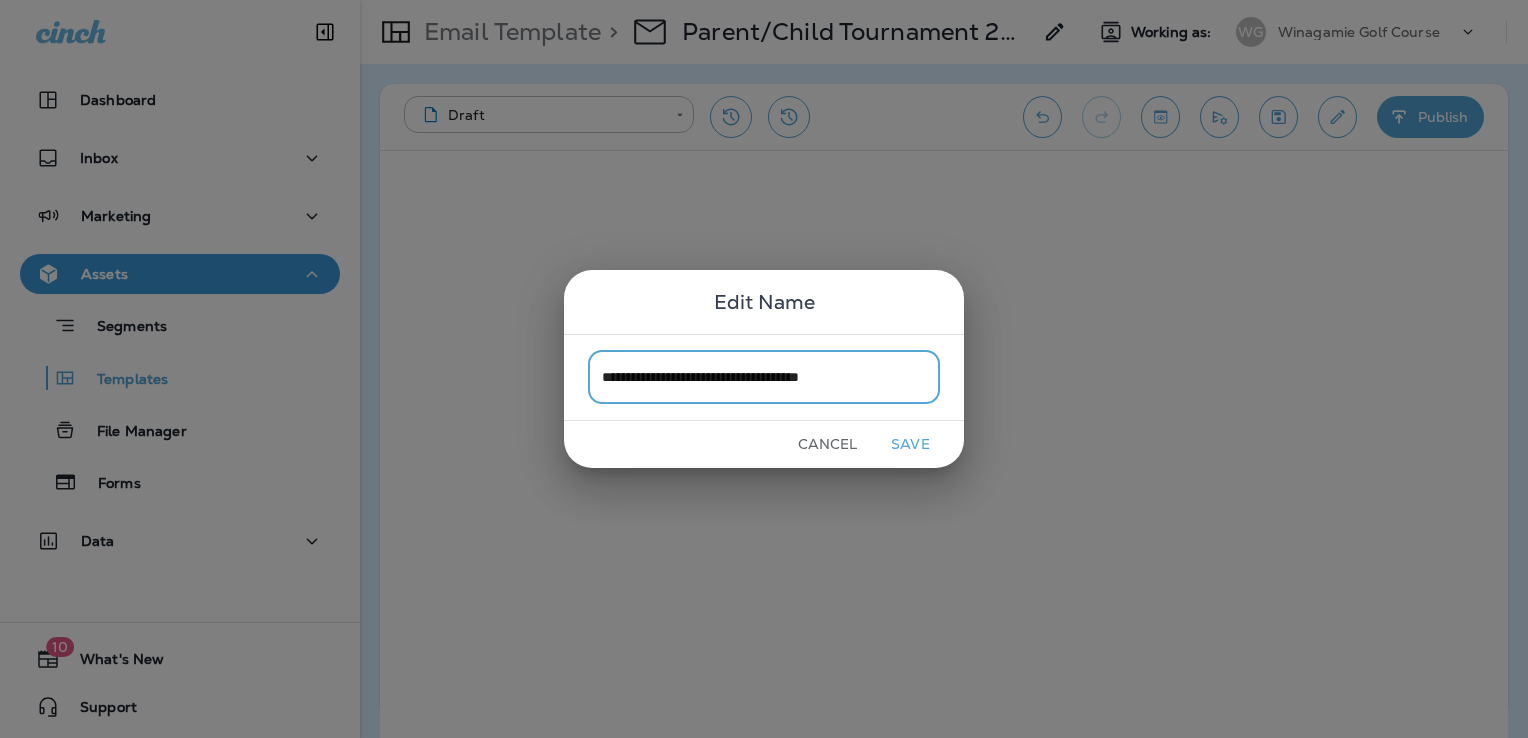type on "**********" 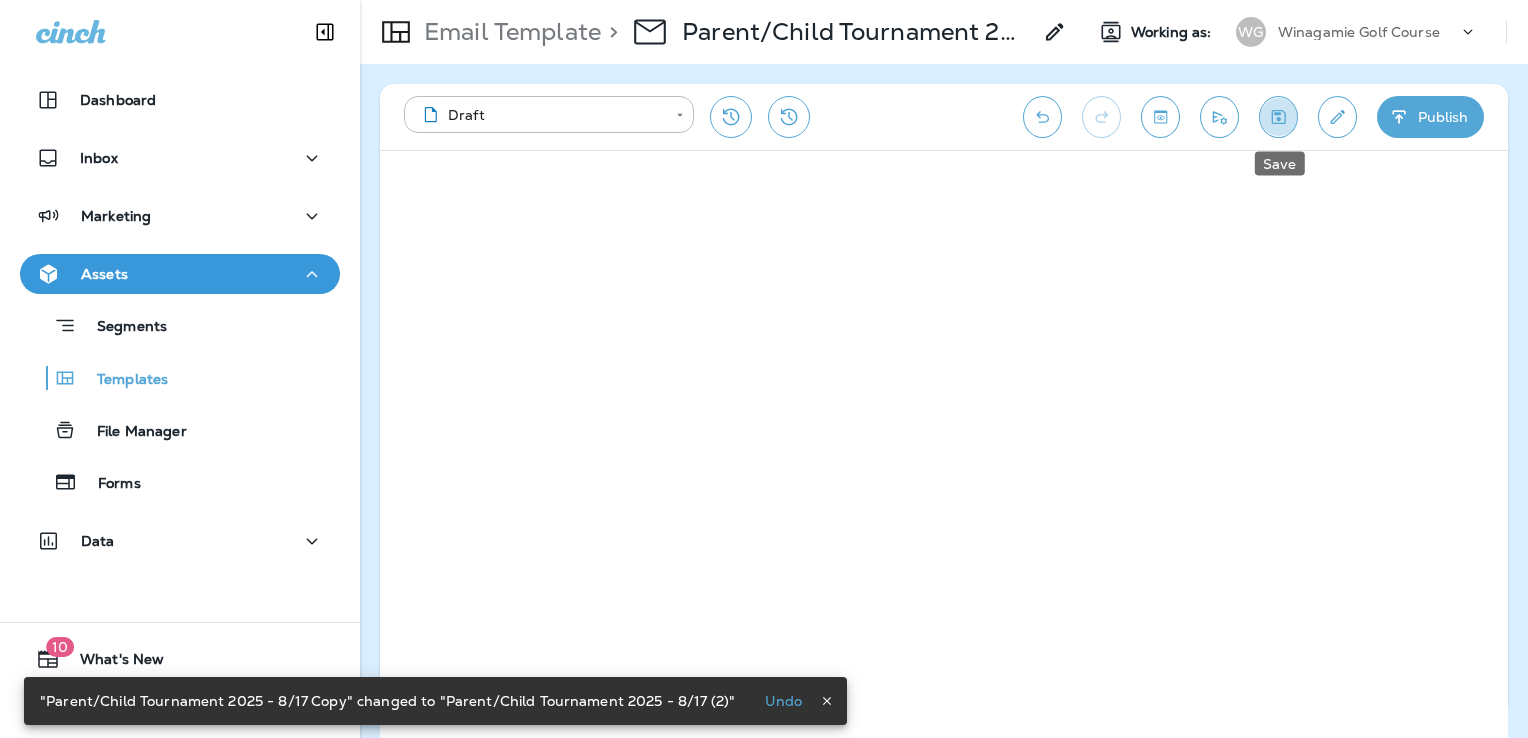 click 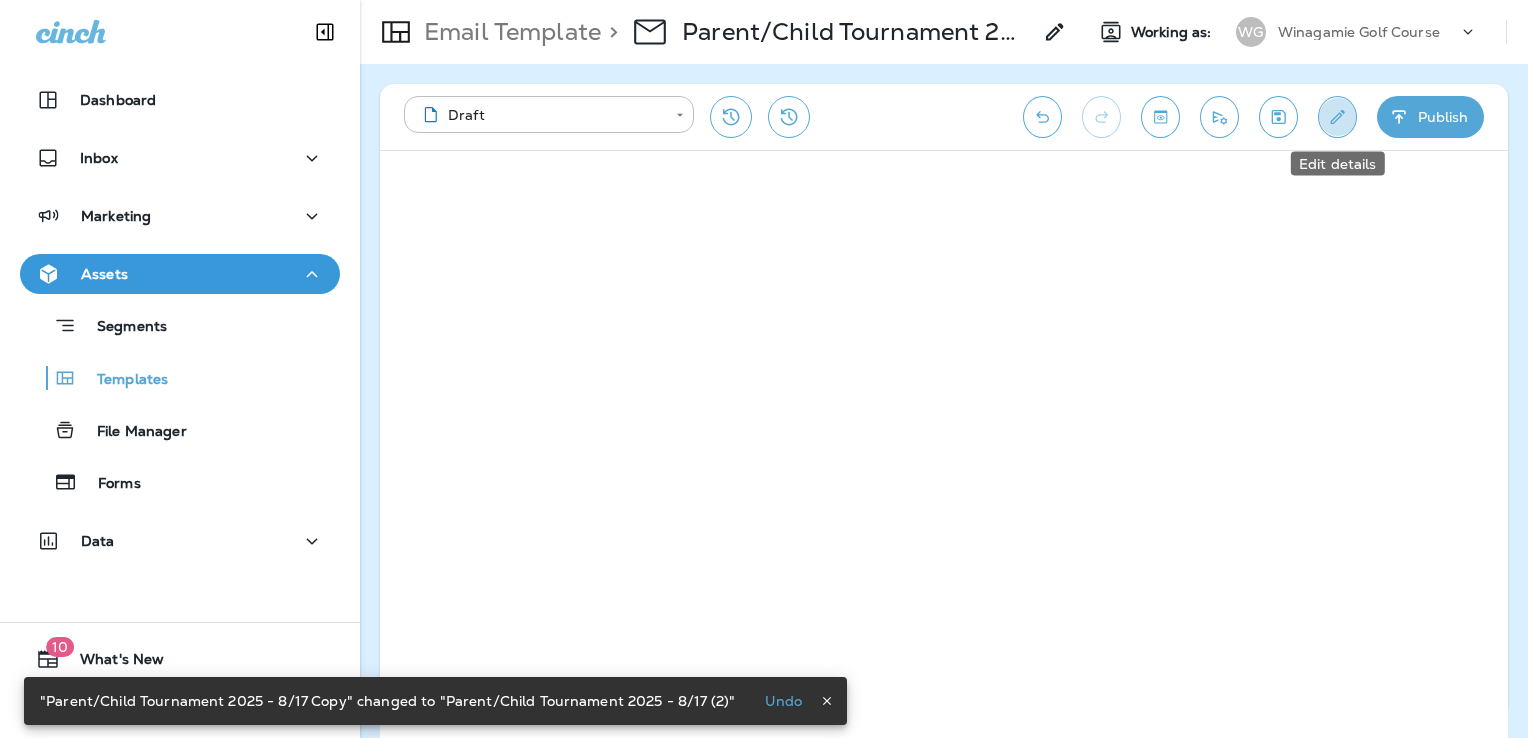 click 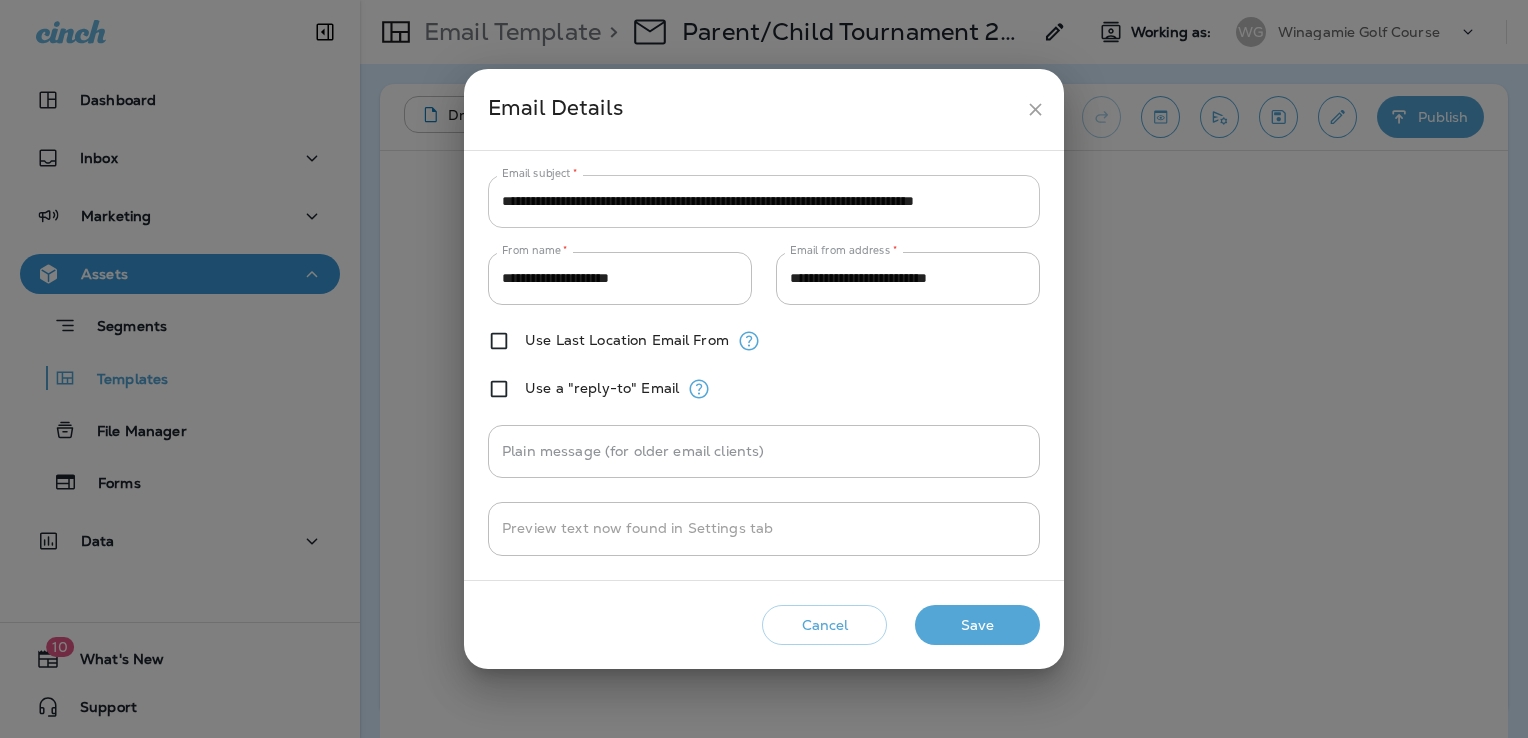 click on "**********" at bounding box center [764, 201] 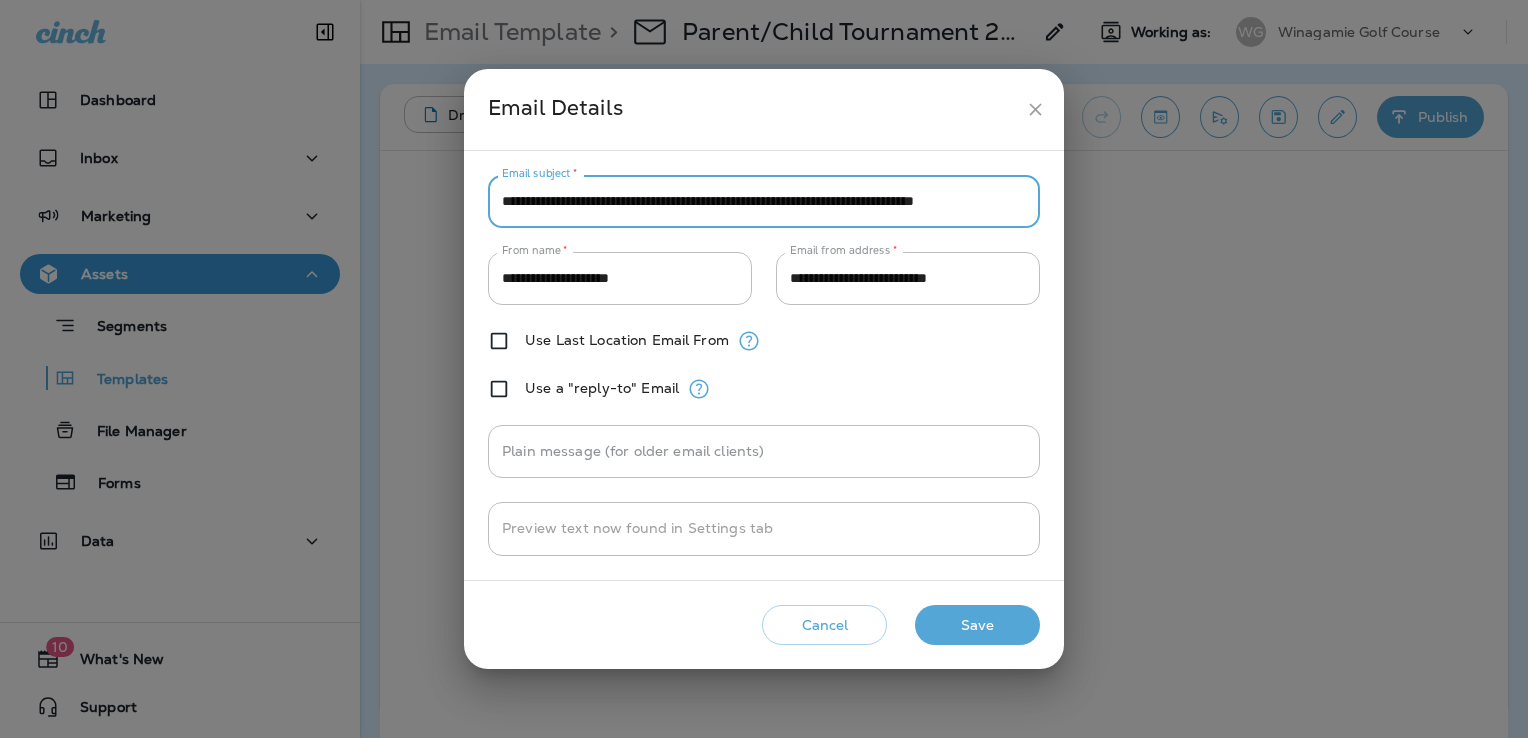 click on "**********" at bounding box center [764, 201] 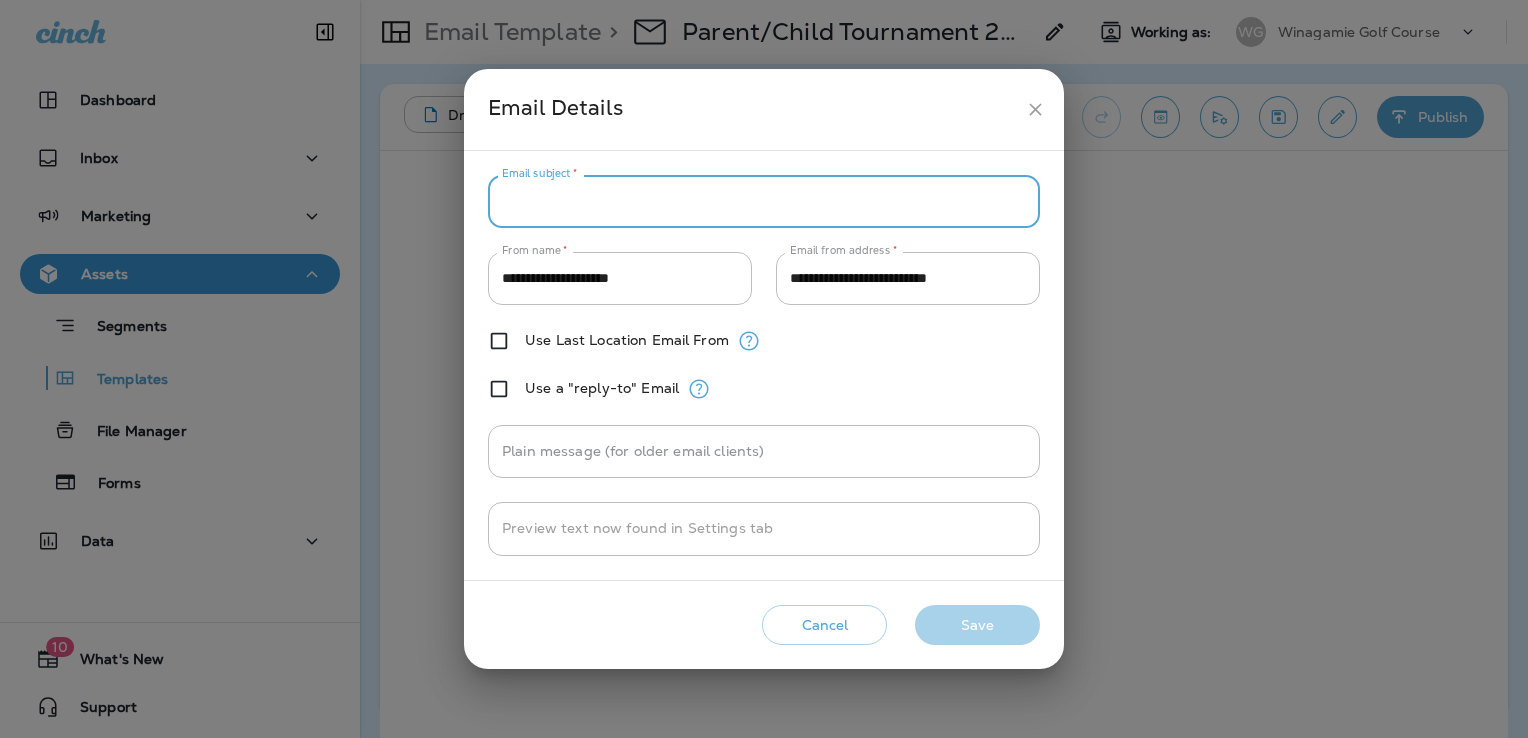 paste on "**********" 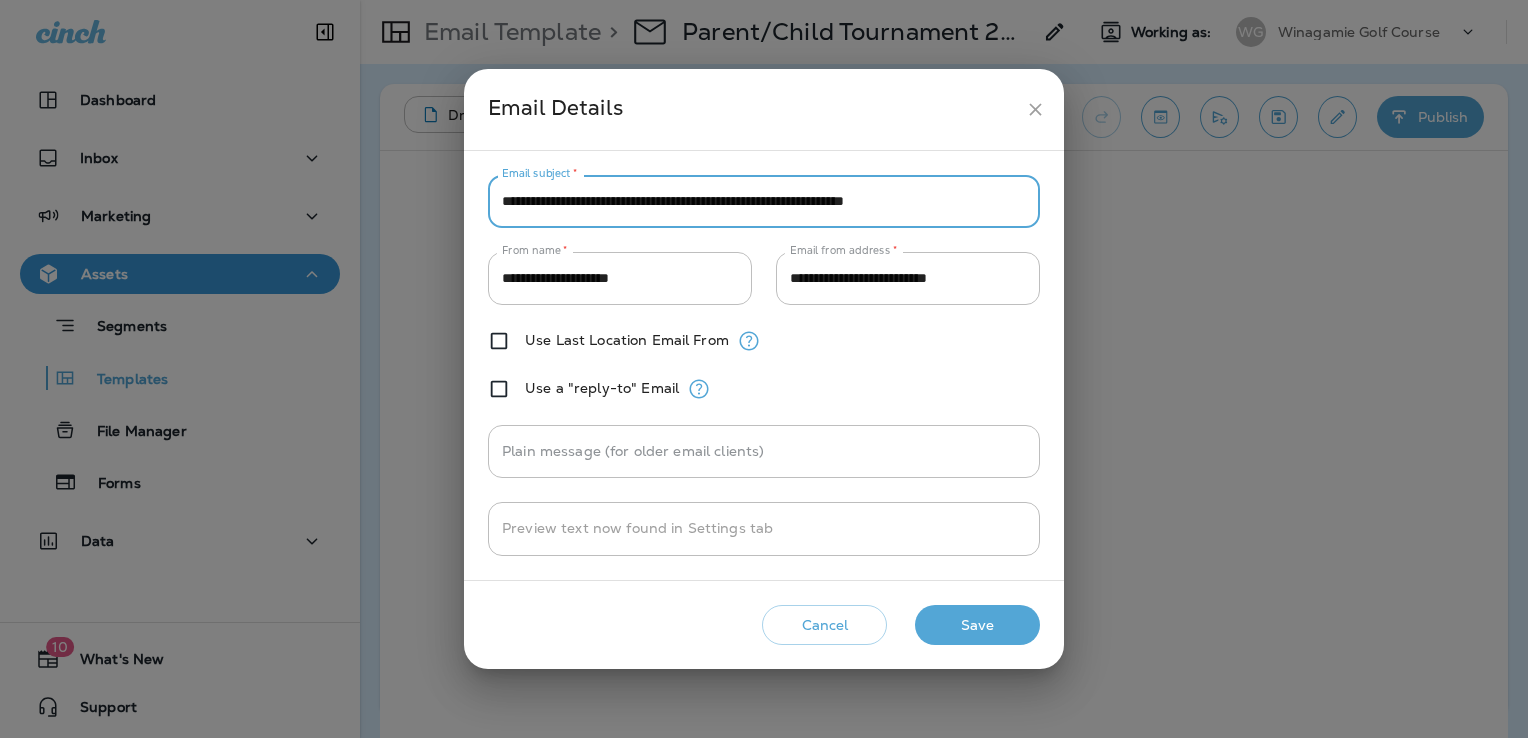type on "**********" 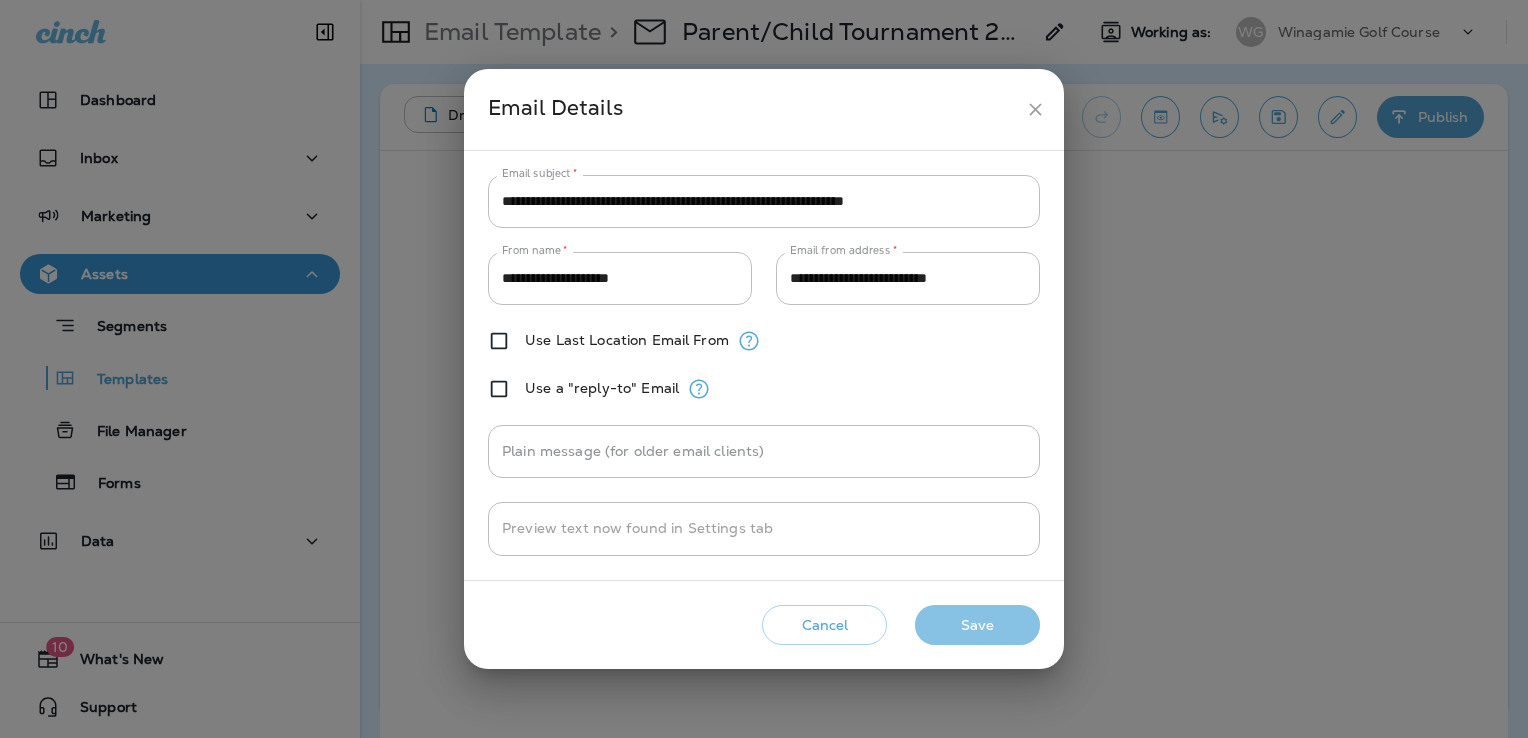 drag, startPoint x: 1000, startPoint y: 618, endPoint x: 1013, endPoint y: 606, distance: 17.691807 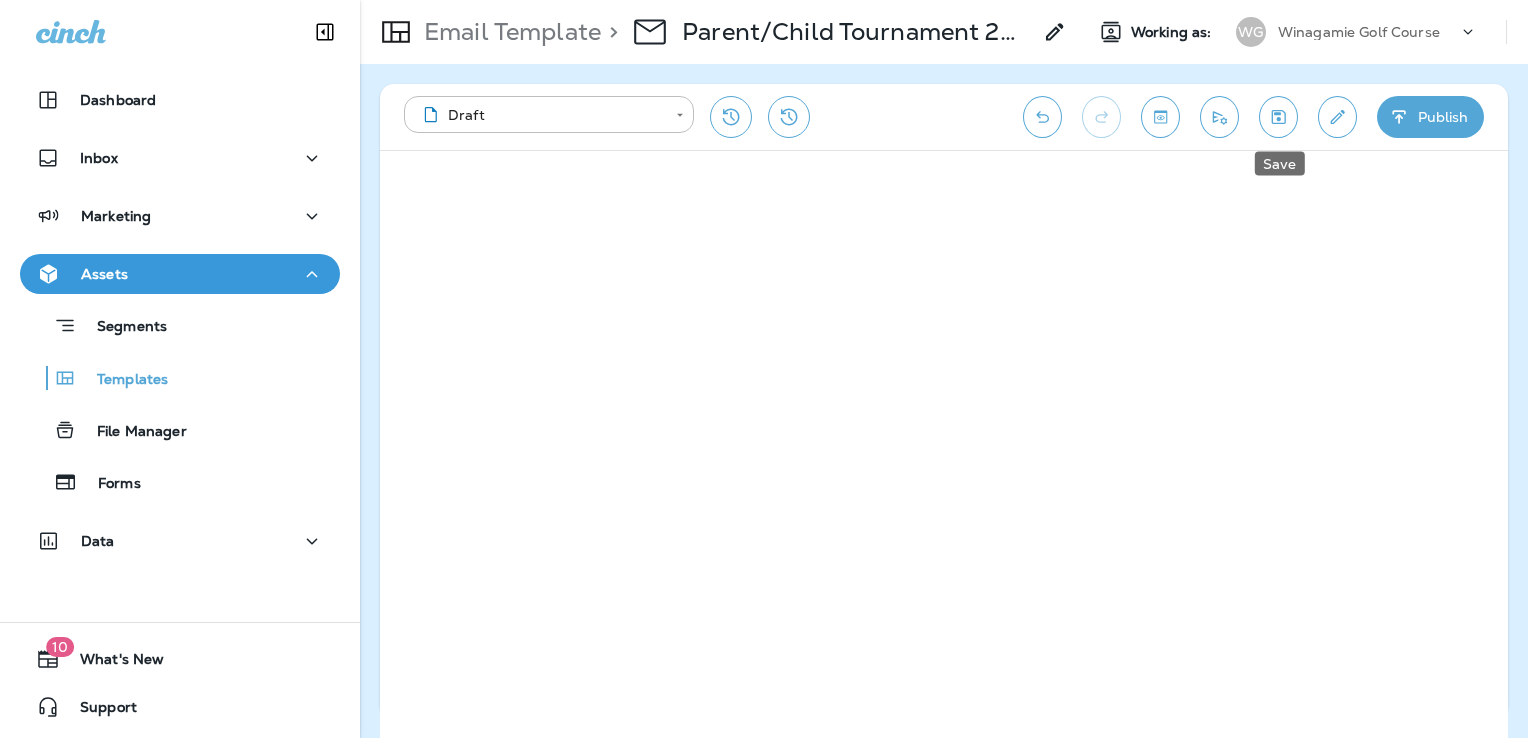 click at bounding box center (1278, 117) 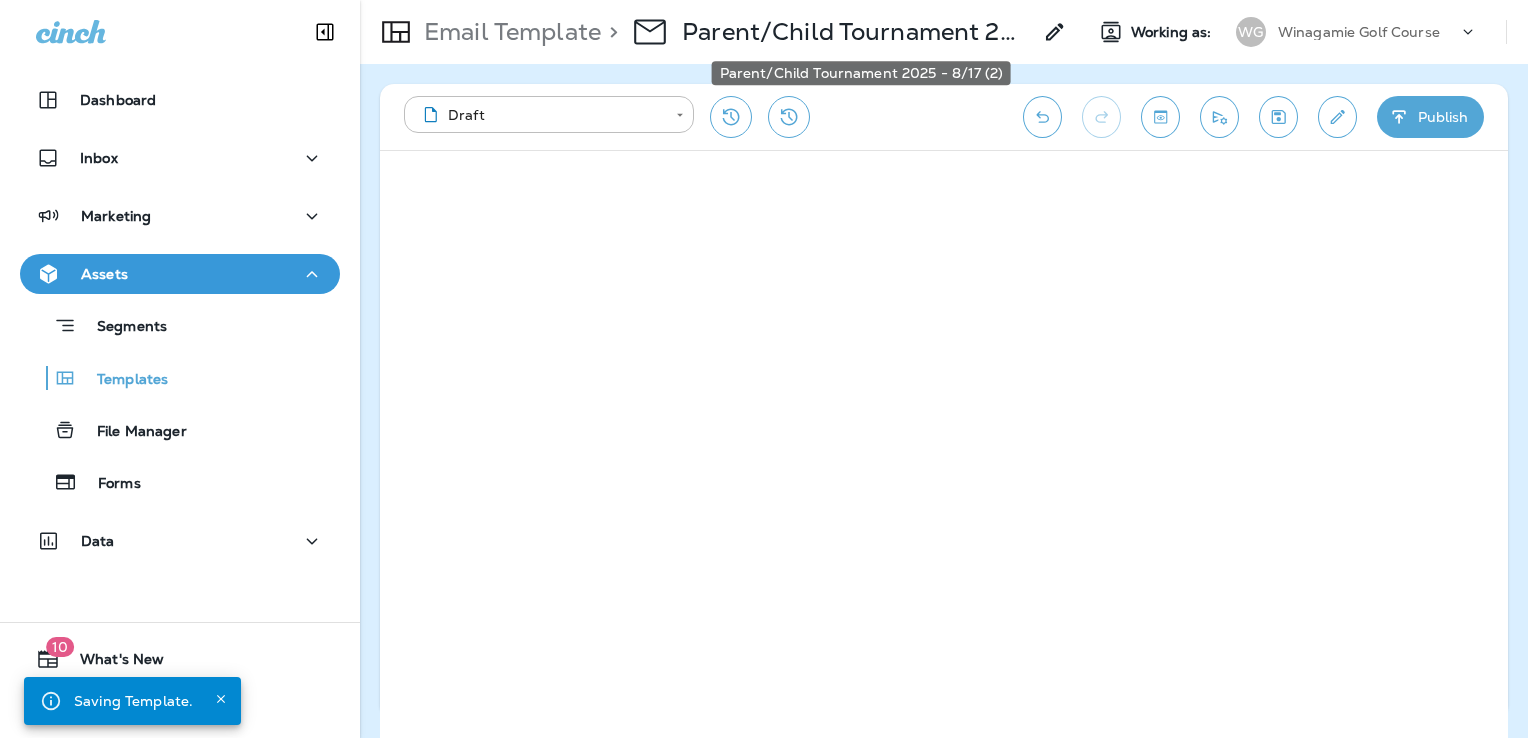 click on "Parent/Child Tournament 2025 - 8/17 (2)" at bounding box center [856, 32] 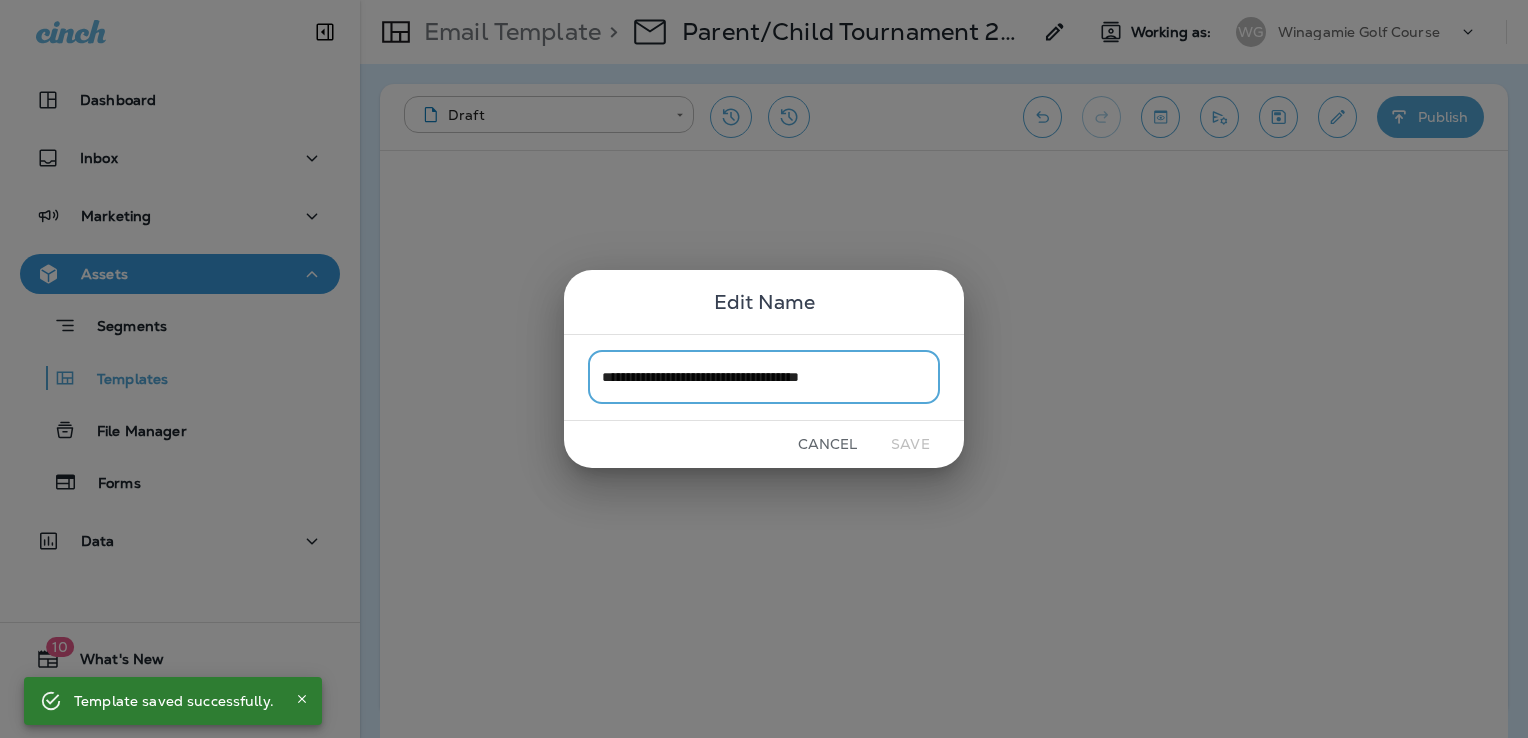 click on "Cancel" at bounding box center (827, 444) 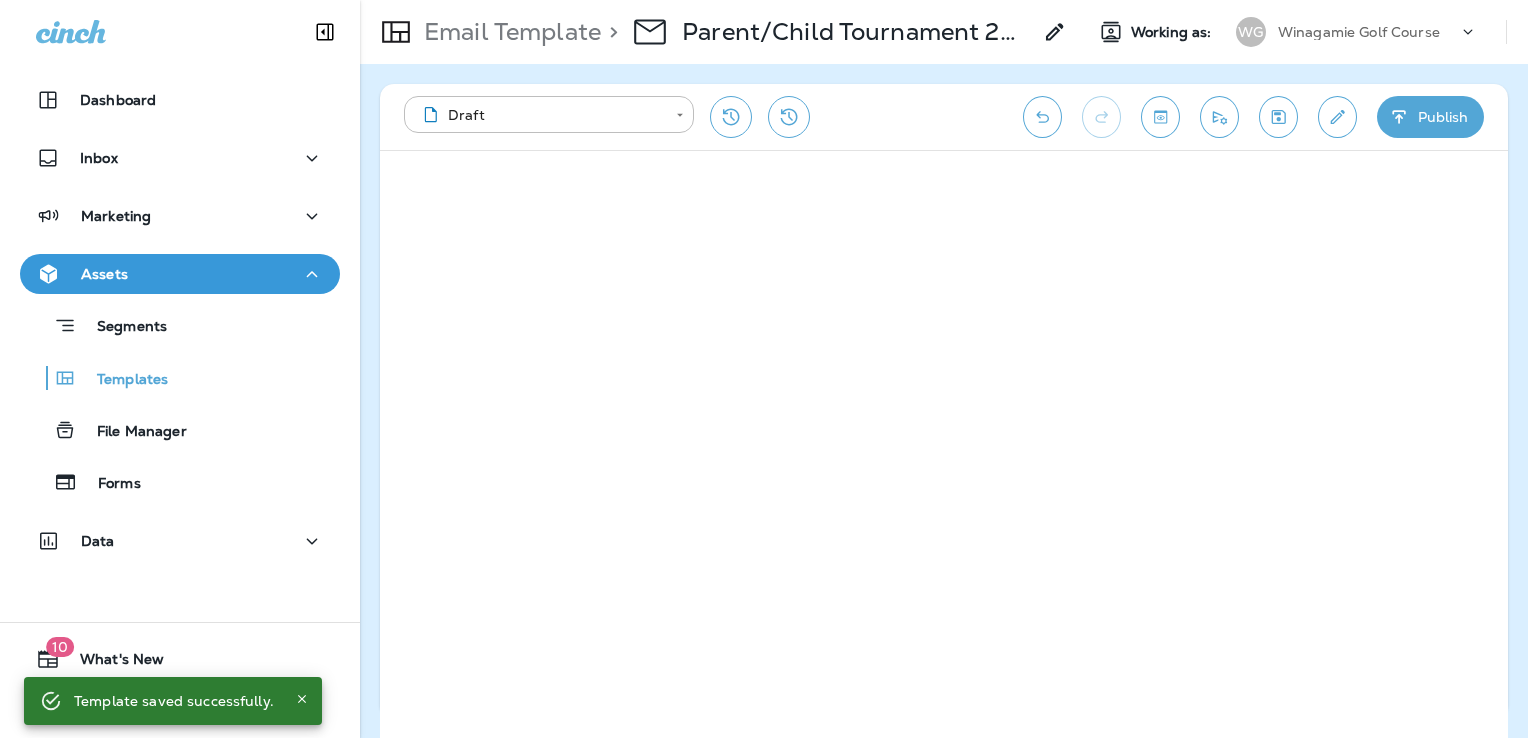 click 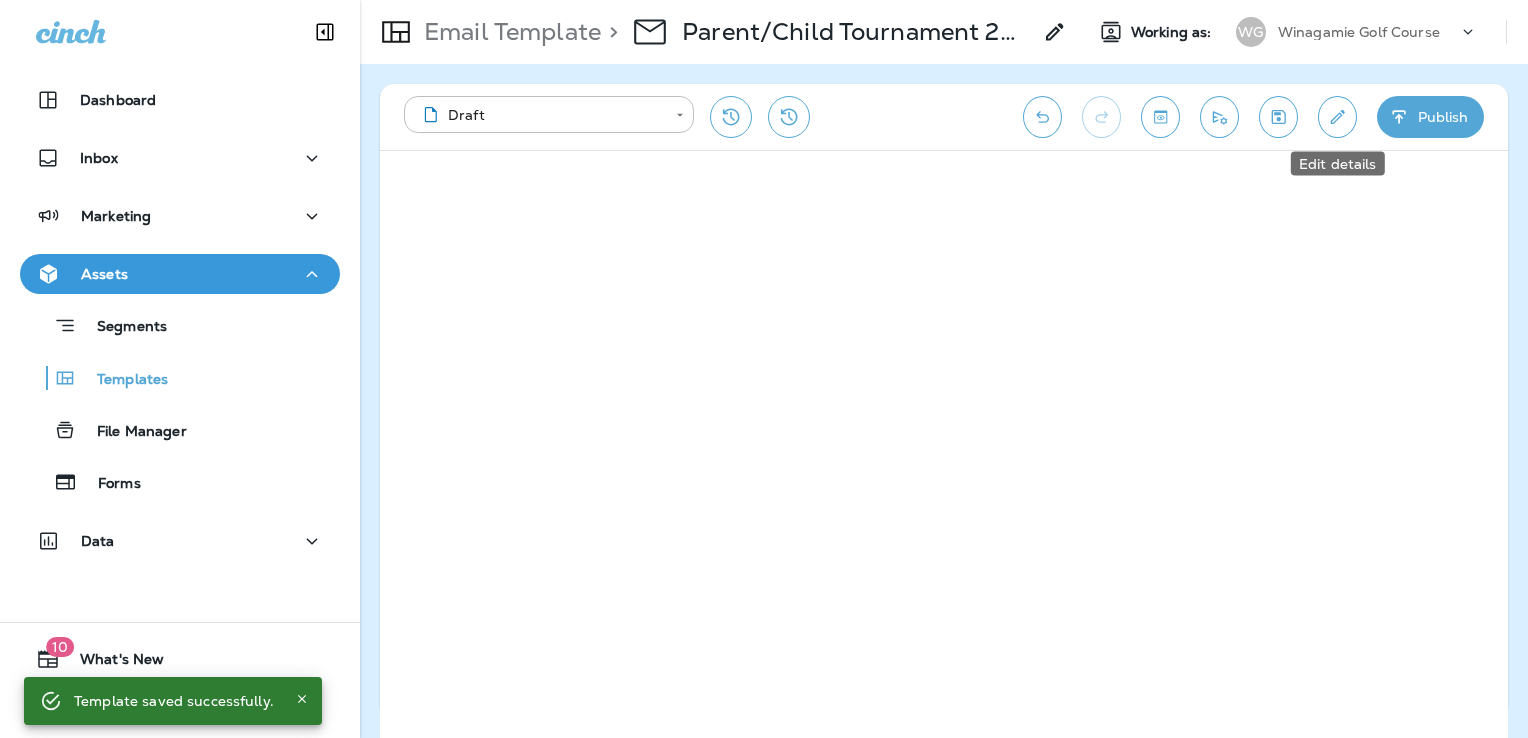 click 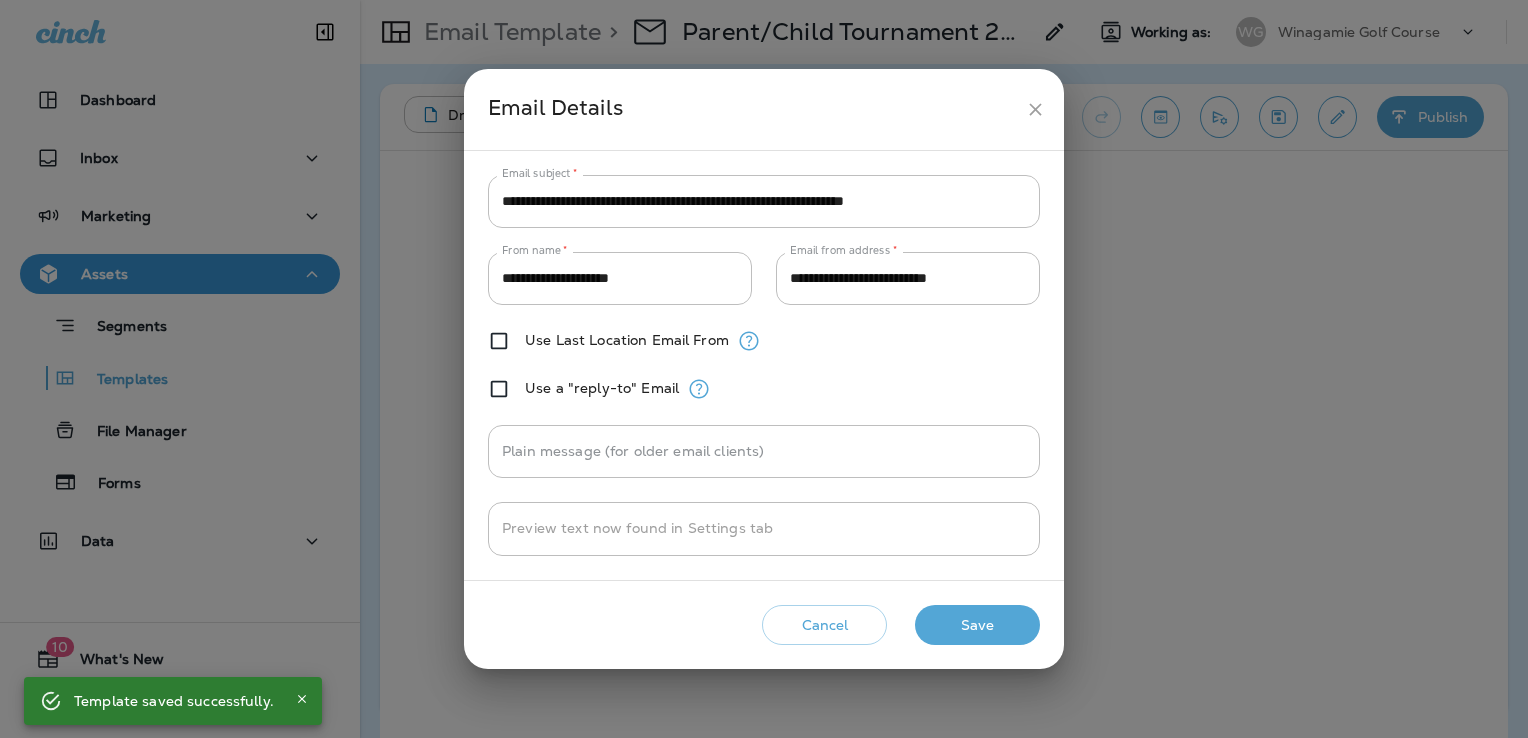 click 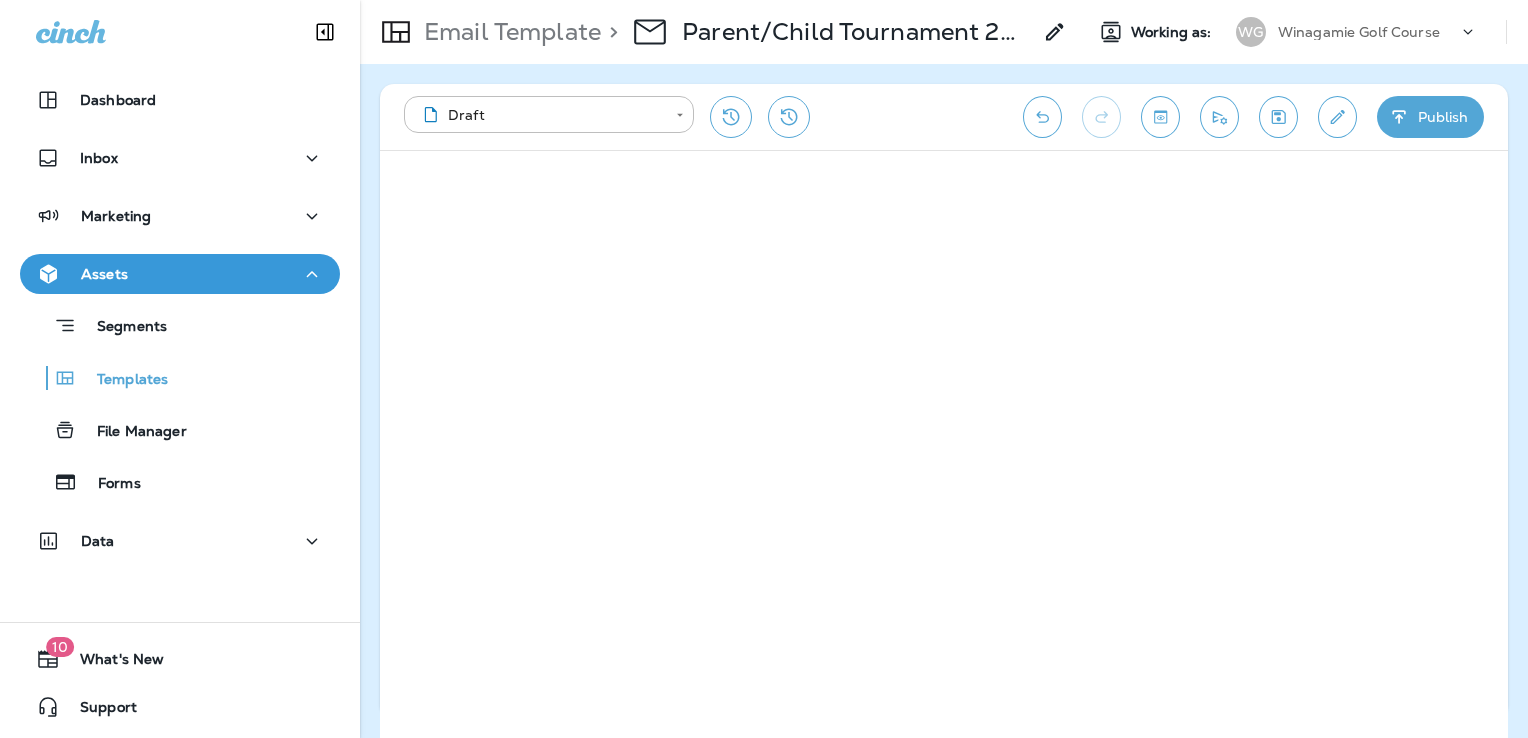 click 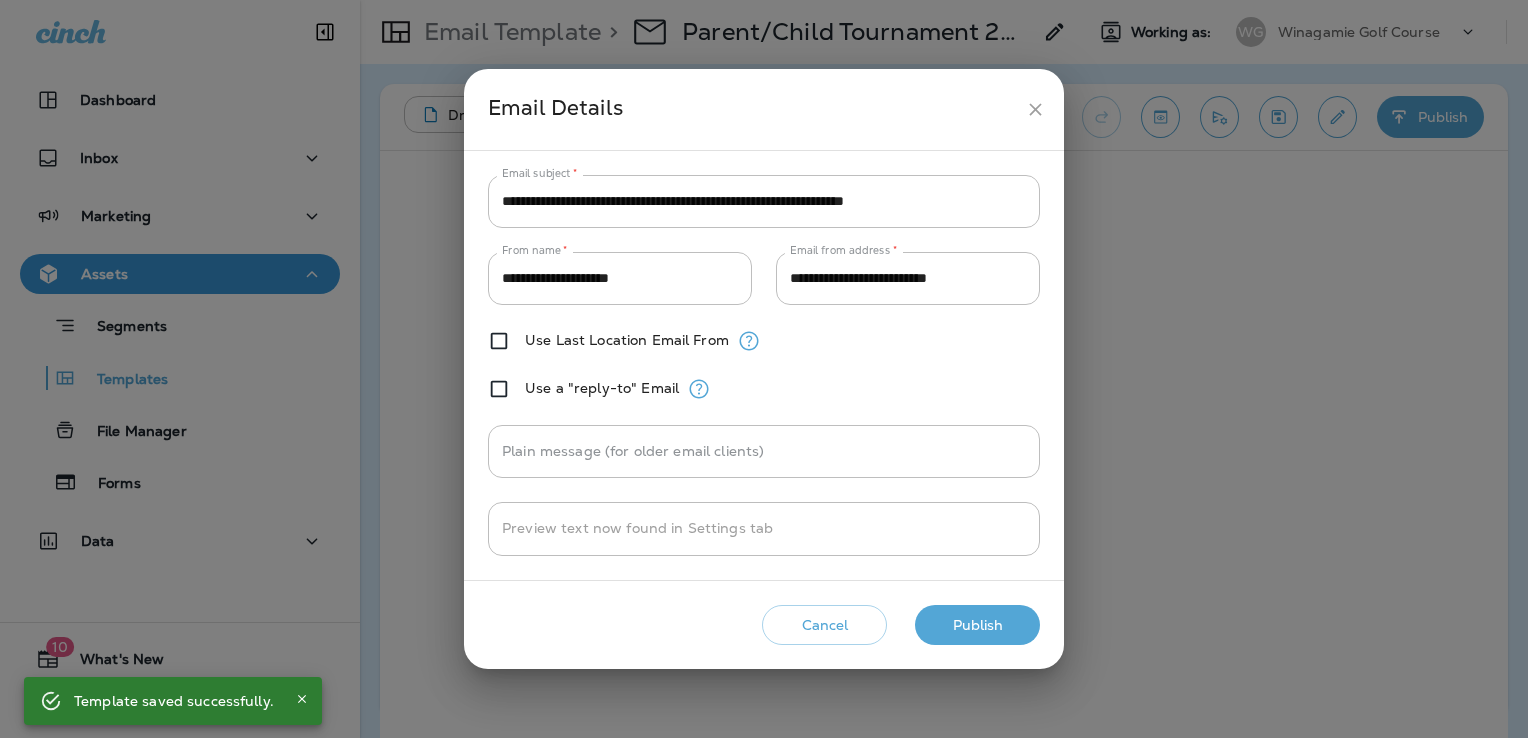 click on "Publish" at bounding box center (977, 625) 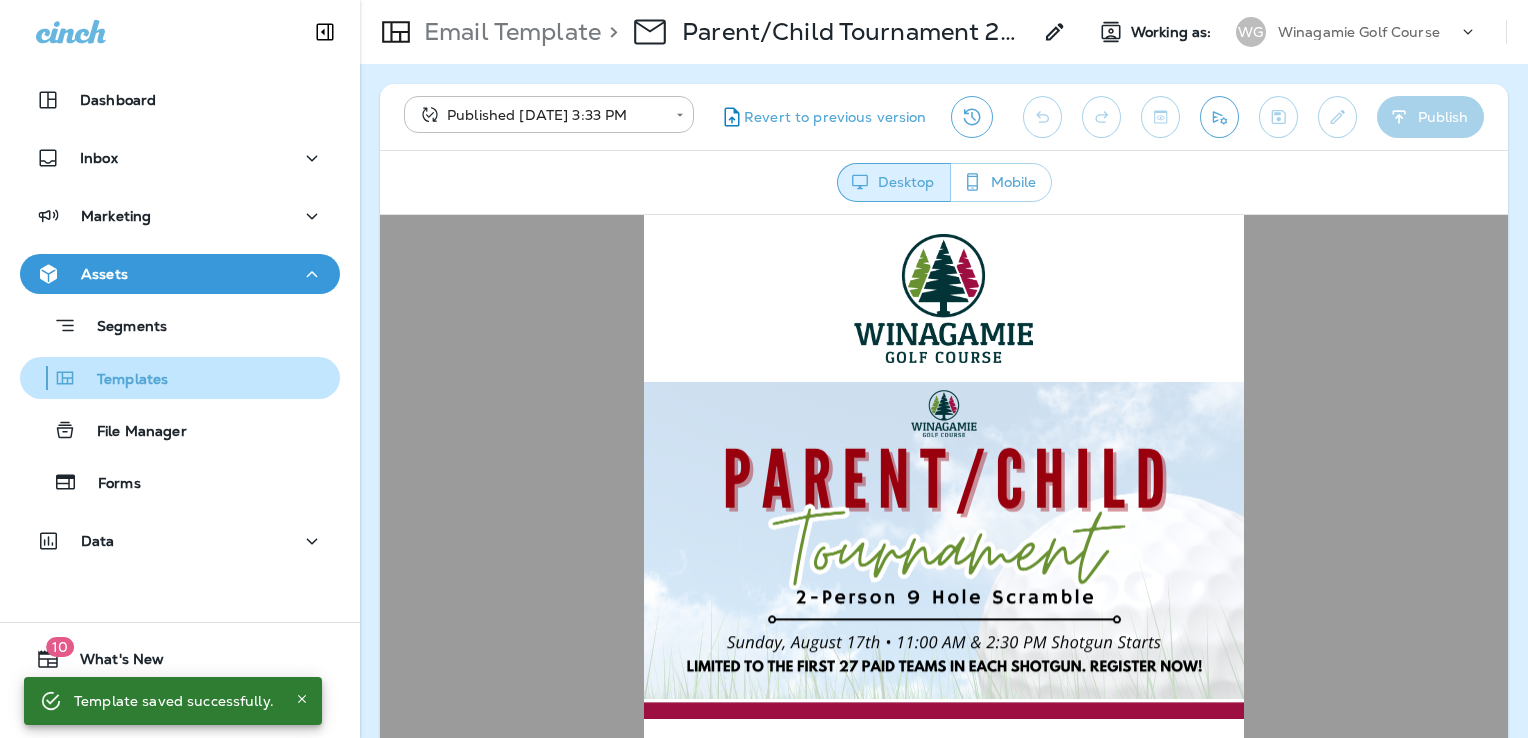 scroll, scrollTop: 0, scrollLeft: 0, axis: both 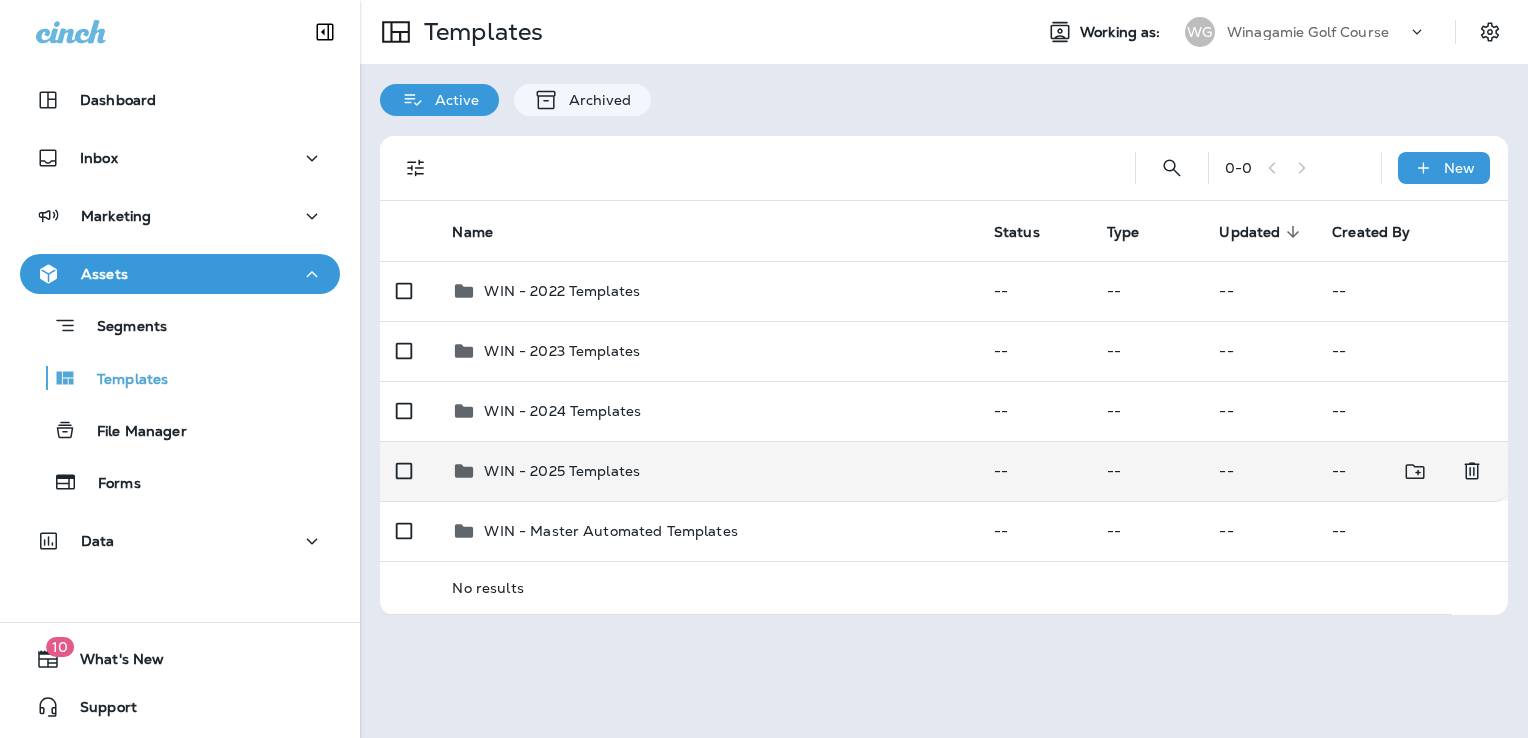 click on "WIN - 2025 Templates" at bounding box center (706, 471) 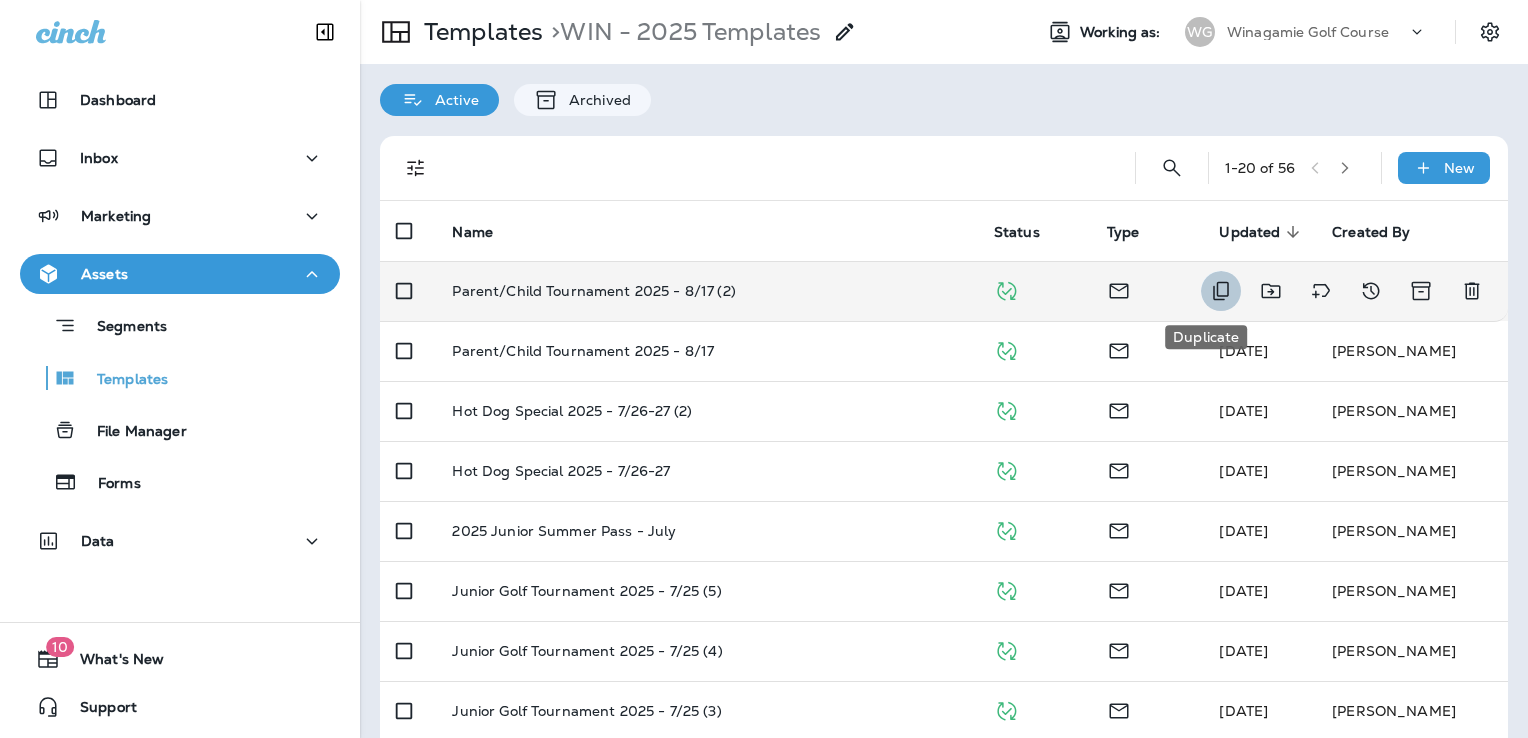click 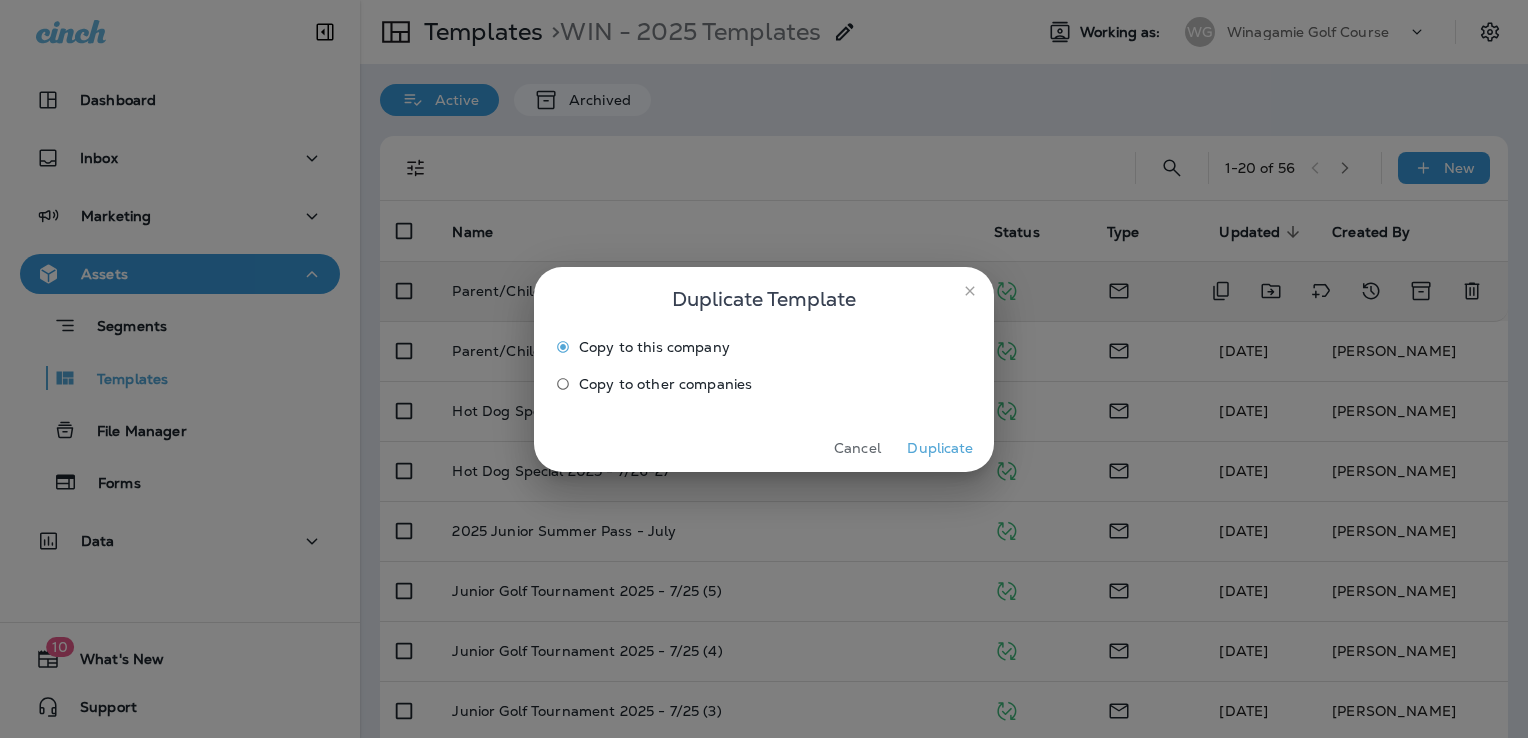 click on "Duplicate" at bounding box center [940, 448] 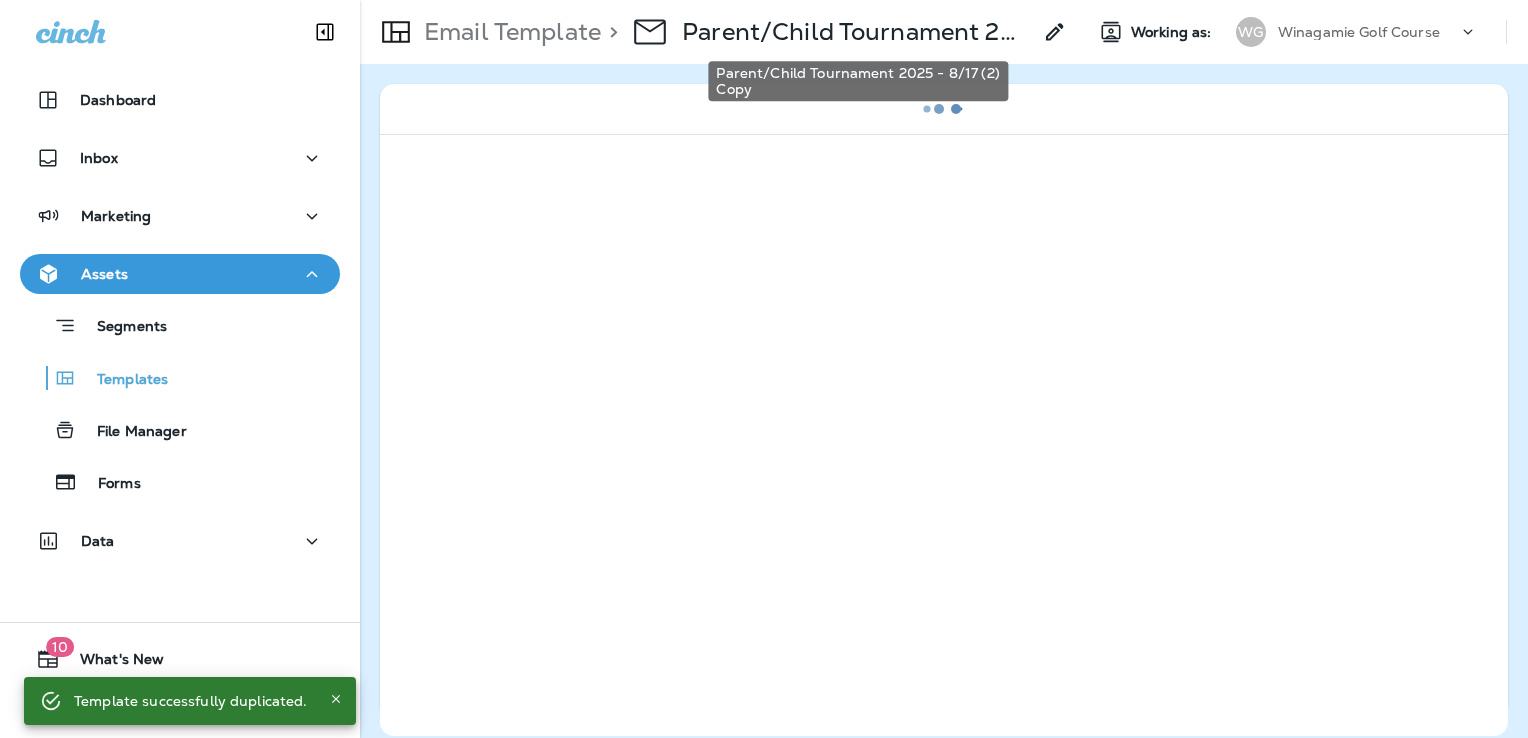 click on "Parent/Child Tournament 2025 - 8/17 (2) Copy" at bounding box center (856, 32) 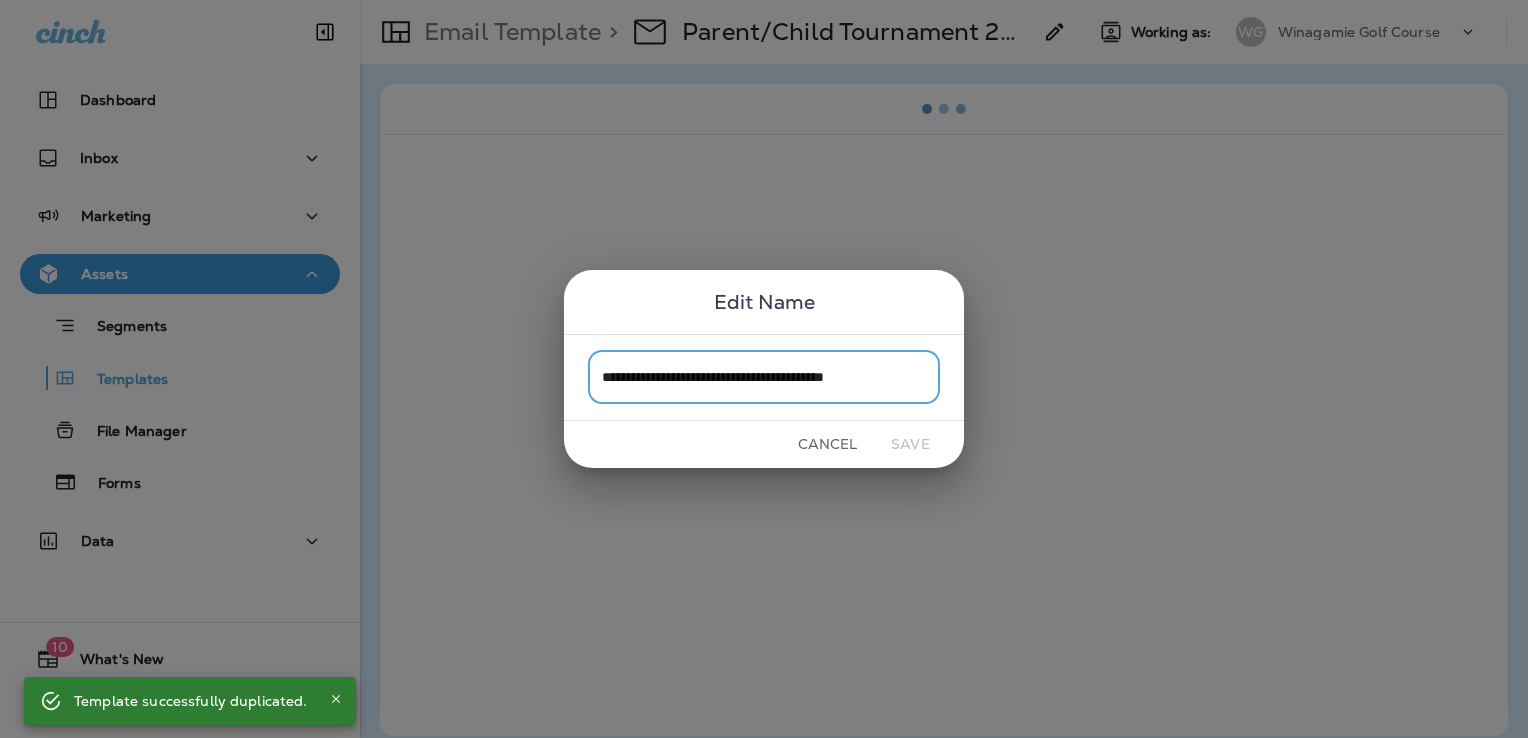 click on "**********" at bounding box center (764, 377) 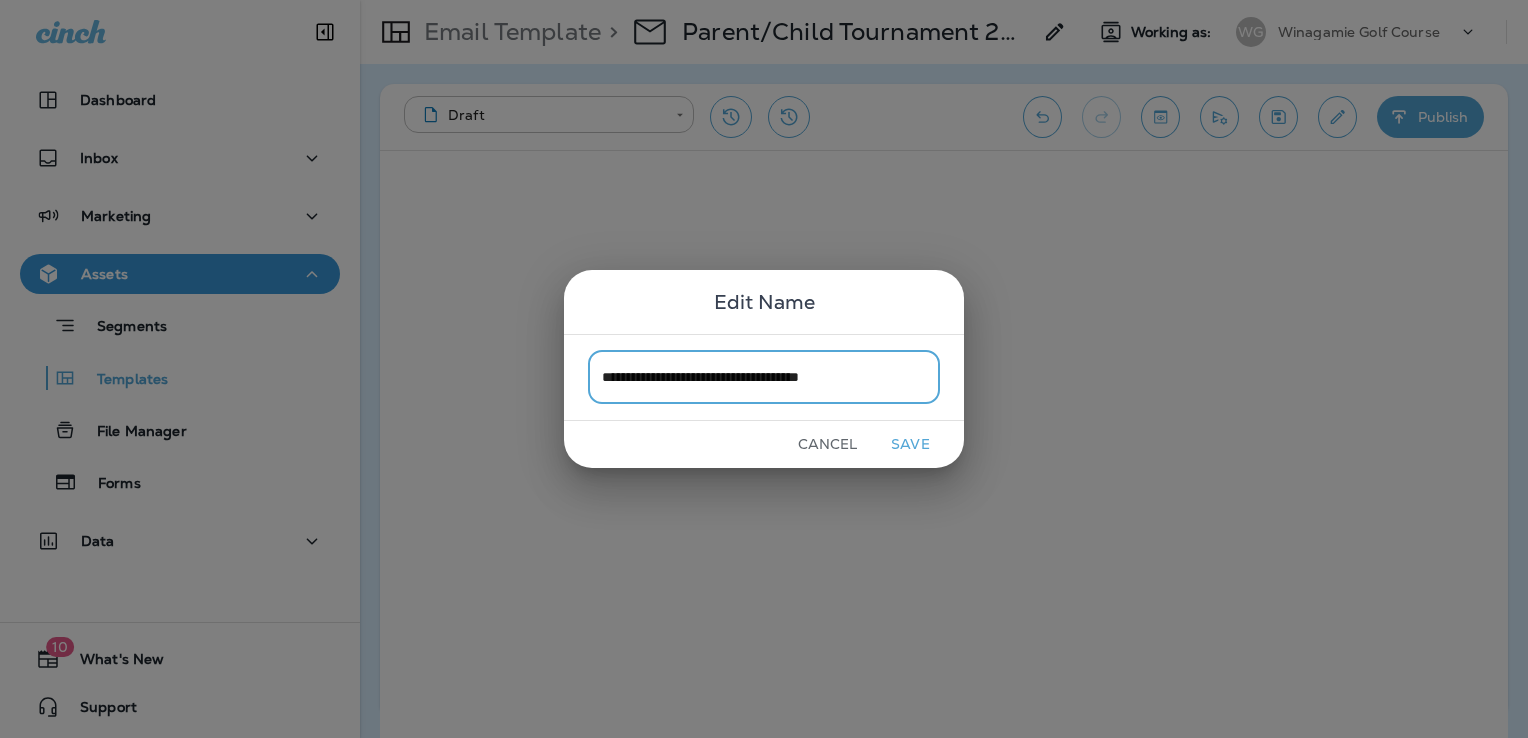 type on "**********" 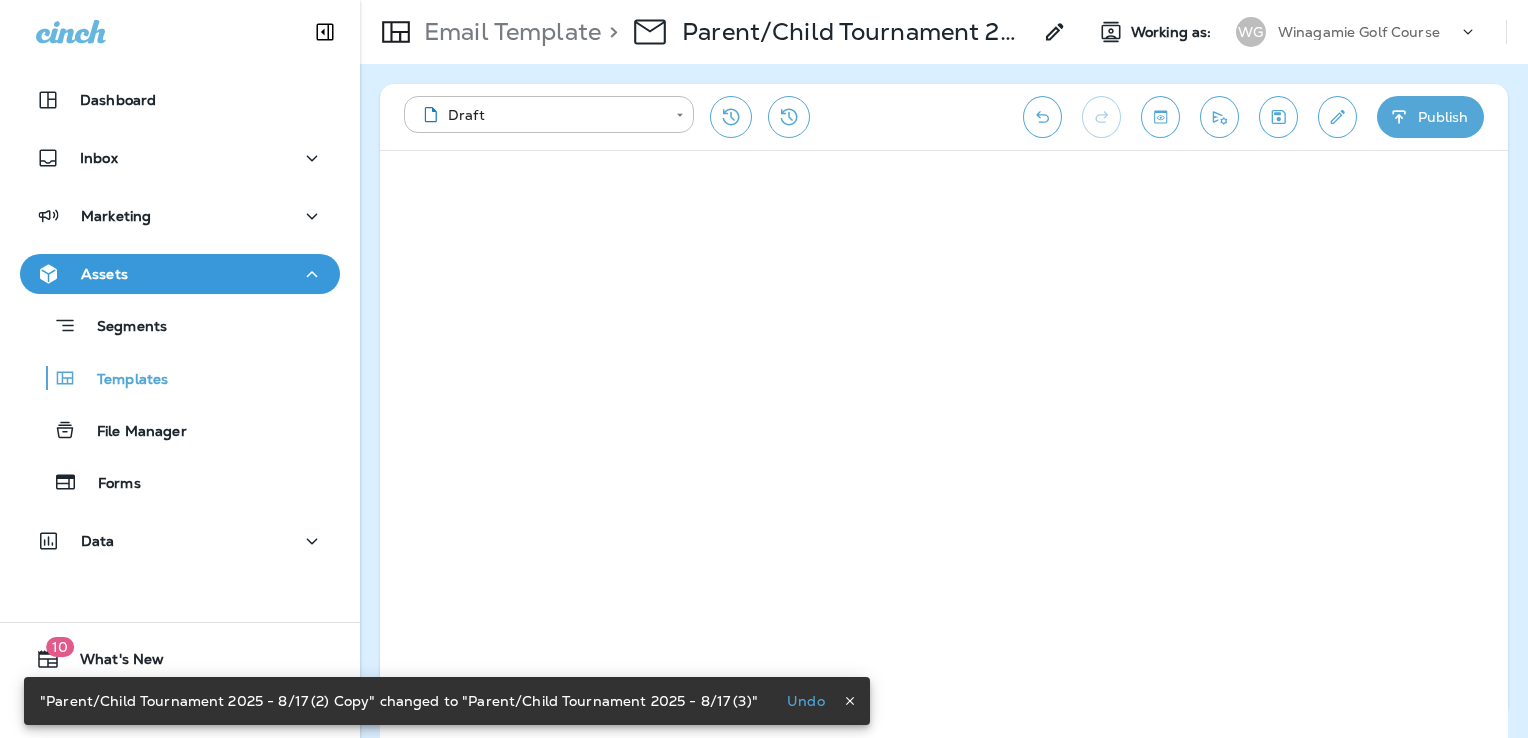 click 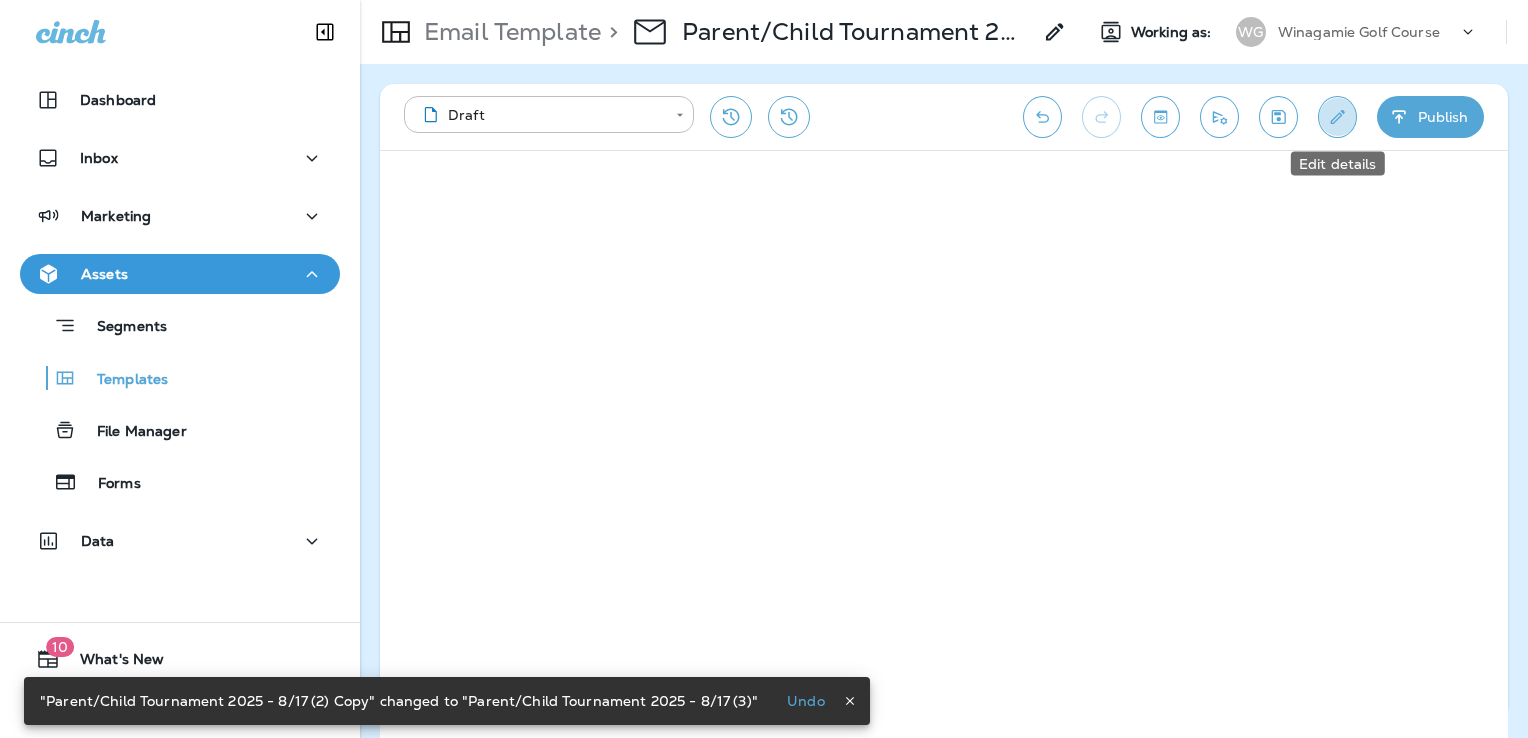 click 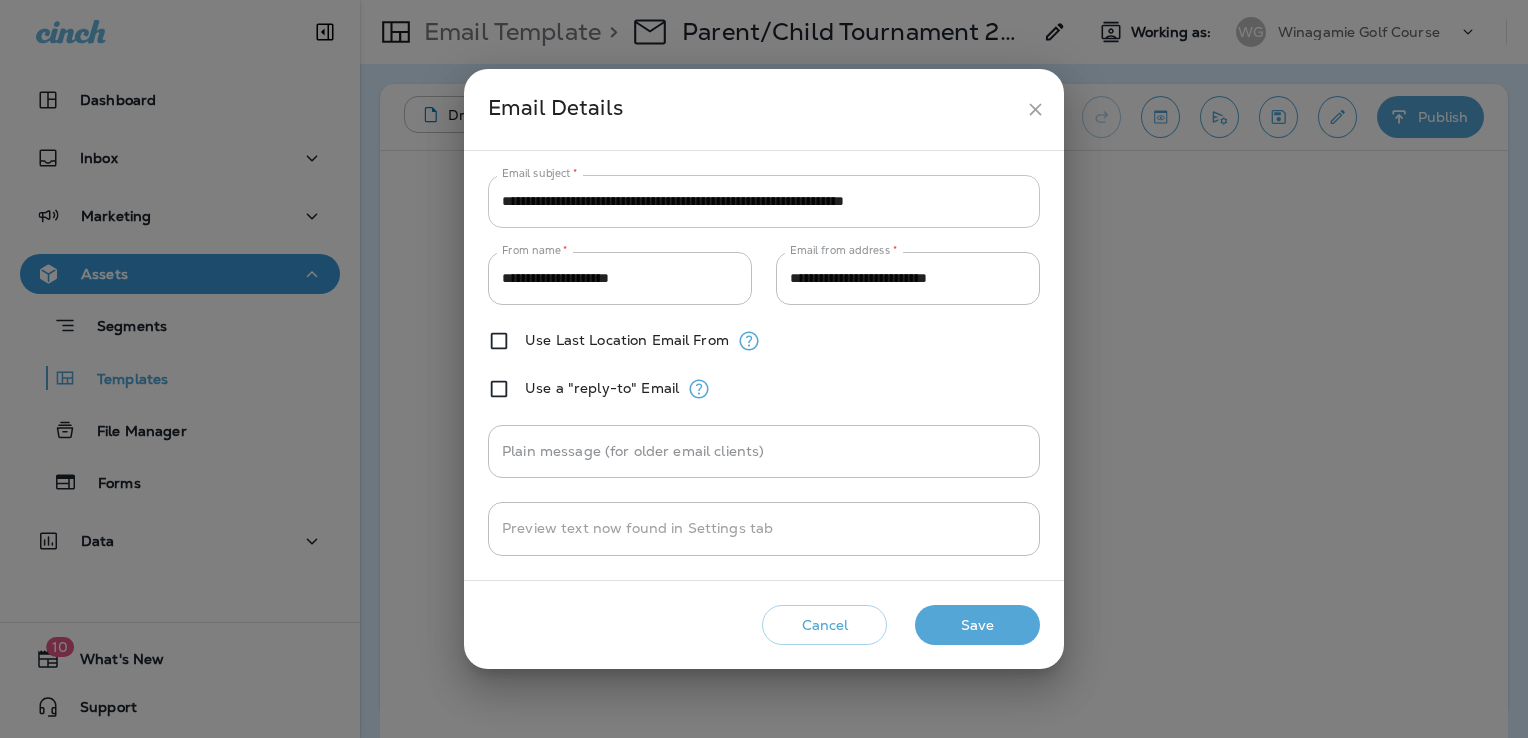 click on "**********" at bounding box center [764, 201] 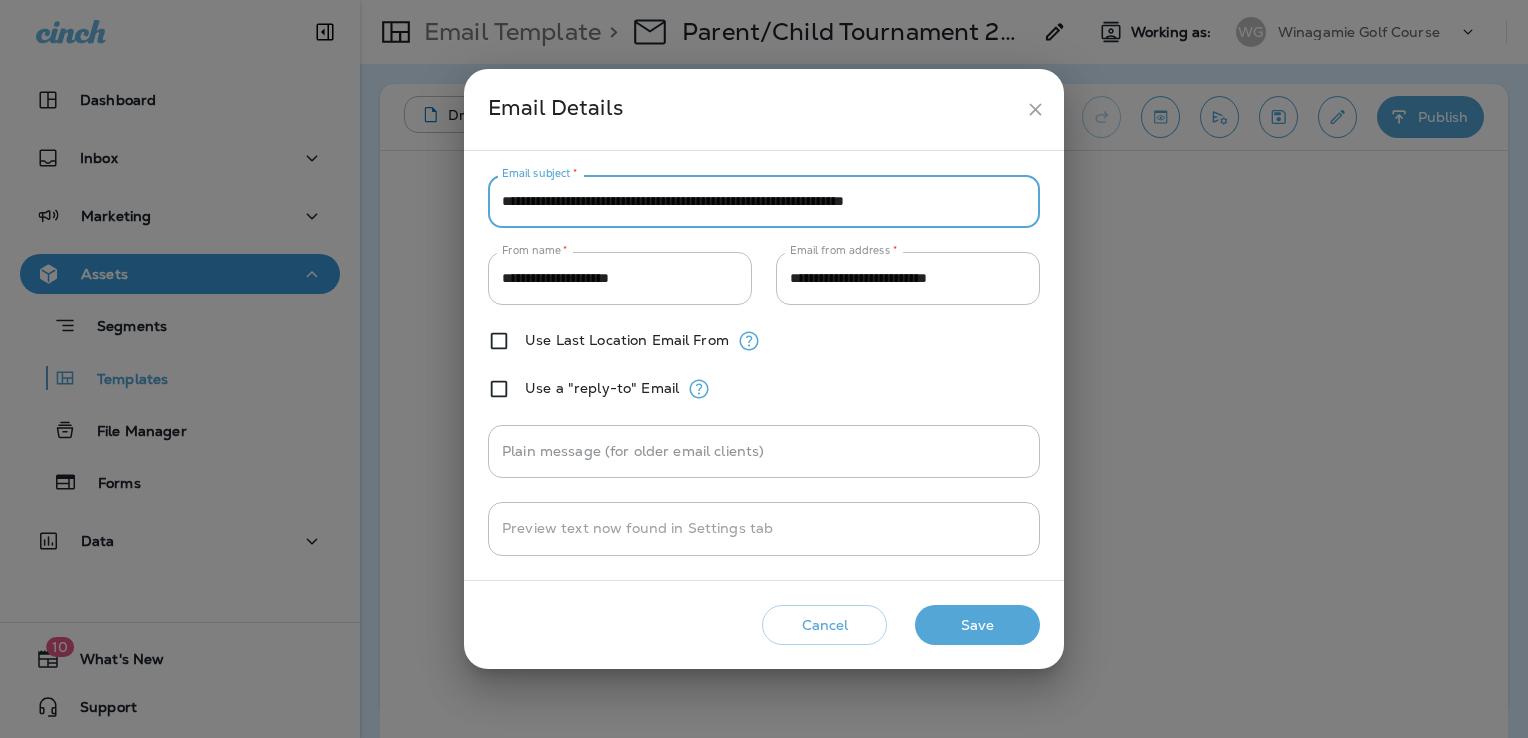 click on "**********" at bounding box center (764, 201) 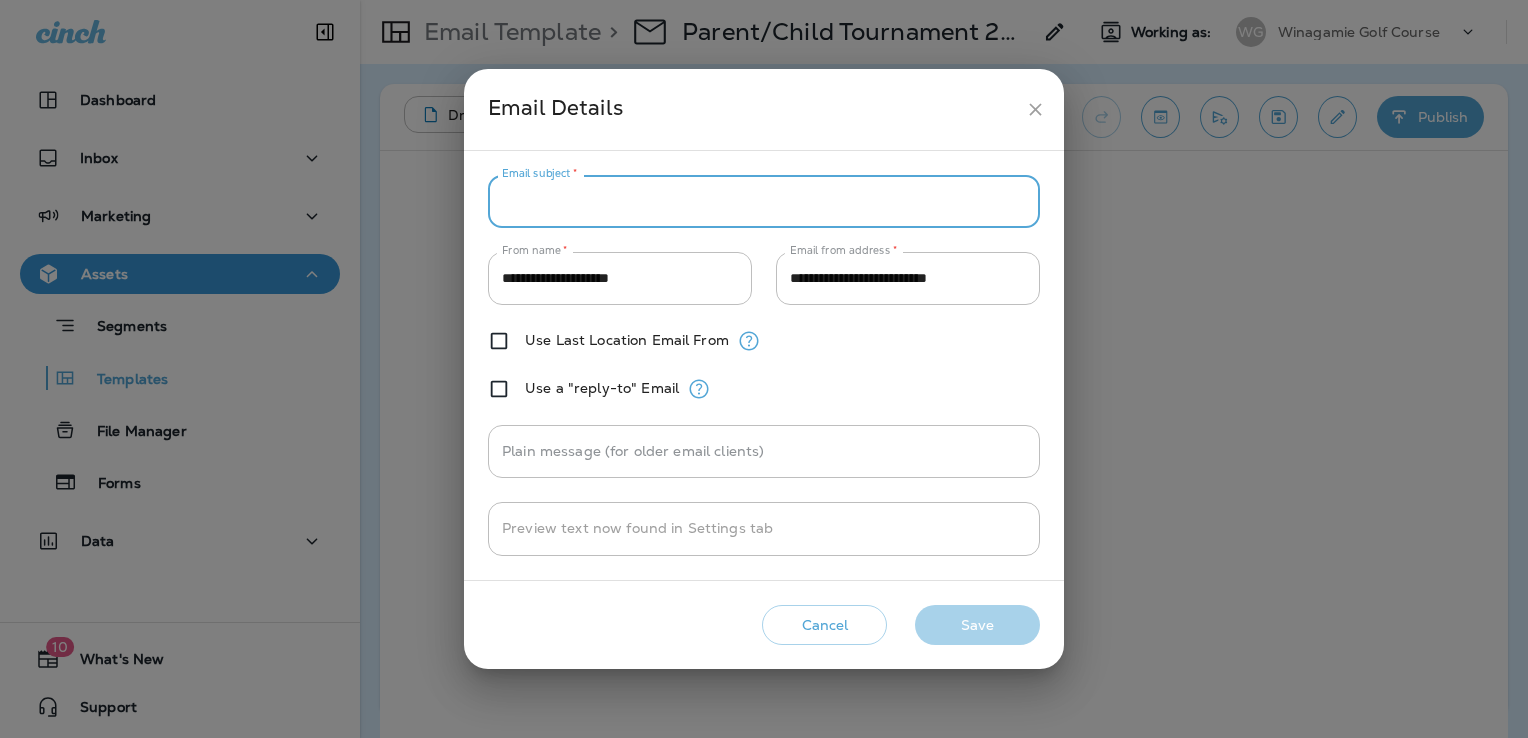 paste on "**********" 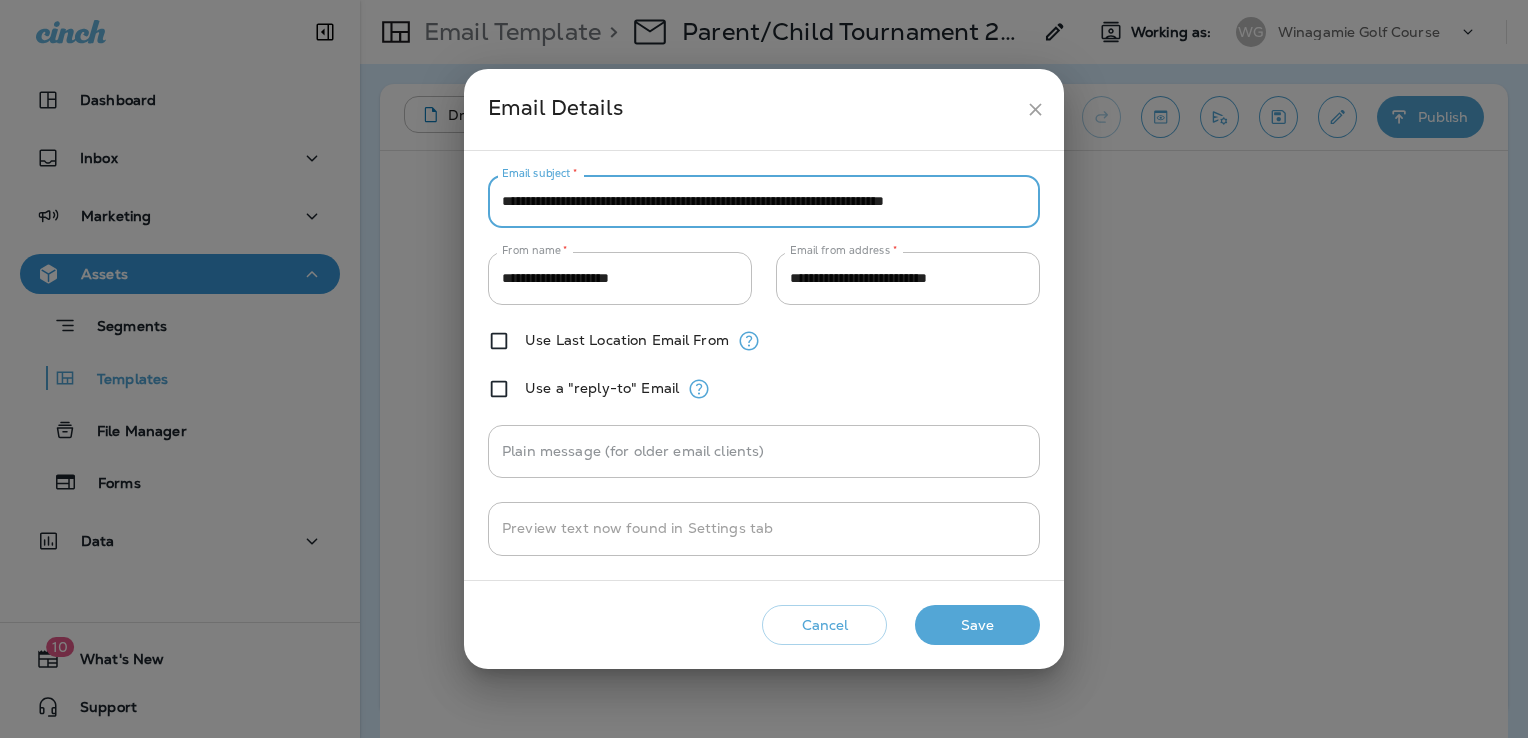 scroll, scrollTop: 0, scrollLeft: 30, axis: horizontal 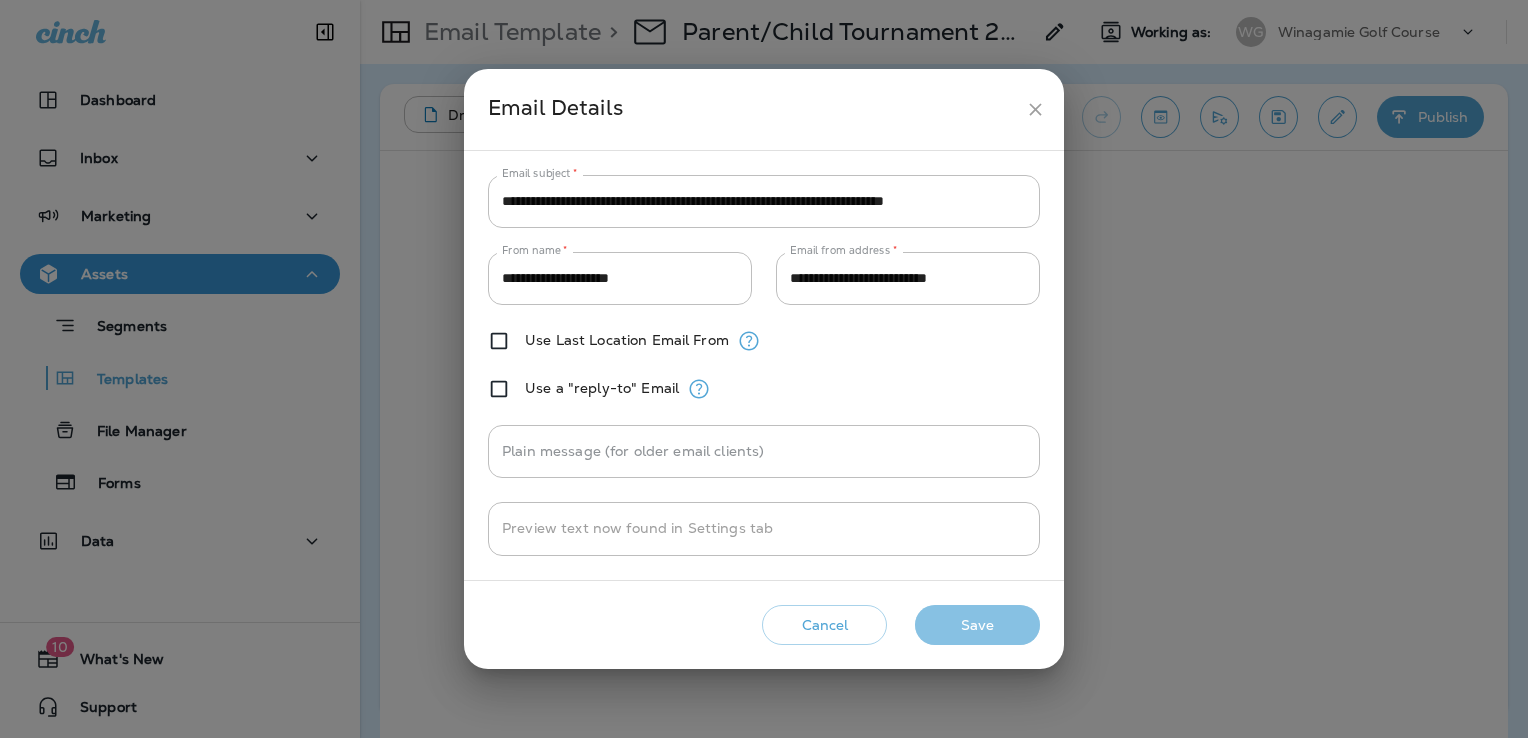 click on "Save" at bounding box center (977, 625) 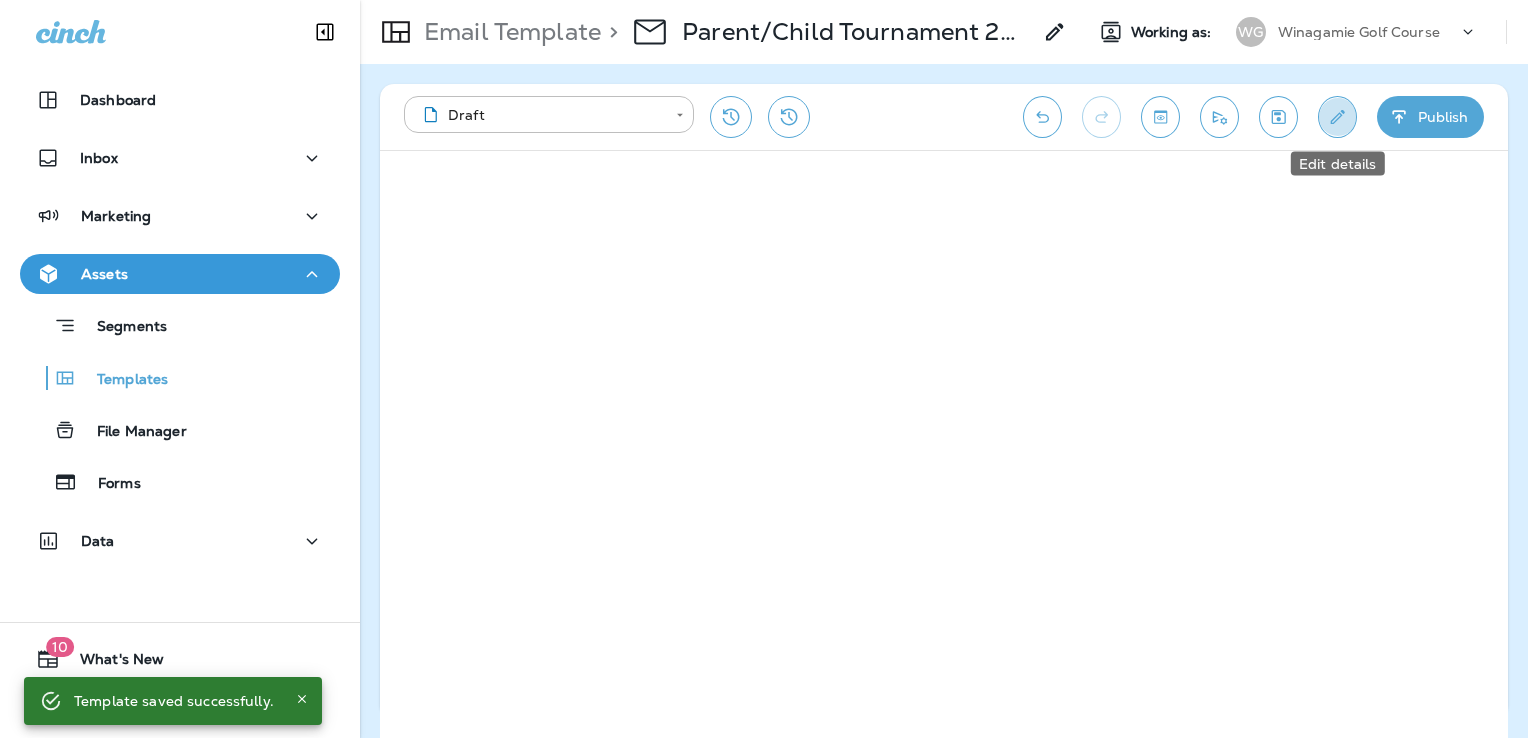 click at bounding box center (1337, 117) 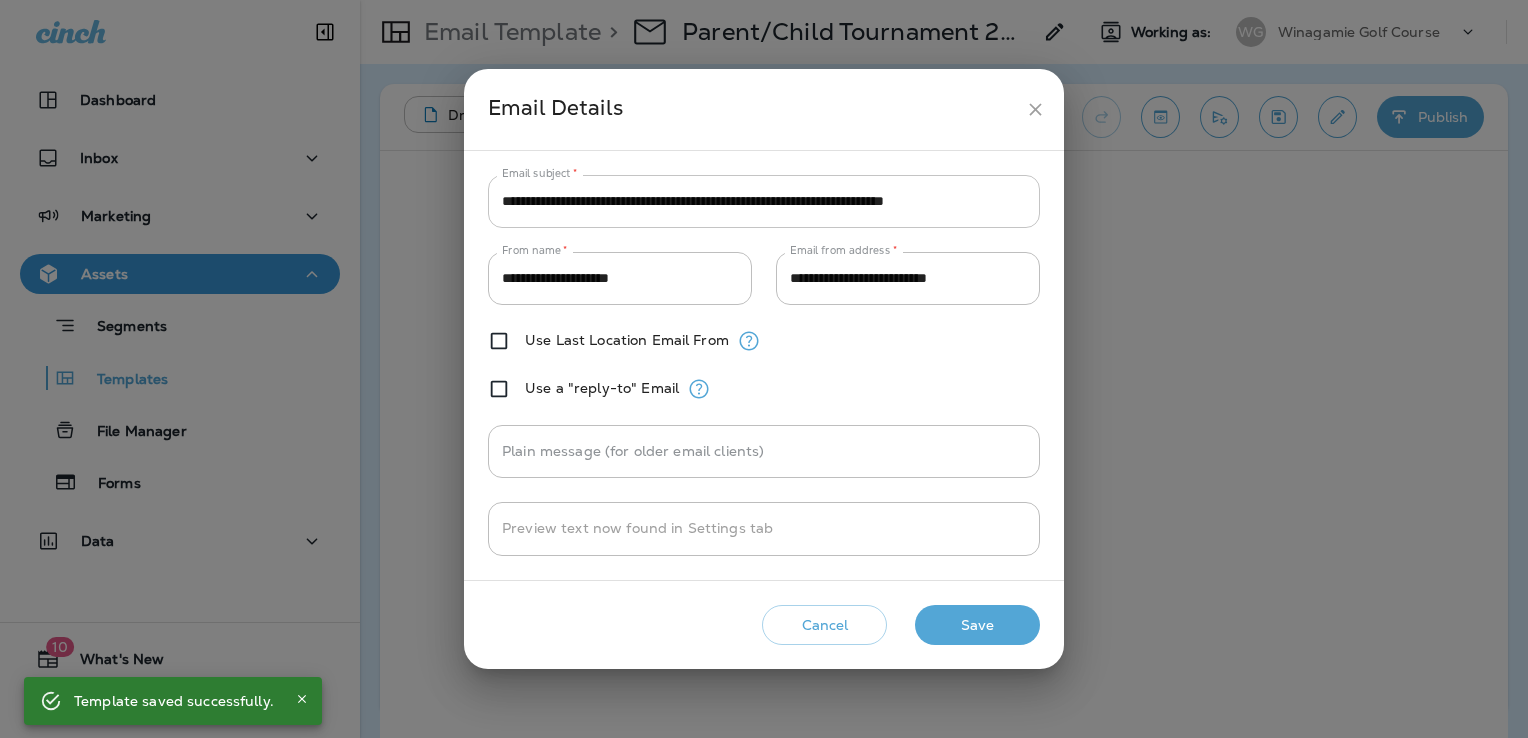 click on "**********" at bounding box center [764, 201] 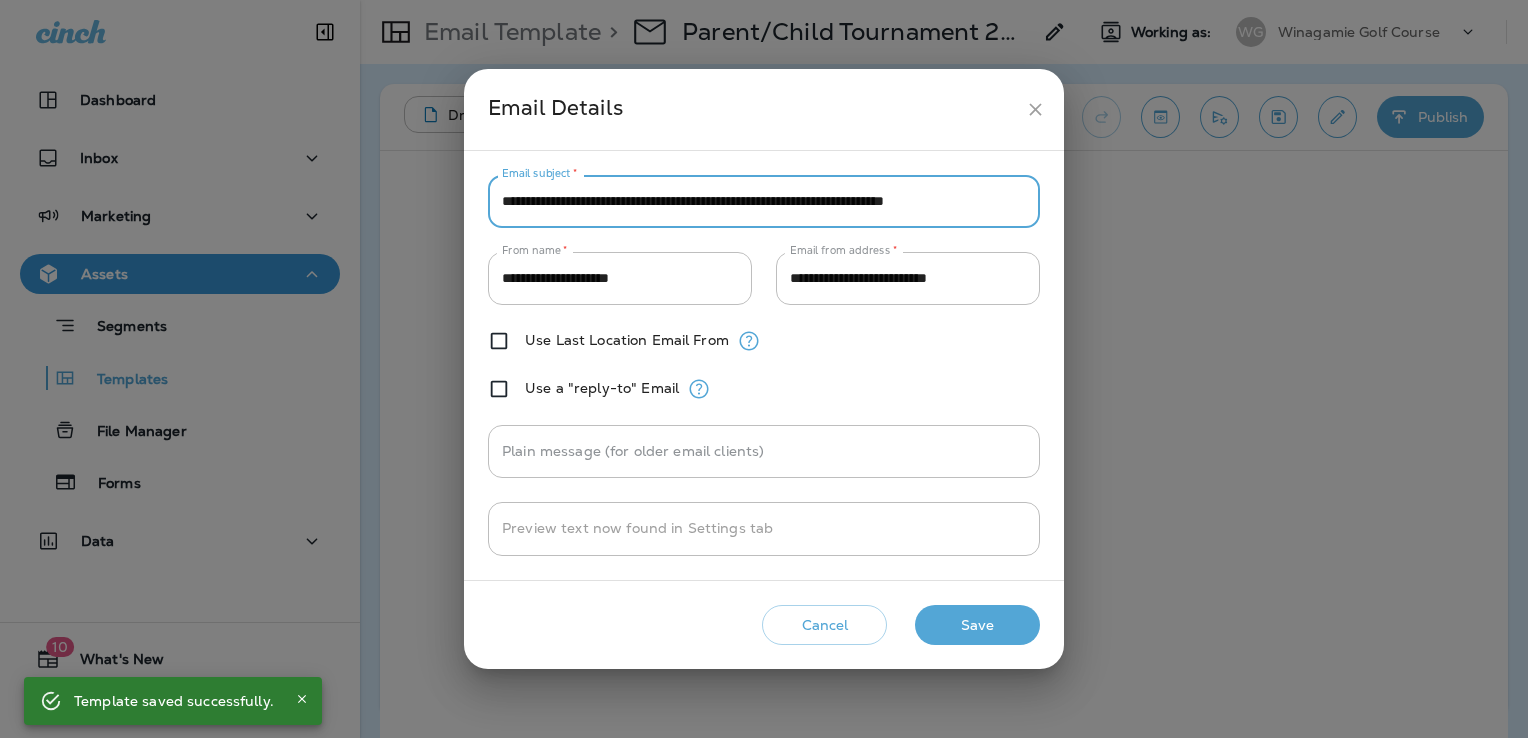 paste on "*" 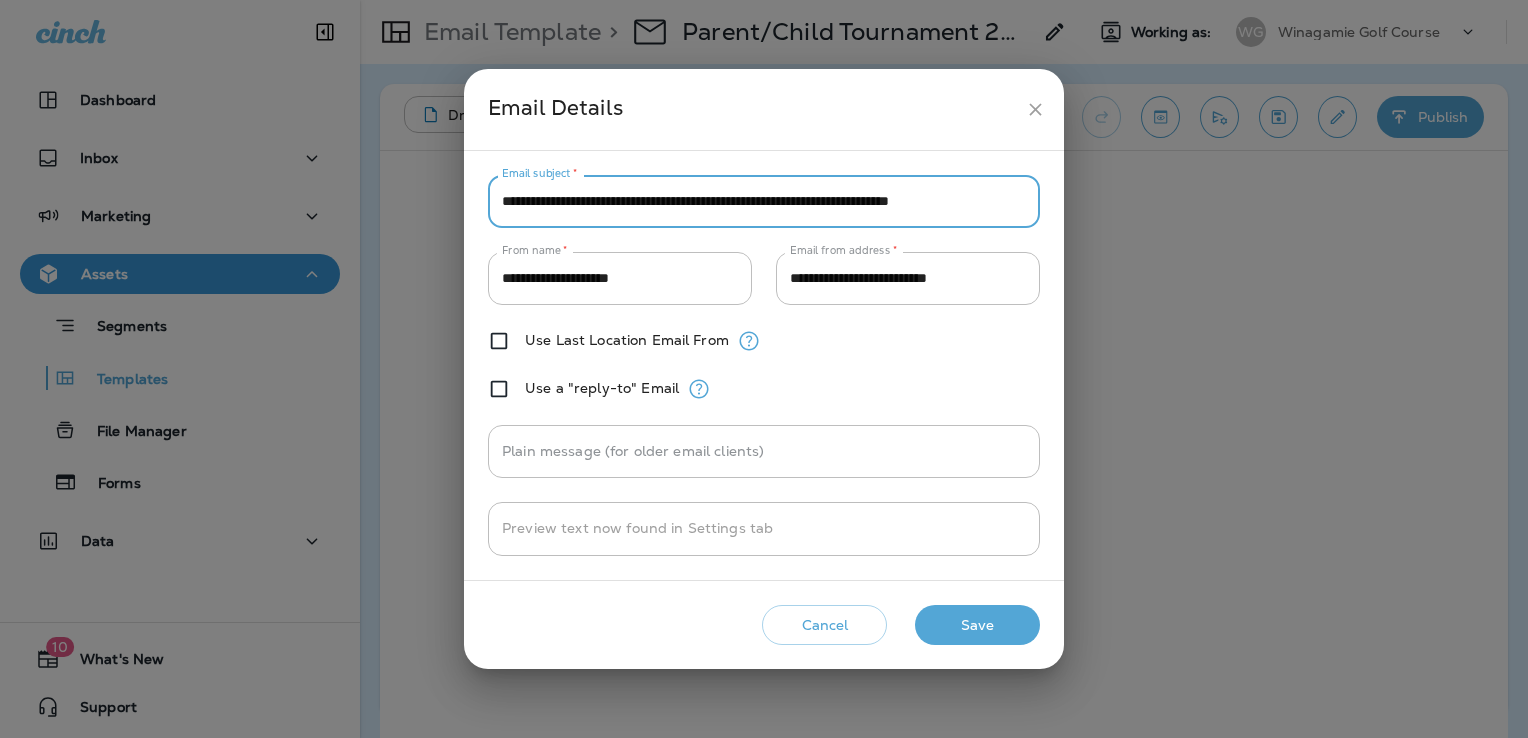 type on "**********" 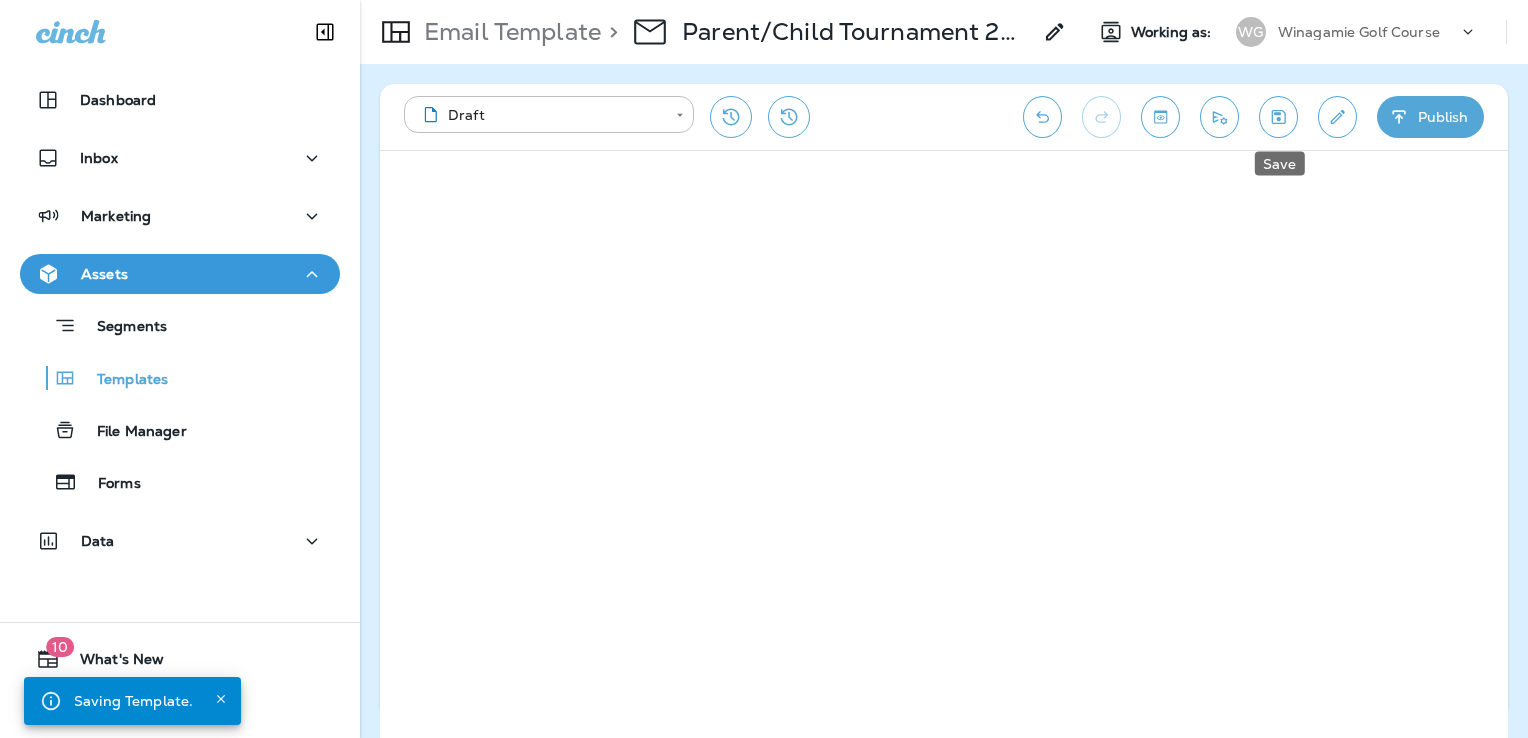 click 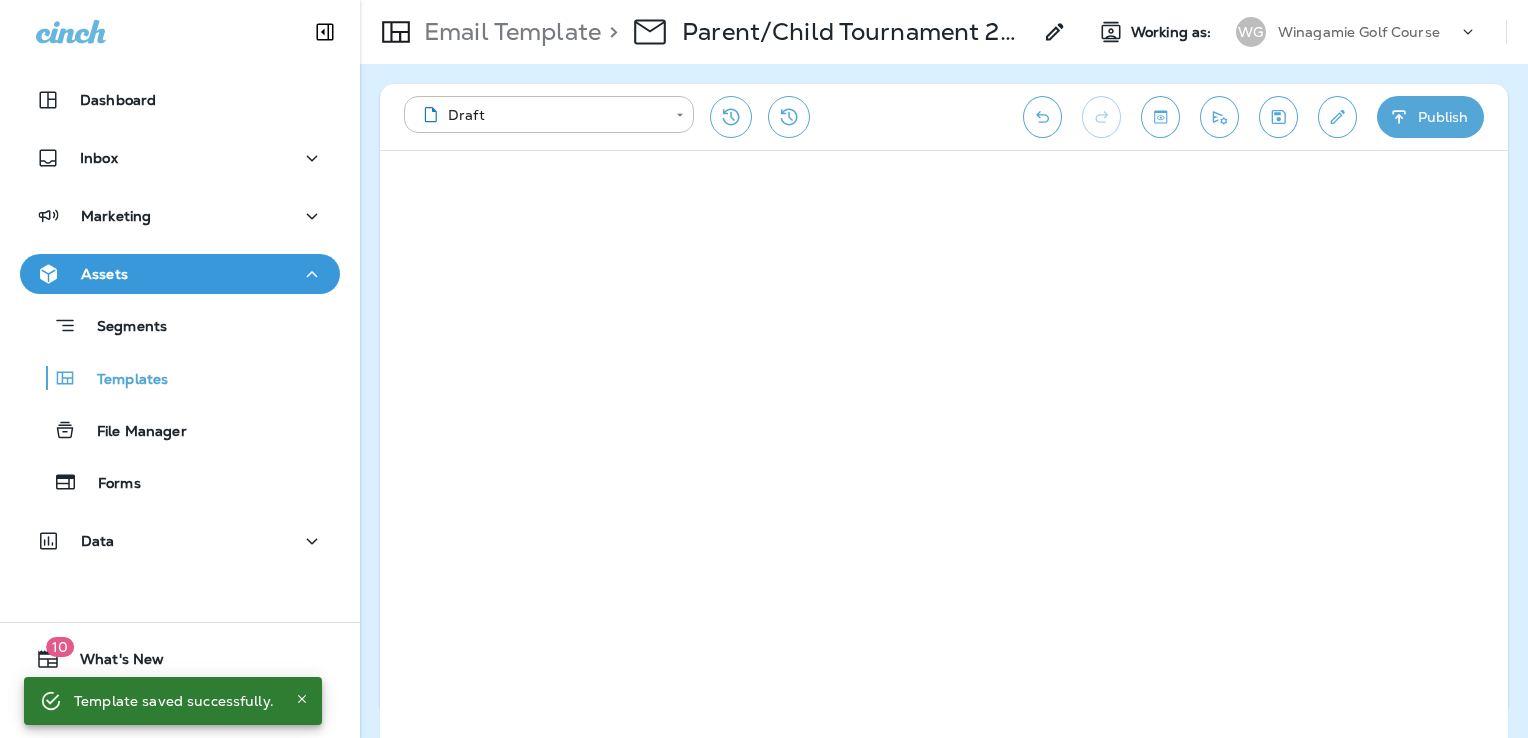 click on "Publish" at bounding box center [1430, 117] 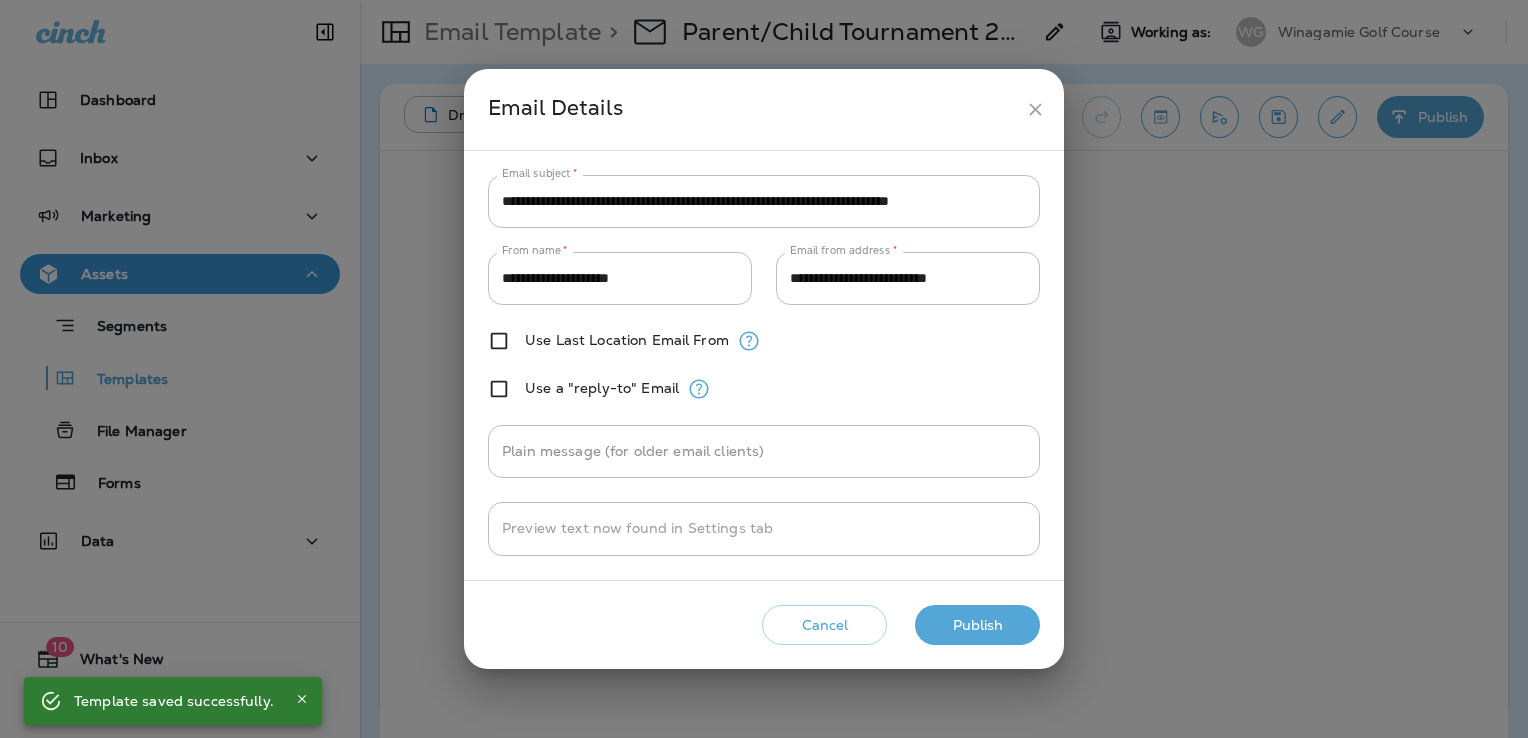 click on "Publish" at bounding box center [977, 625] 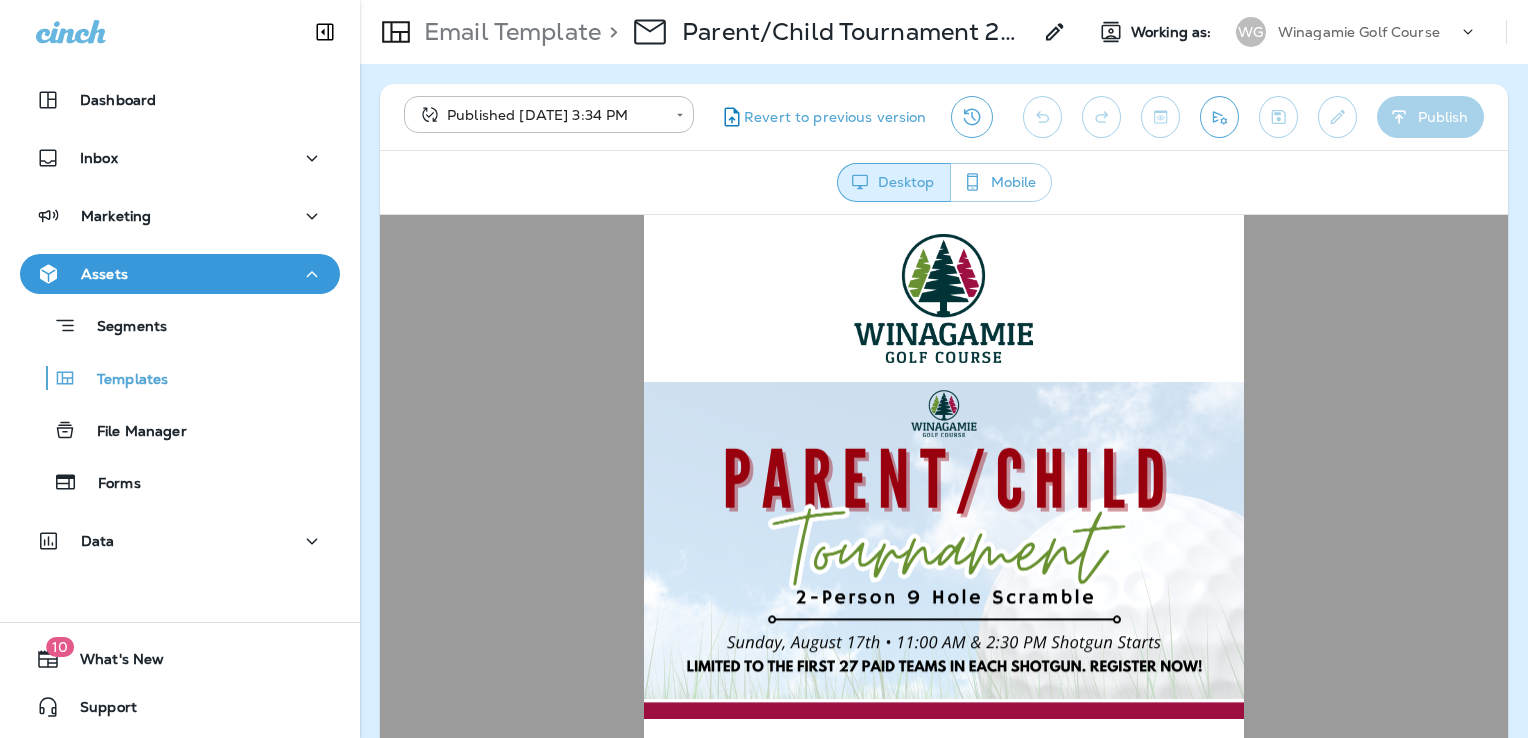 scroll, scrollTop: 0, scrollLeft: 0, axis: both 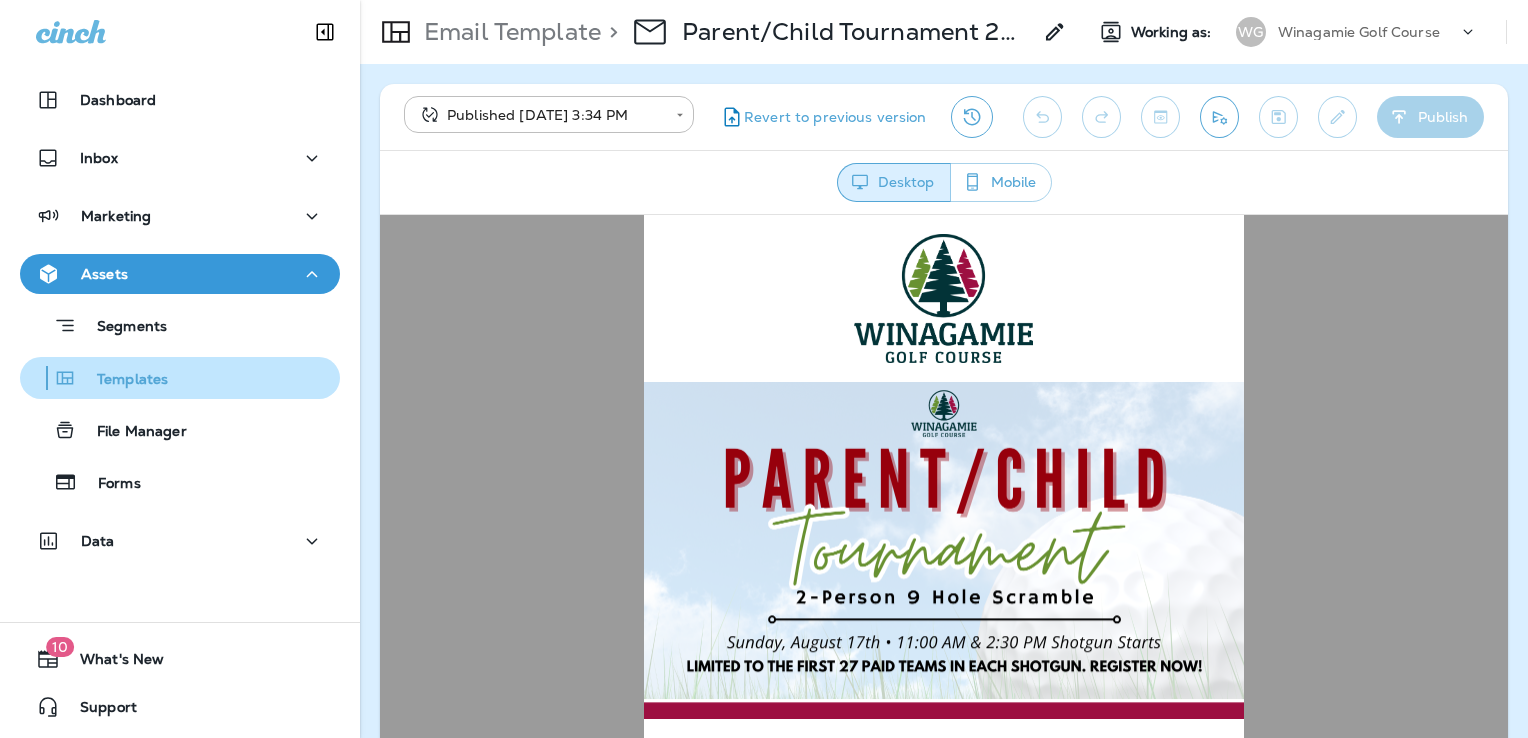 click on "Templates" at bounding box center (122, 380) 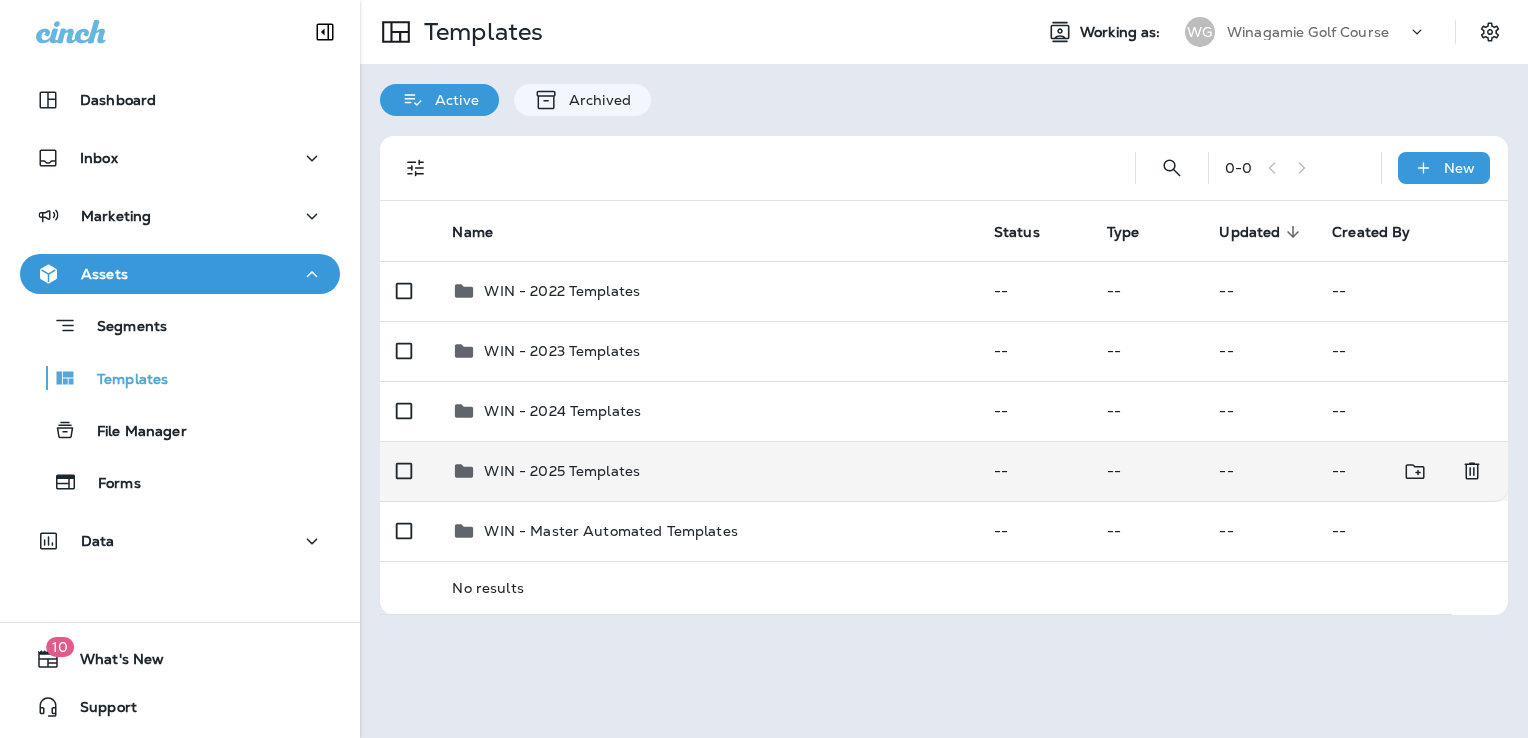 click on "WIN - 2025 Templates" at bounding box center [706, 471] 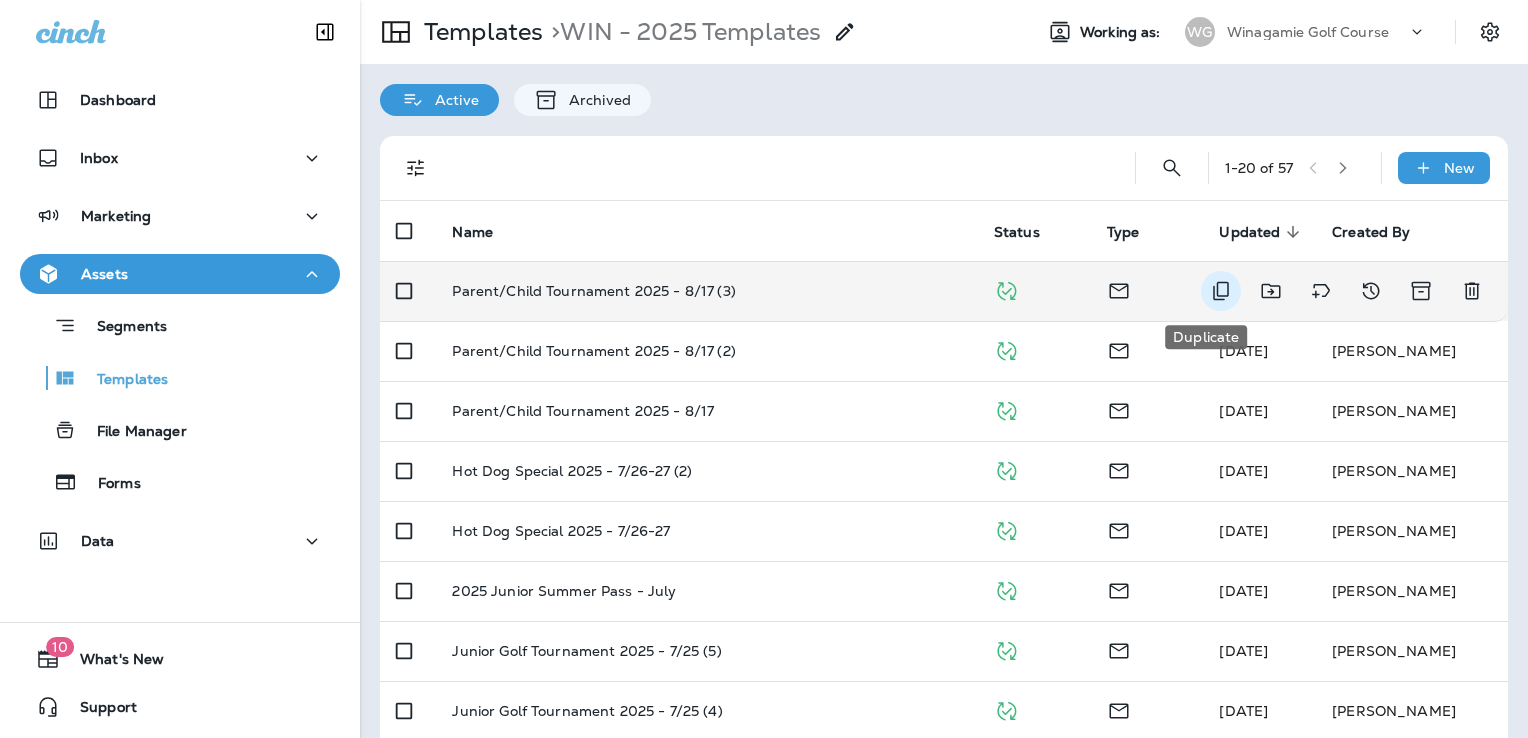 click 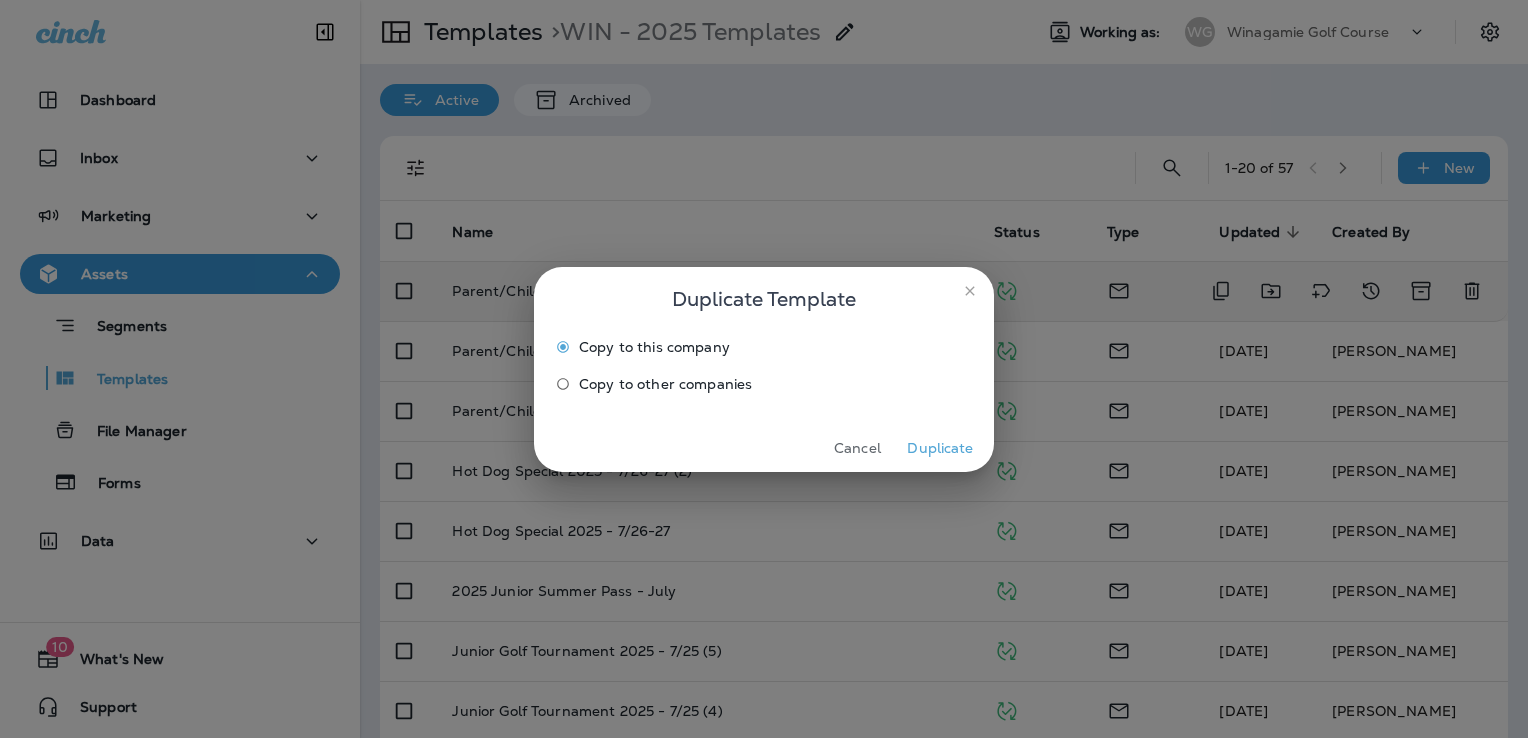 click on "Duplicate" at bounding box center [940, 448] 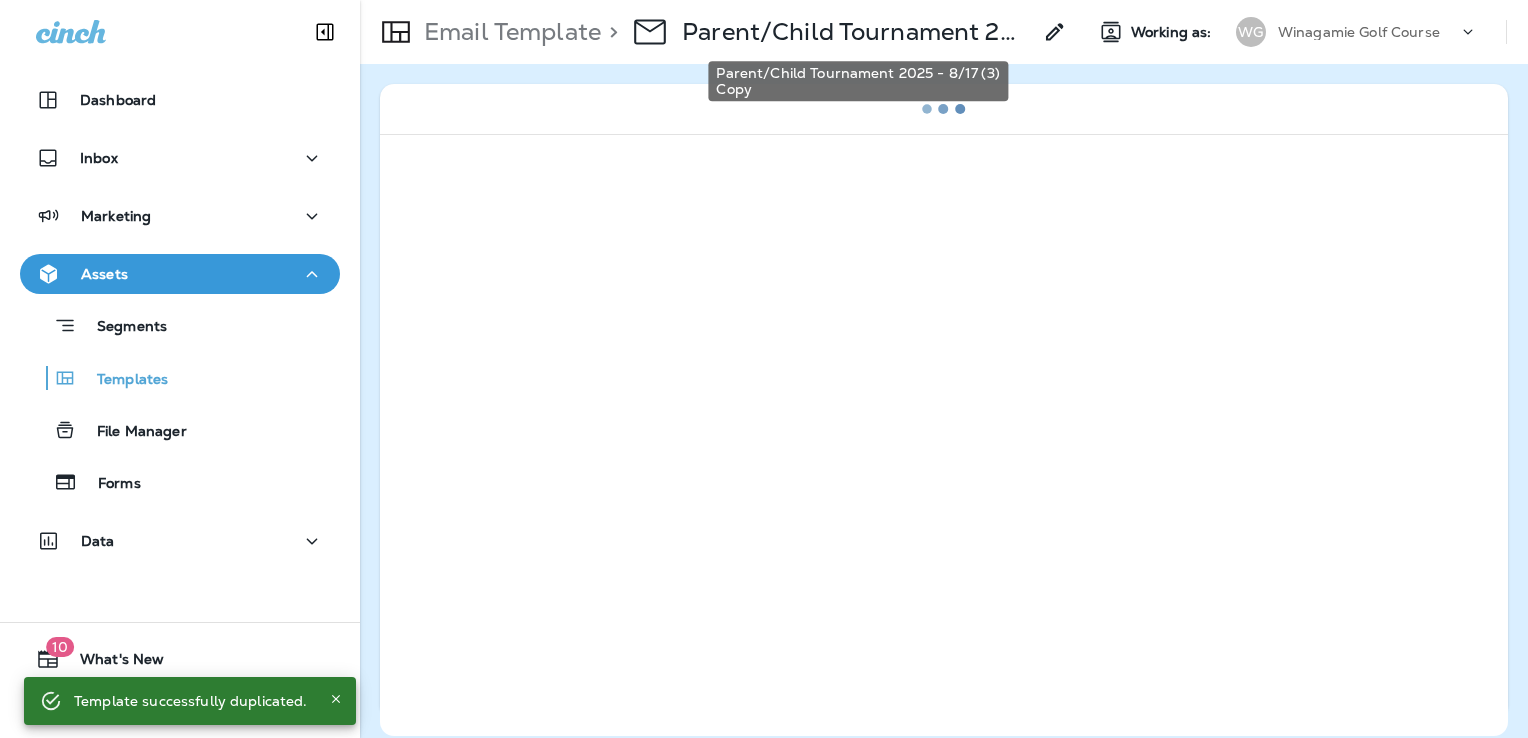 click on "Parent/Child Tournament 2025 - 8/17 (3) Copy" at bounding box center (856, 32) 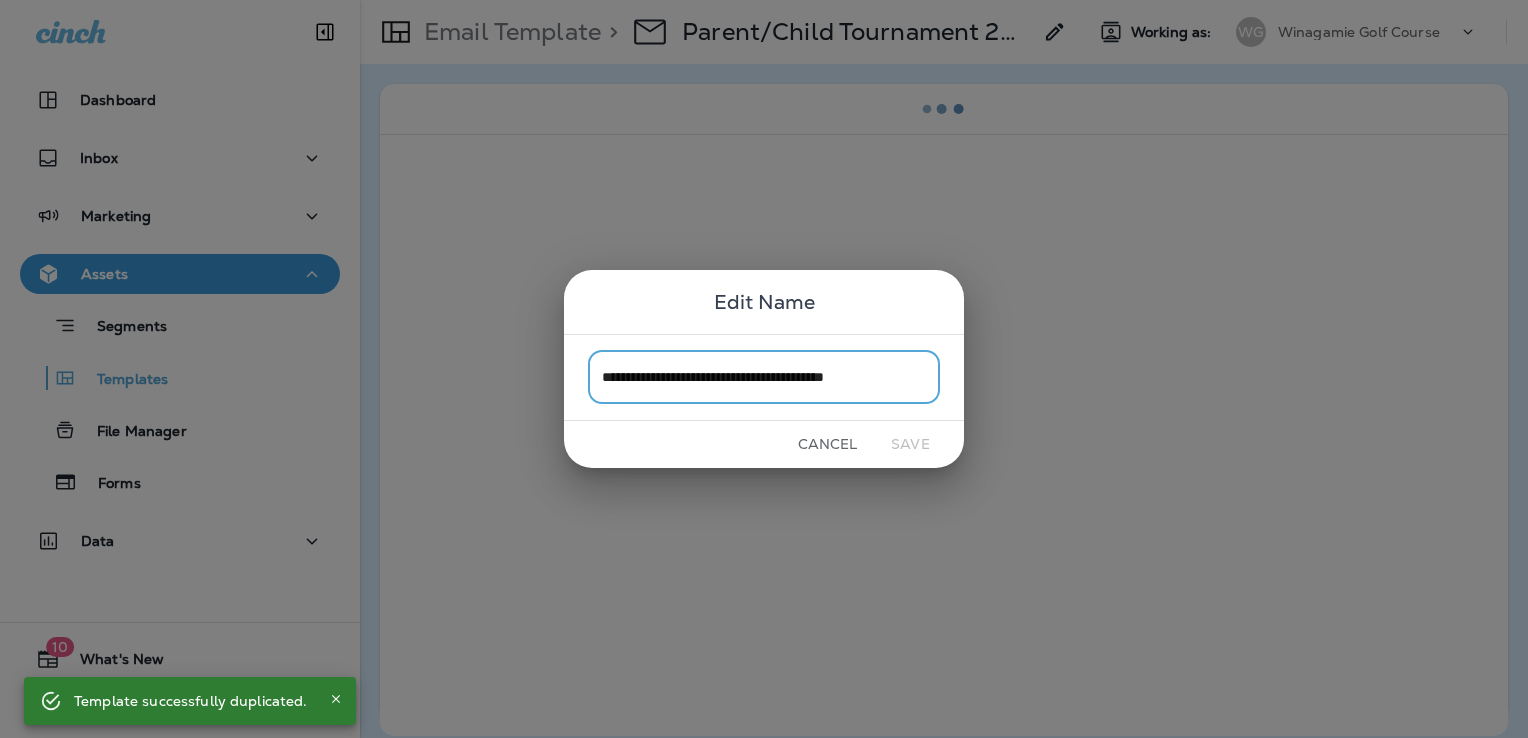click on "**********" at bounding box center [764, 377] 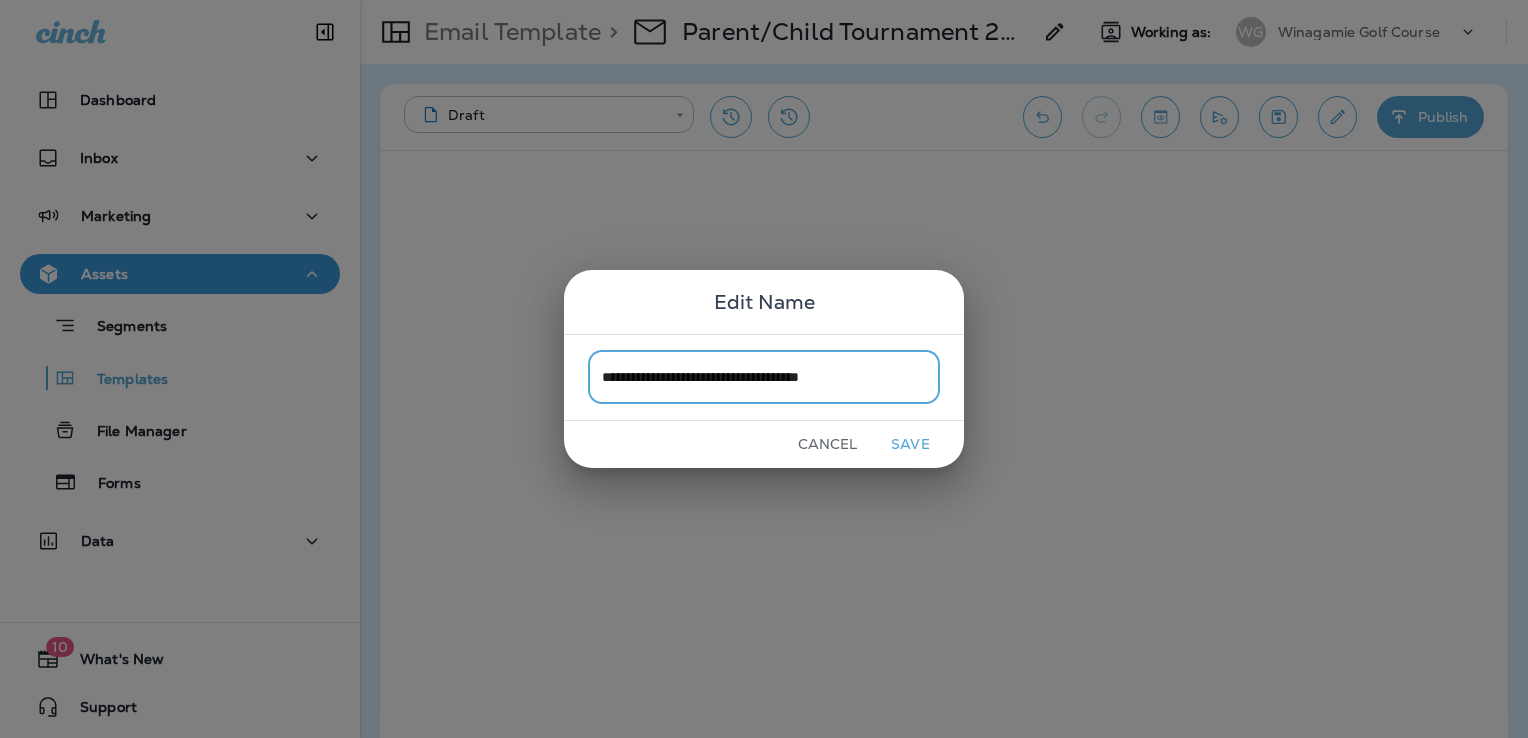 type on "**********" 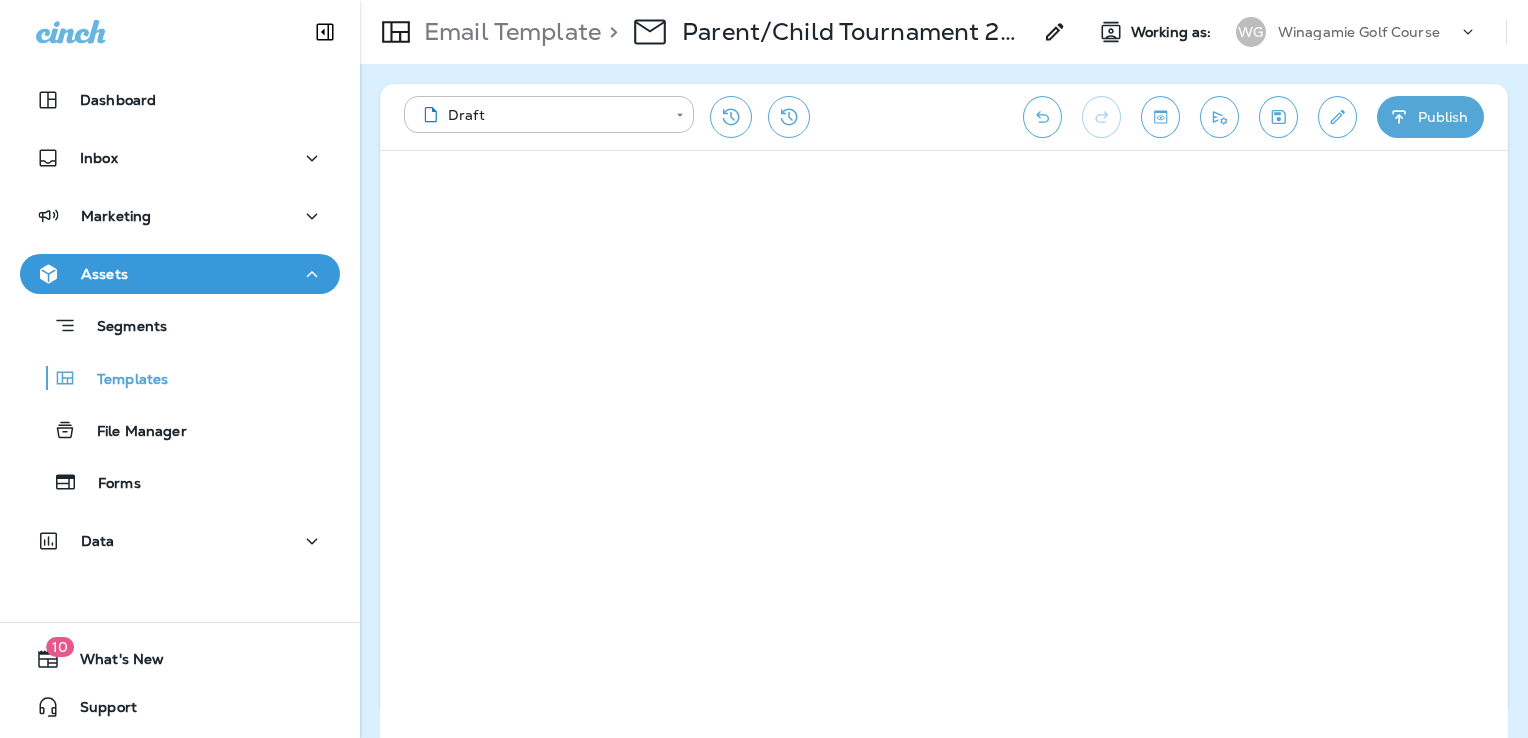 click 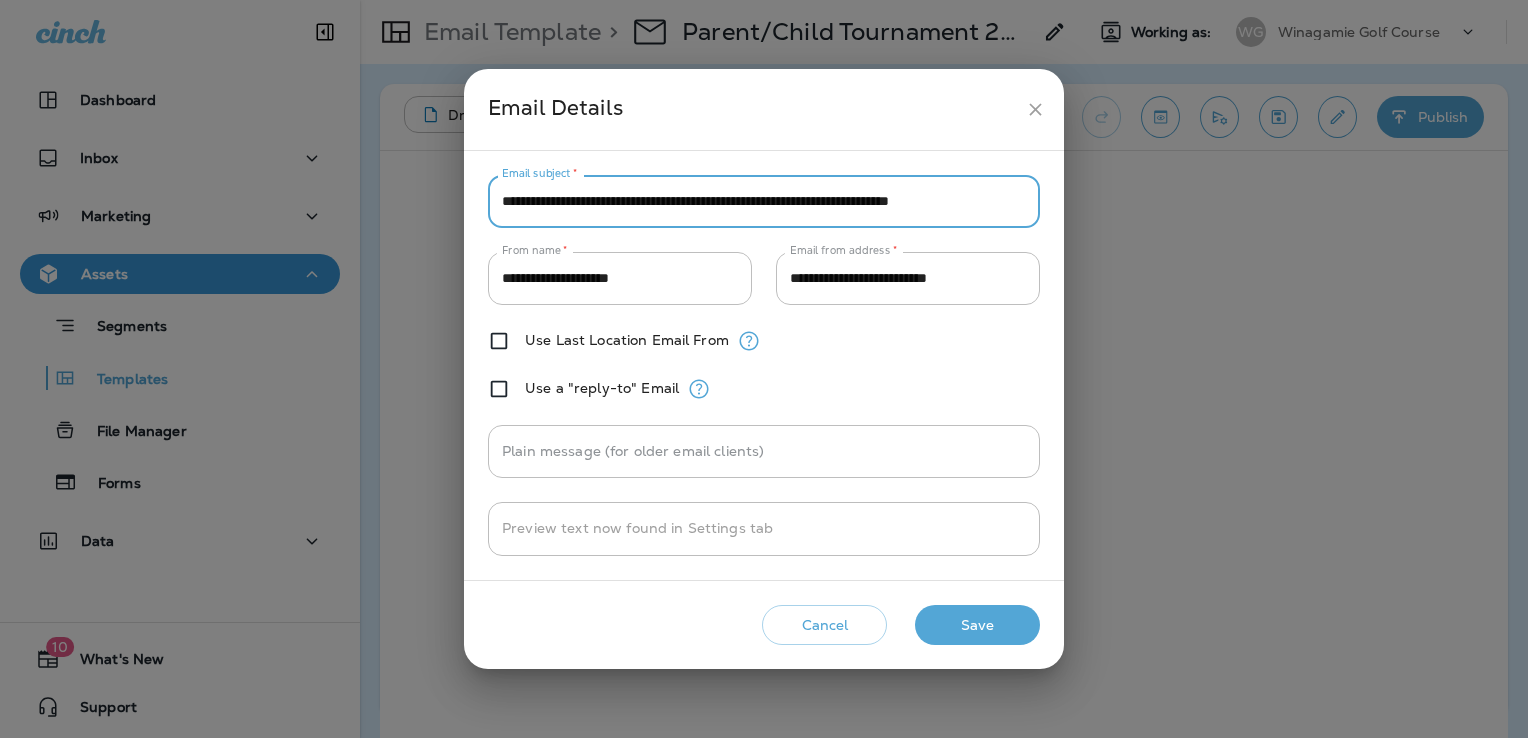 click on "**********" at bounding box center (764, 201) 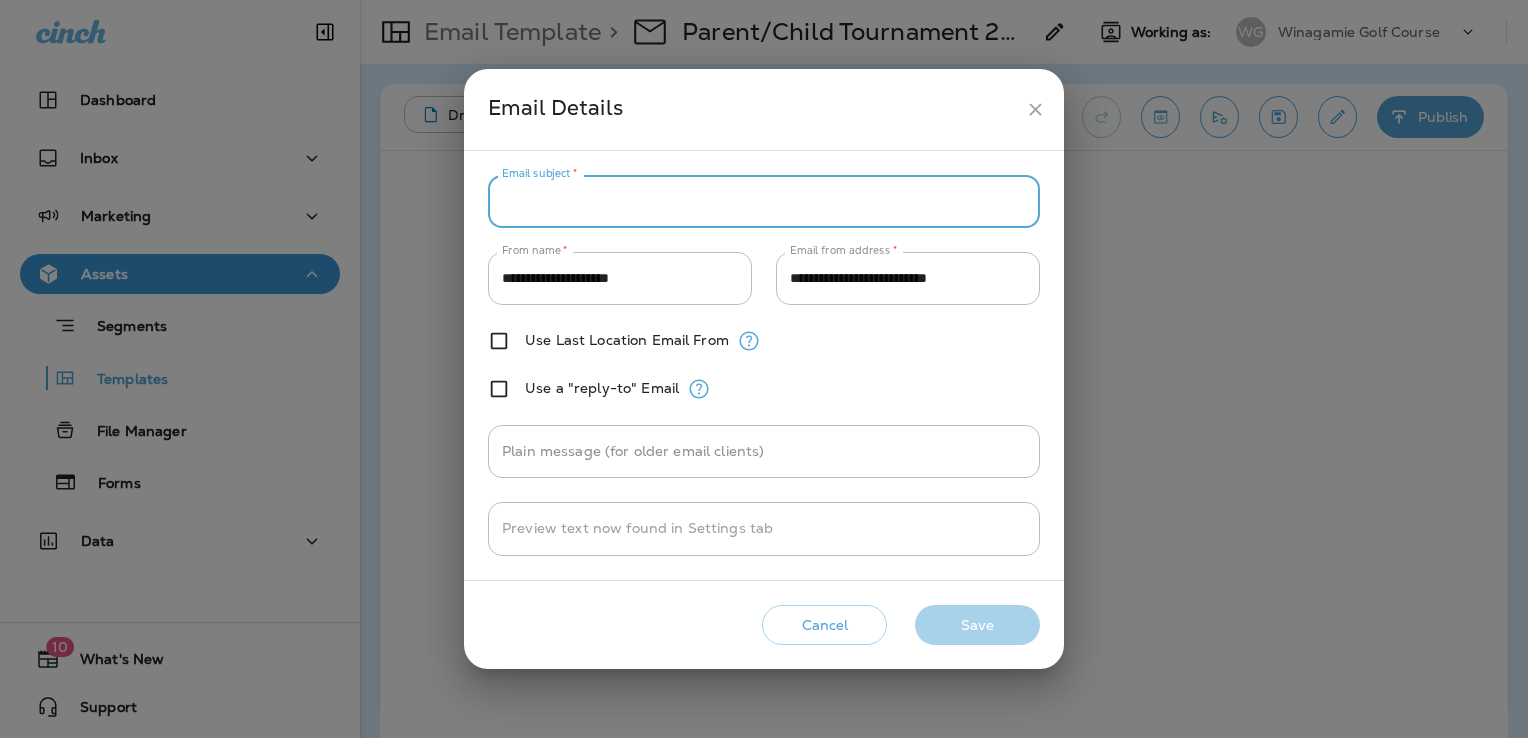 paste on "**********" 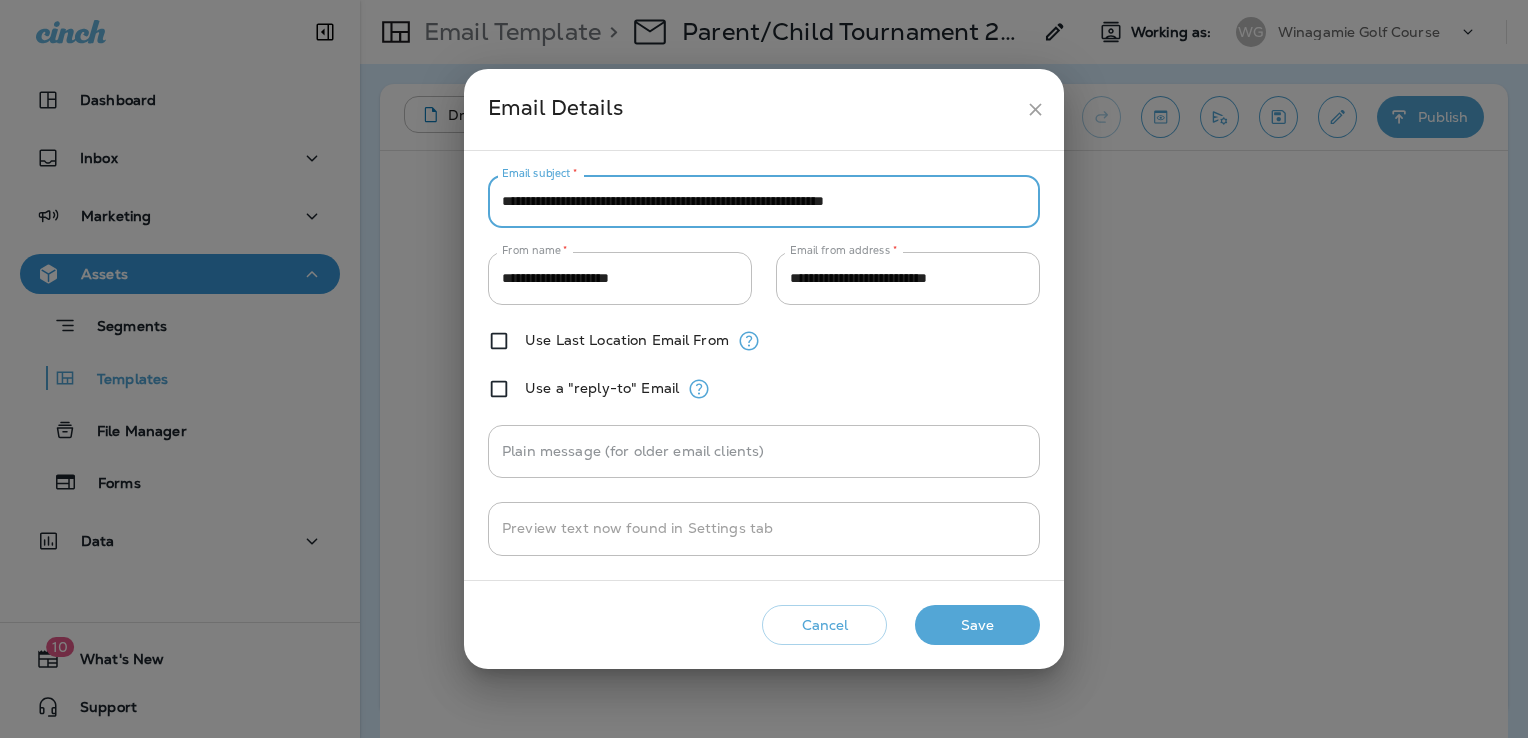 click on "**********" at bounding box center (764, 201) 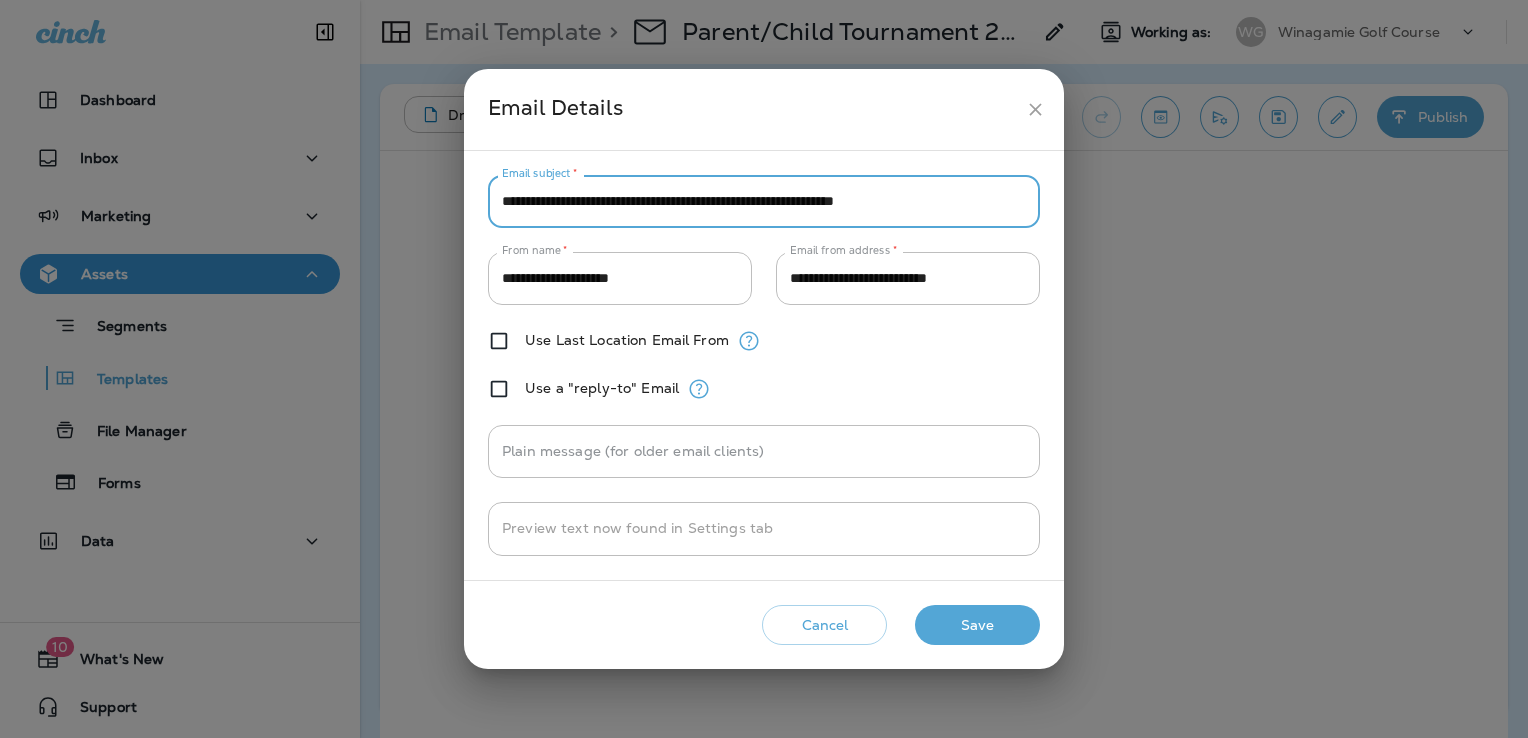 click on "**********" at bounding box center [764, 201] 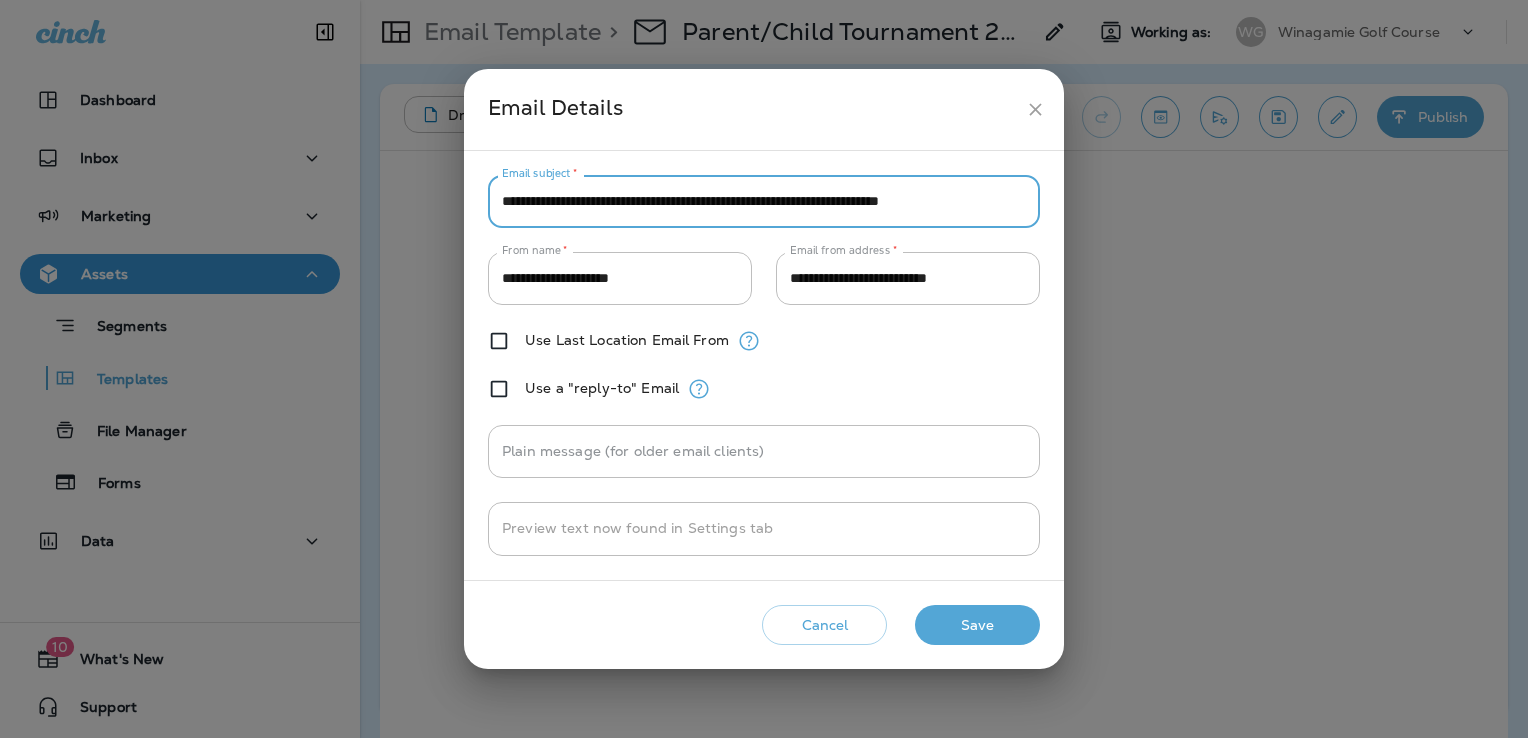 scroll, scrollTop: 0, scrollLeft: 14, axis: horizontal 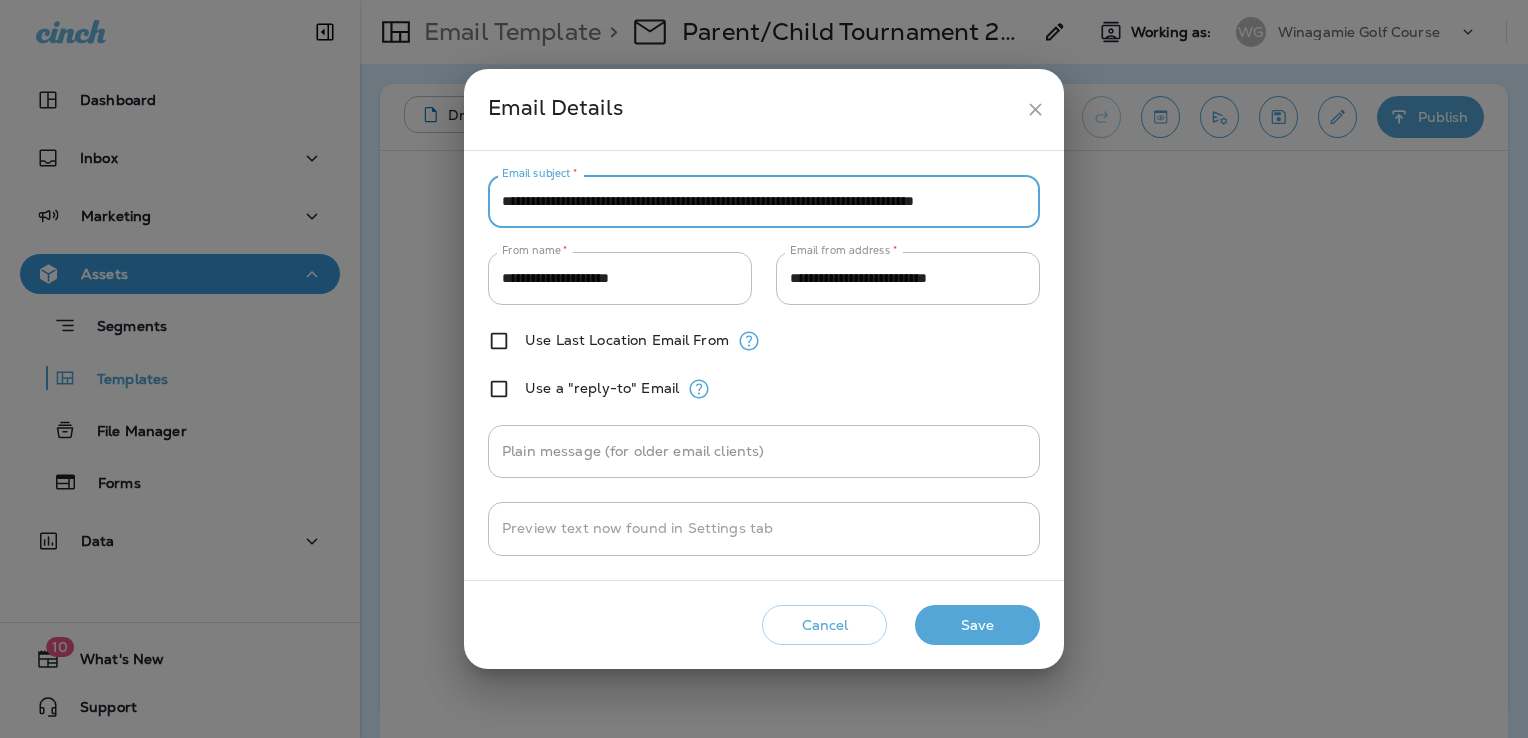 type on "**********" 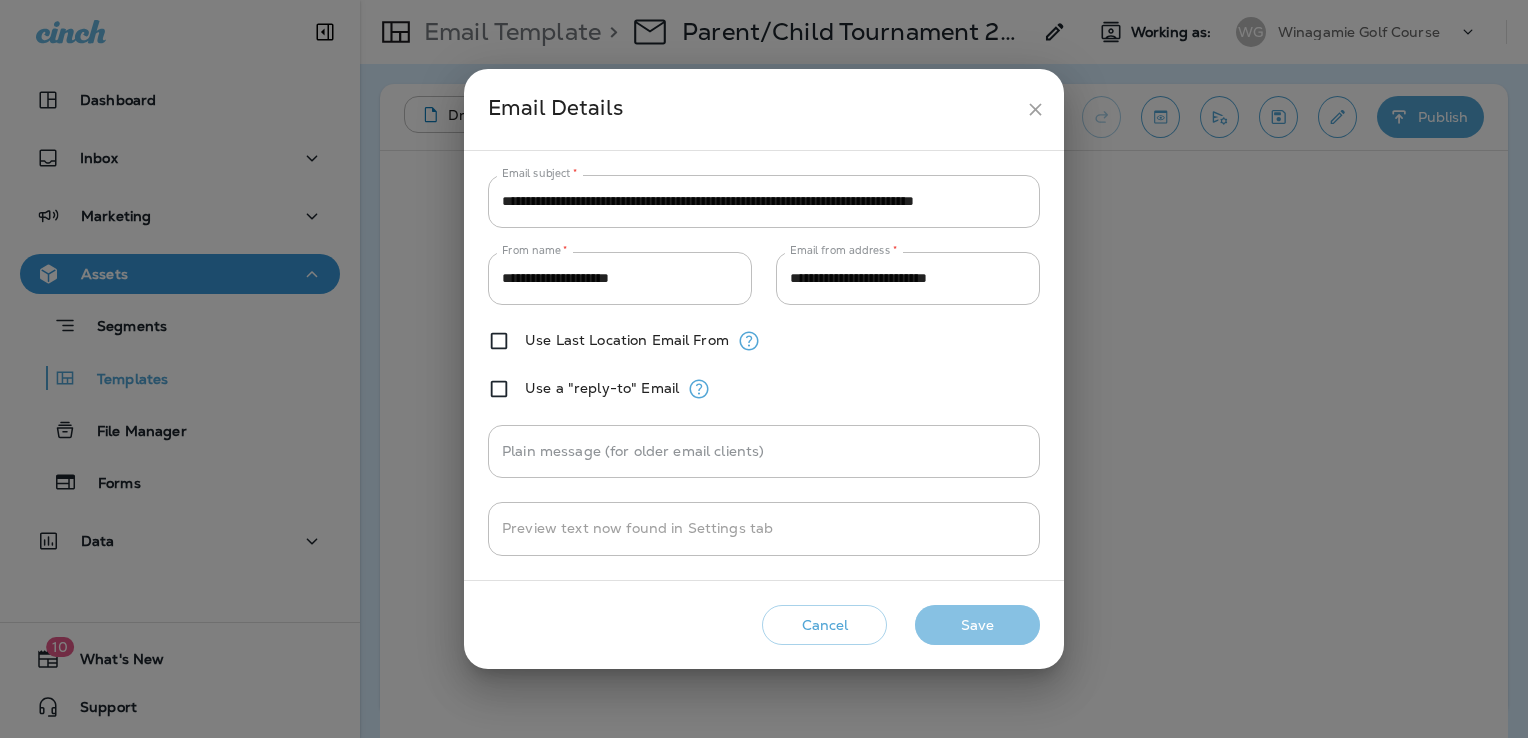 drag, startPoint x: 1020, startPoint y: 621, endPoint x: 1041, endPoint y: 607, distance: 25.23886 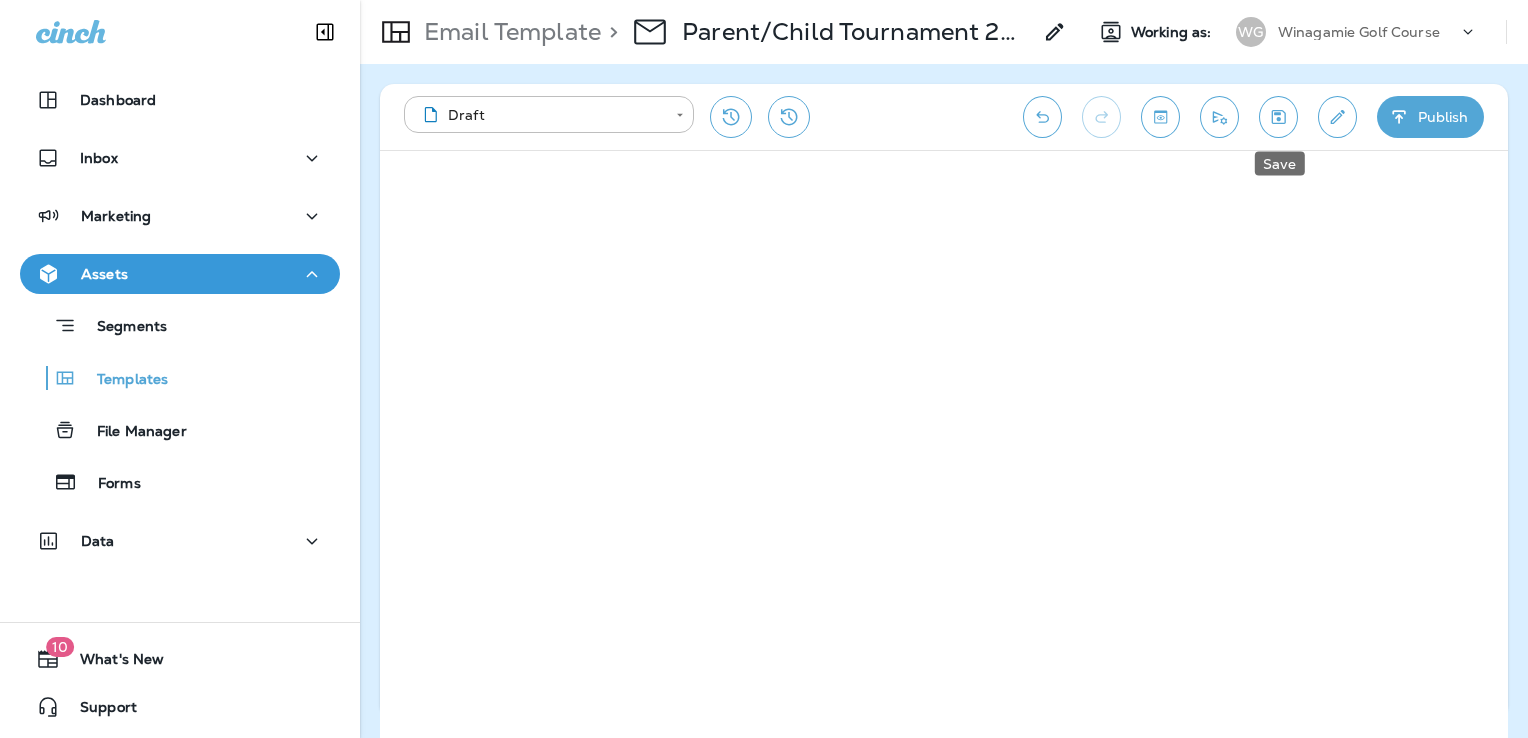 click 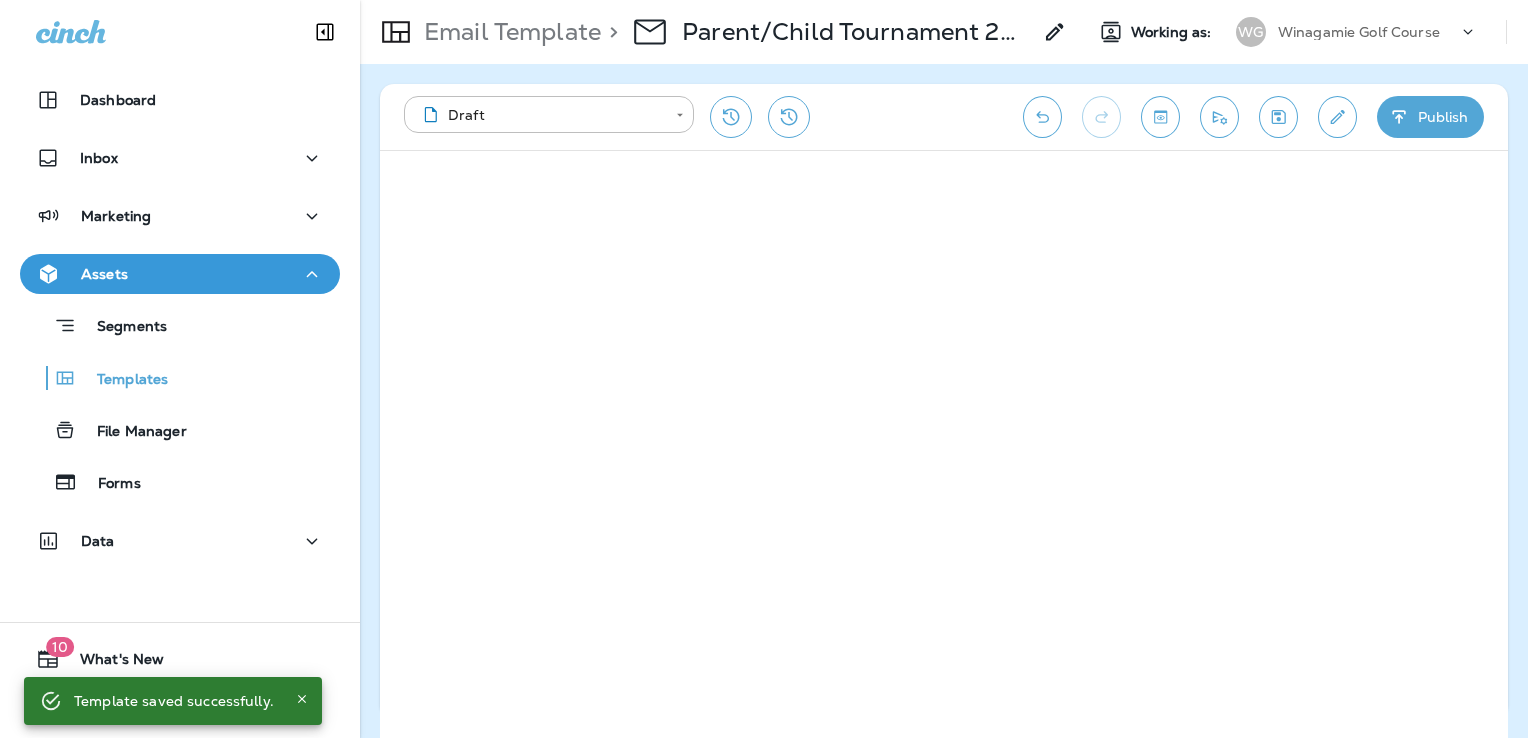 click on "Publish" at bounding box center (1430, 117) 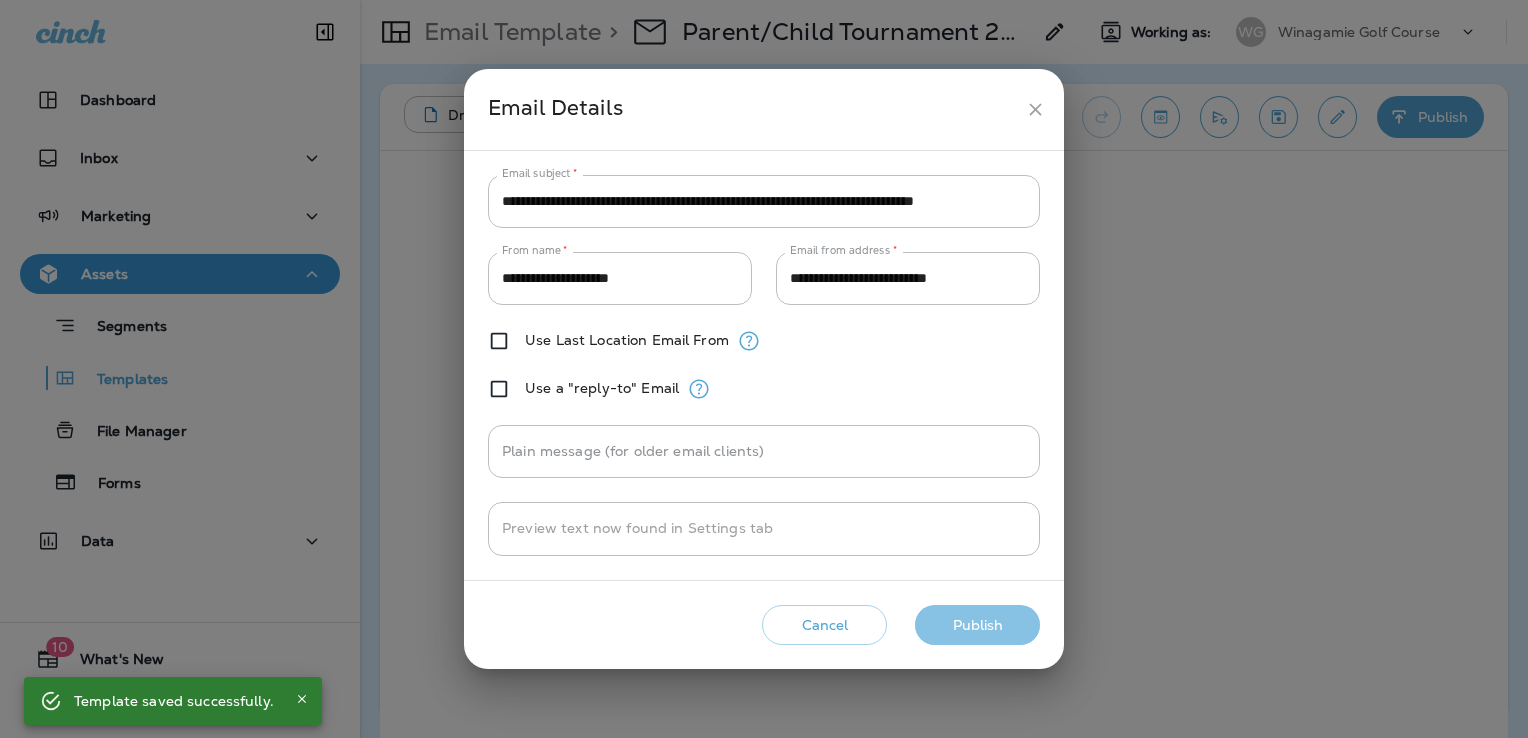 click on "Publish" at bounding box center [977, 625] 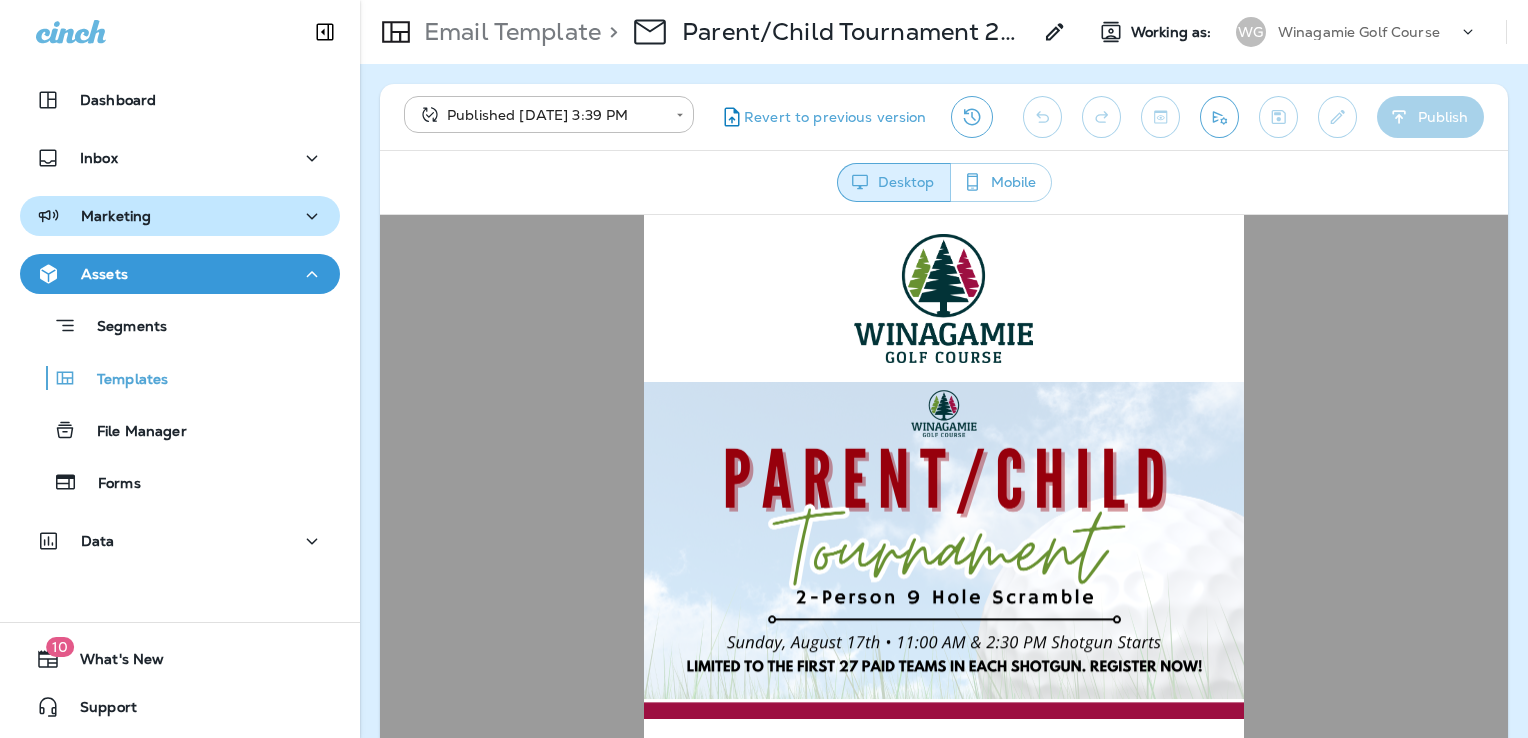 scroll, scrollTop: 0, scrollLeft: 0, axis: both 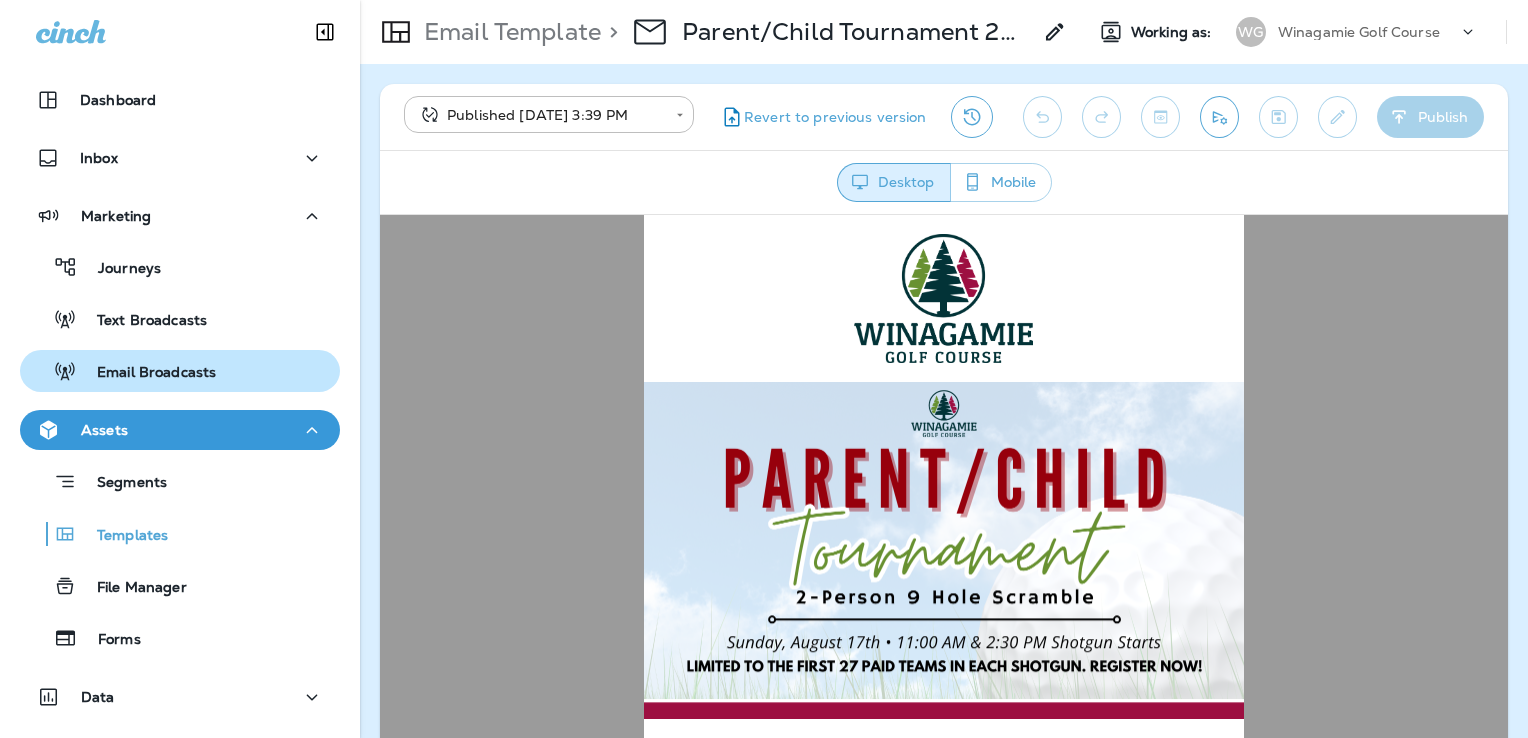 click on "Email Broadcasts" at bounding box center [146, 373] 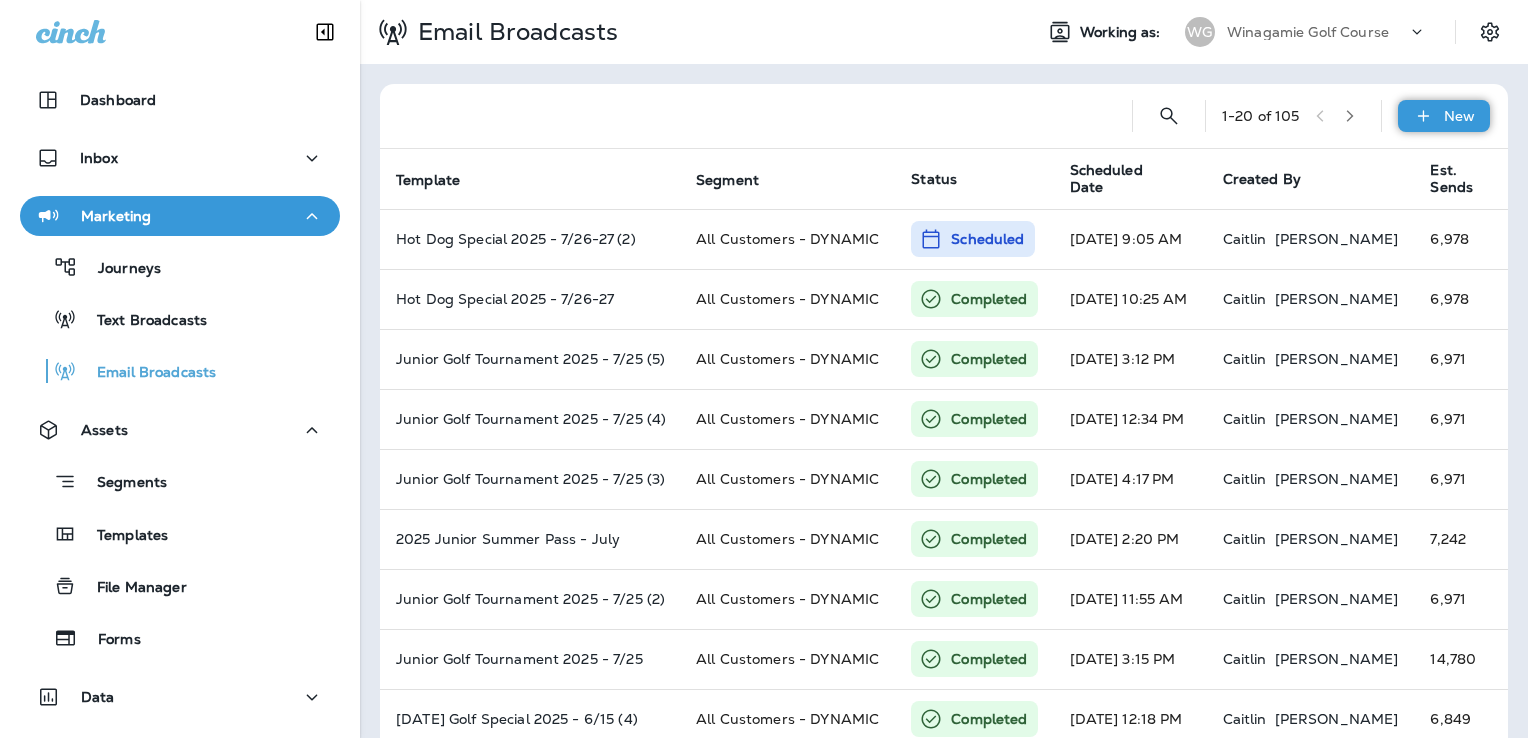 click on "New" at bounding box center (1459, 116) 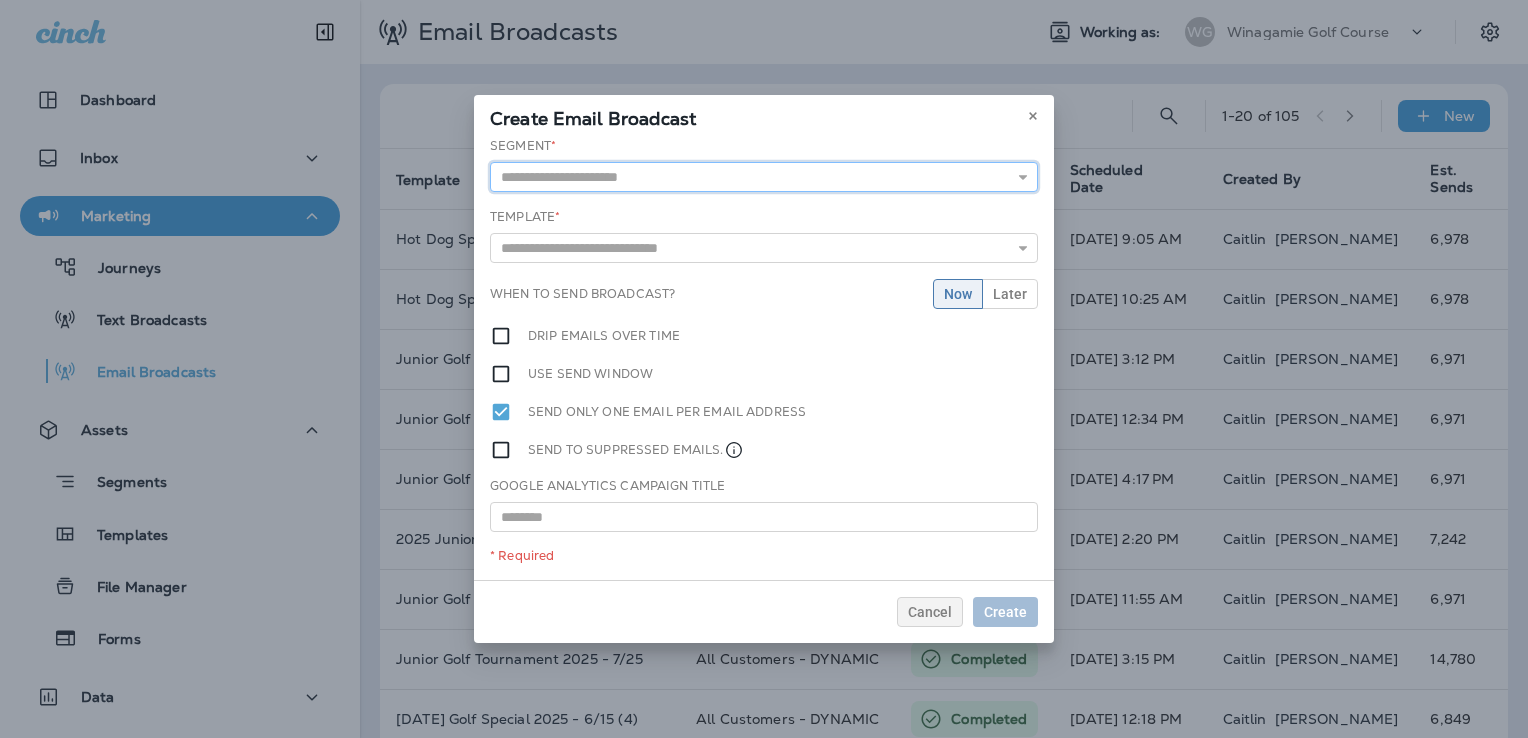 click at bounding box center (764, 177) 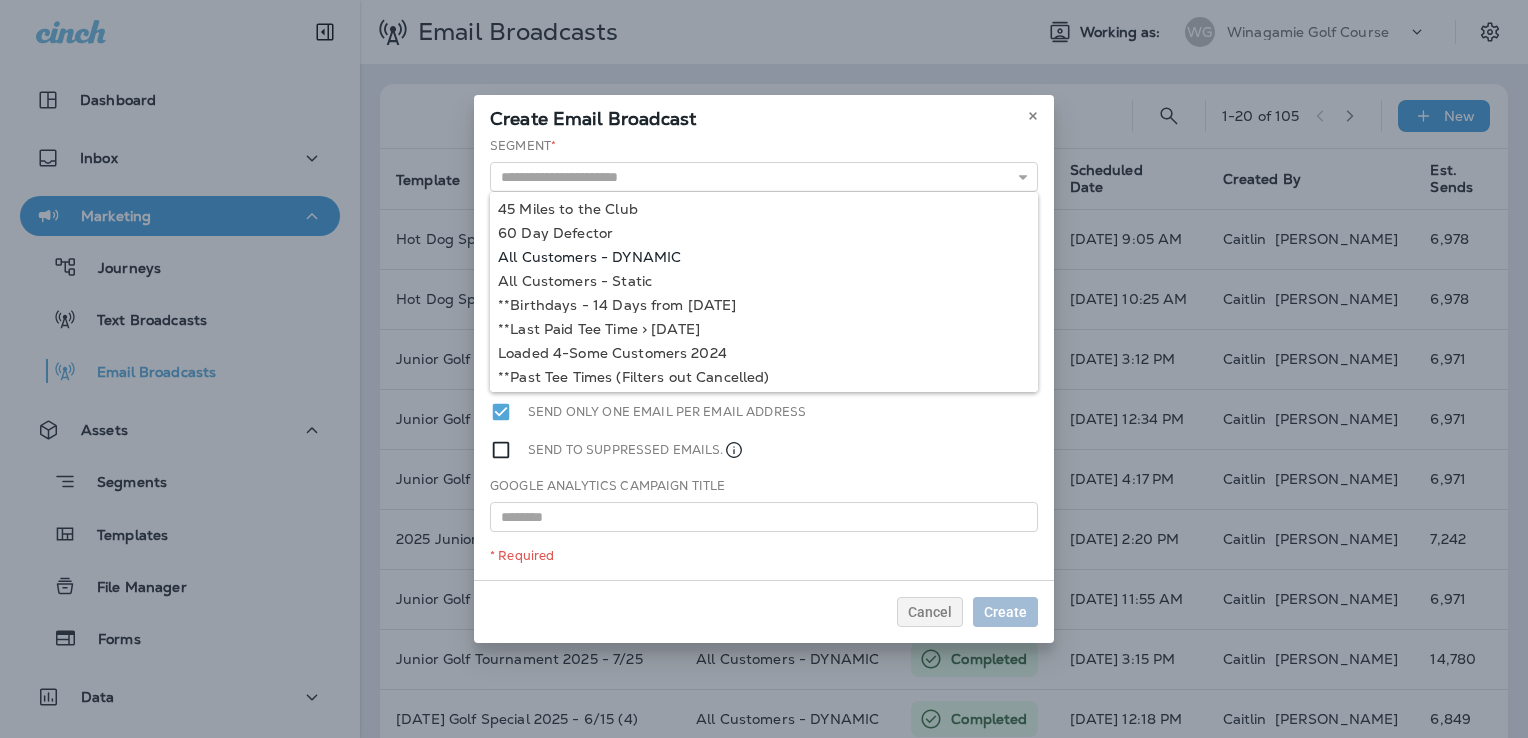 type on "**********" 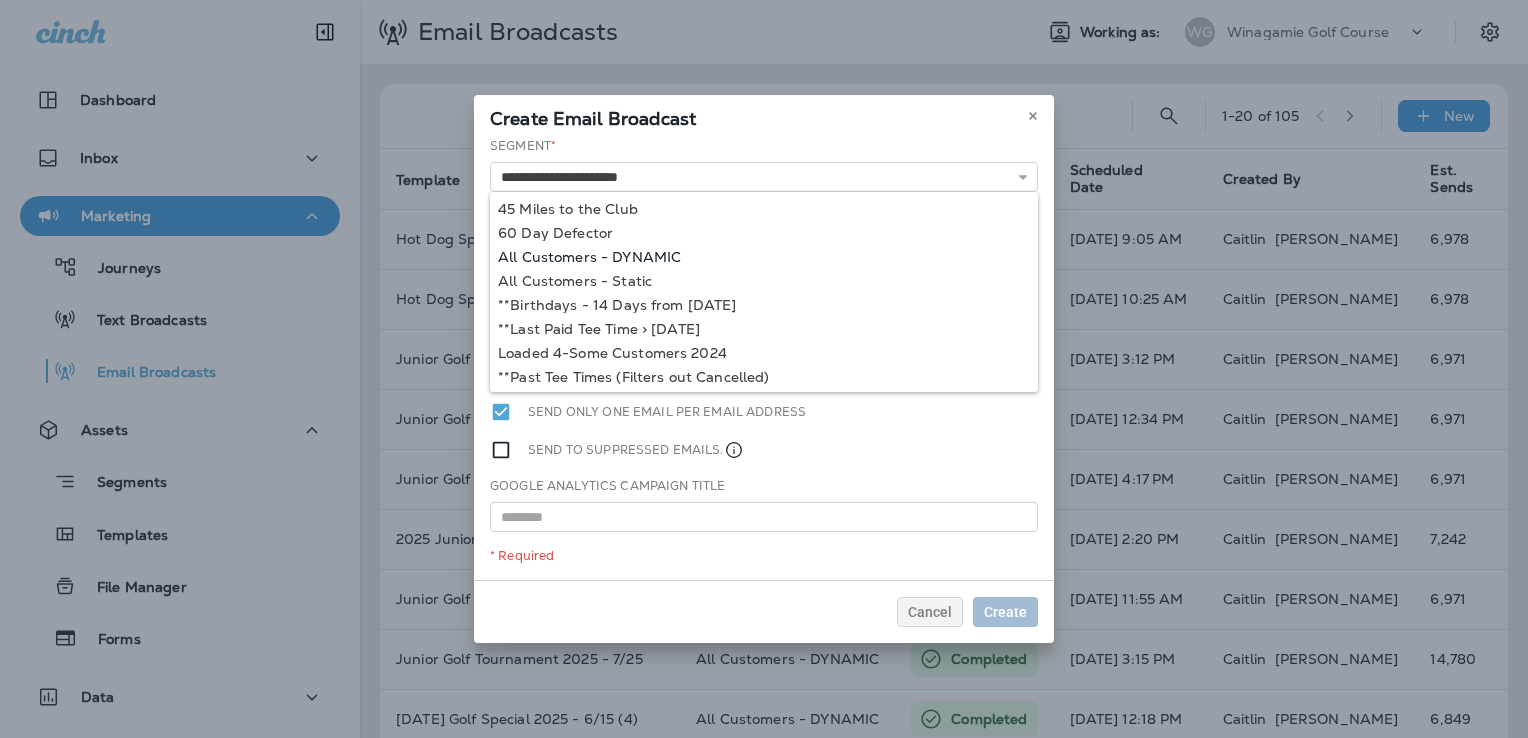 click on "**********" at bounding box center [764, 358] 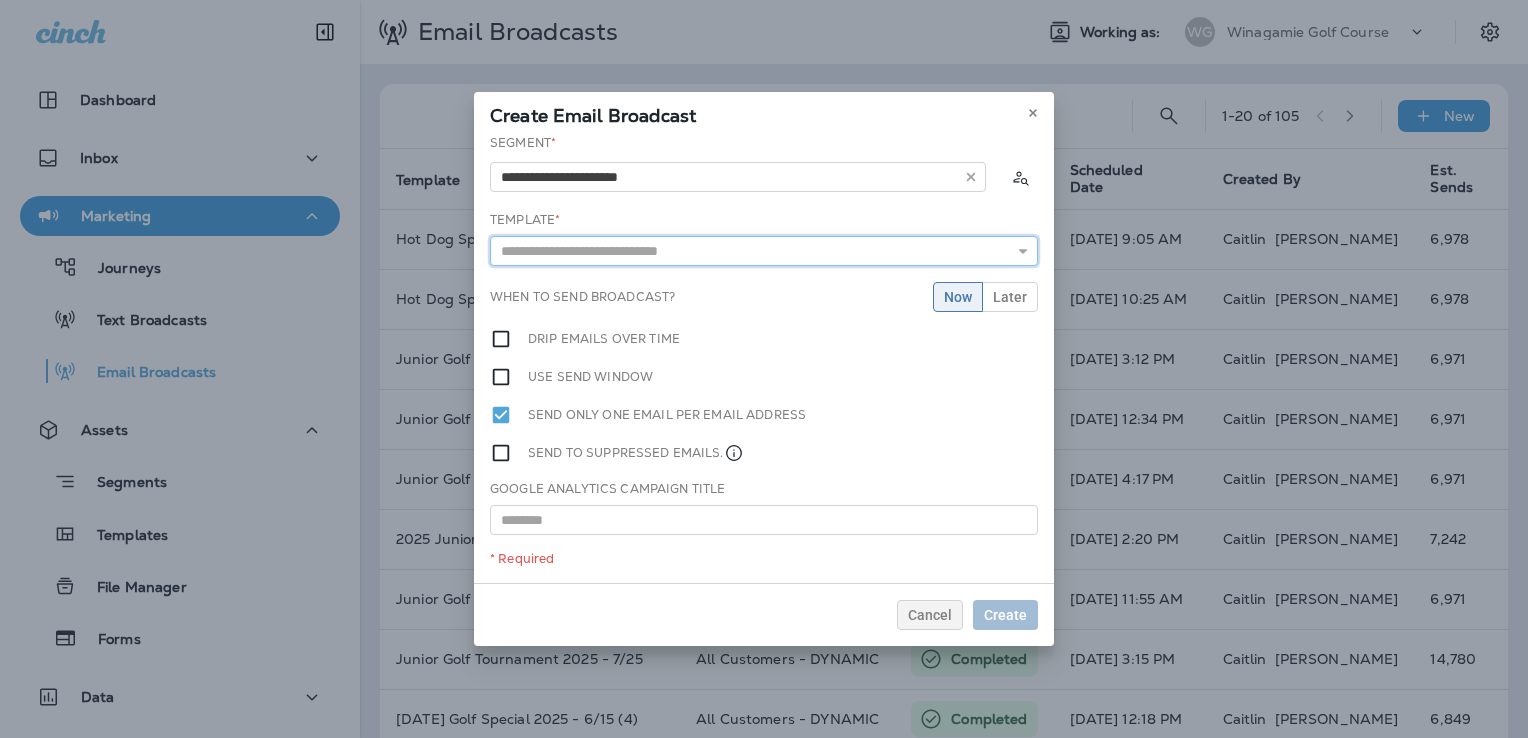 click at bounding box center (764, 251) 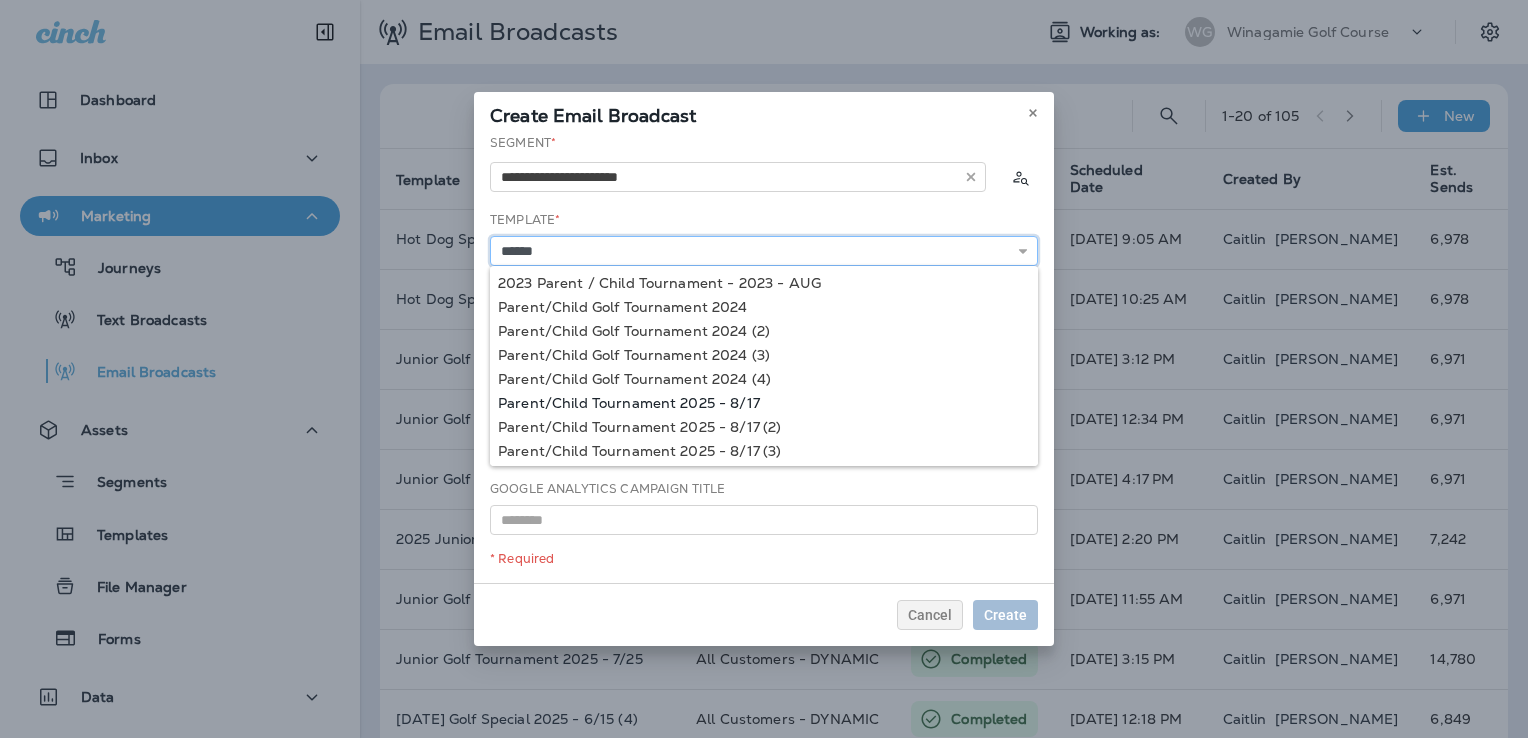 type on "**********" 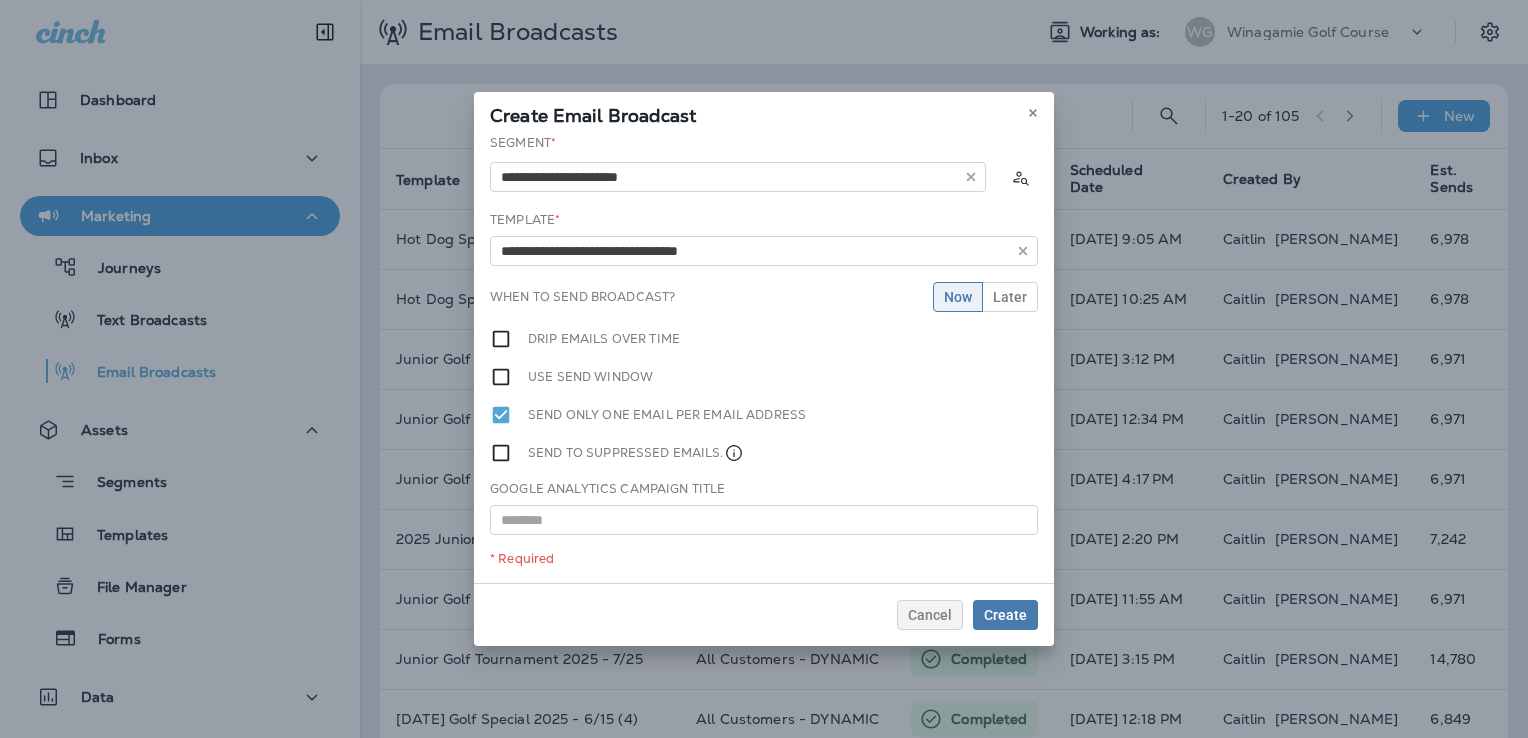 click on "**********" at bounding box center [764, 358] 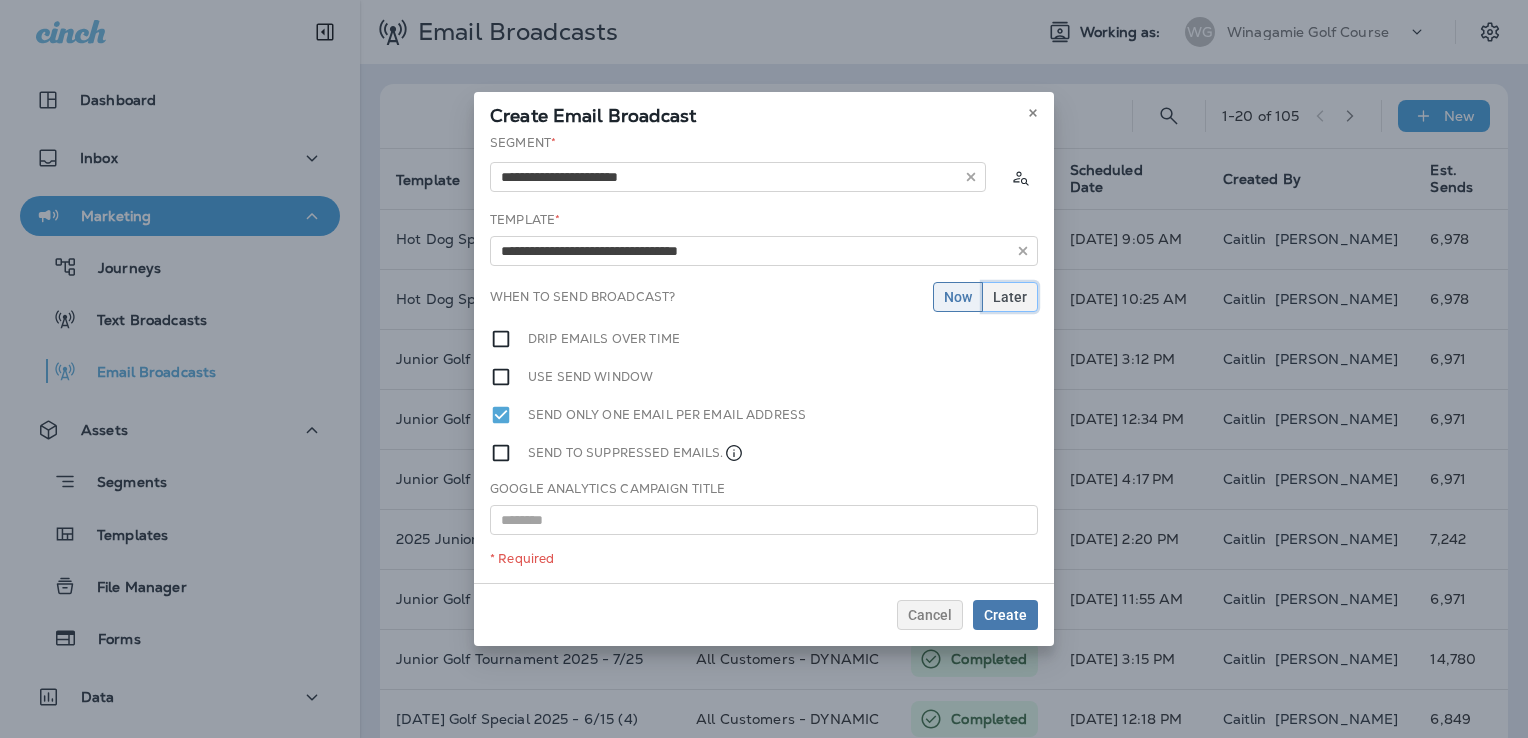 click on "Later" at bounding box center (1010, 297) 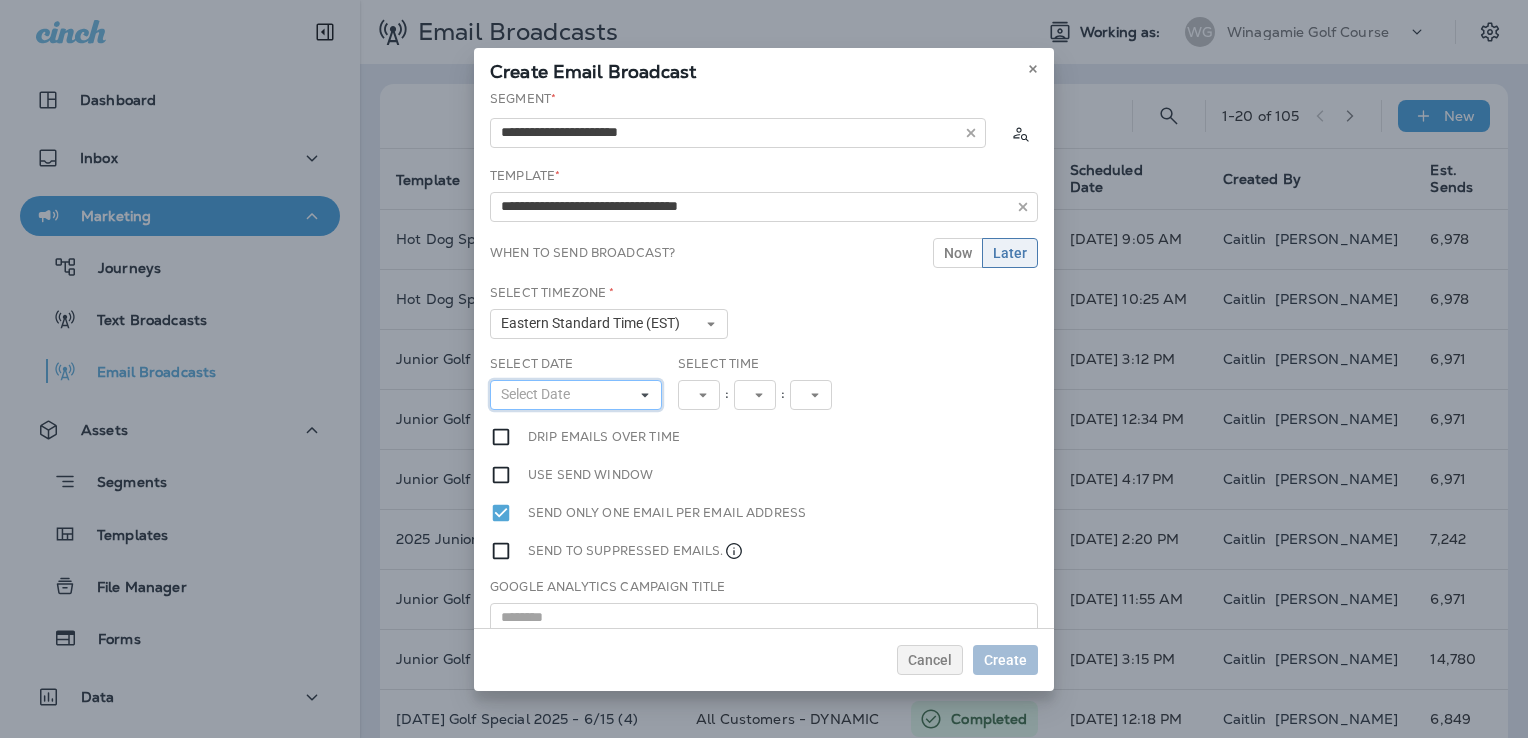 click on "Select Date" at bounding box center [576, 395] 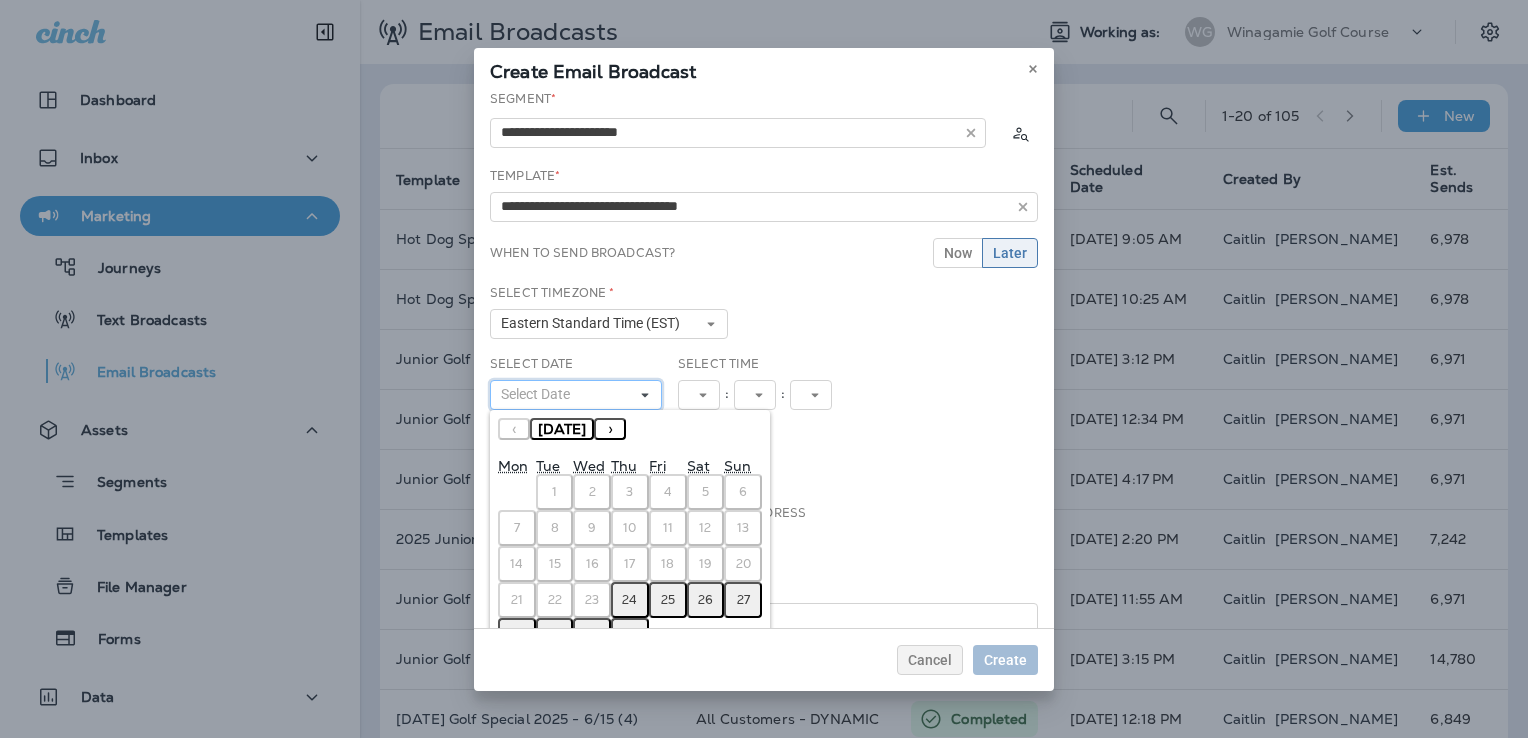 scroll, scrollTop: 52, scrollLeft: 0, axis: vertical 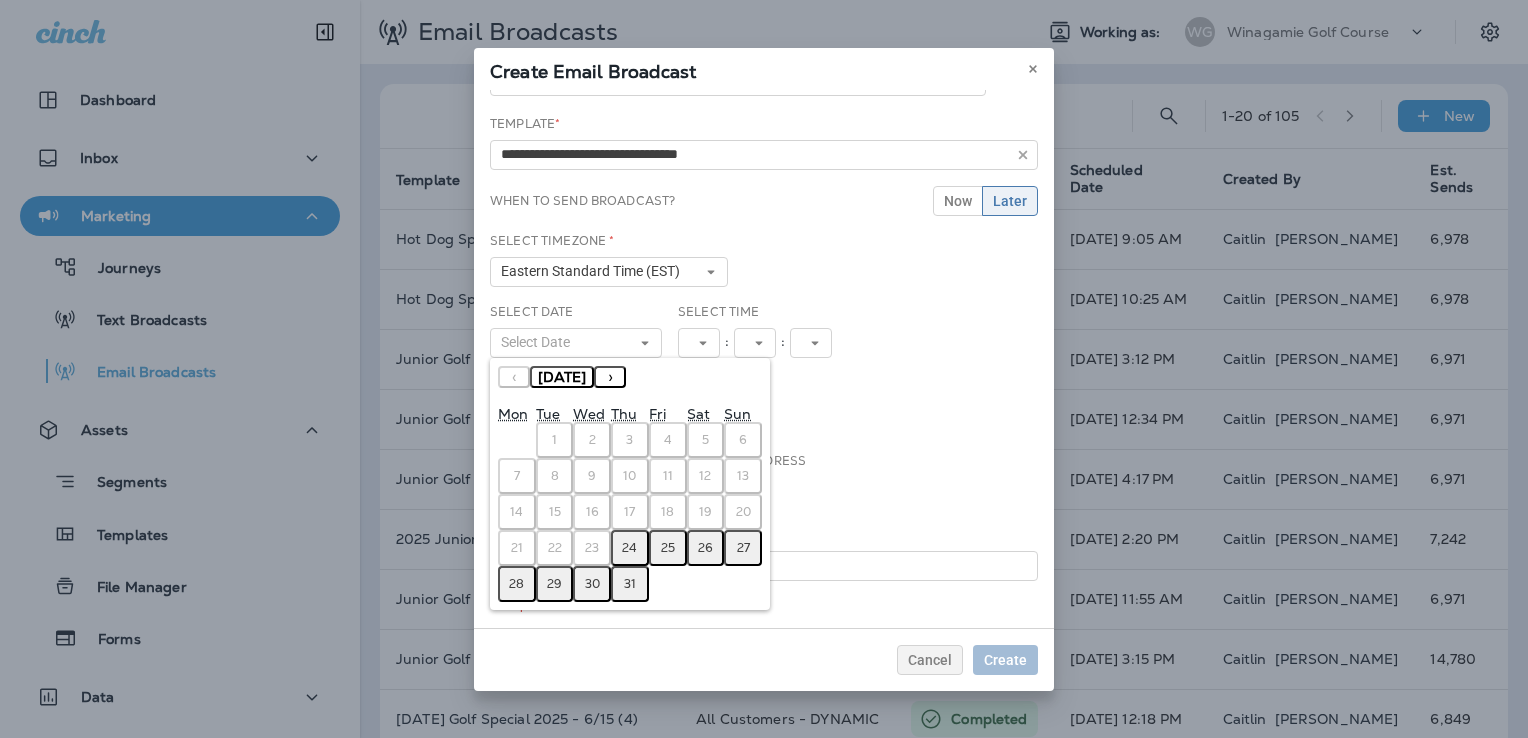 click on "28" at bounding box center [517, 584] 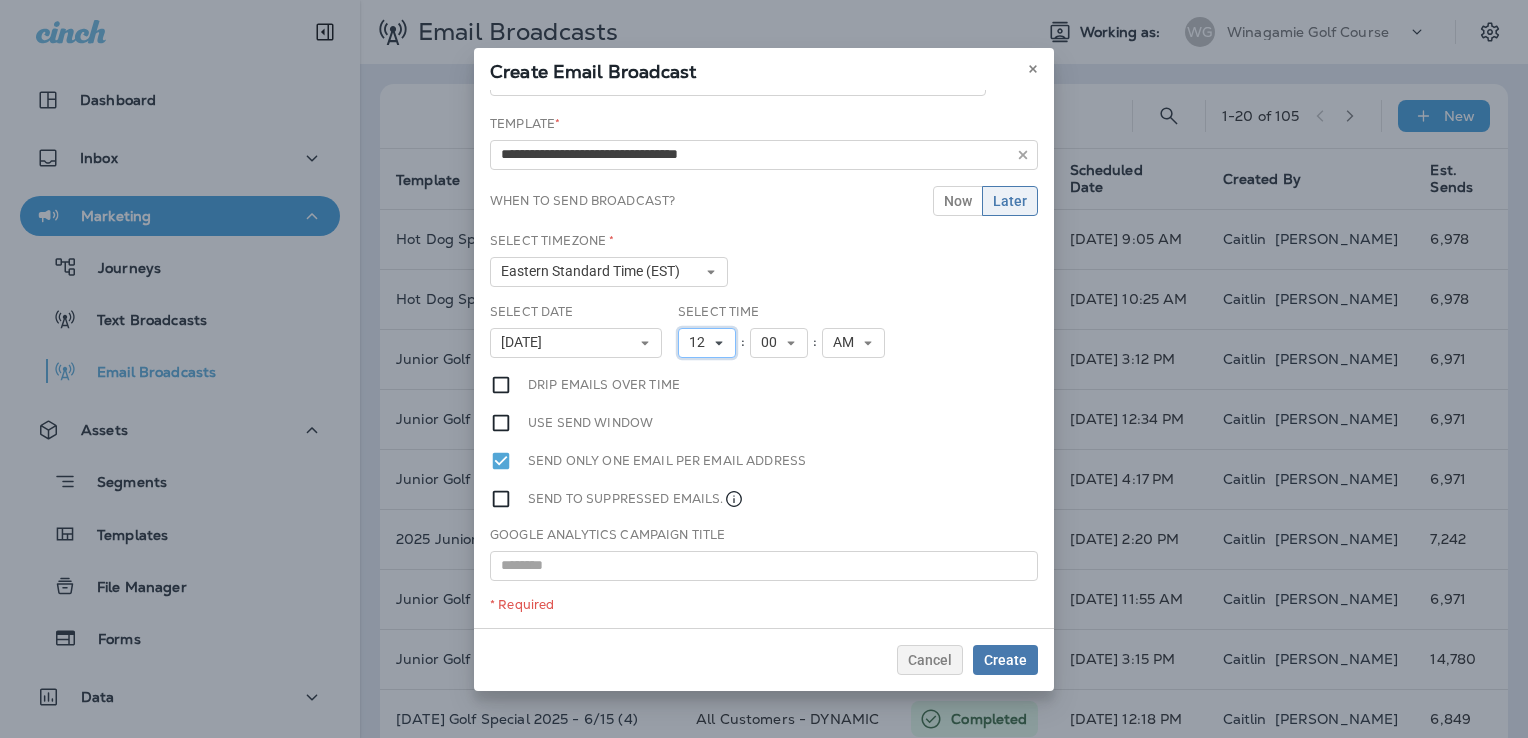 click on "12" at bounding box center [701, 342] 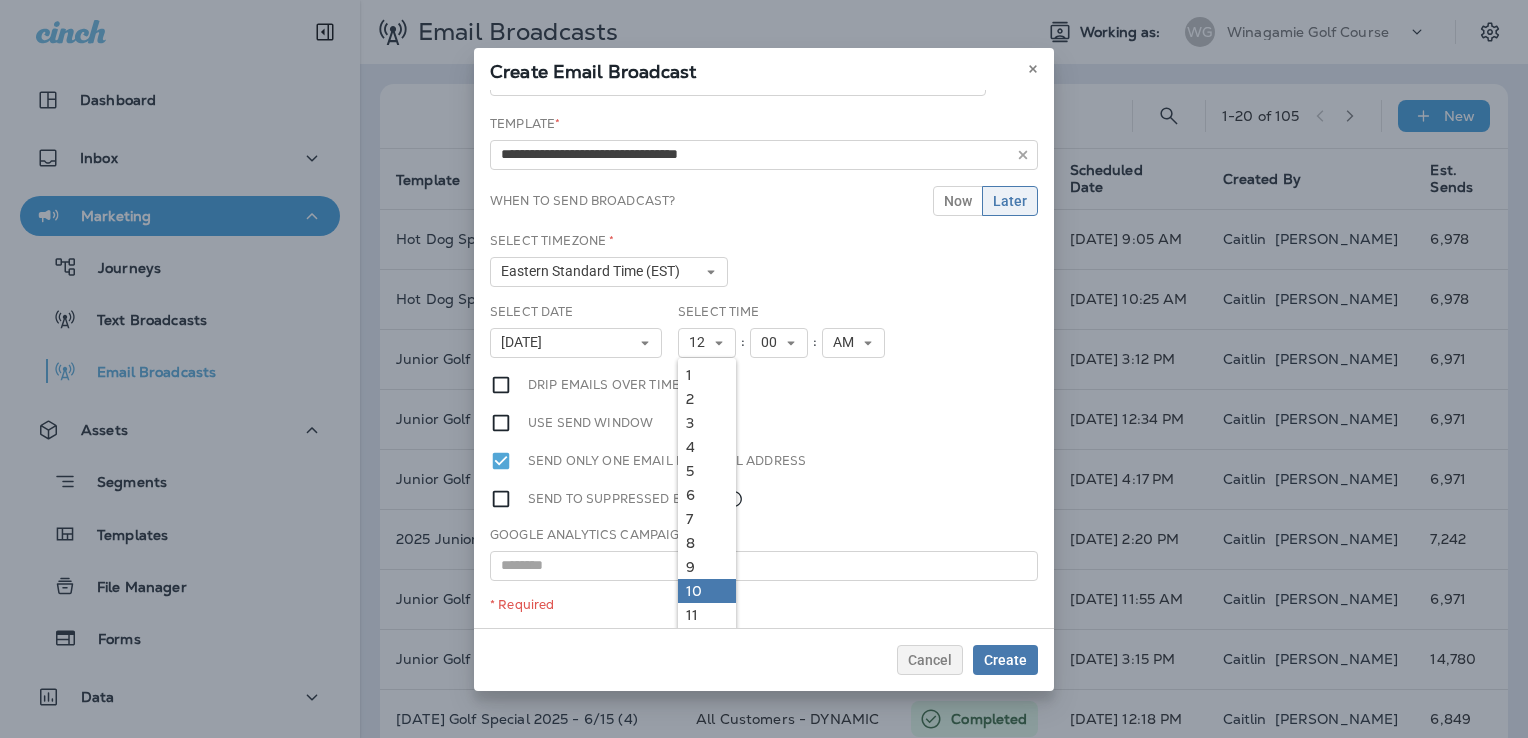 click on "10" at bounding box center (707, 591) 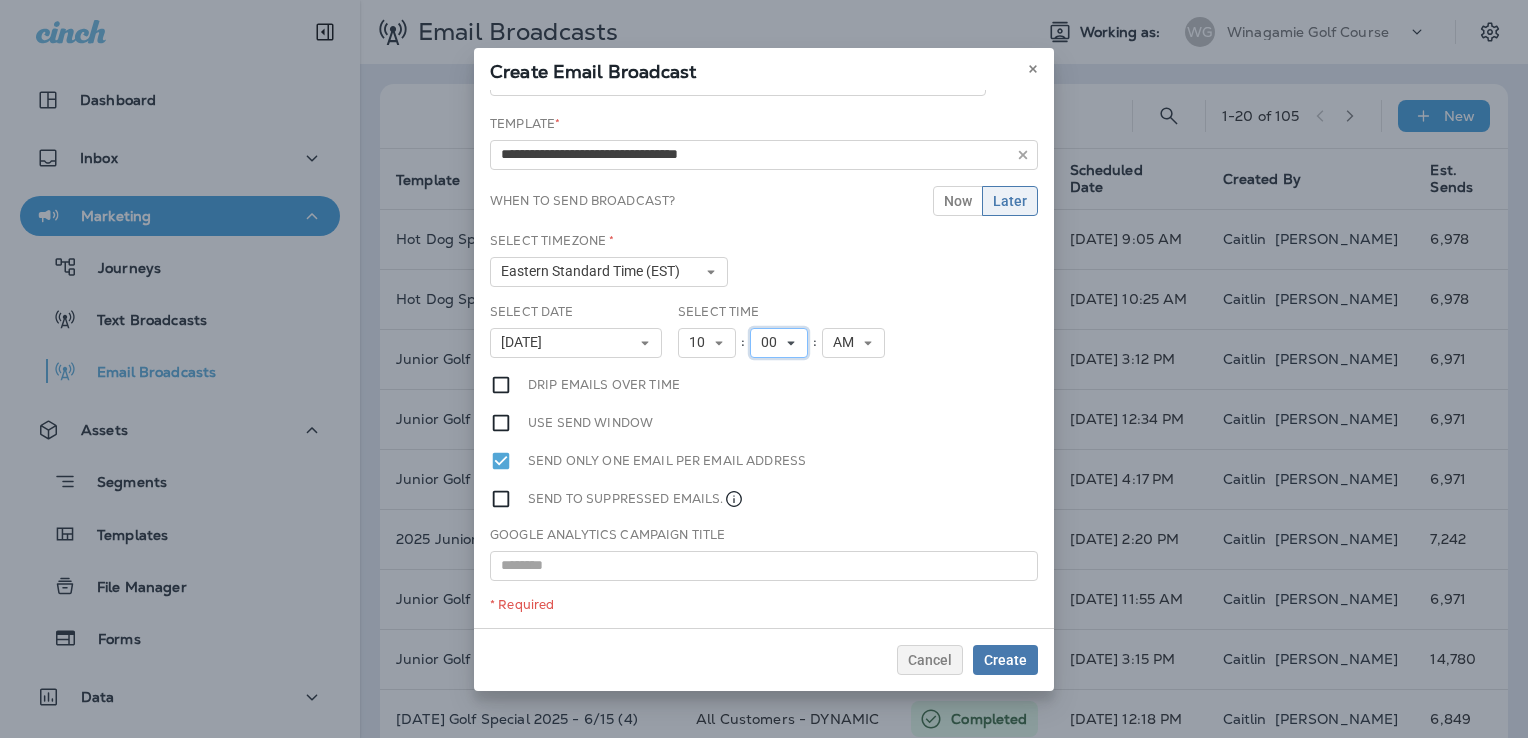click on "00" at bounding box center [779, 343] 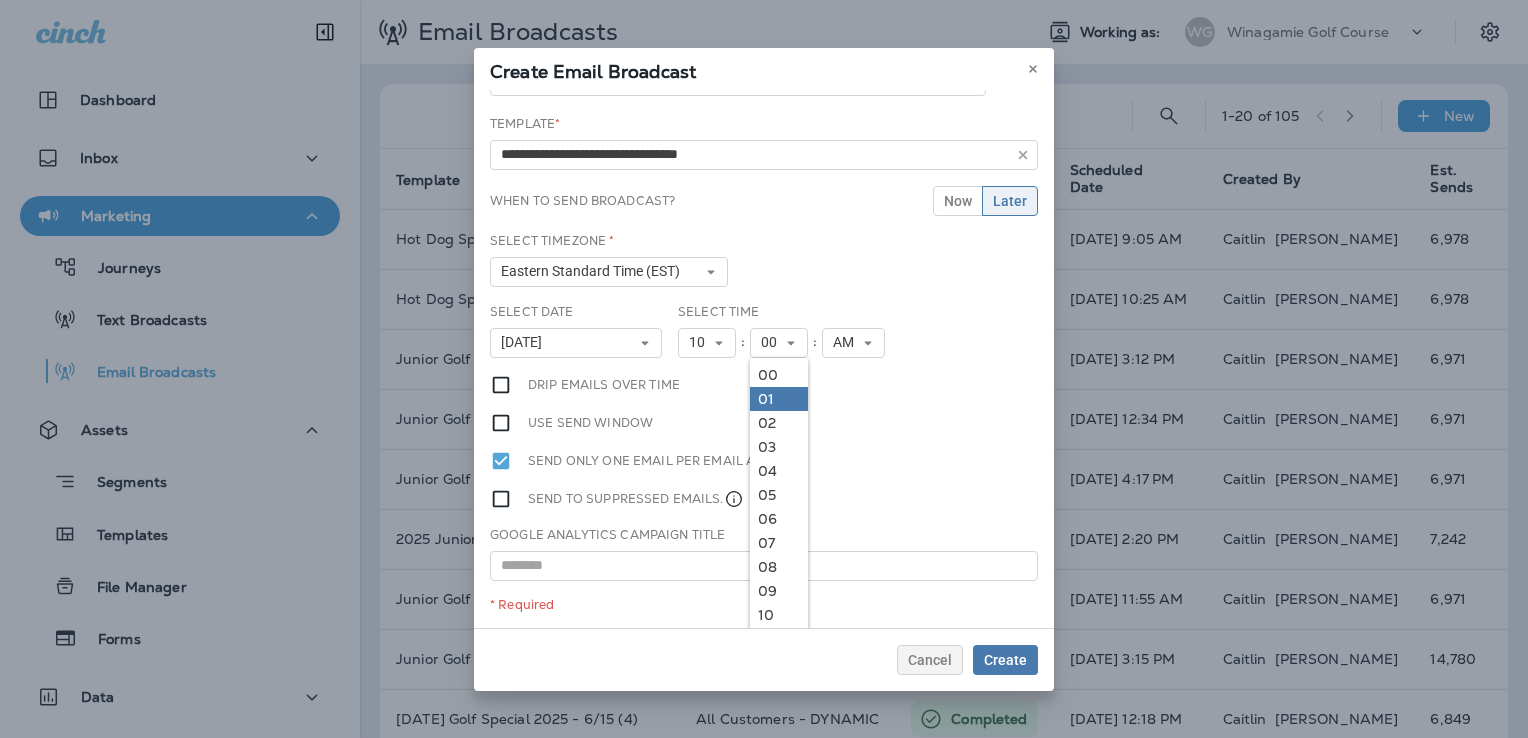 click on "01" at bounding box center [779, 399] 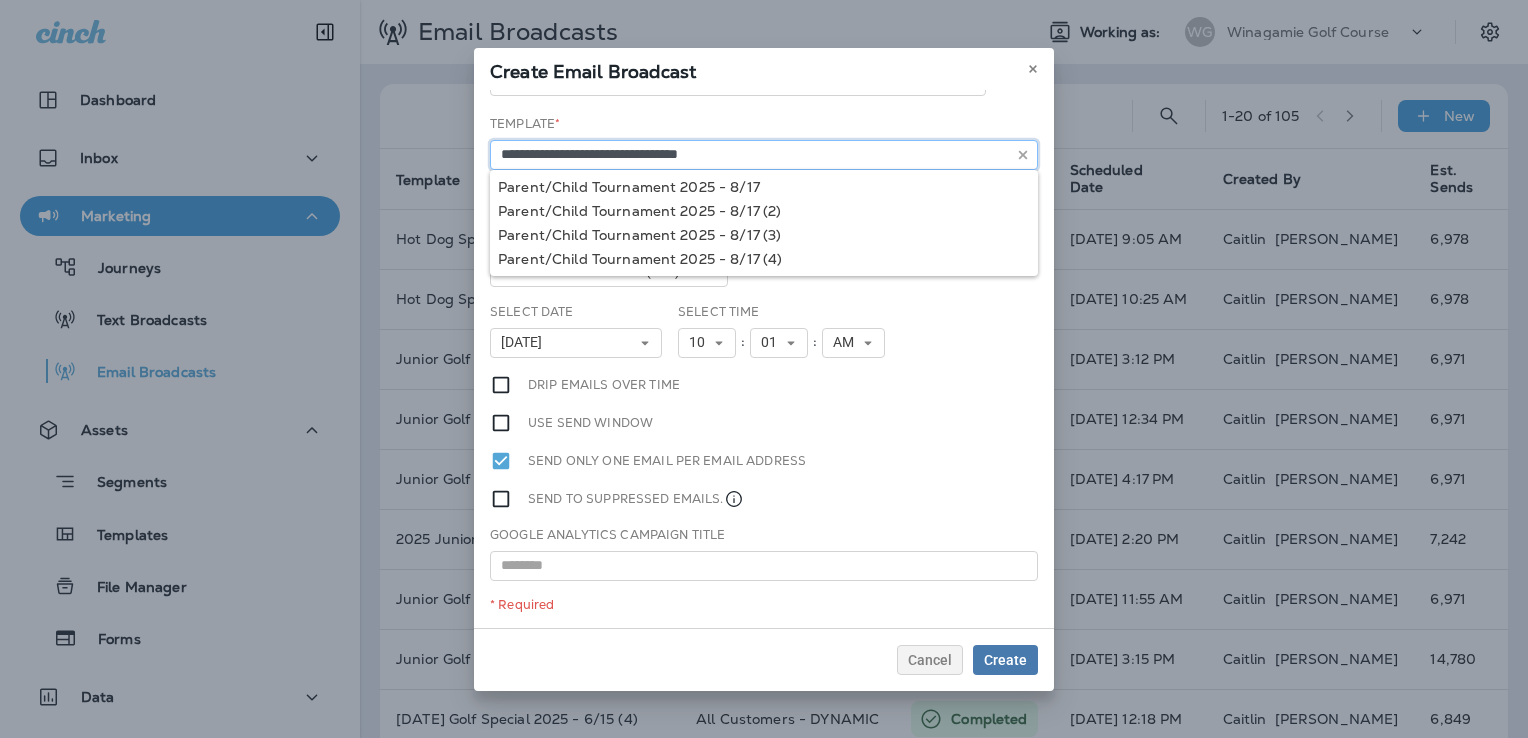 click on "**********" at bounding box center (764, 155) 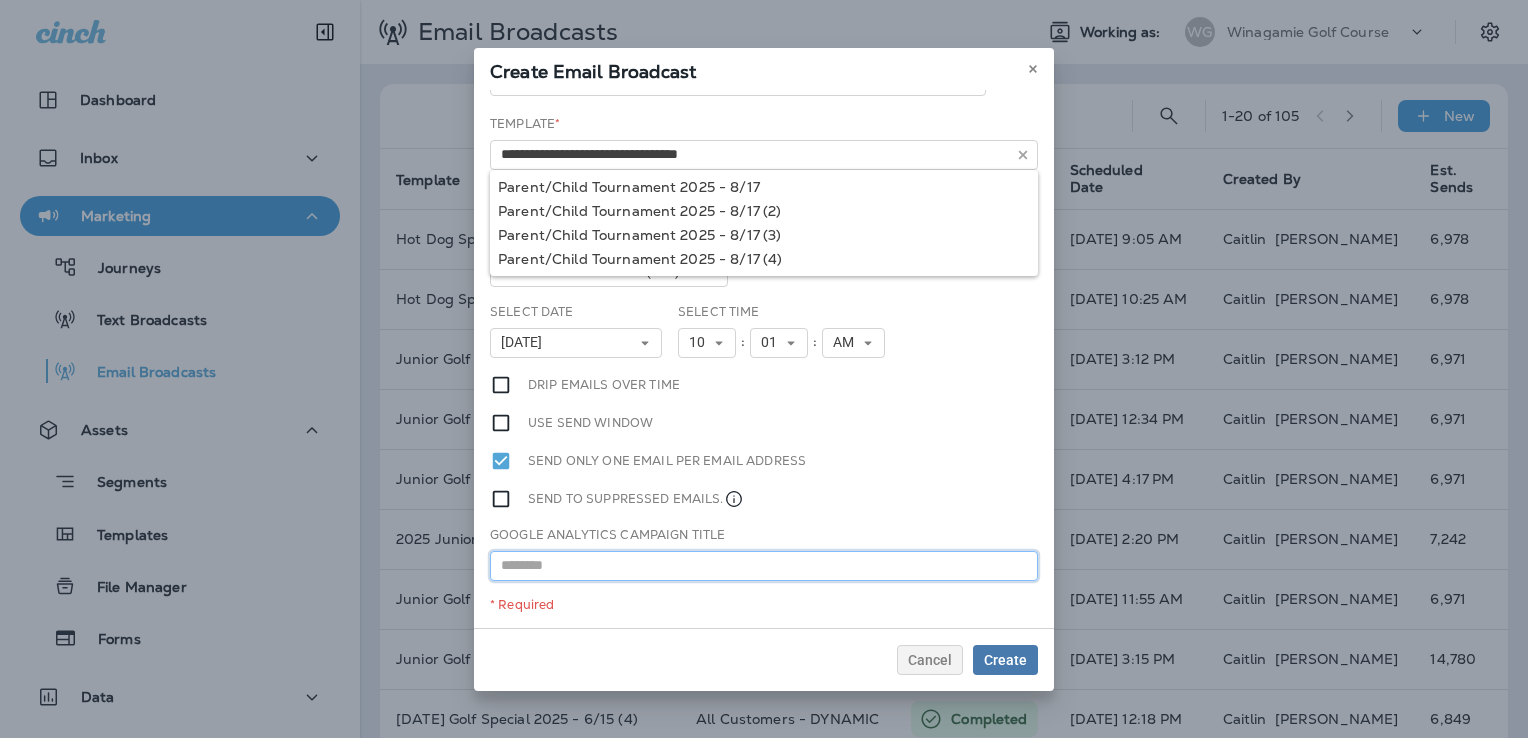 click at bounding box center [764, 566] 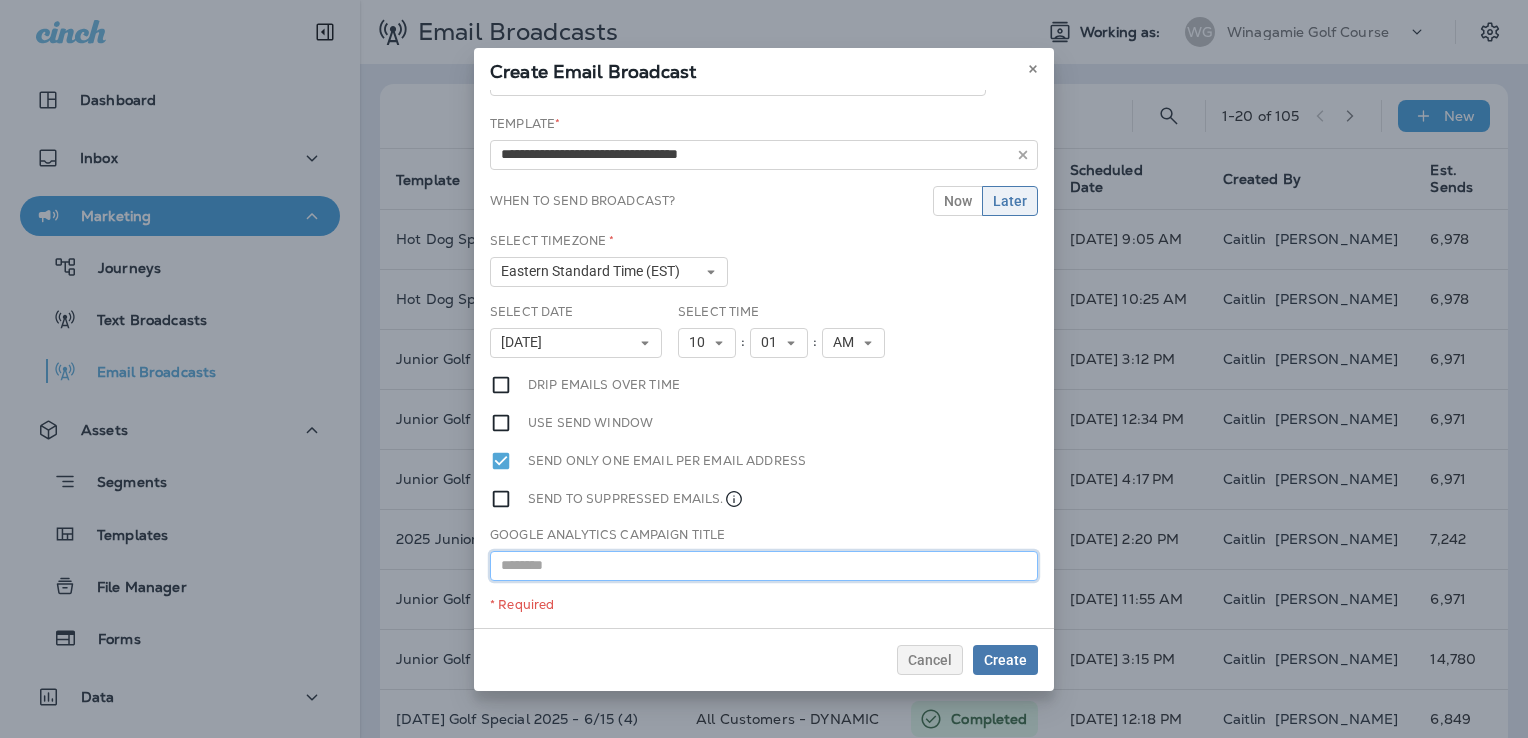 paste on "**********" 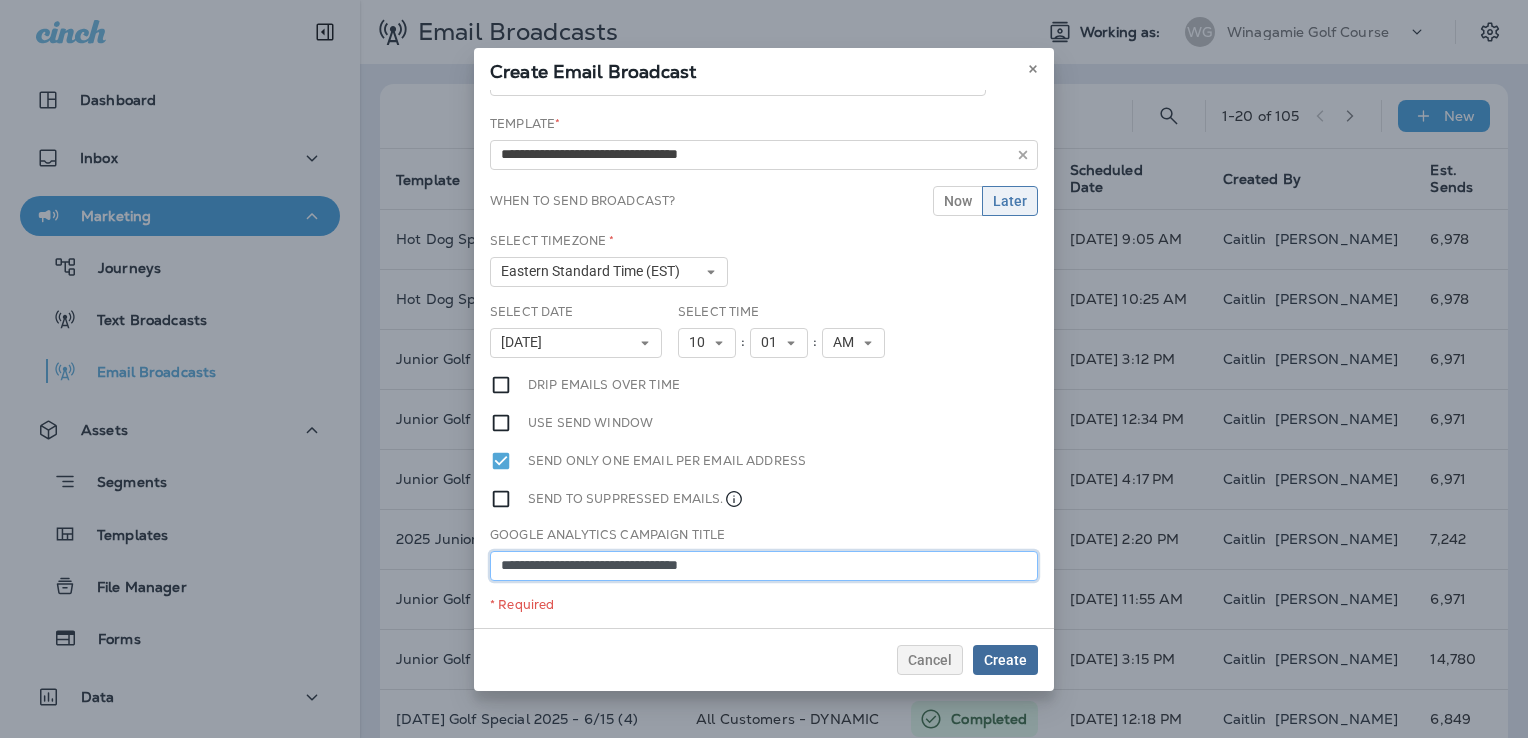 type on "**********" 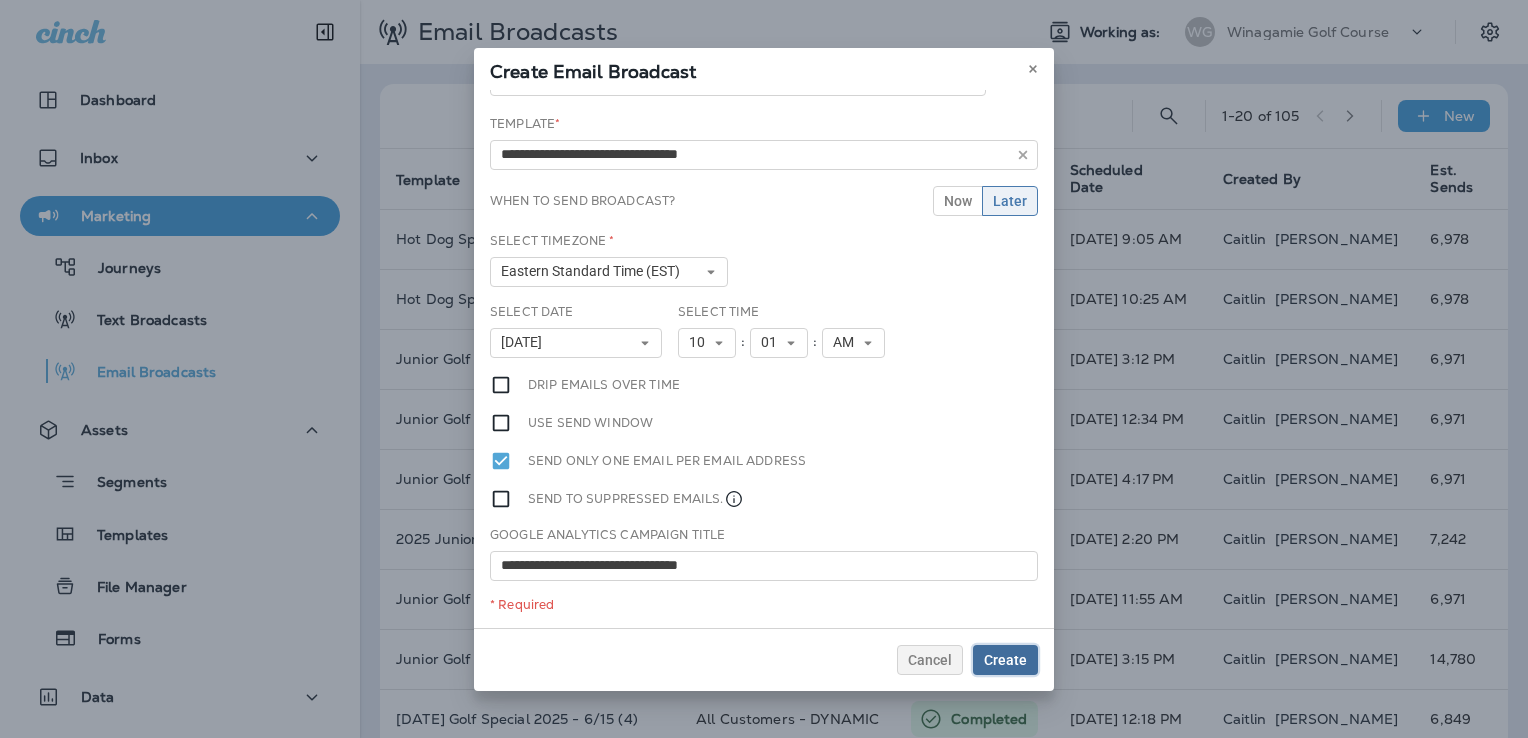 click on "Create" at bounding box center [1005, 660] 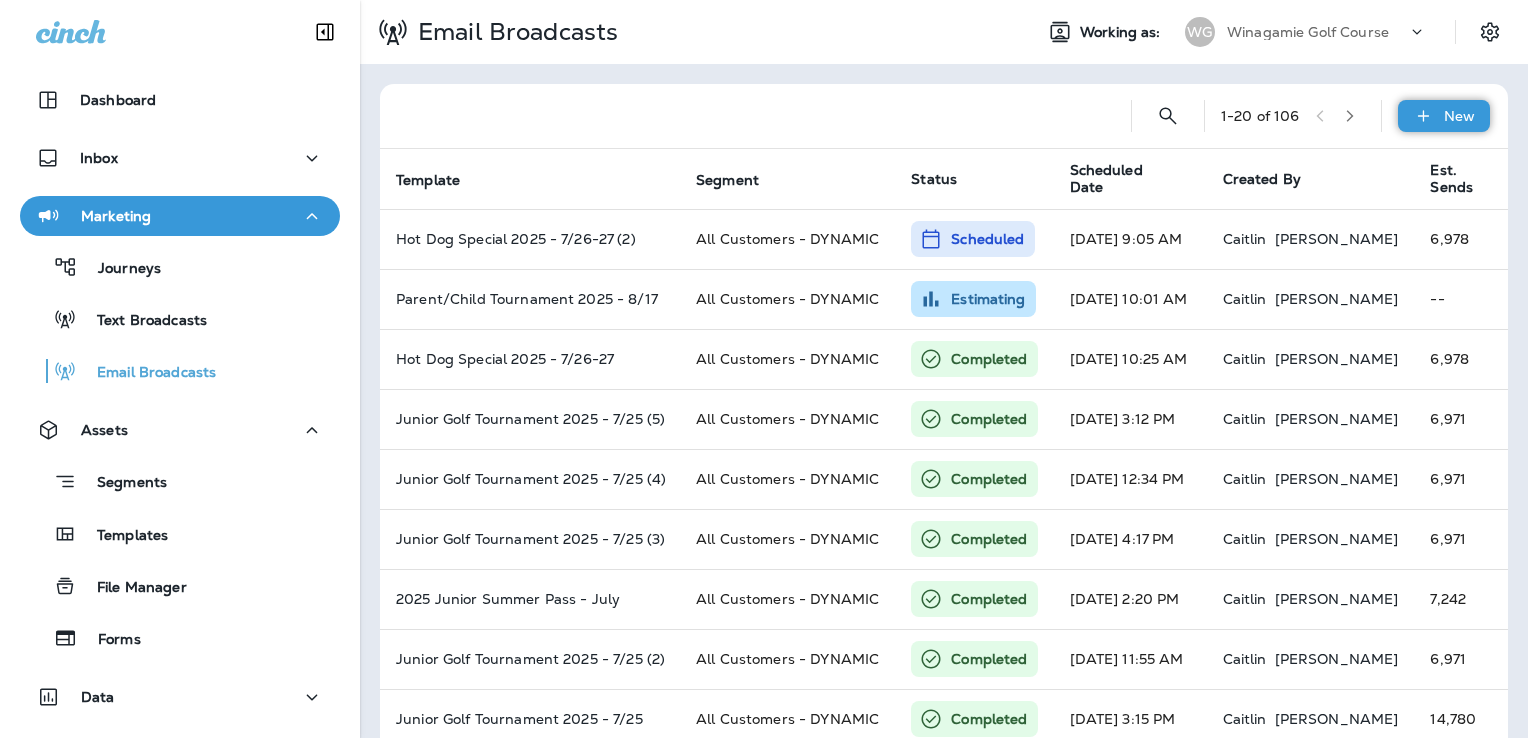 click 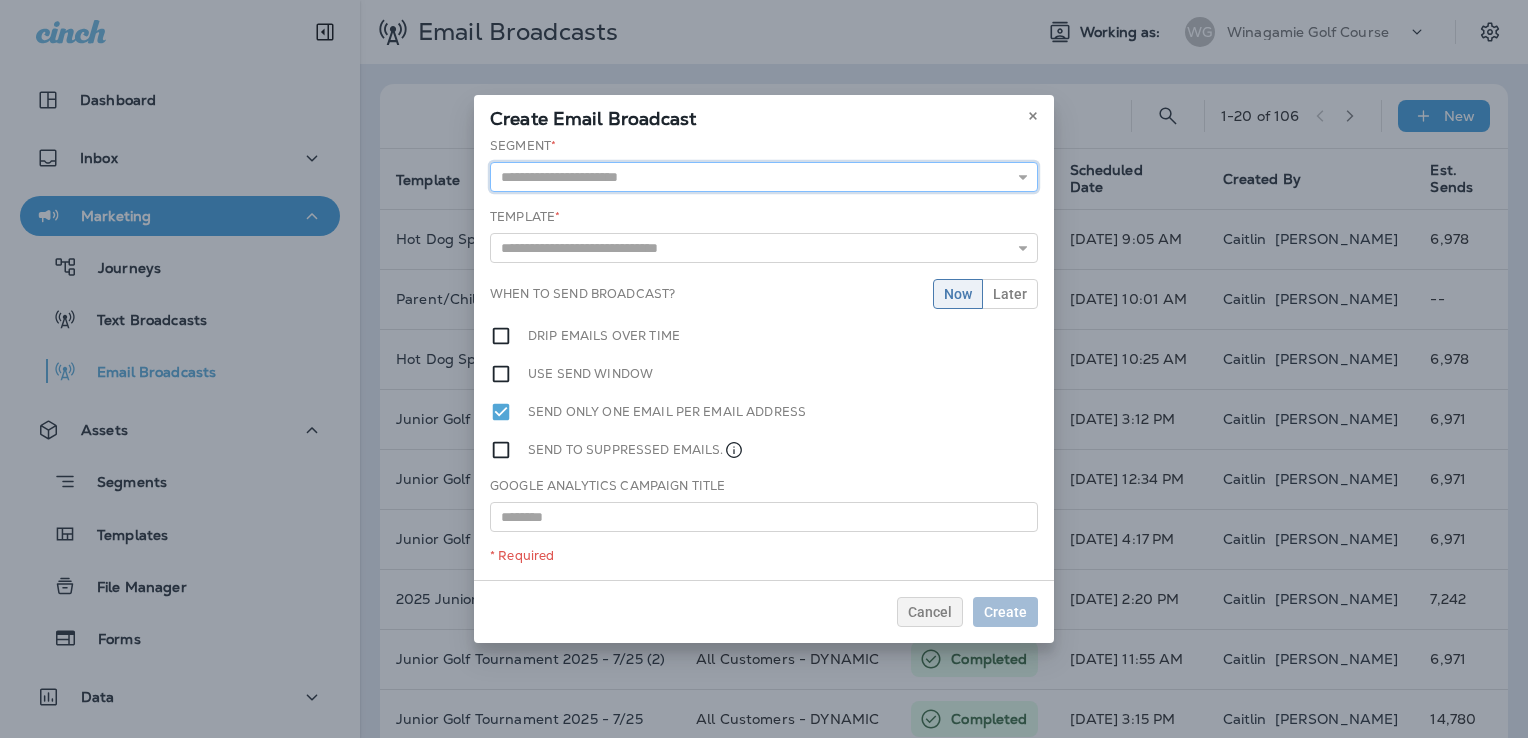 click at bounding box center (764, 177) 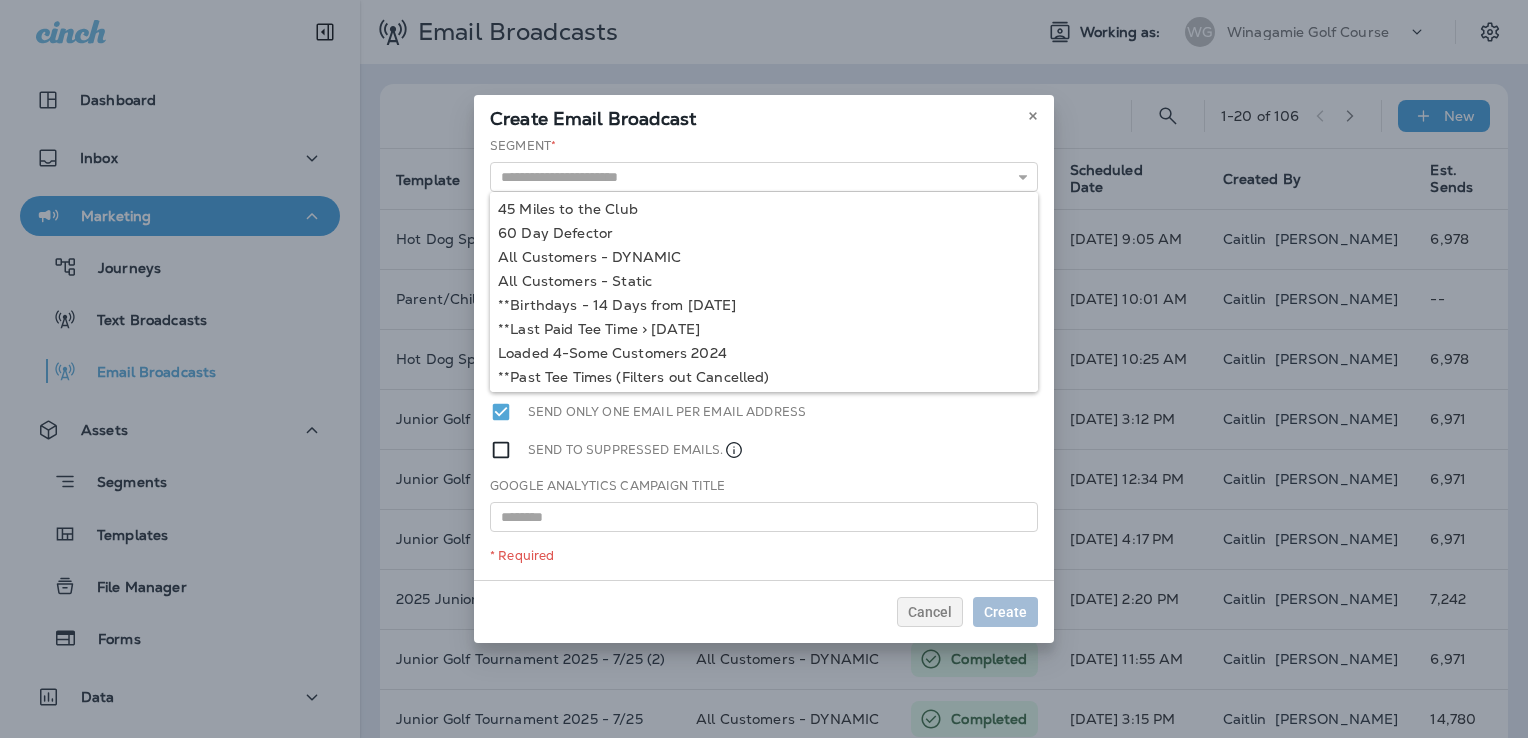 type on "**********" 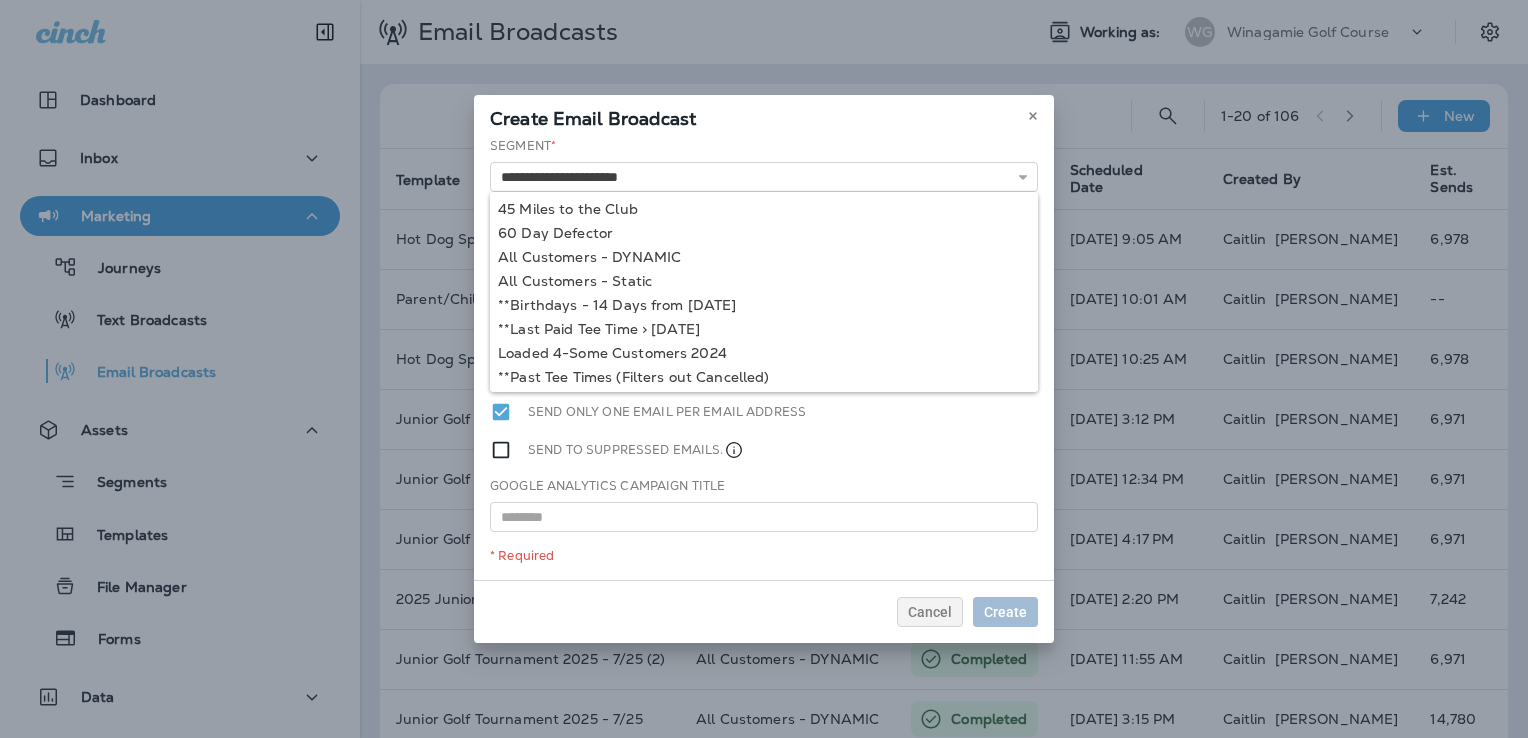 click on "**********" at bounding box center [764, 358] 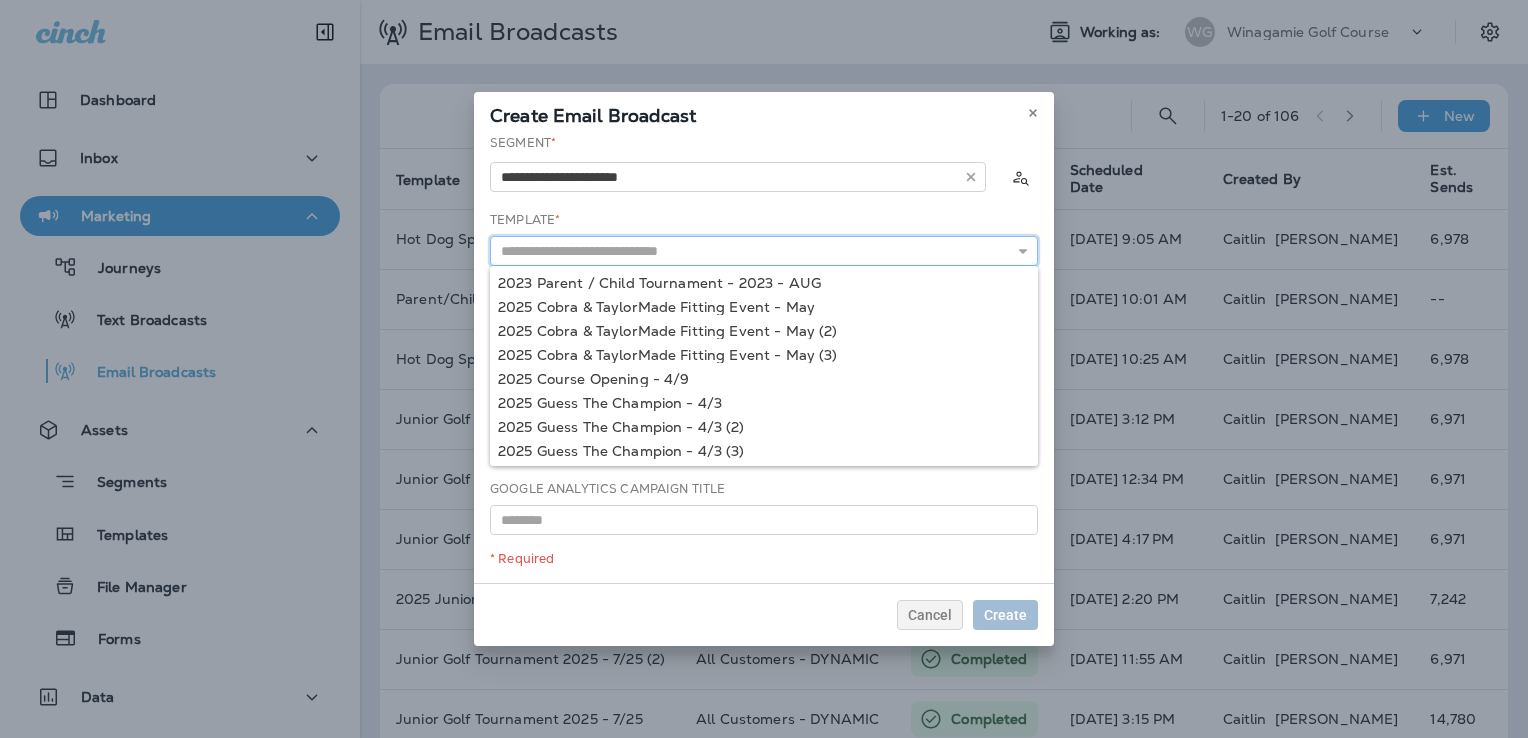 click at bounding box center (764, 251) 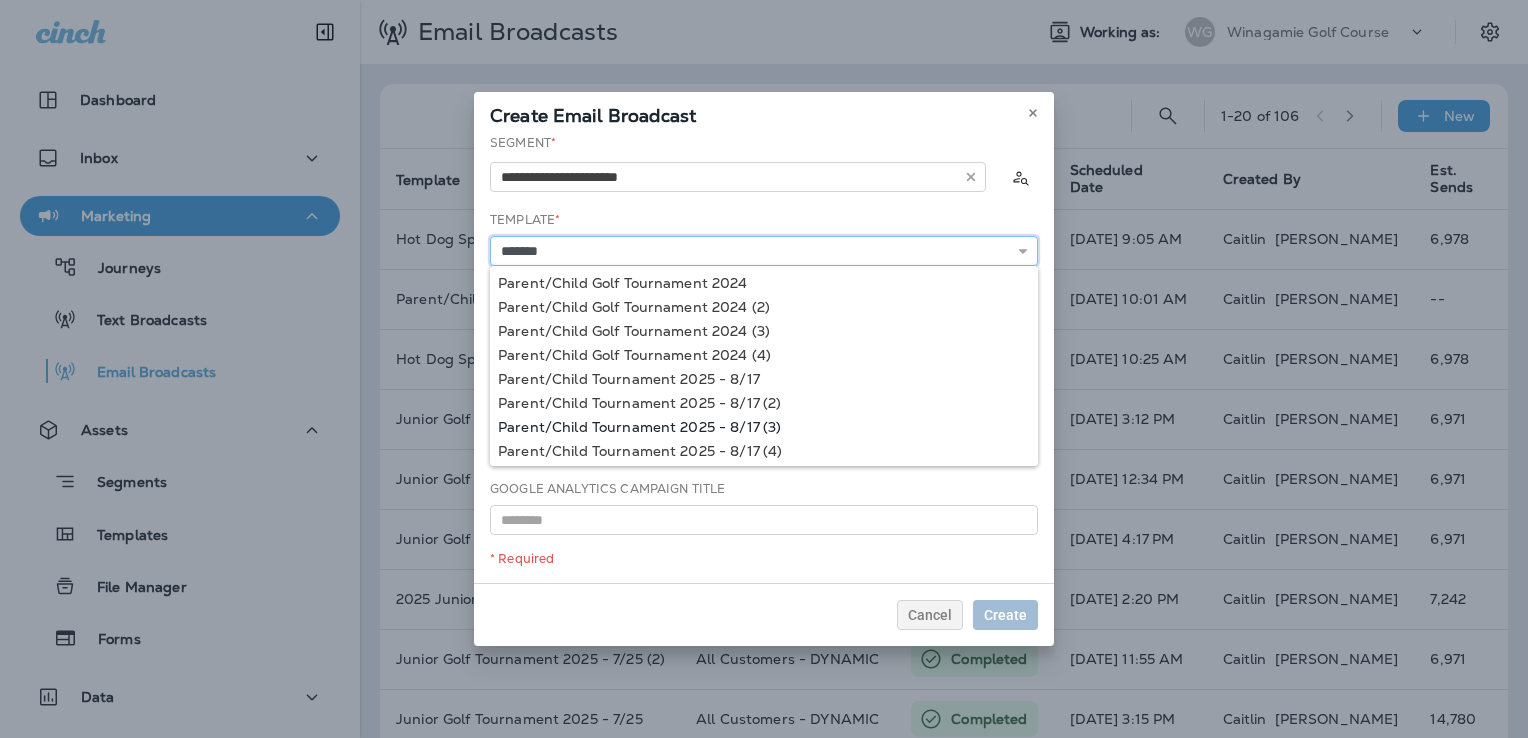 type on "**********" 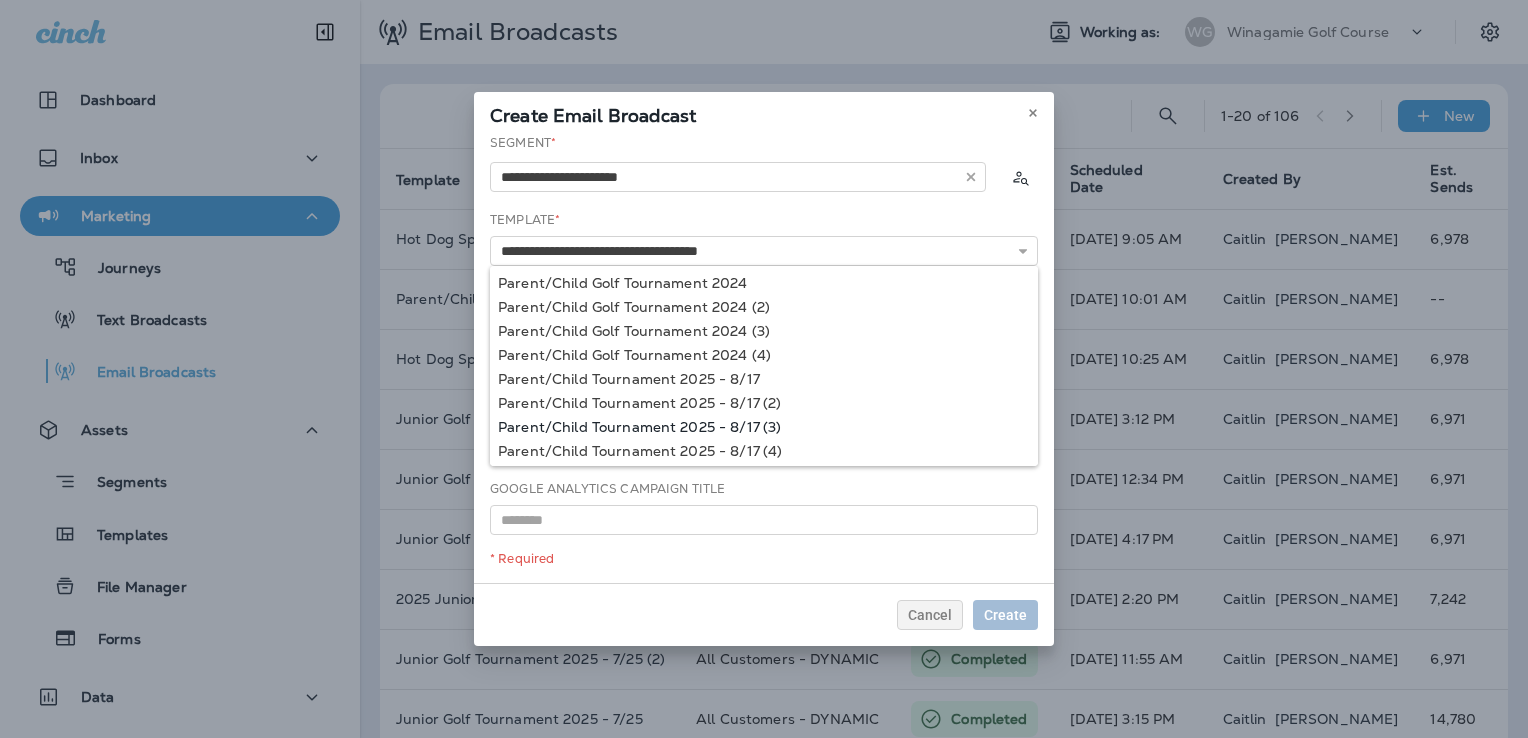 click on "**********" at bounding box center (764, 358) 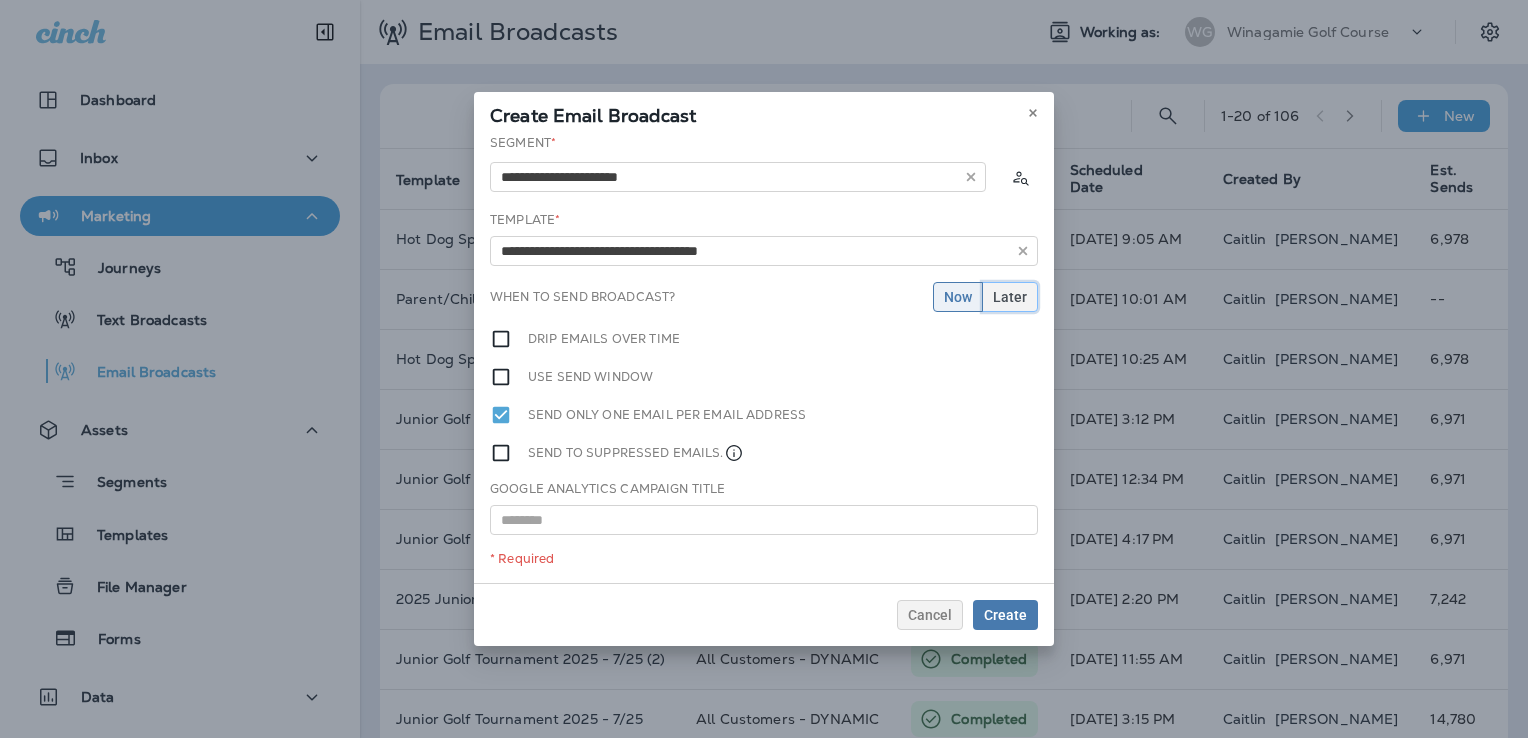 click on "Later" at bounding box center (1010, 297) 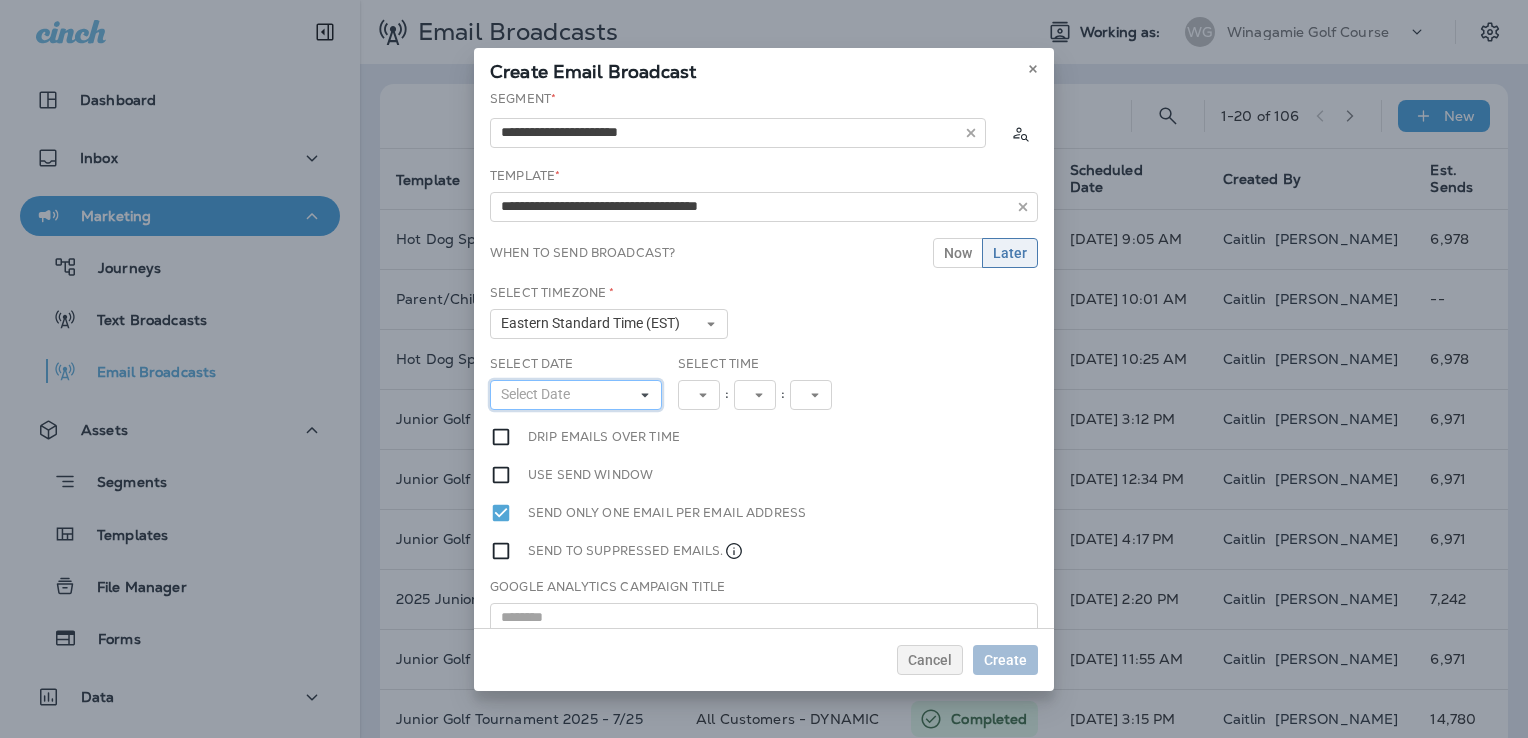 click on "Select Date" at bounding box center (576, 395) 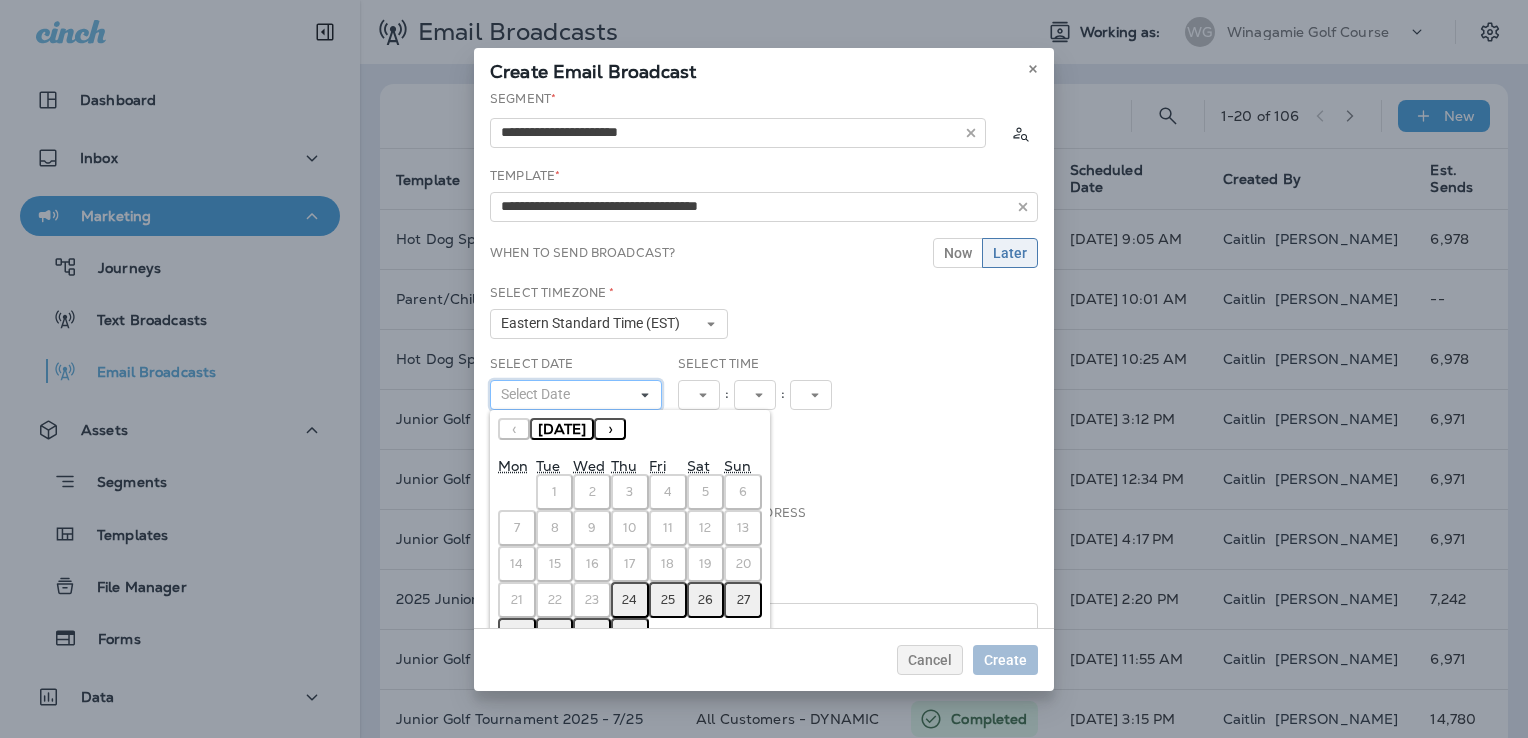 scroll, scrollTop: 52, scrollLeft: 0, axis: vertical 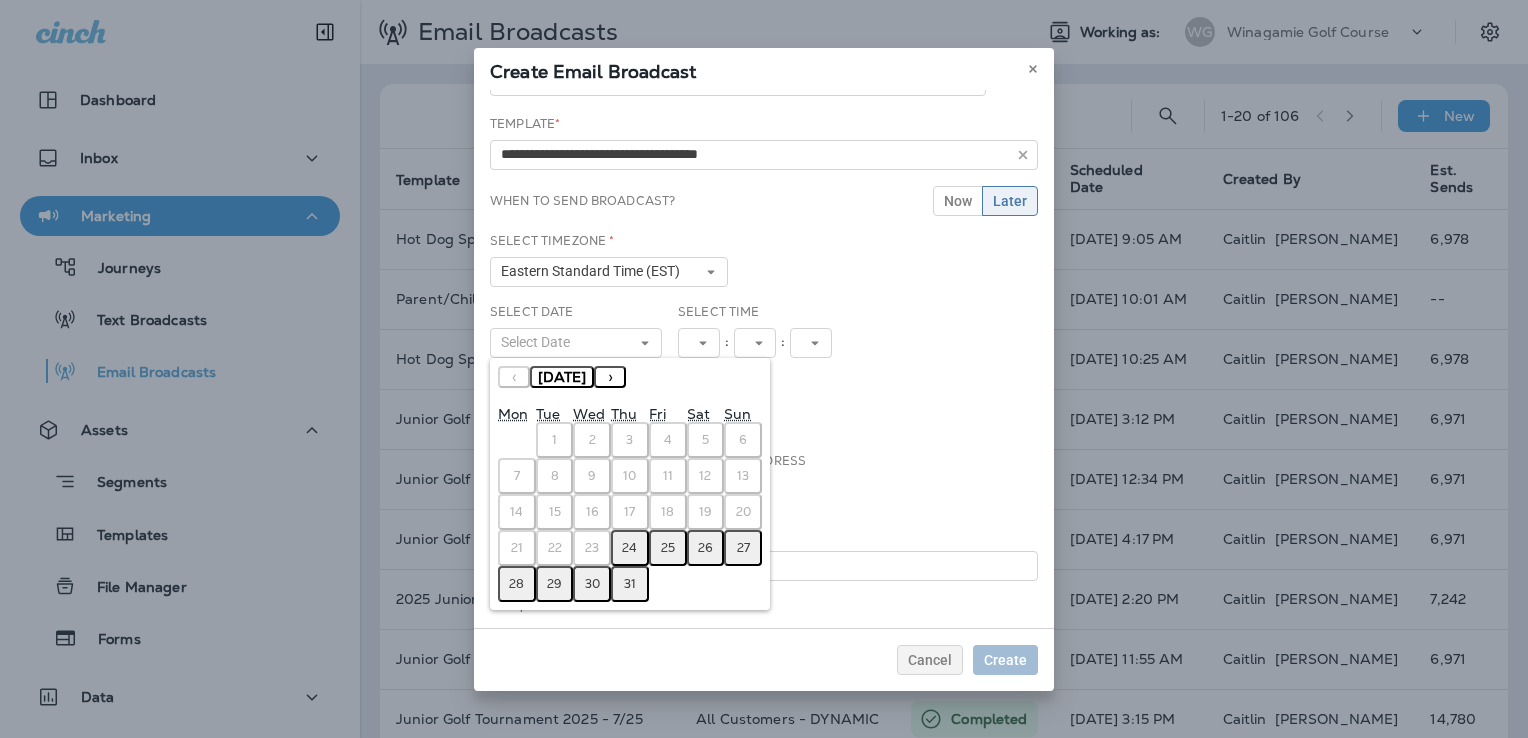 click on "›" at bounding box center [610, 377] 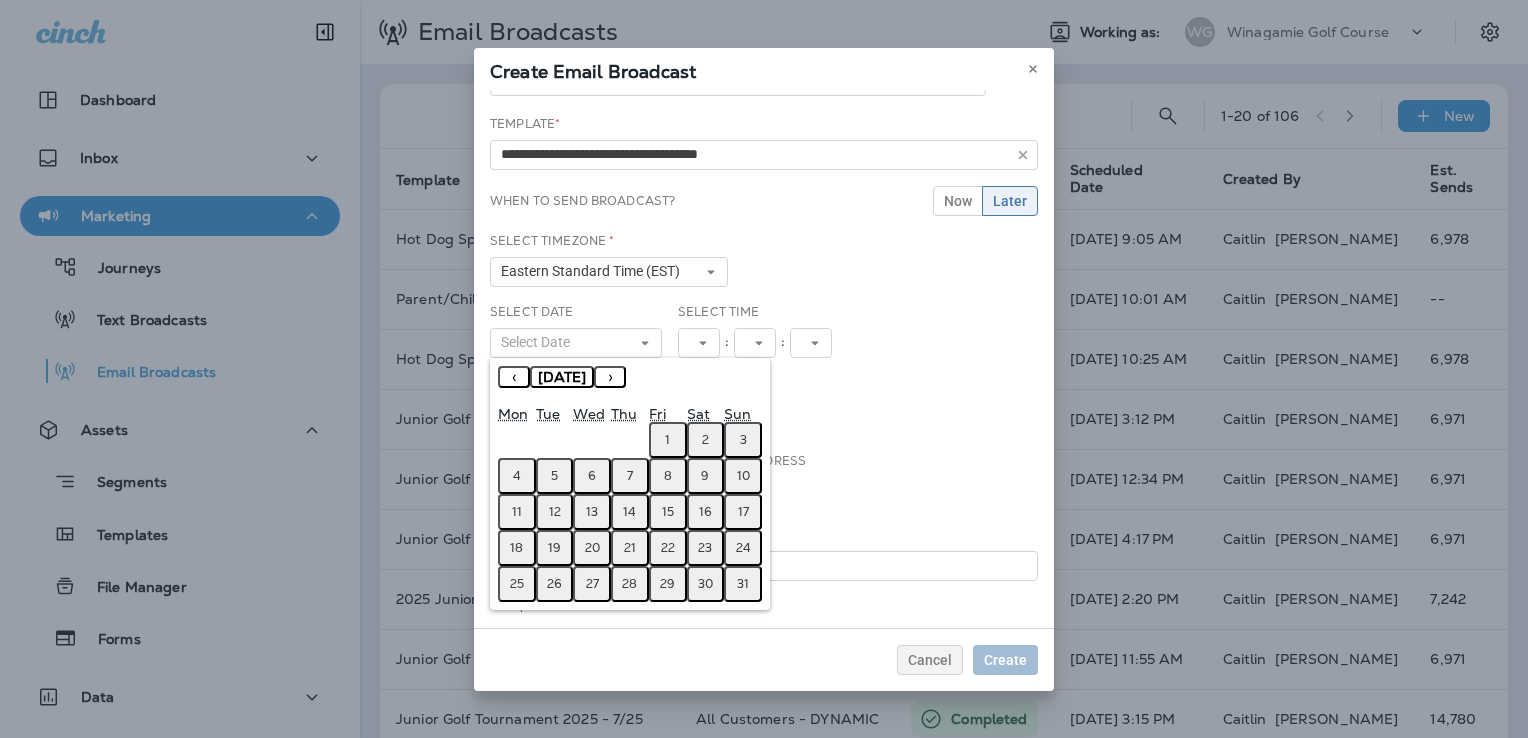 click on "4" at bounding box center [517, 476] 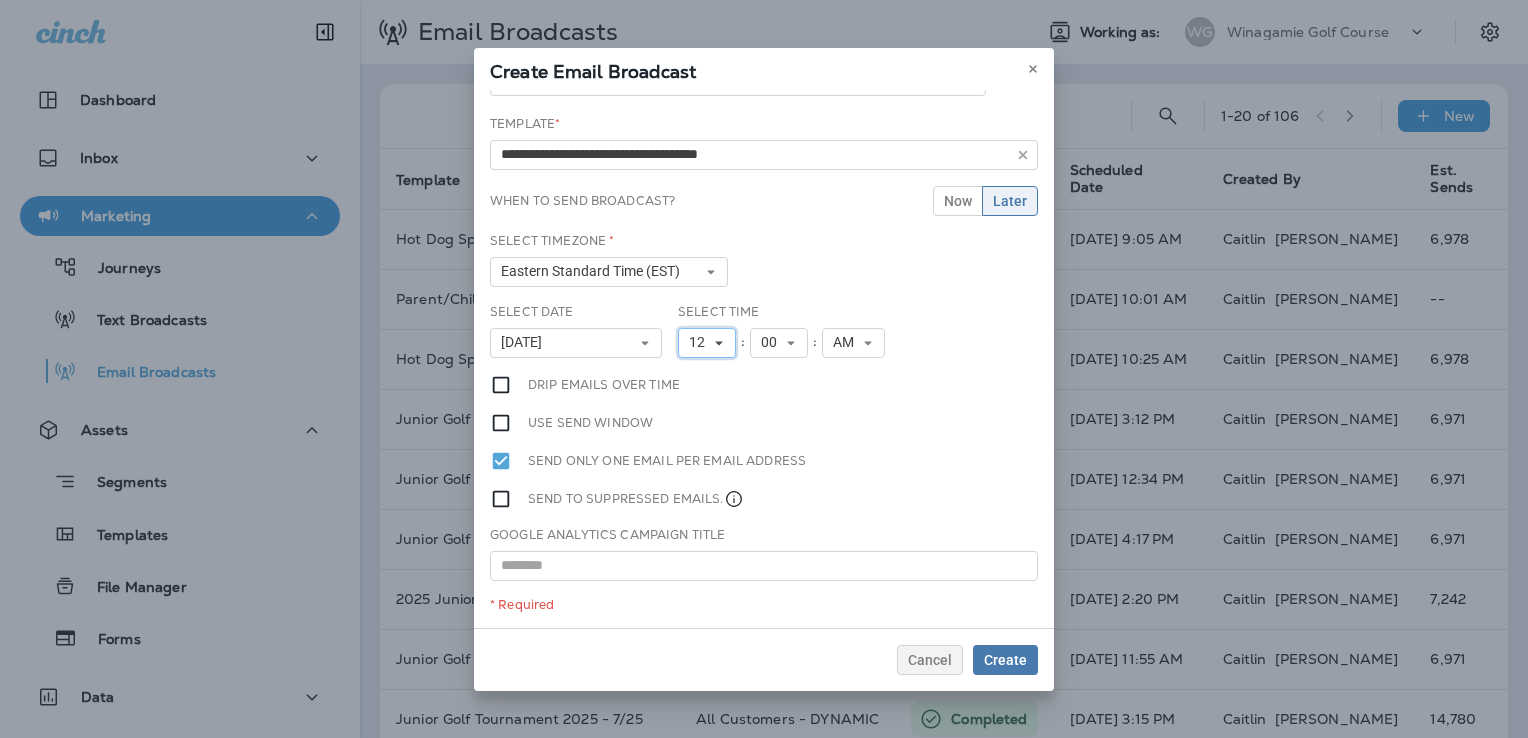 click 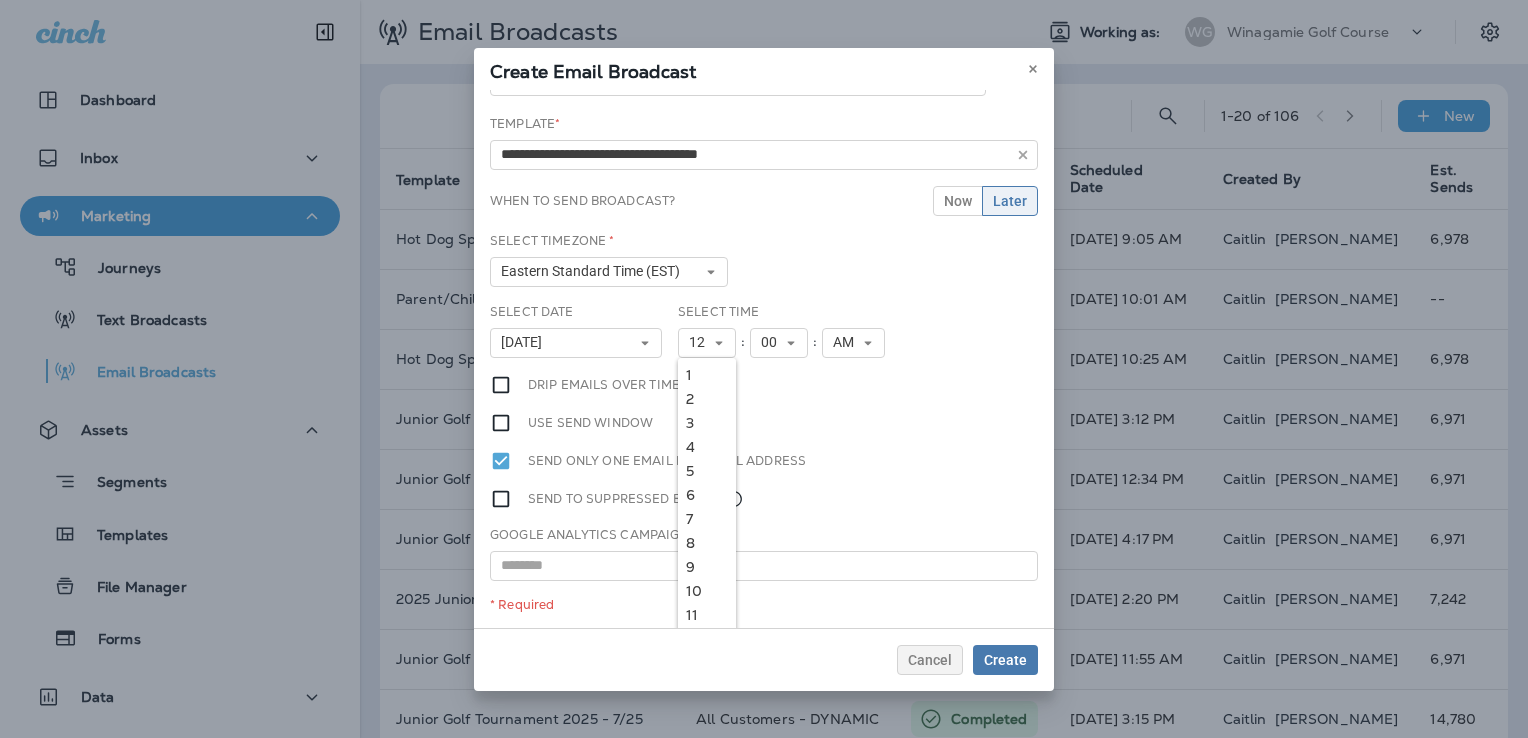drag, startPoint x: 694, startPoint y: 610, endPoint x: 705, endPoint y: 574, distance: 37.64306 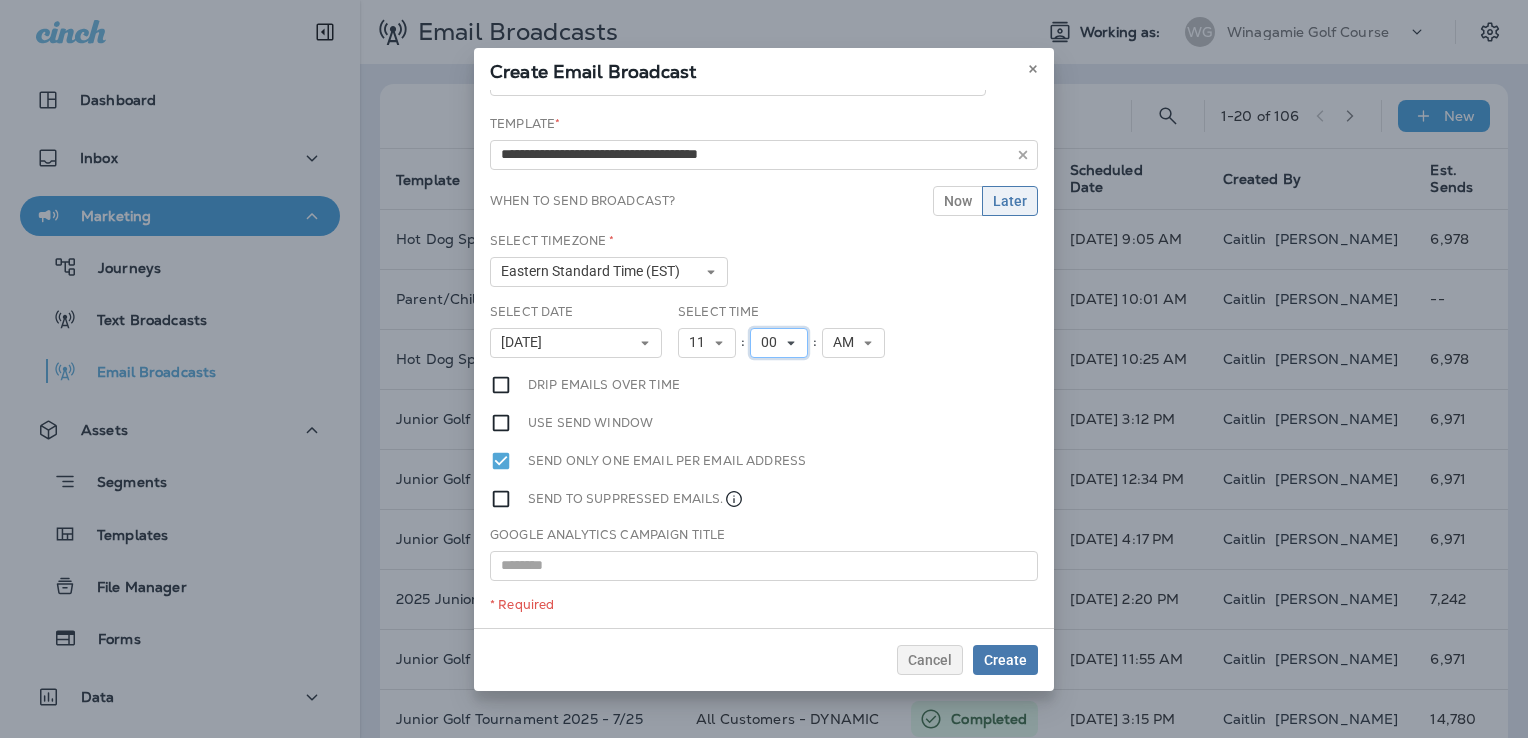 click on "00" at bounding box center (779, 343) 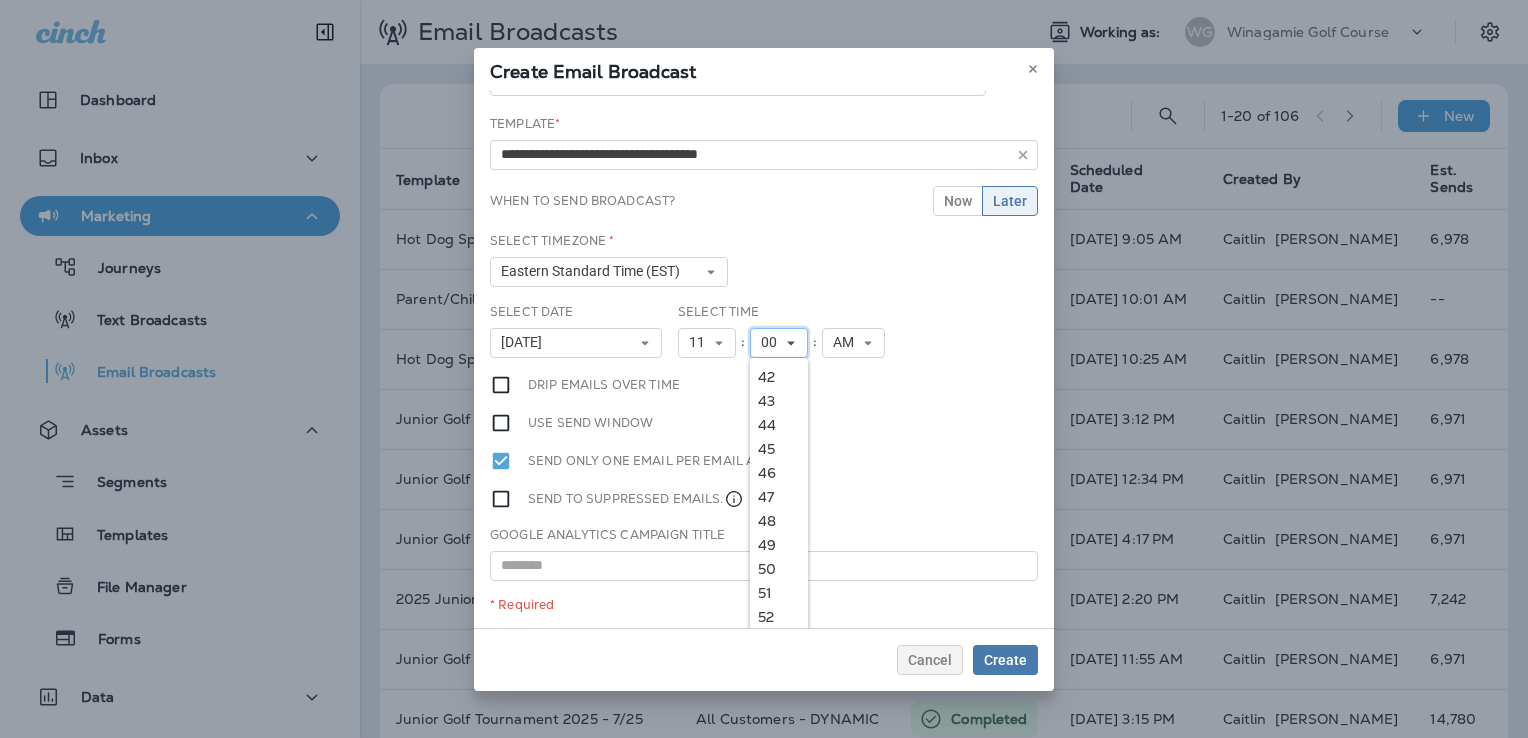scroll, scrollTop: 1170, scrollLeft: 0, axis: vertical 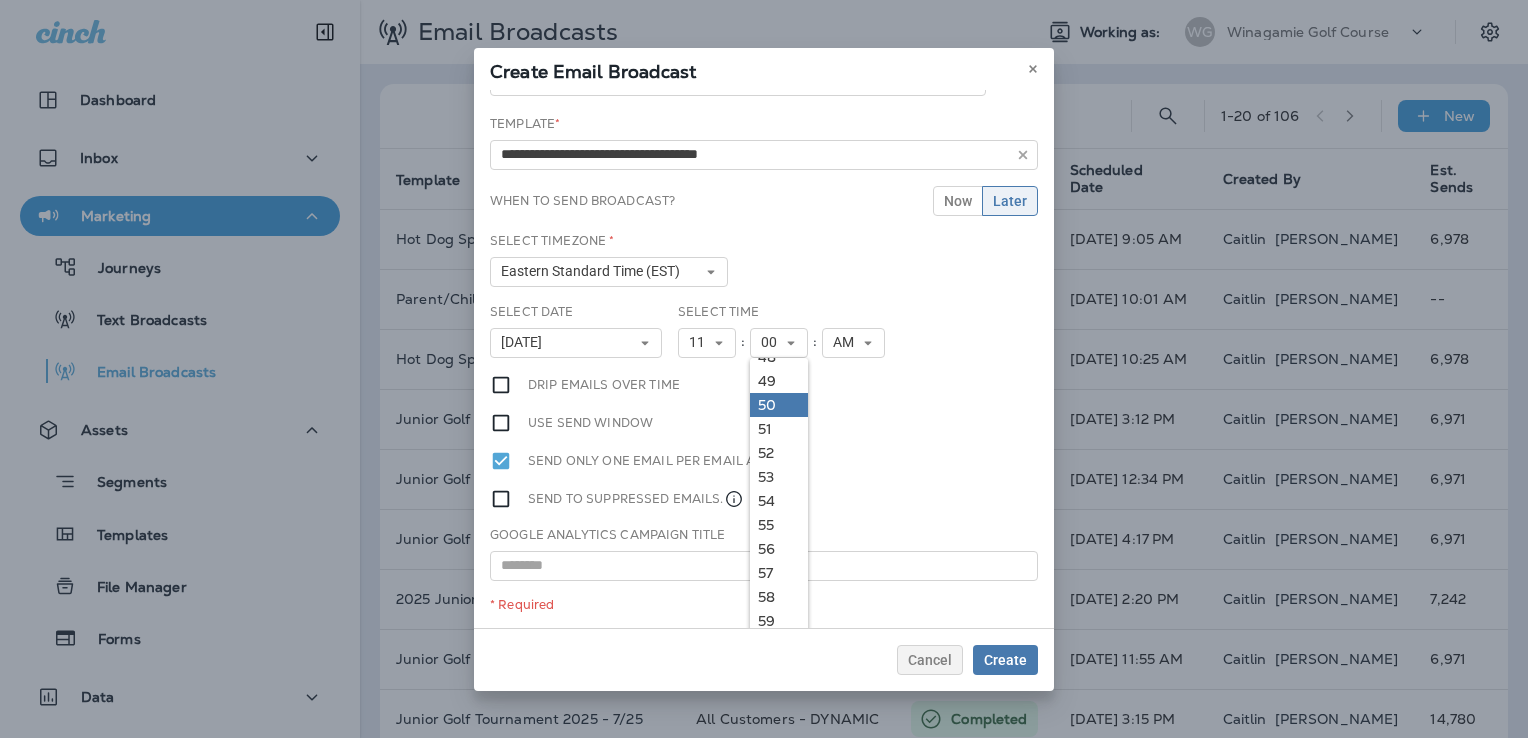 click on "50" at bounding box center (779, 405) 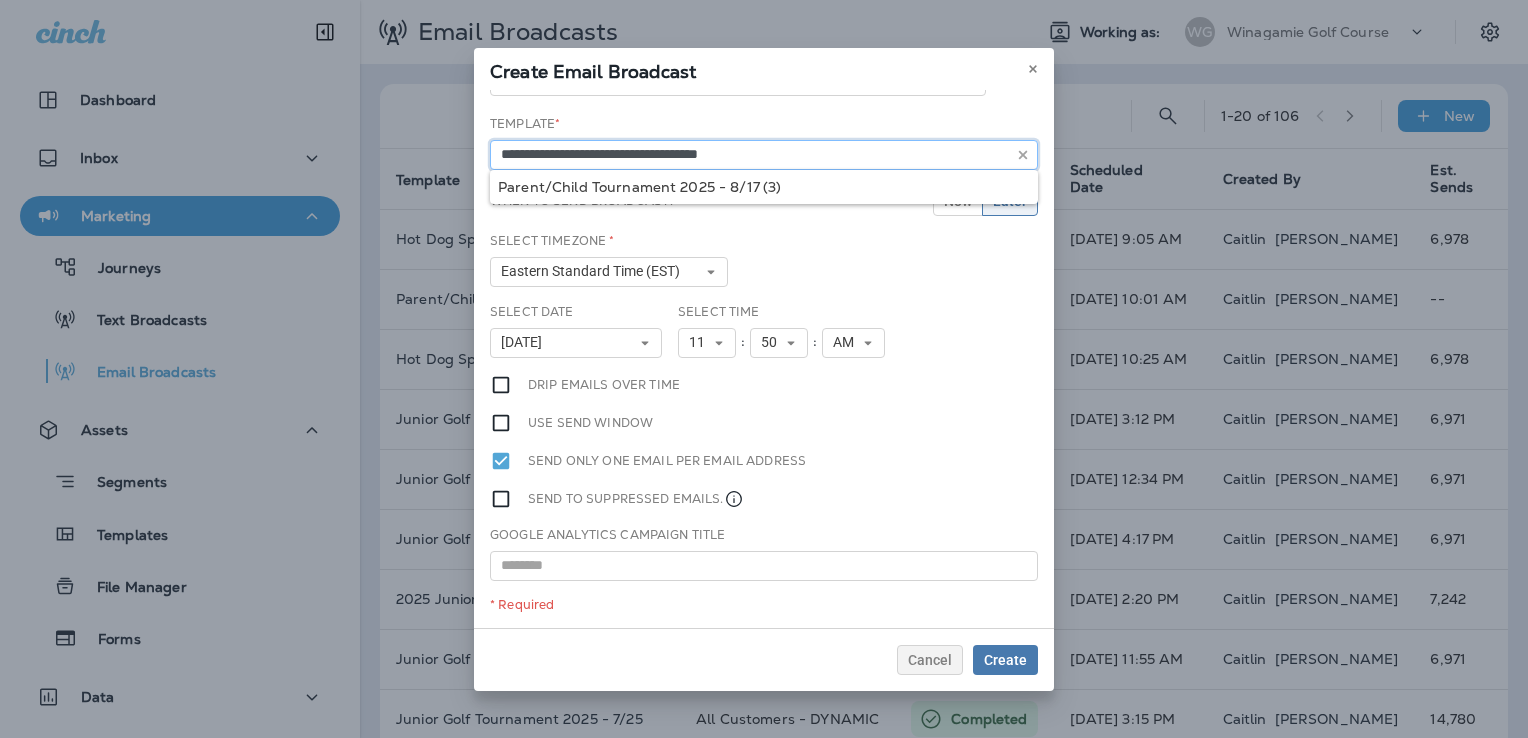 click on "**********" at bounding box center [764, 155] 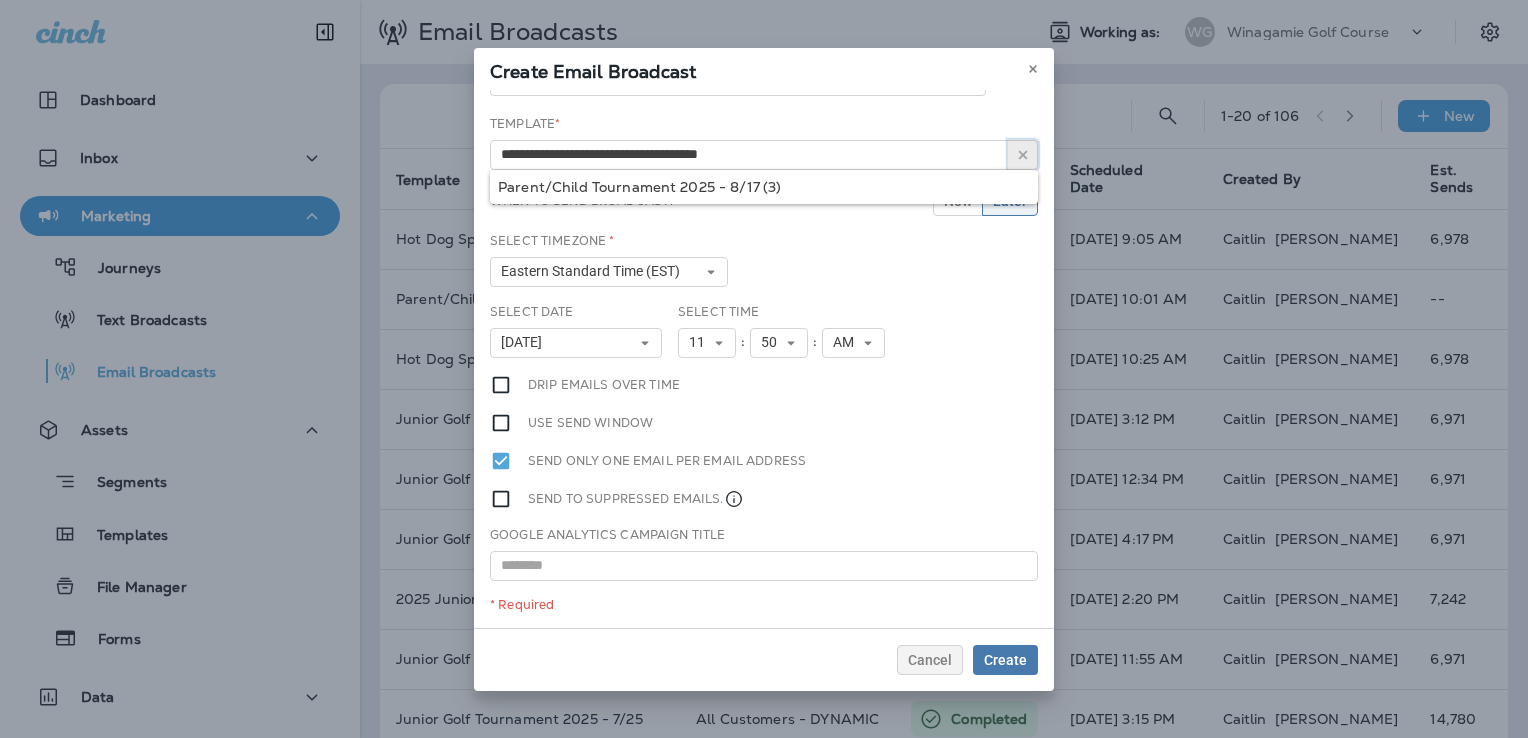 click 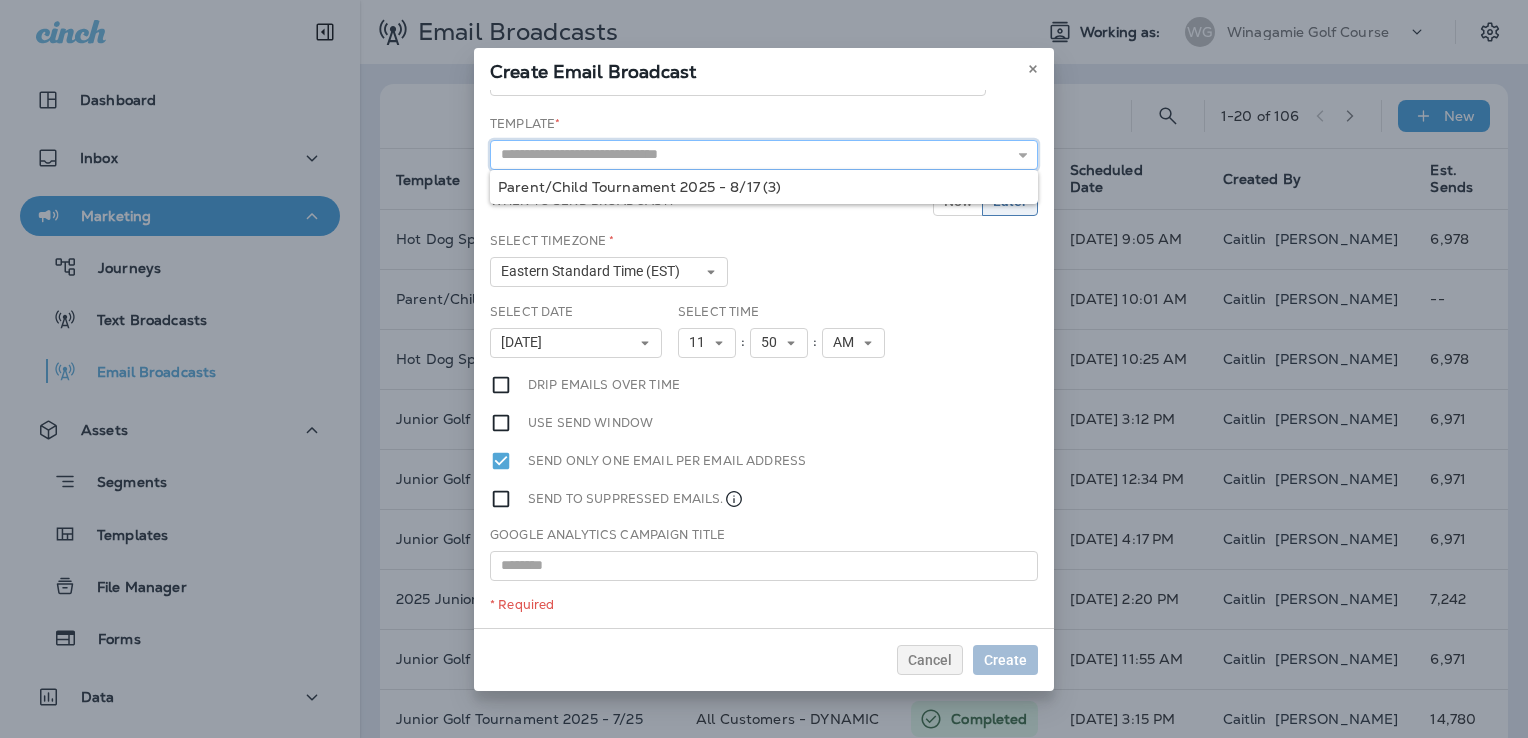 click at bounding box center [764, 155] 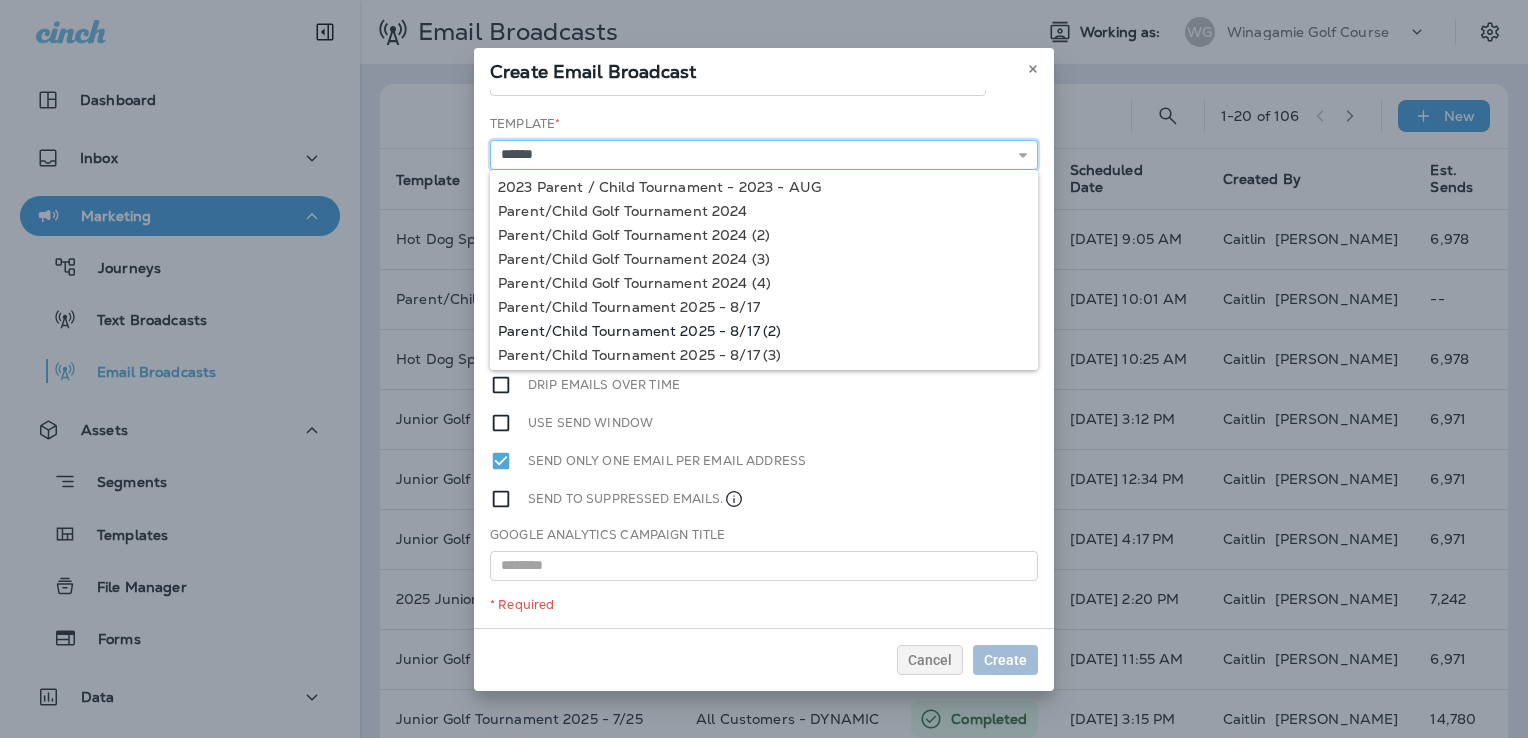 type on "**********" 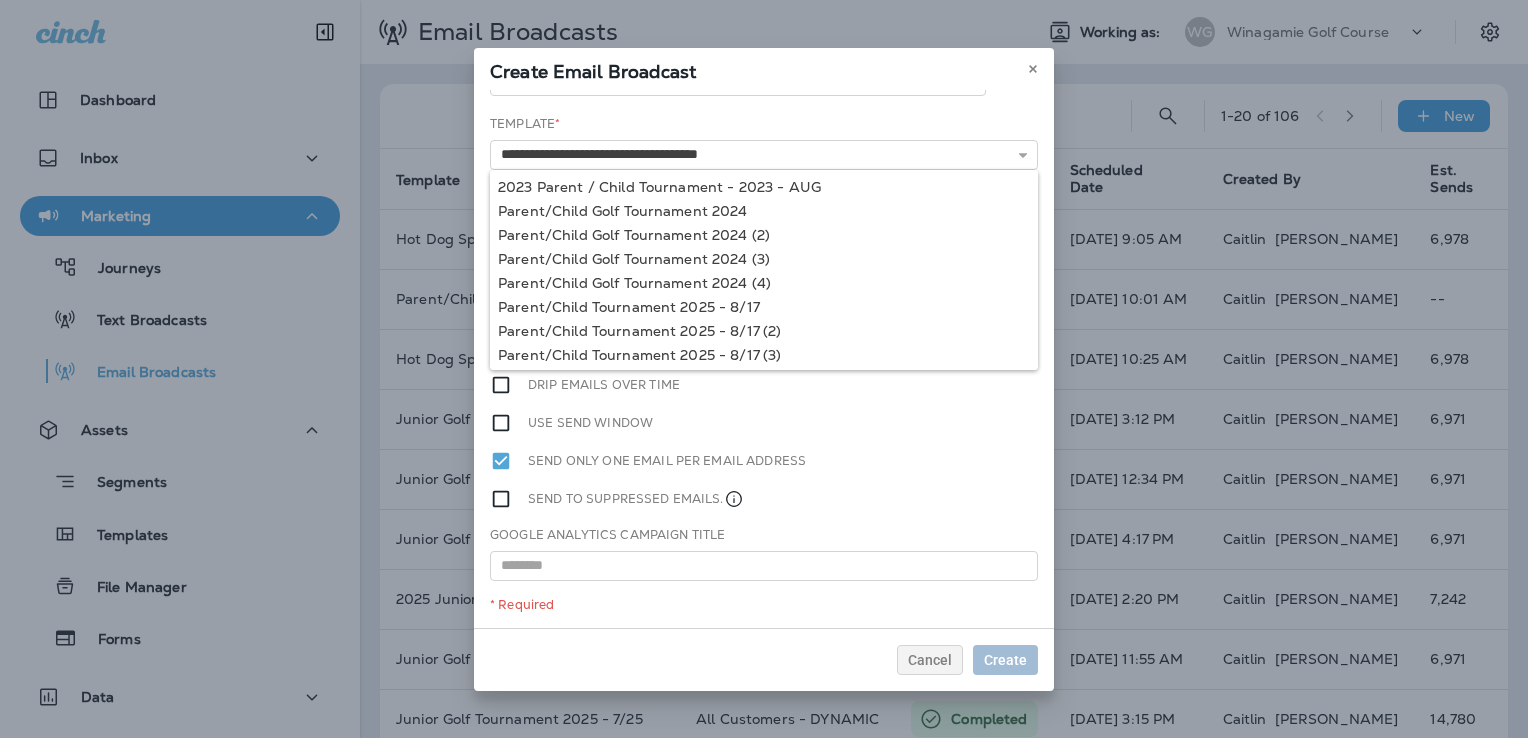 click on "**********" at bounding box center (764, 359) 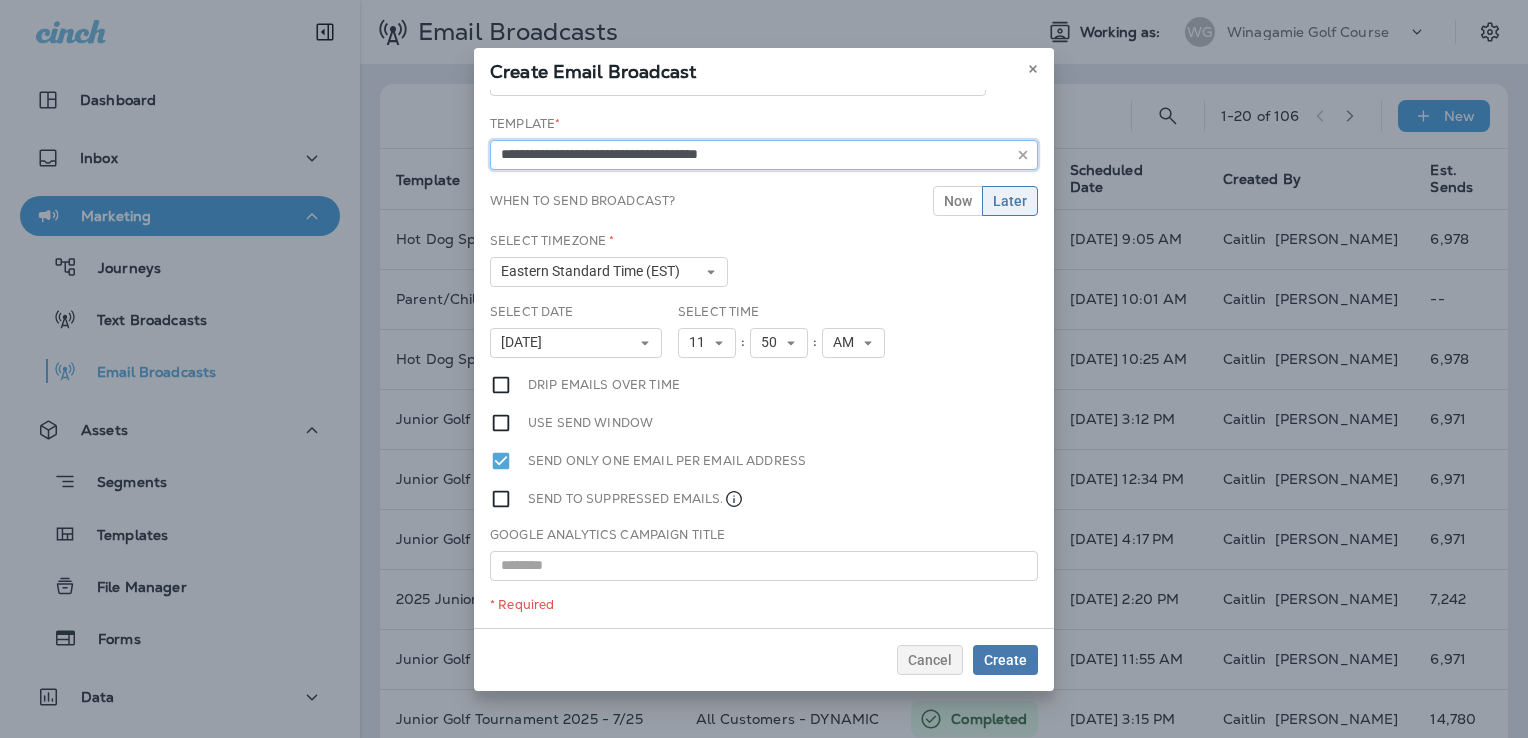click on "**********" at bounding box center (764, 155) 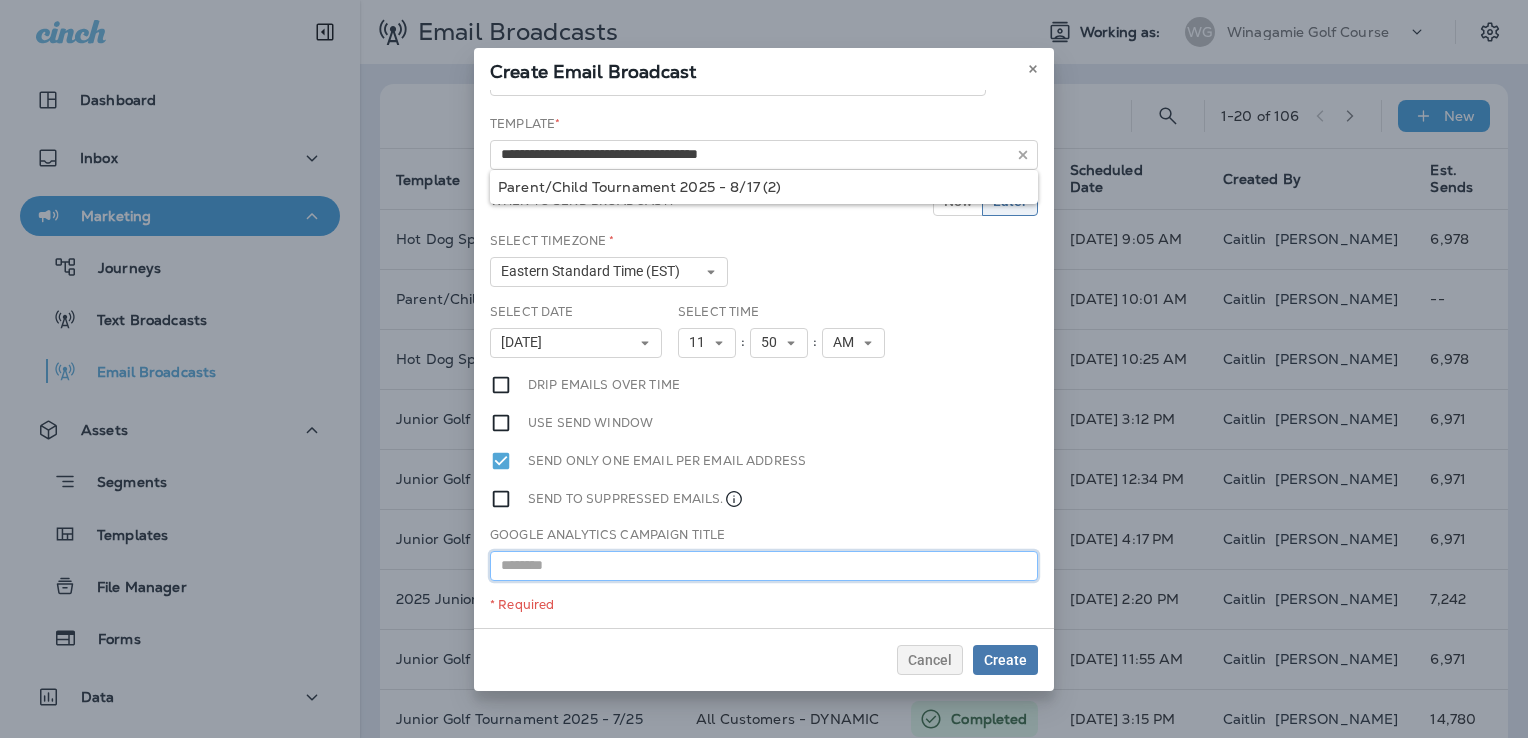 click at bounding box center [764, 566] 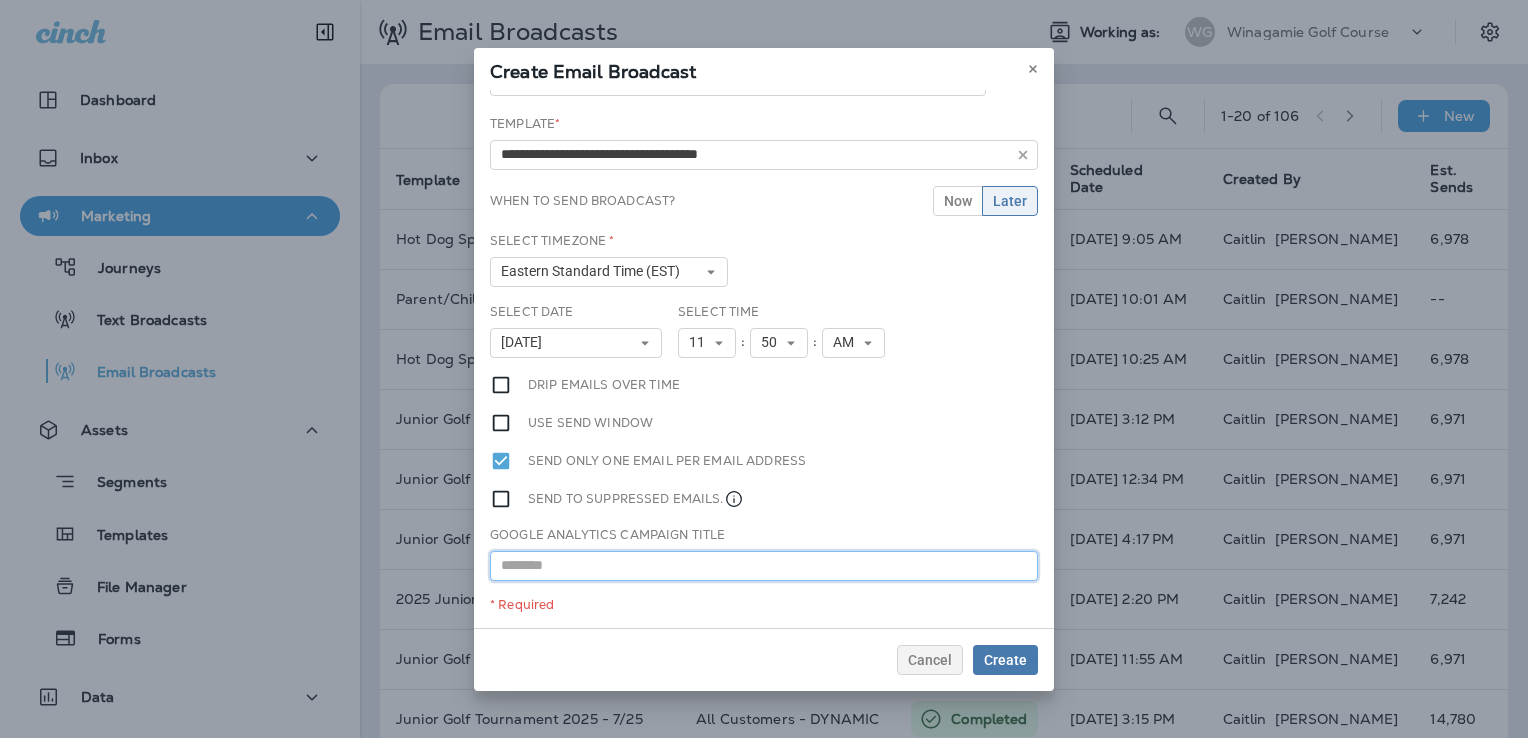 paste on "**********" 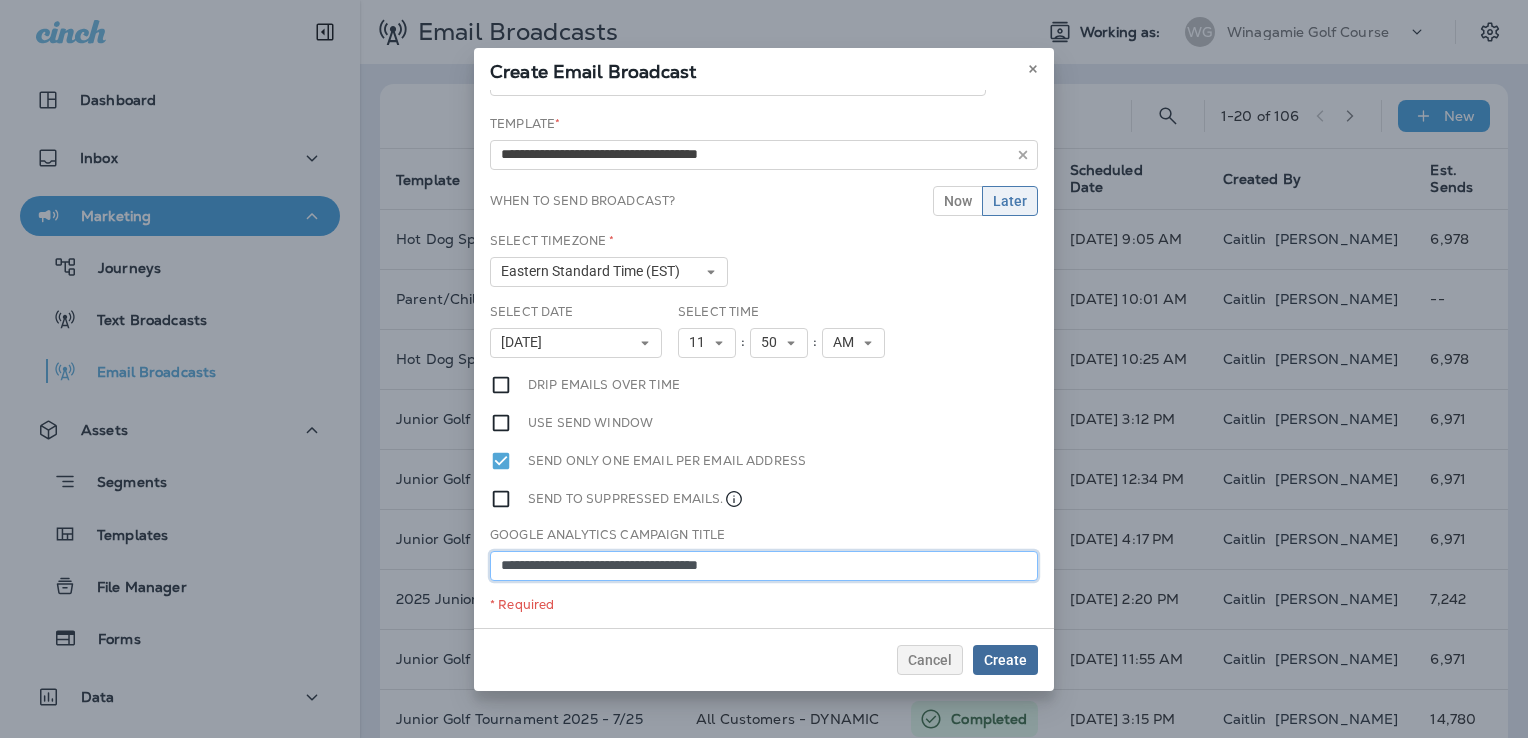 type on "**********" 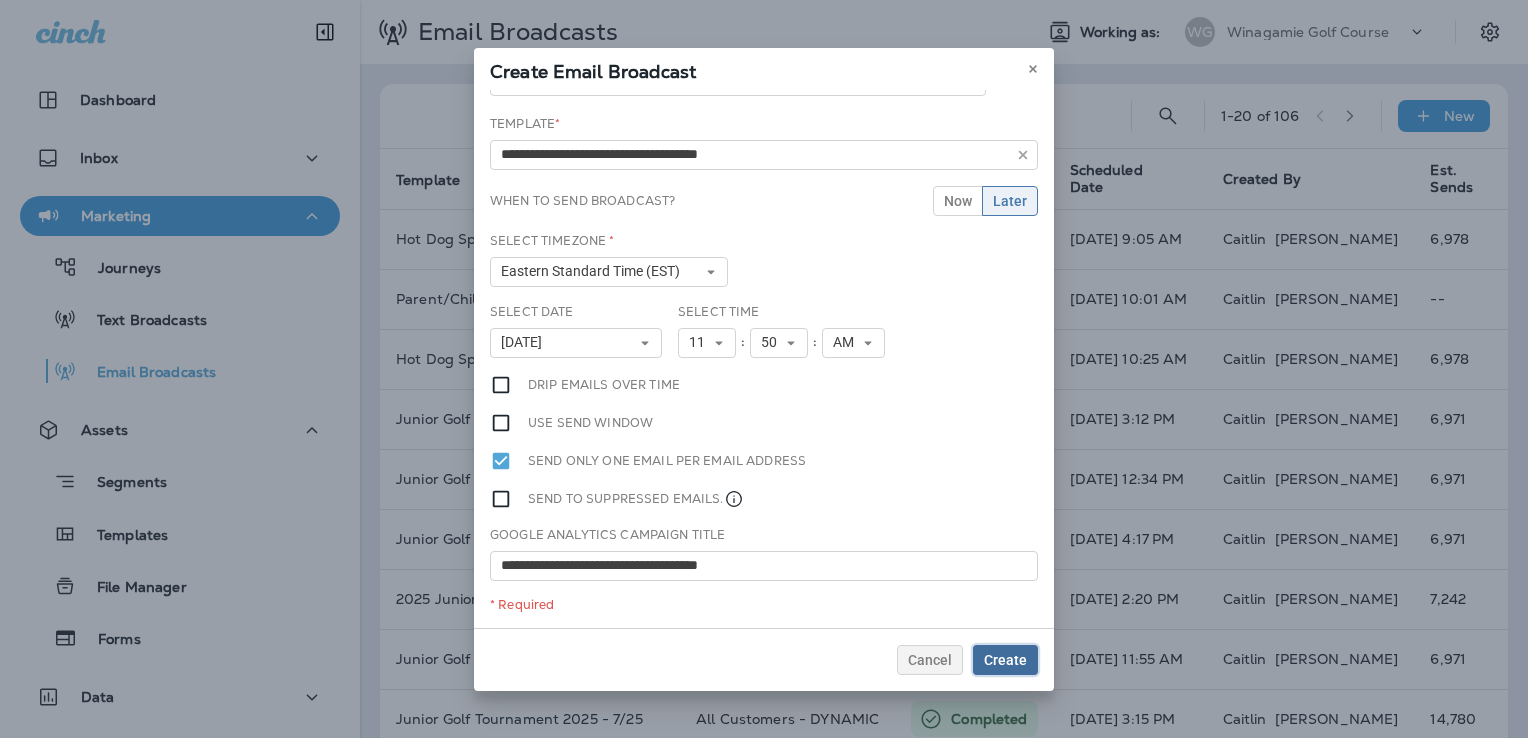 click on "Create" at bounding box center (1005, 660) 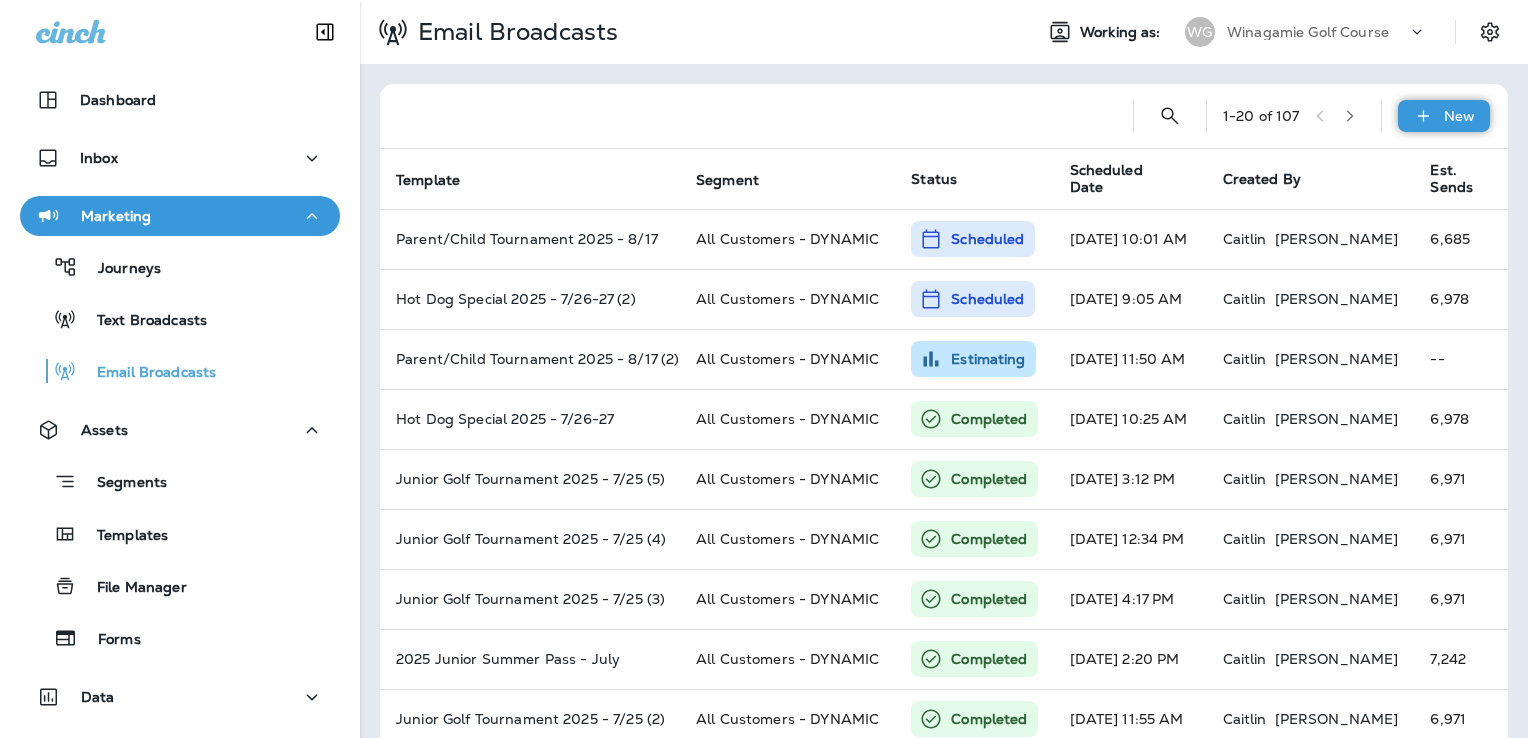 click 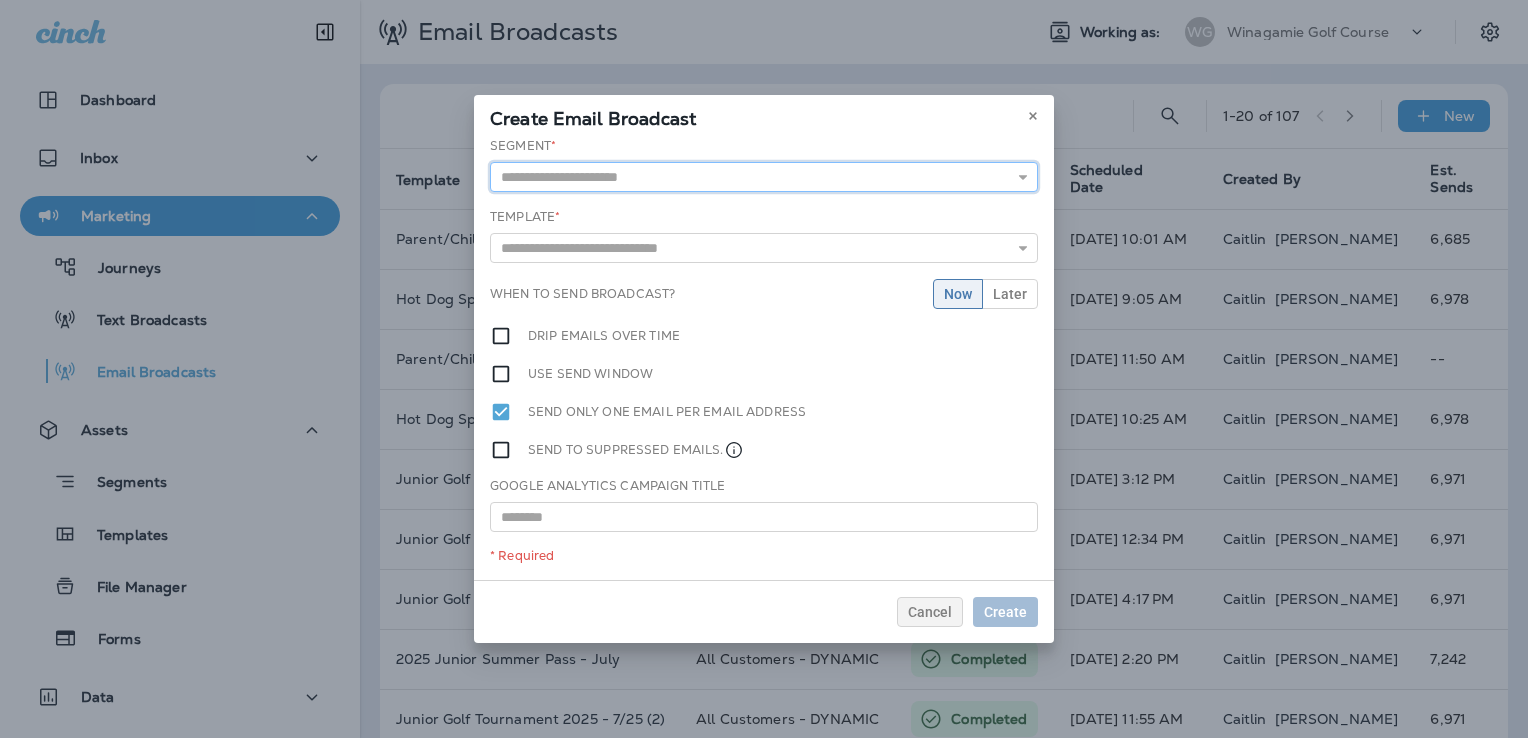 click at bounding box center [764, 177] 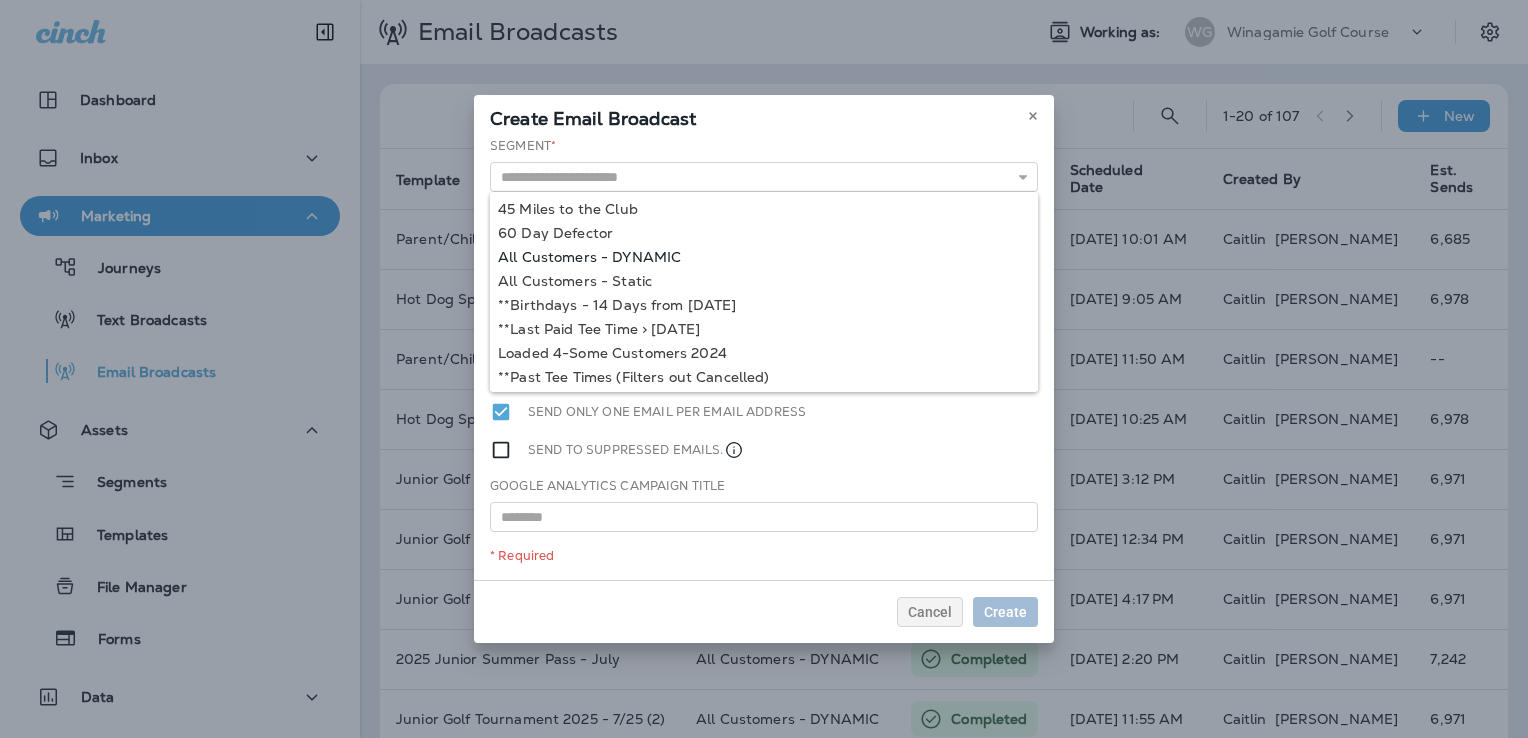 type on "**********" 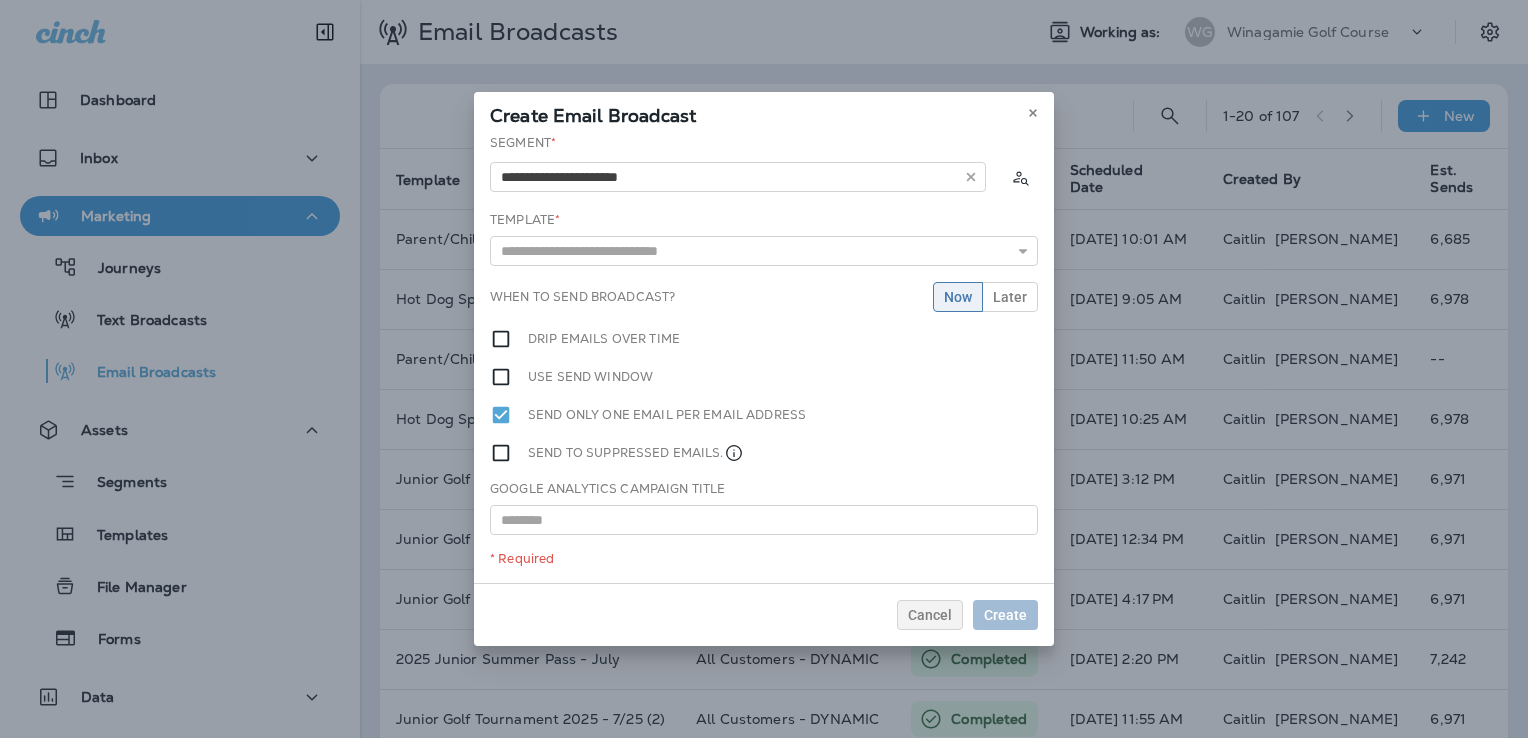click on "**********" at bounding box center [764, 358] 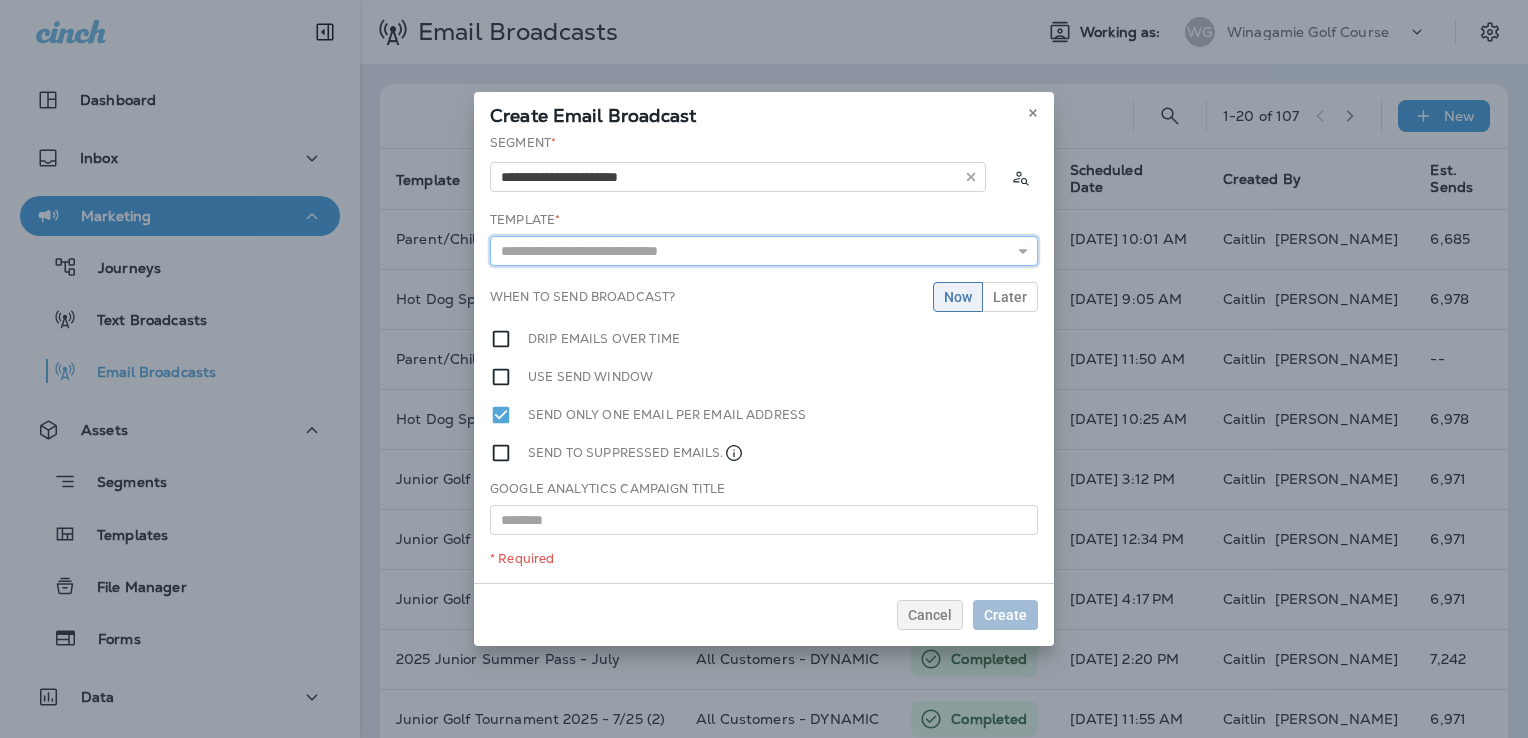 click at bounding box center [764, 251] 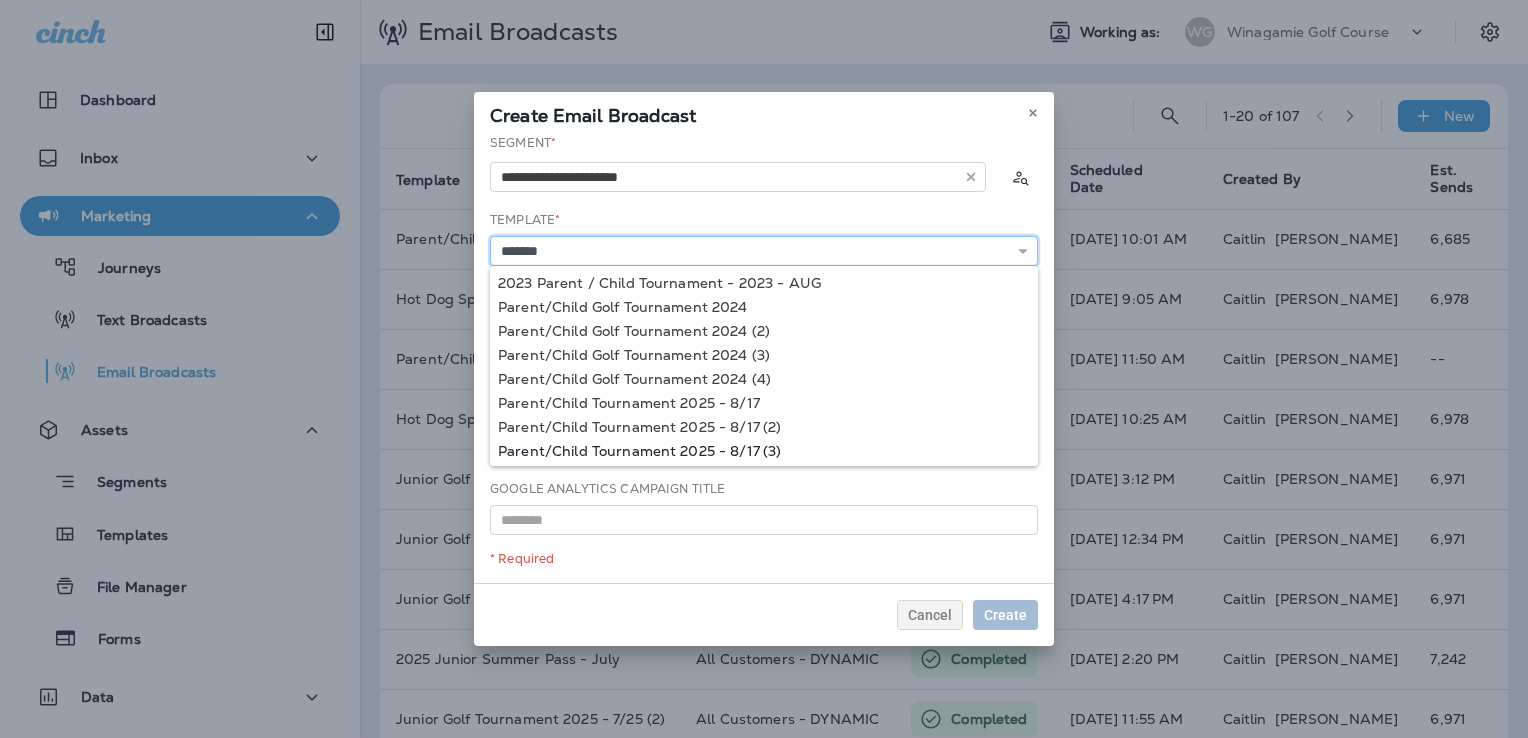 type on "**********" 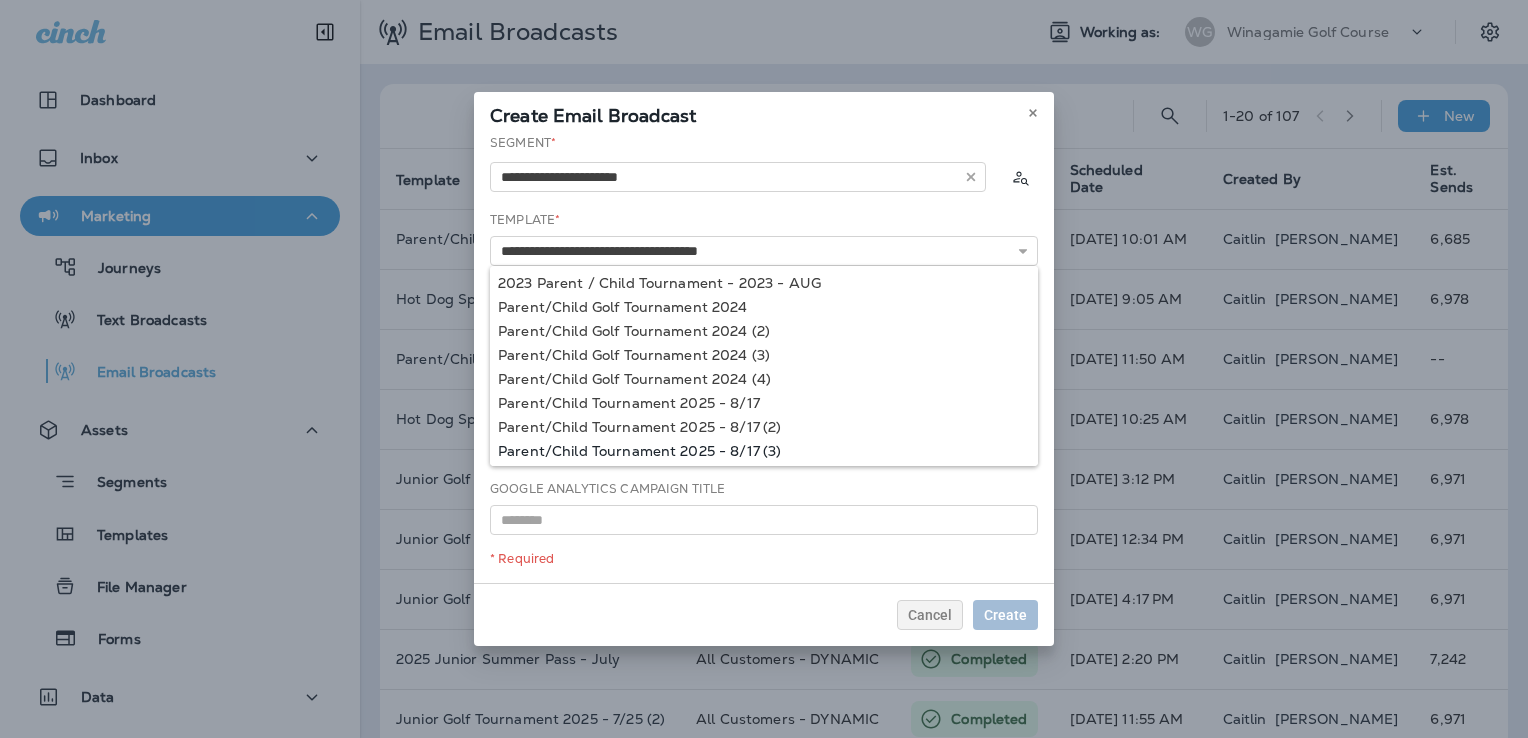 click on "**********" at bounding box center [764, 358] 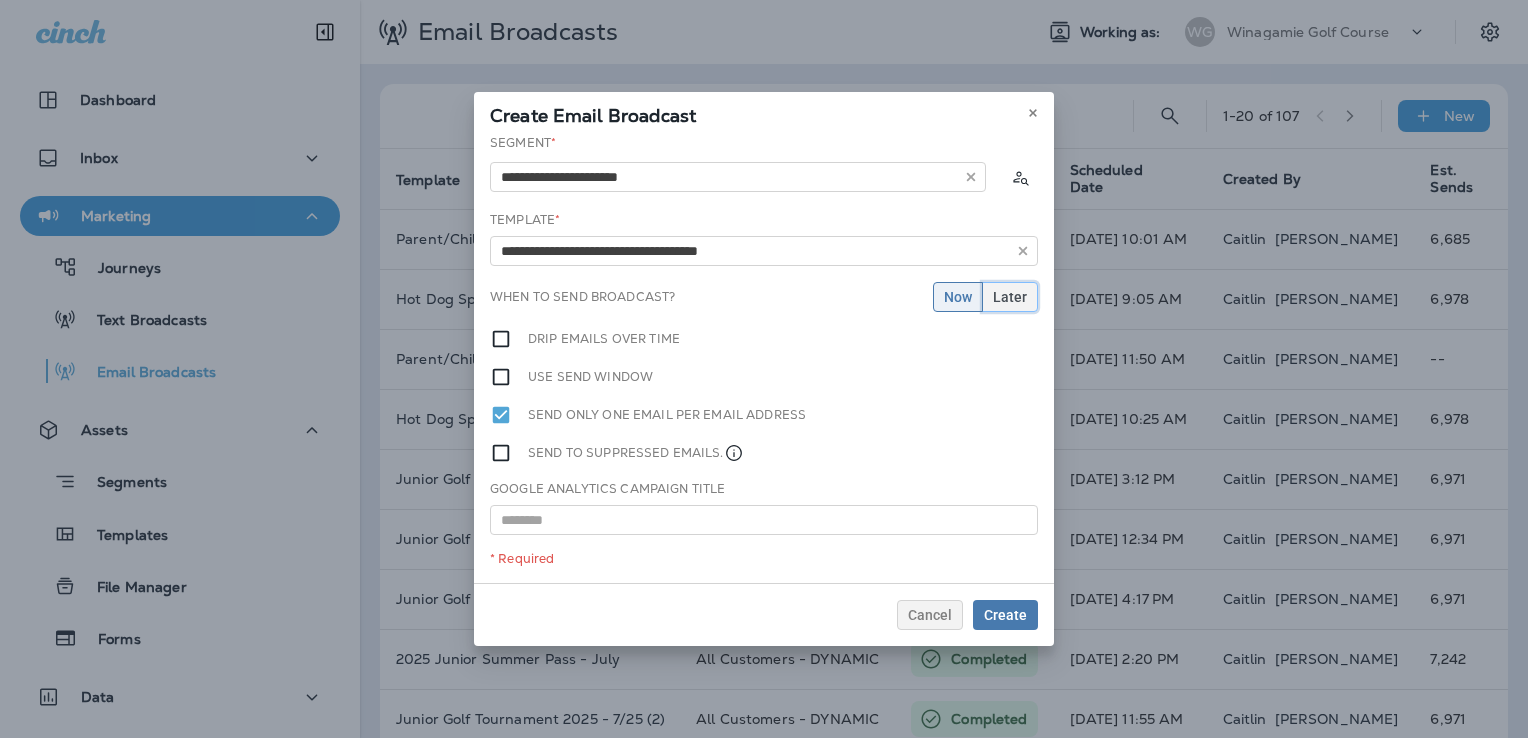 click on "Later" at bounding box center [1010, 297] 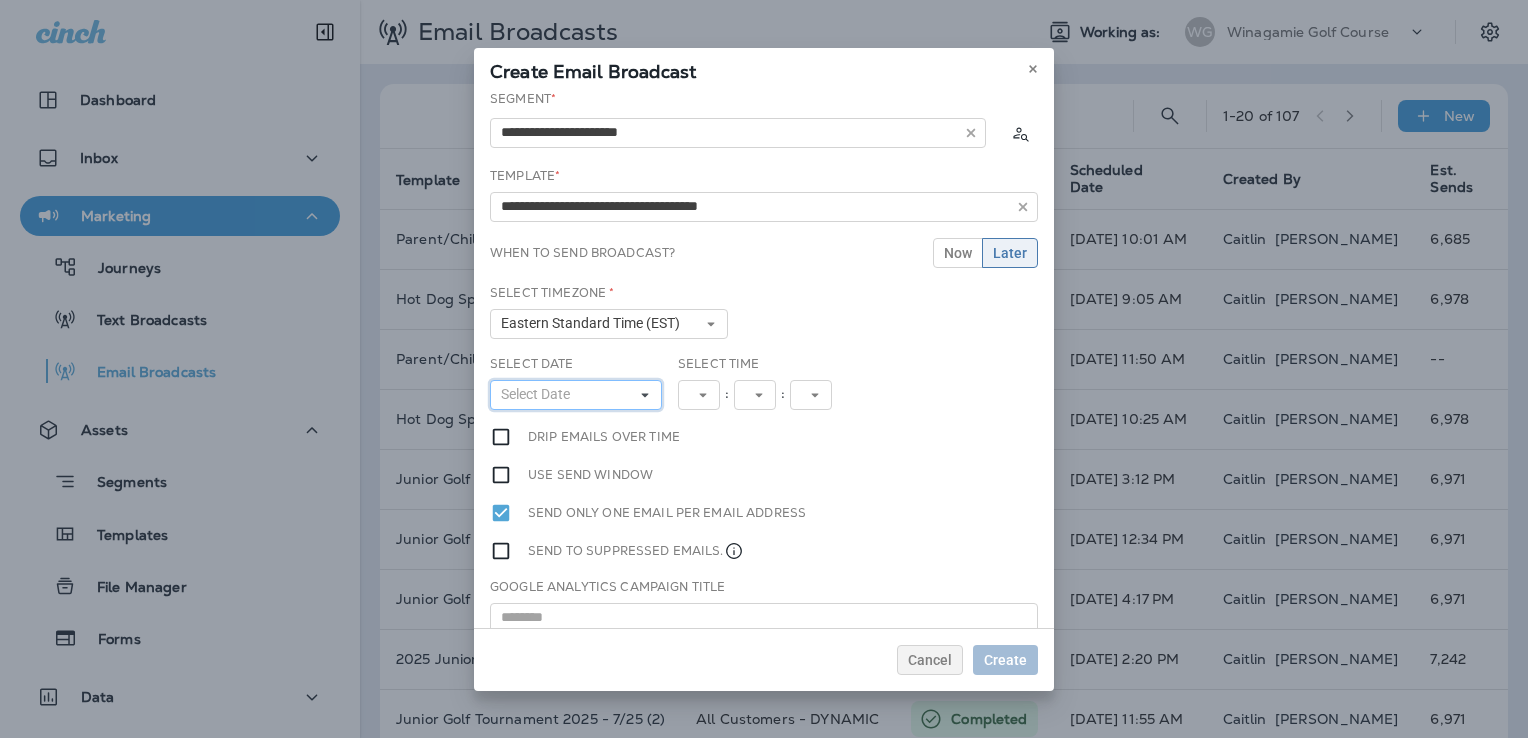 click on "Select Date" at bounding box center [539, 394] 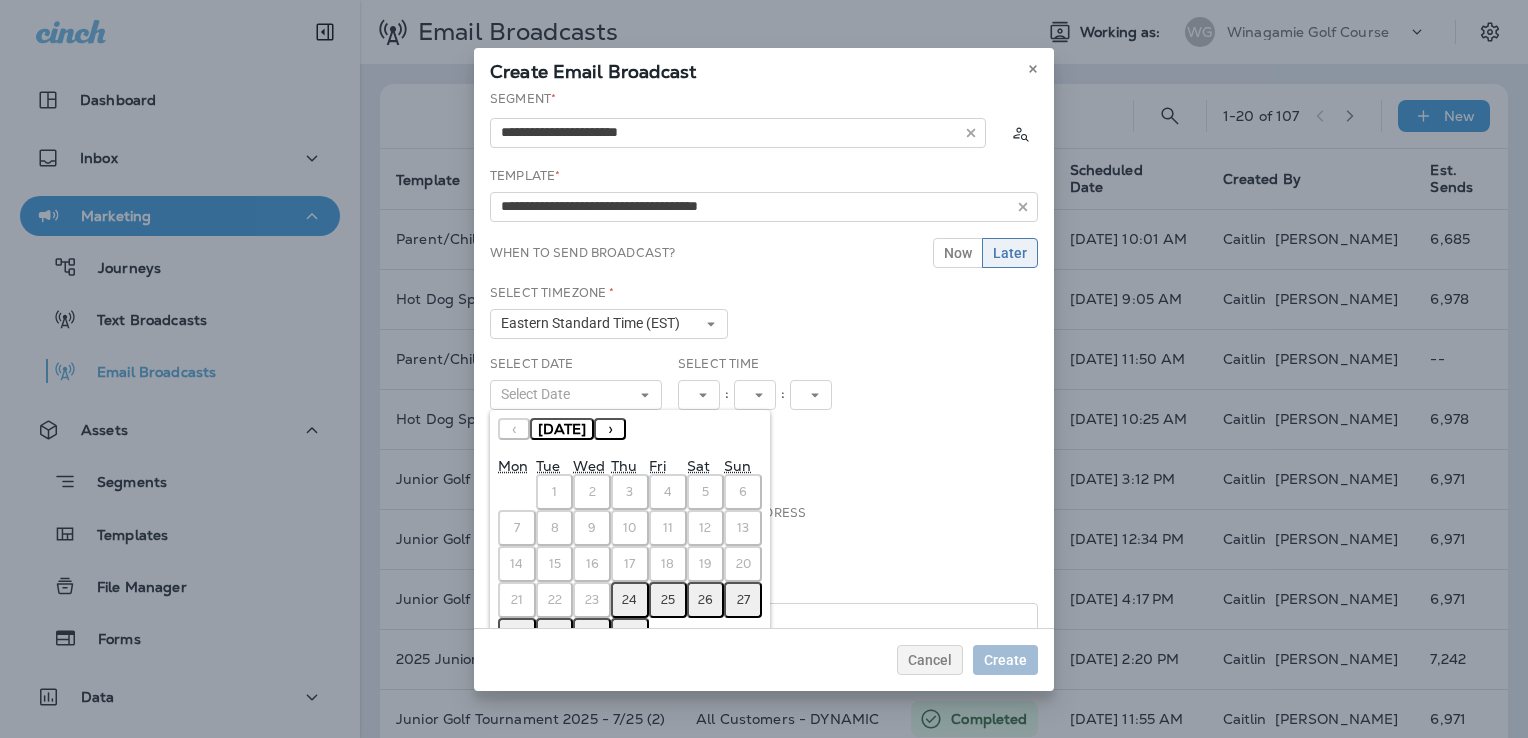 click on "›" at bounding box center [610, 429] 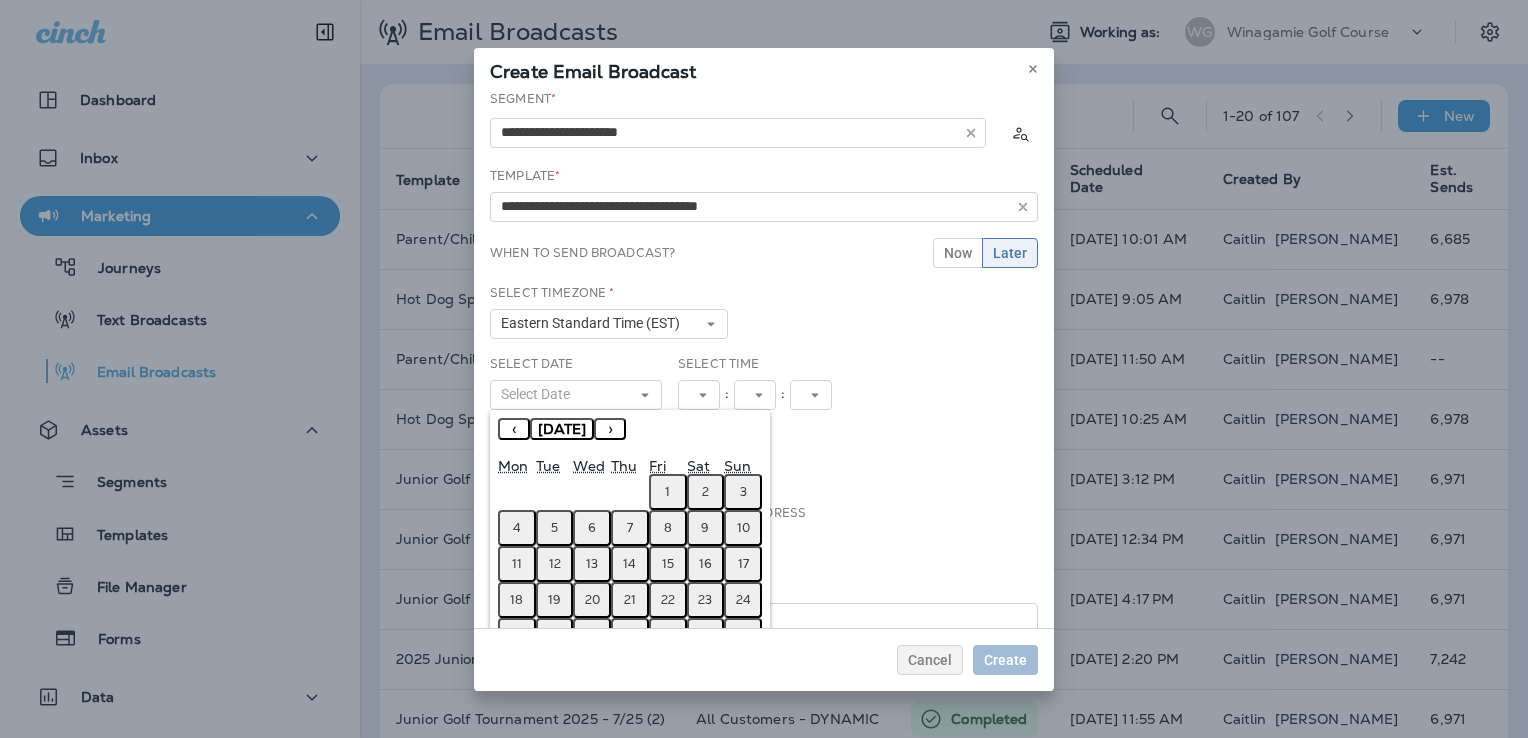 click on "11" at bounding box center [517, 564] 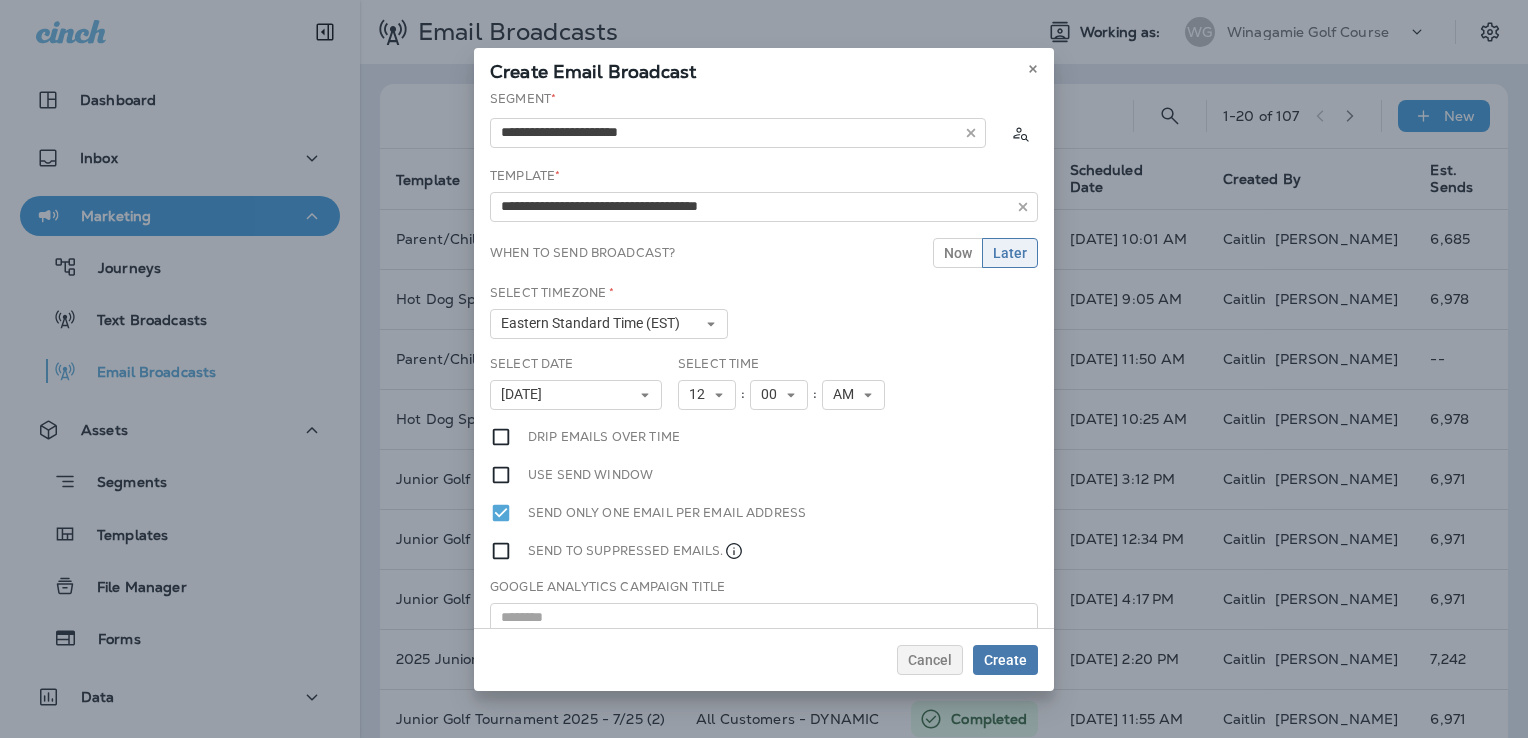 click on "Select Time   12 1 2 3 4 5 6 7 8 9 10 11 12 :   00 00 01 02 03 04 05 06 07 08 09 10 11 12 13 14 15 16 17 18 19 20 21 22 23 24 25 26 27 28 29 30 31 32 33 34 35 36 37 38 39 40 41 42 43 44 45 46 47 48 49 50 51 52 53 54 55 56 57 58 59 :   AM AM PM" at bounding box center (783, 382) 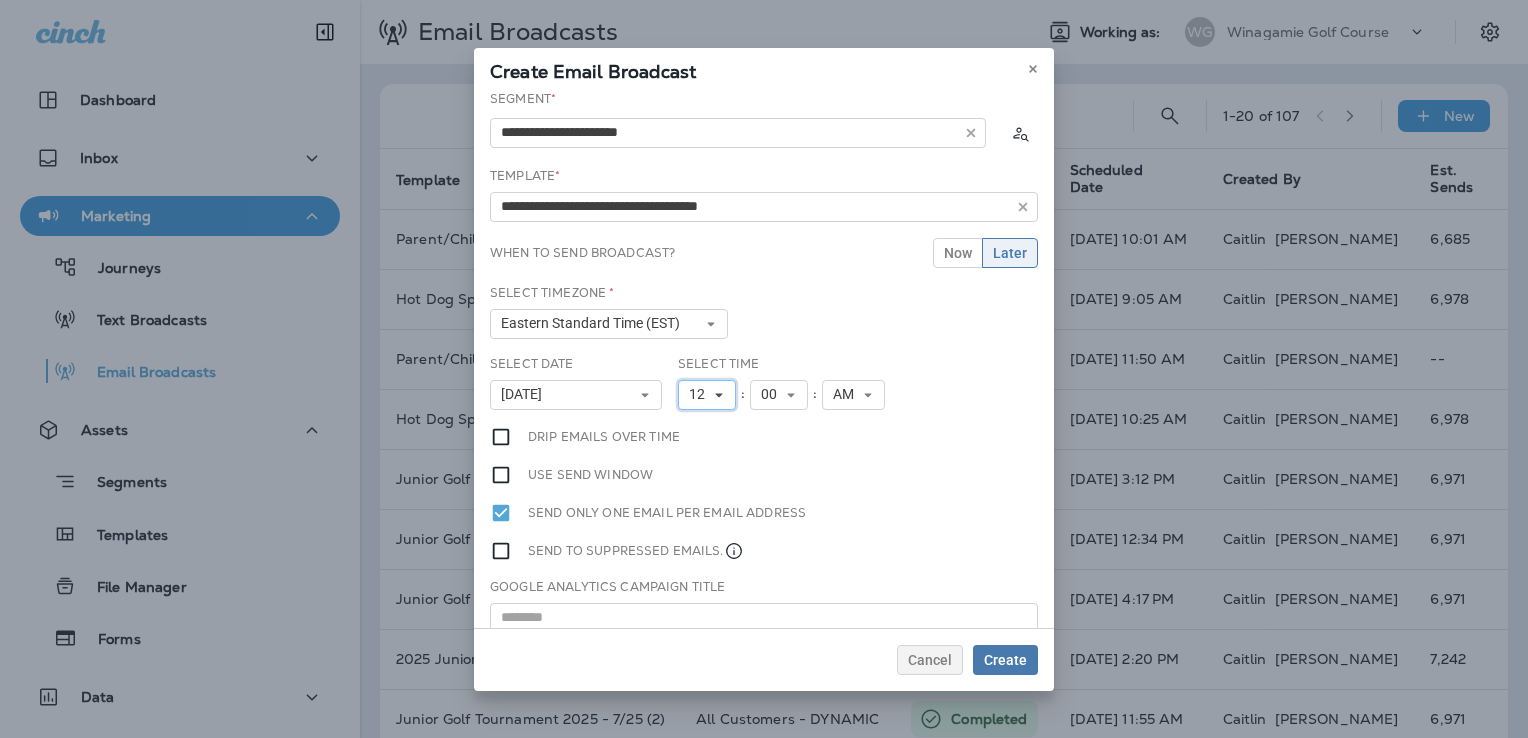 click on "12" at bounding box center [707, 395] 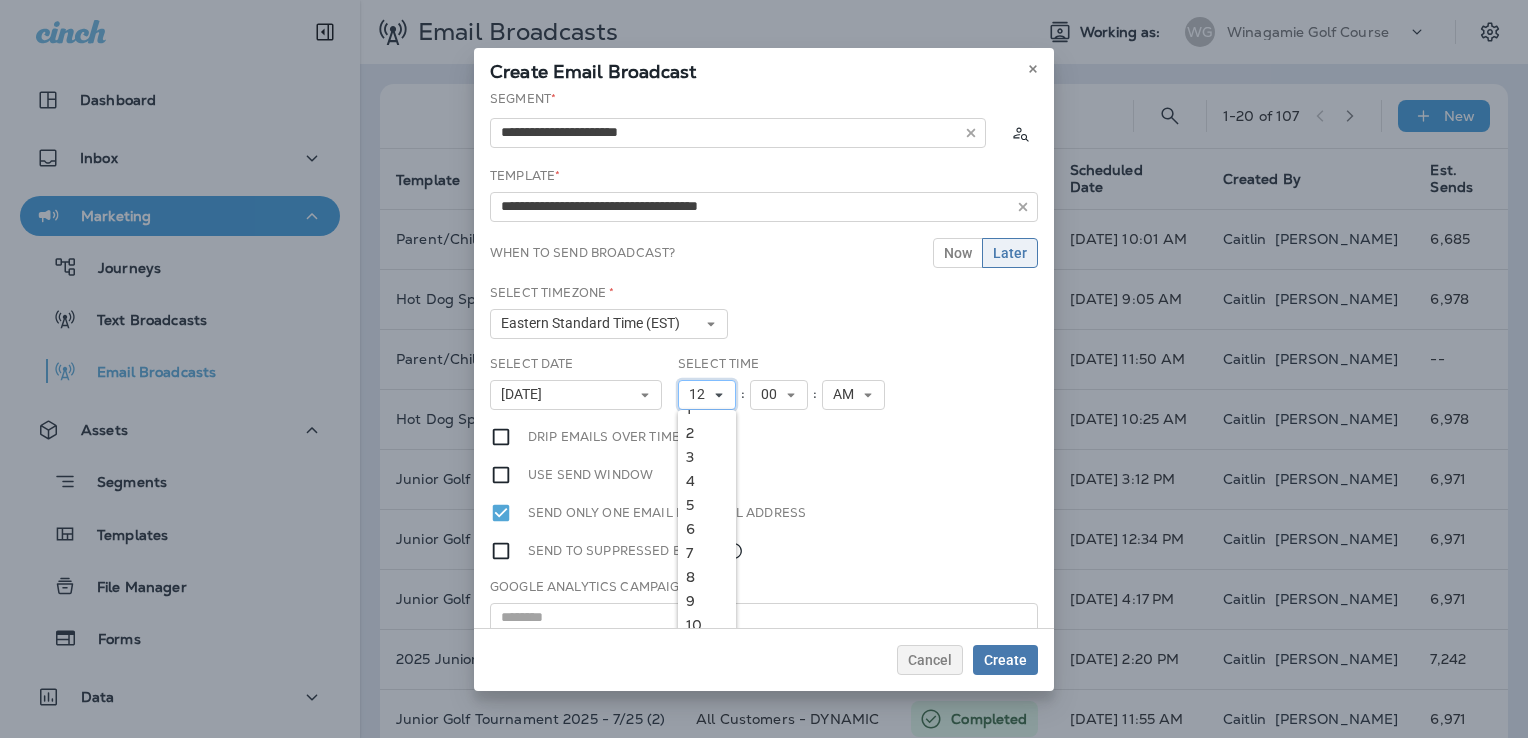 scroll, scrollTop: 0, scrollLeft: 0, axis: both 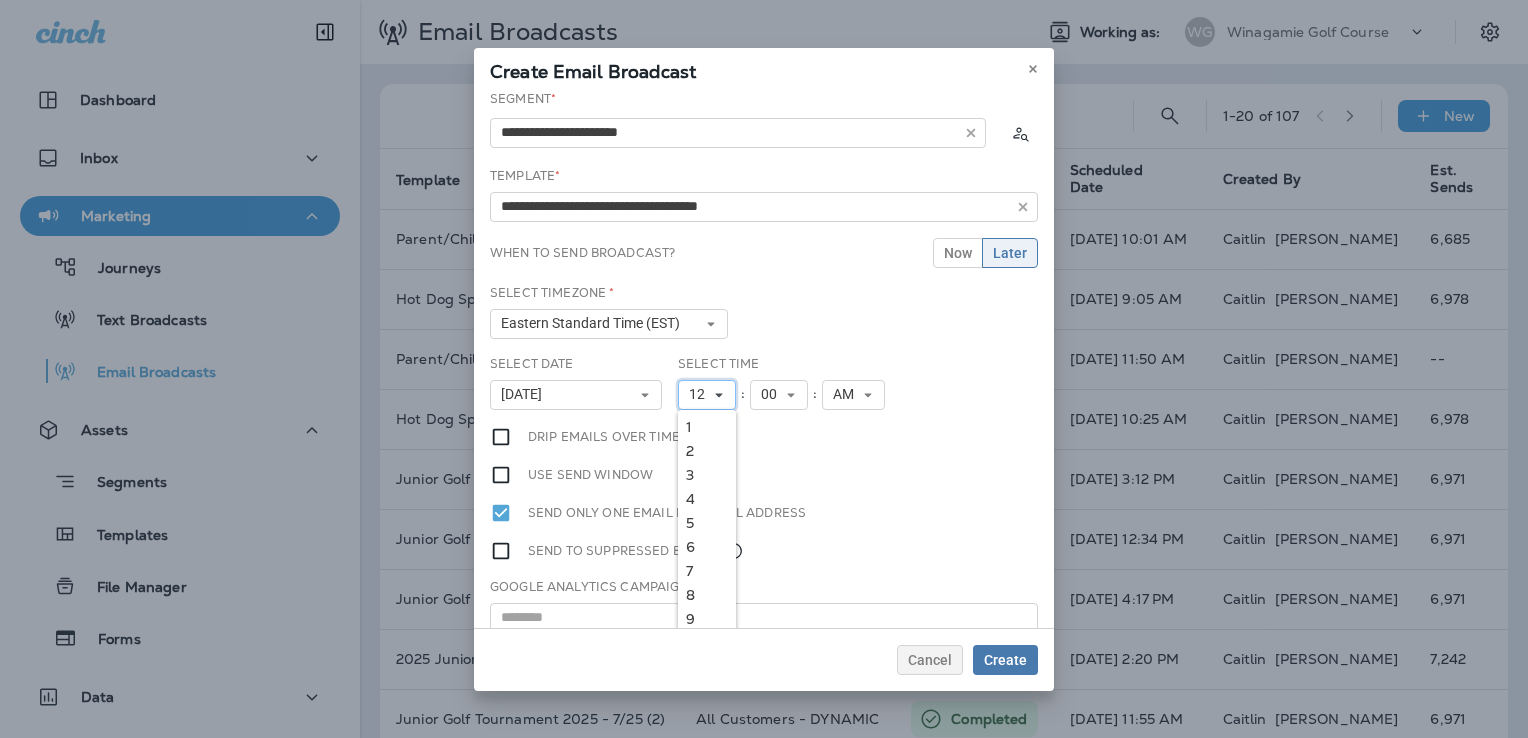 click 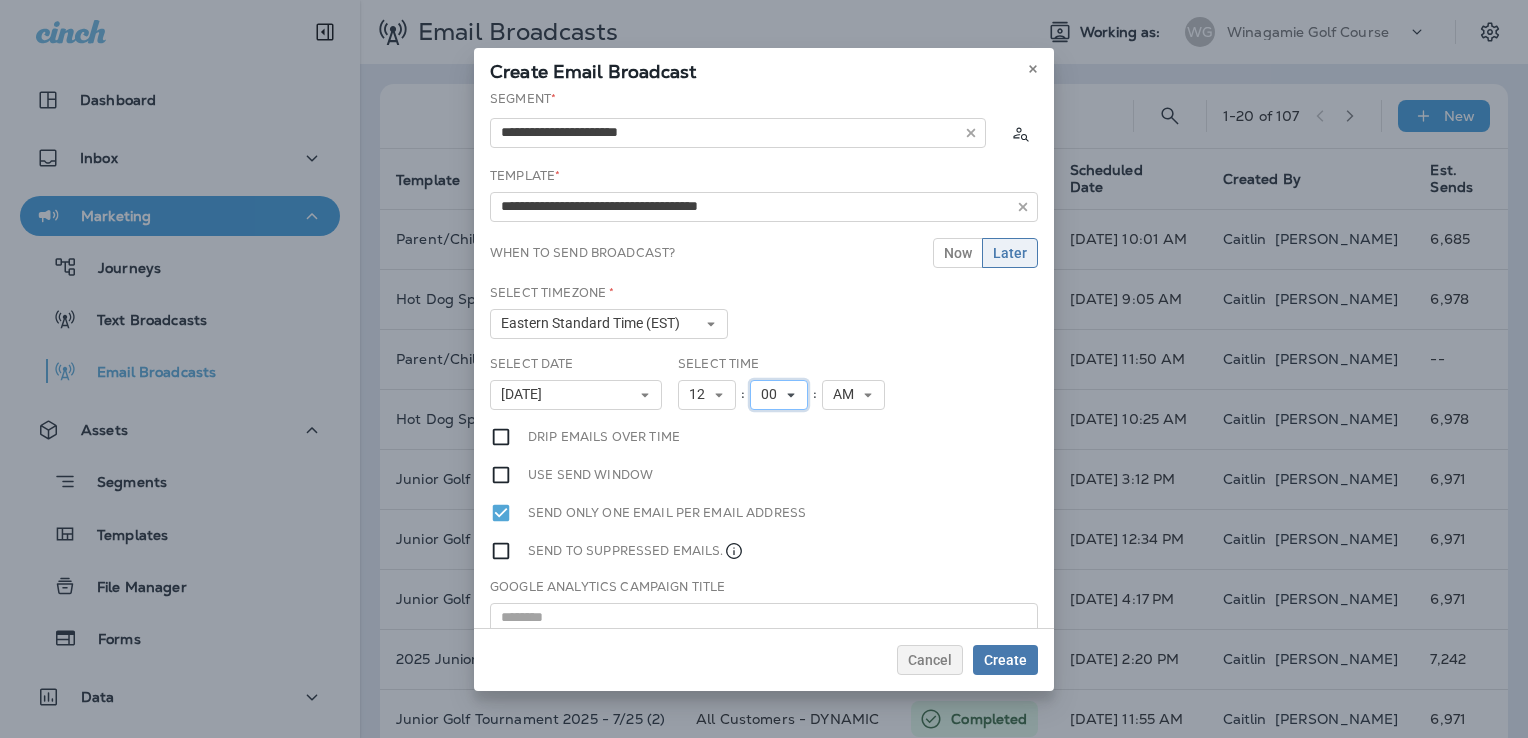 click on "00" at bounding box center (773, 394) 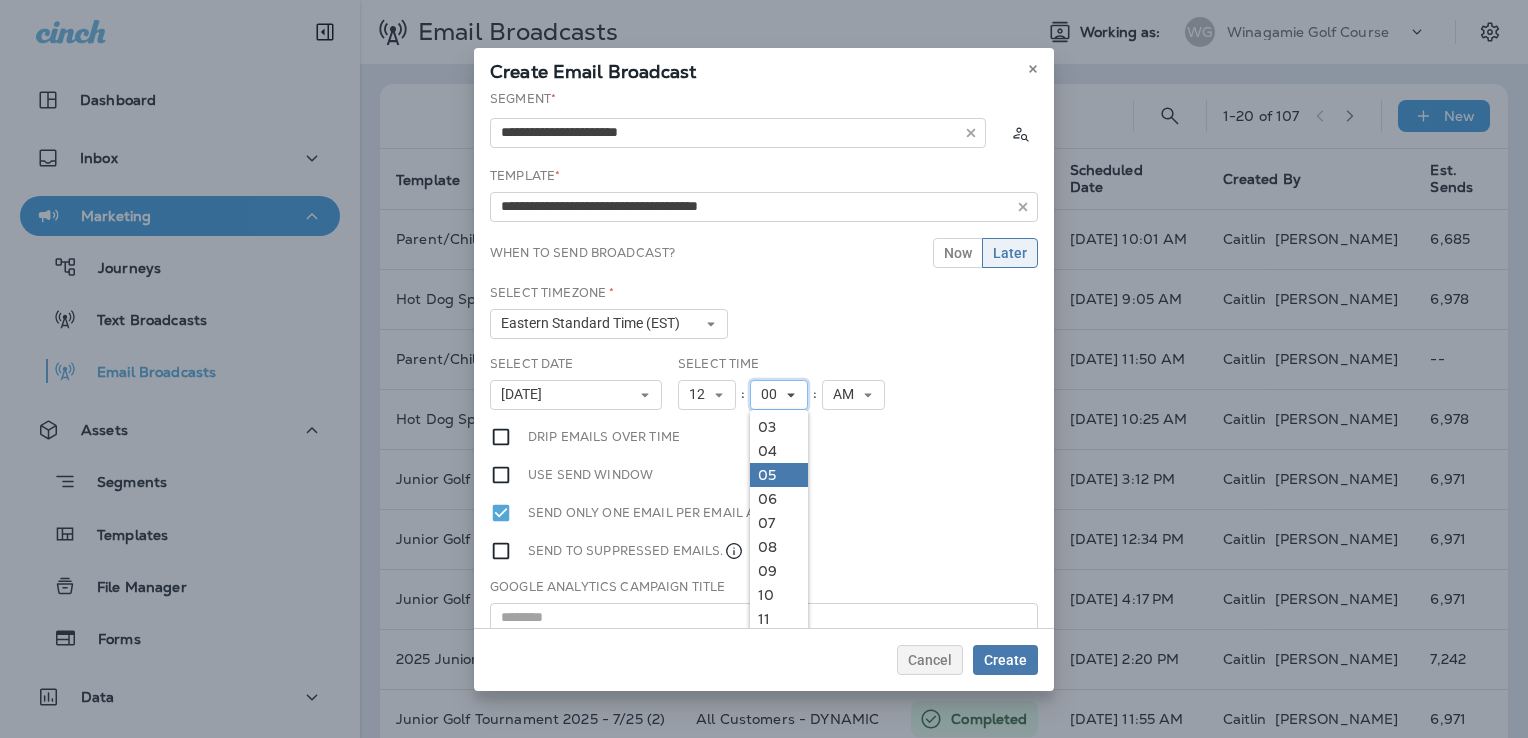 scroll, scrollTop: 200, scrollLeft: 0, axis: vertical 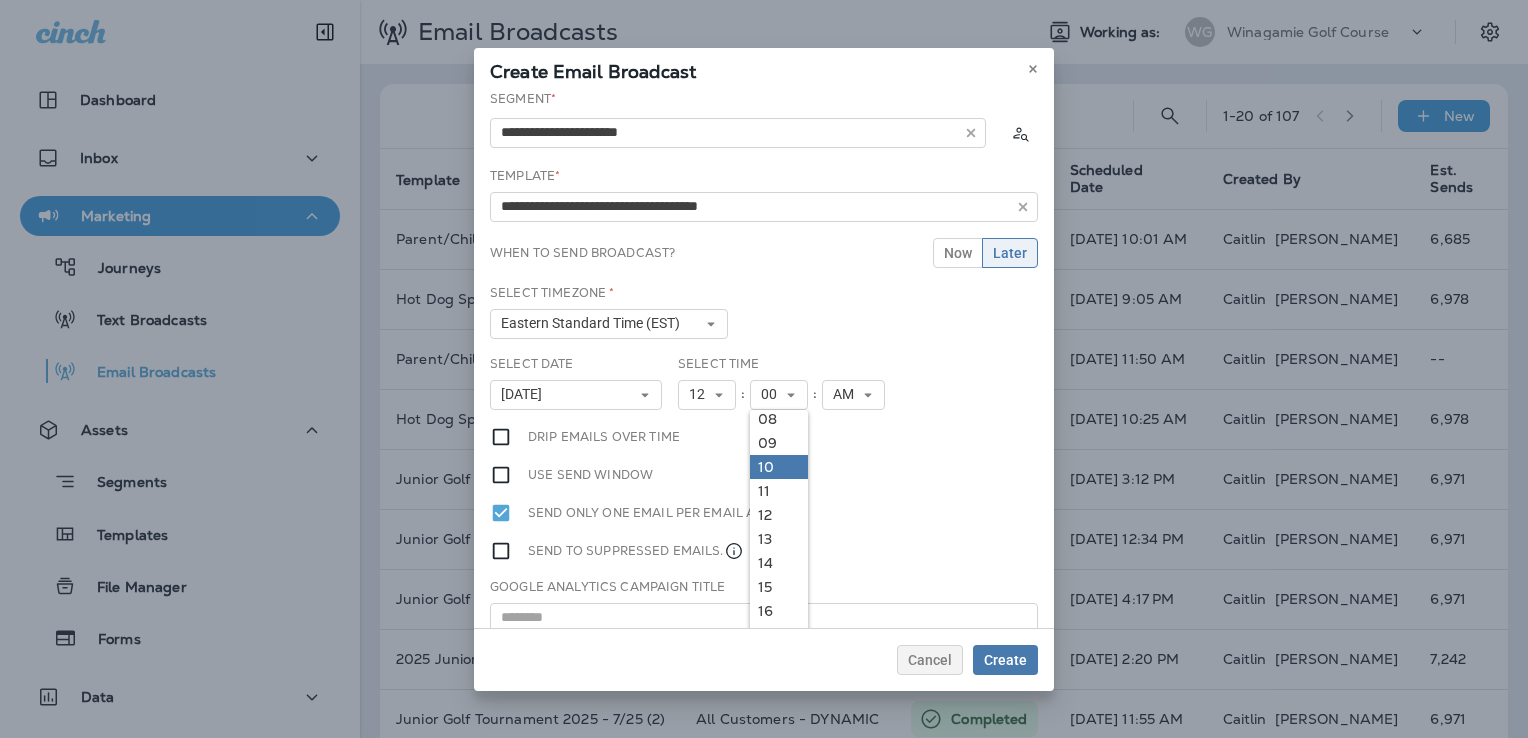 click on "10" at bounding box center [779, 467] 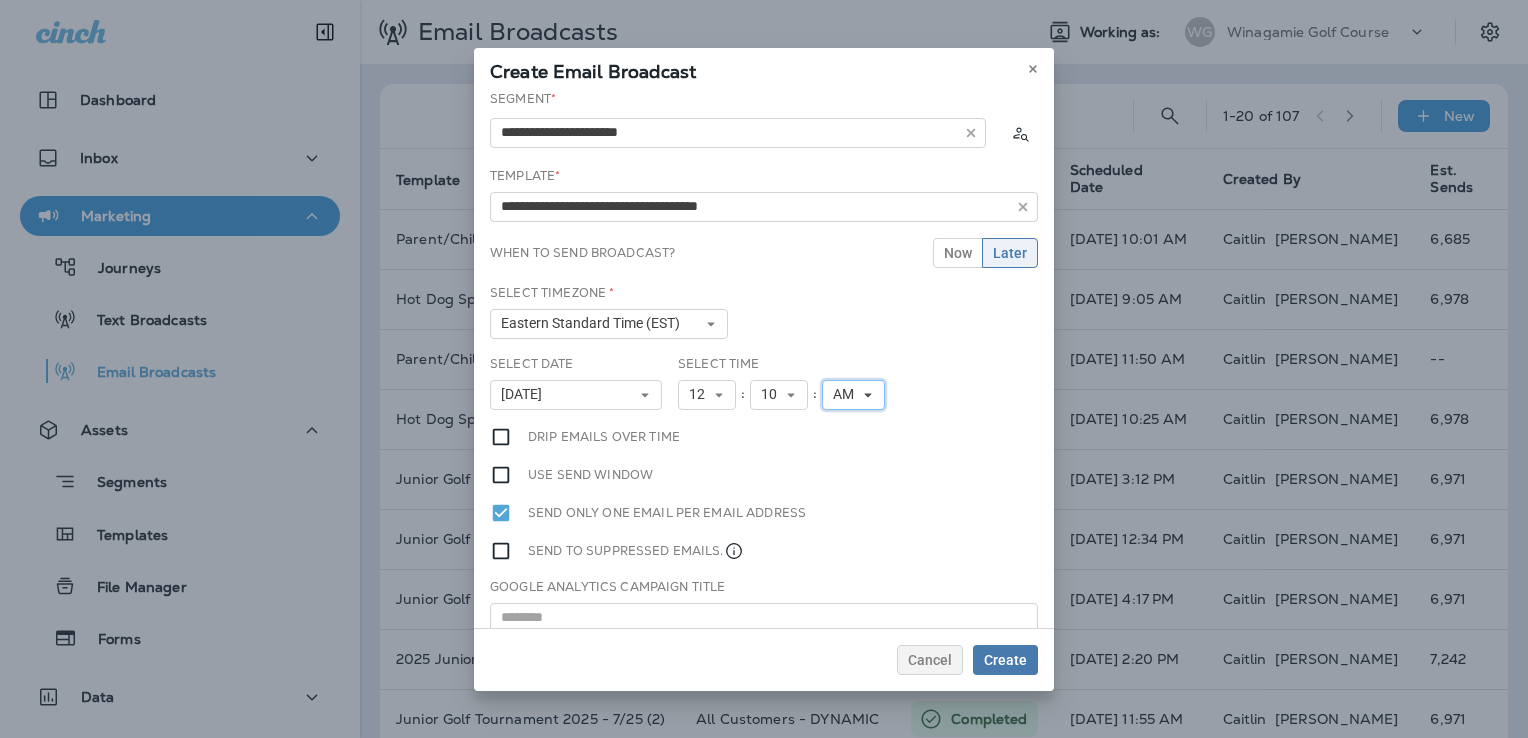 click on "AM" at bounding box center (847, 394) 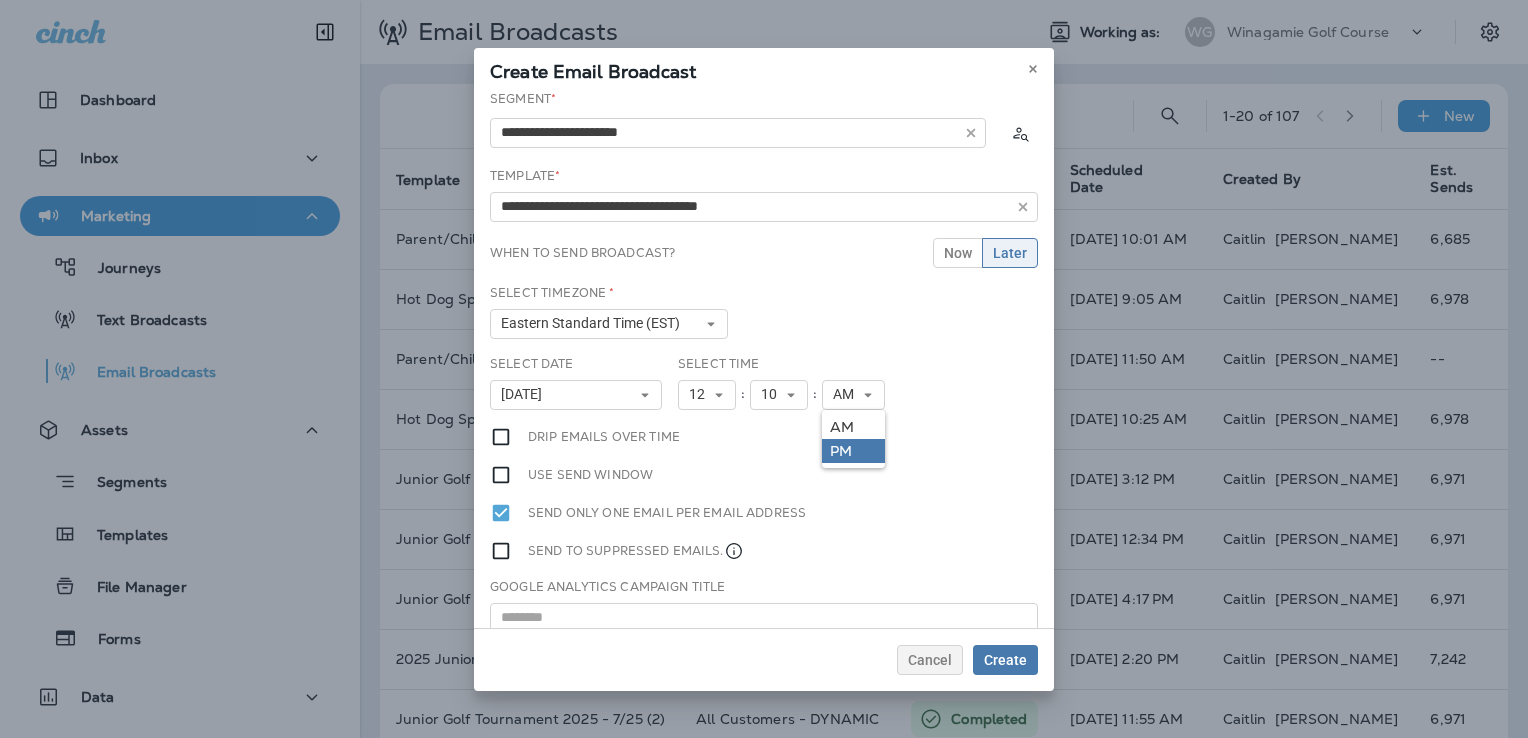 click on "PM" at bounding box center (853, 451) 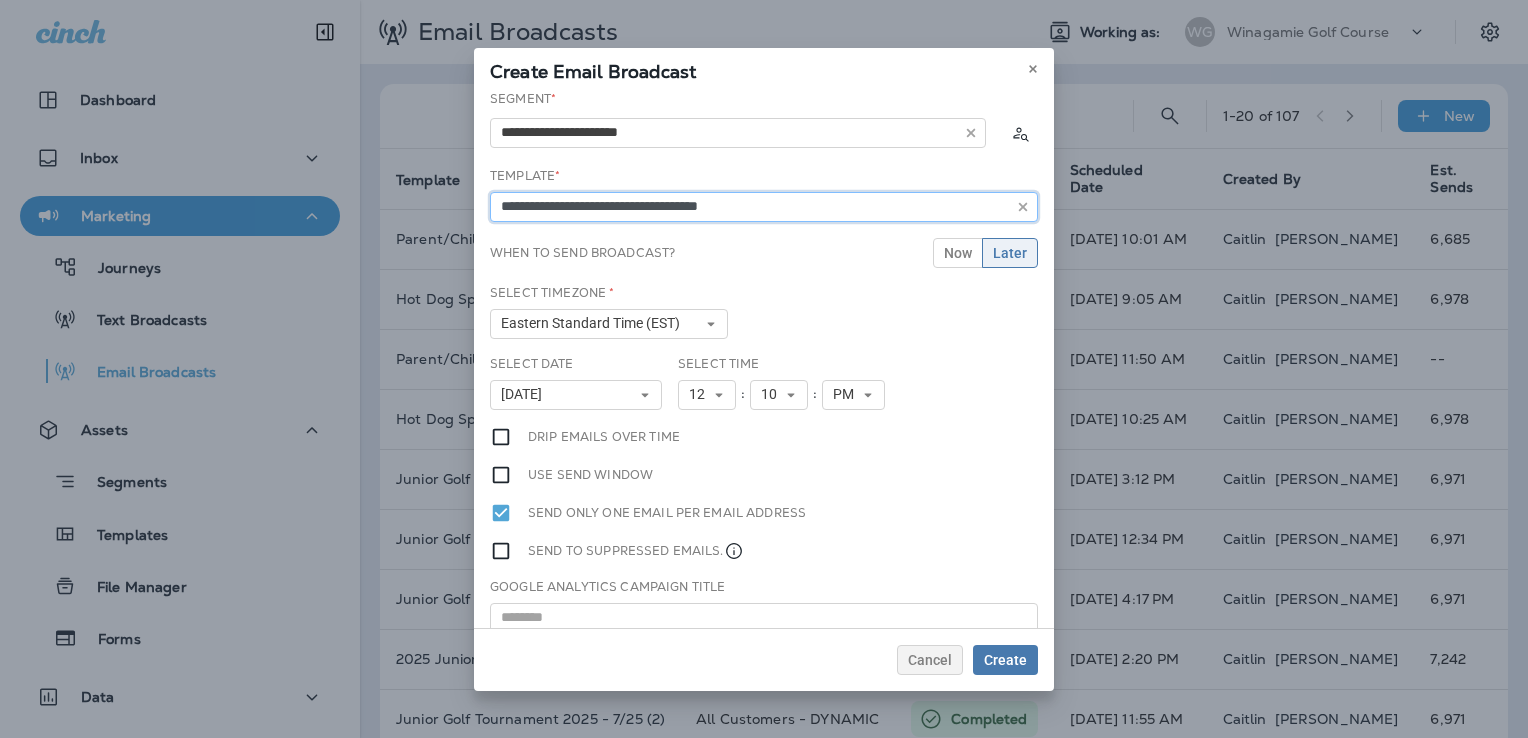 click on "**********" at bounding box center (764, 207) 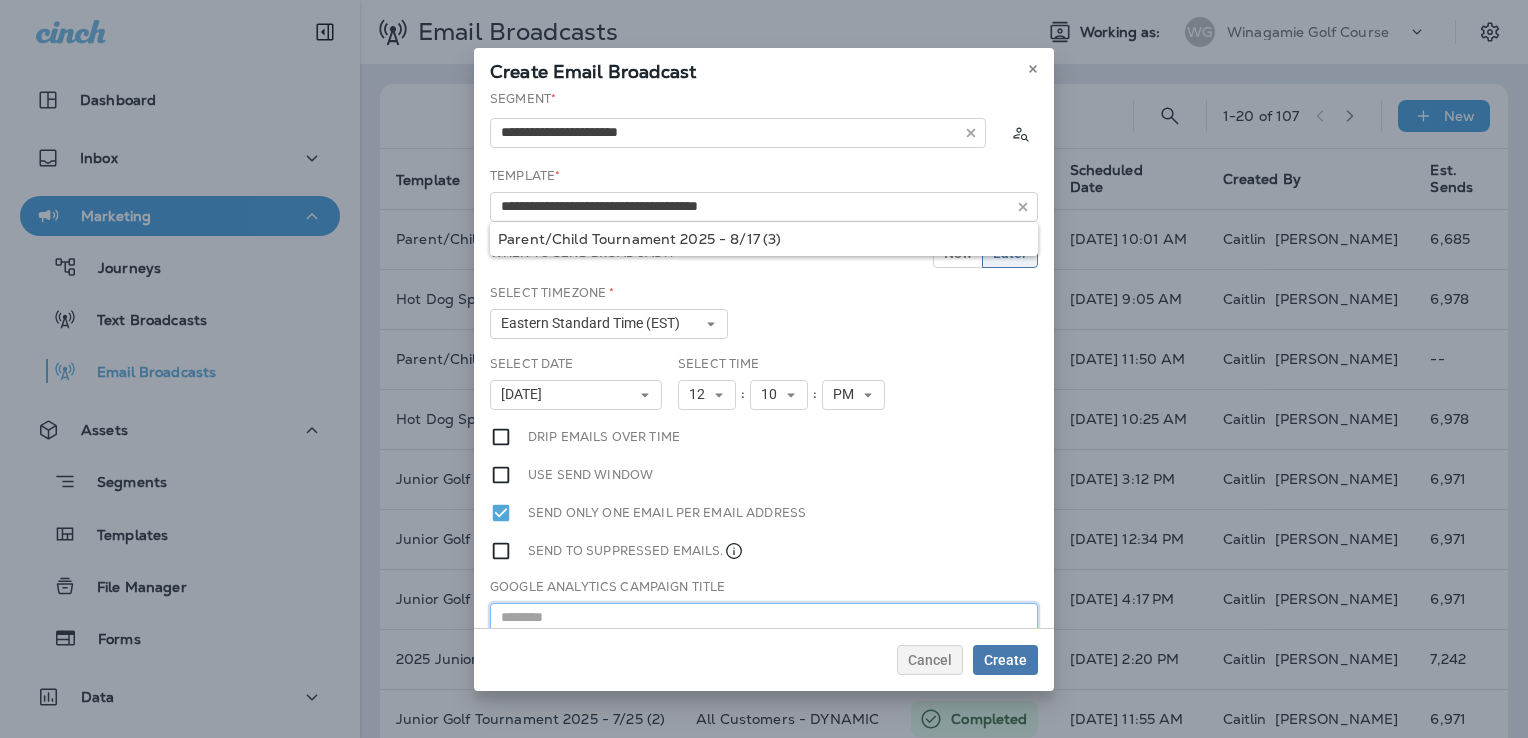 click at bounding box center (764, 618) 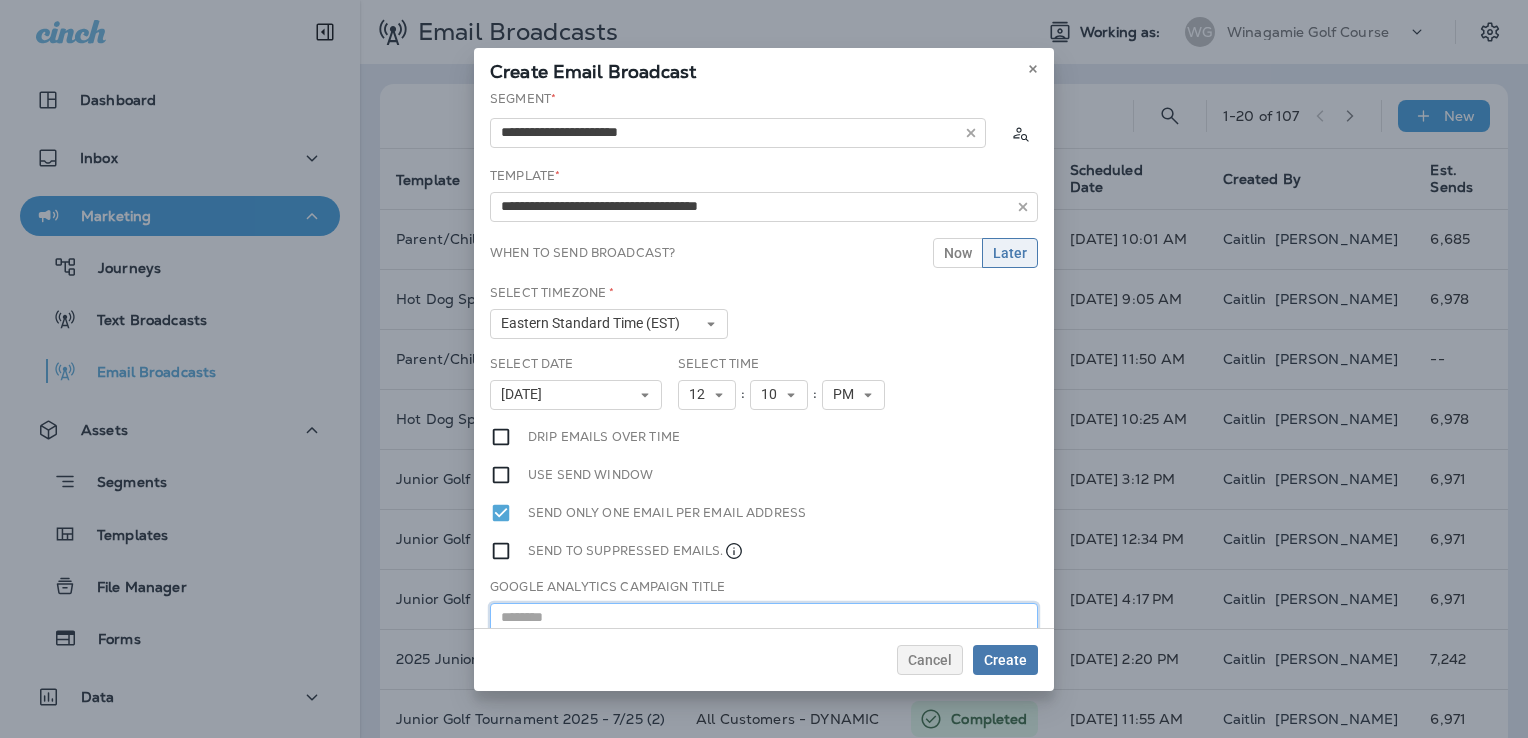 paste on "**********" 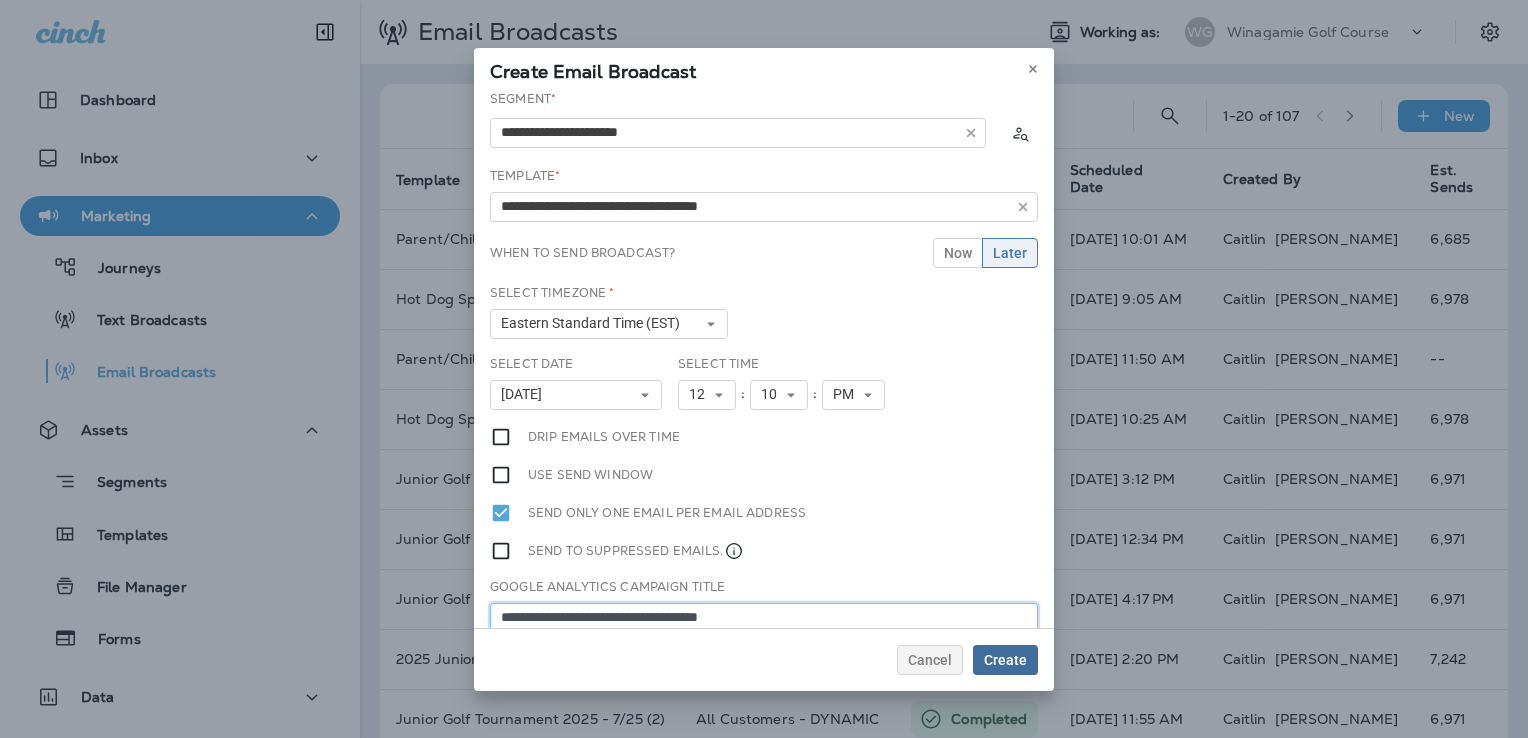 type on "**********" 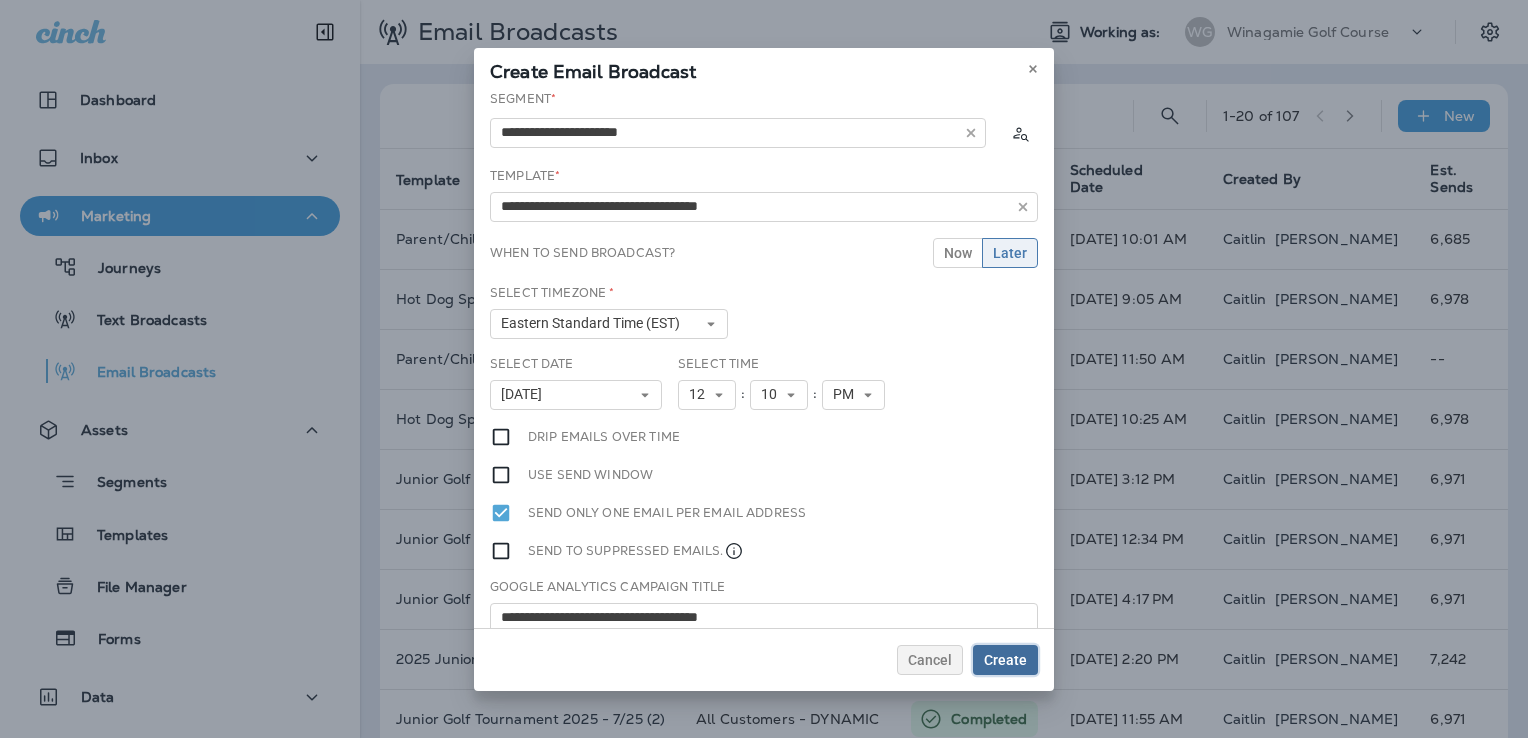 click on "Create" at bounding box center [1005, 660] 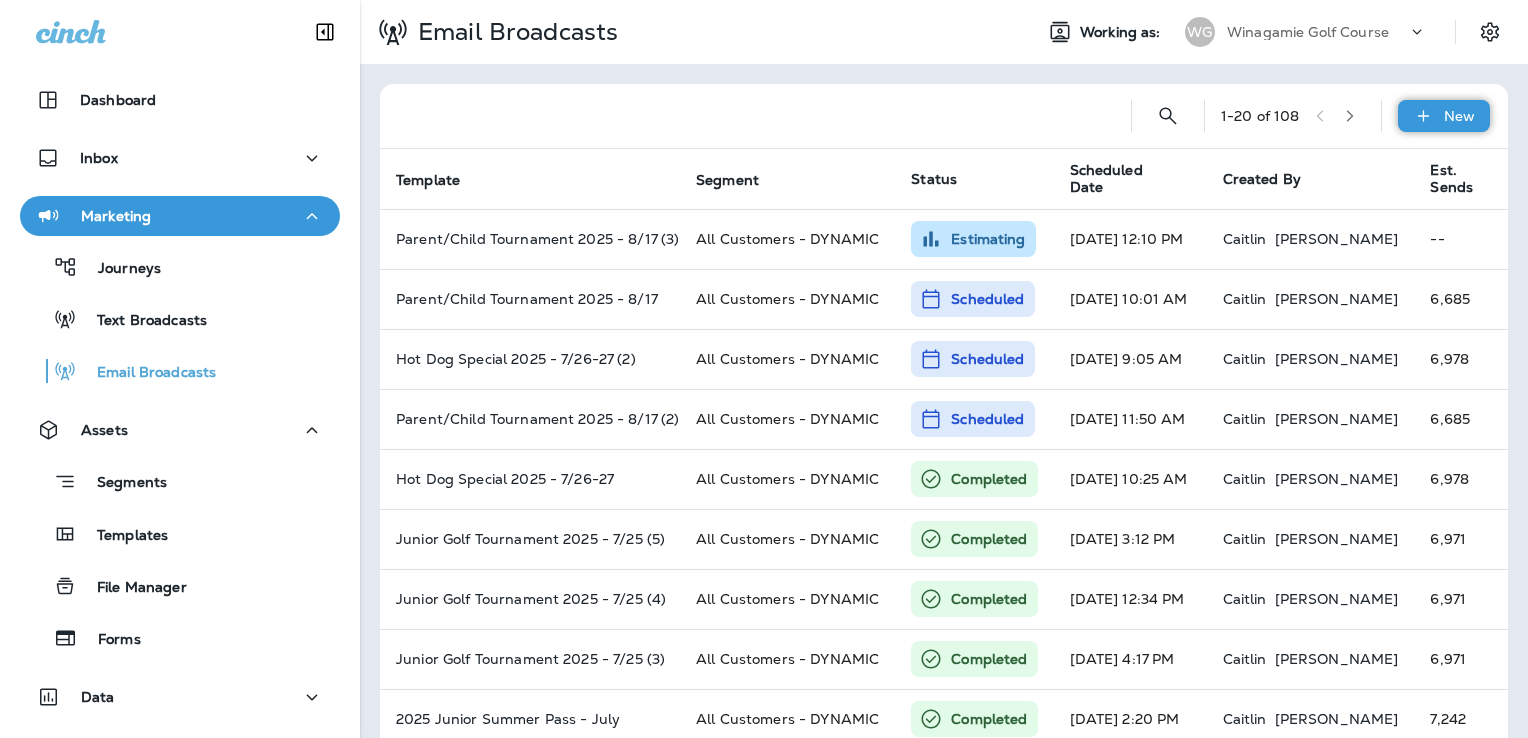 click on "New" at bounding box center (1444, 116) 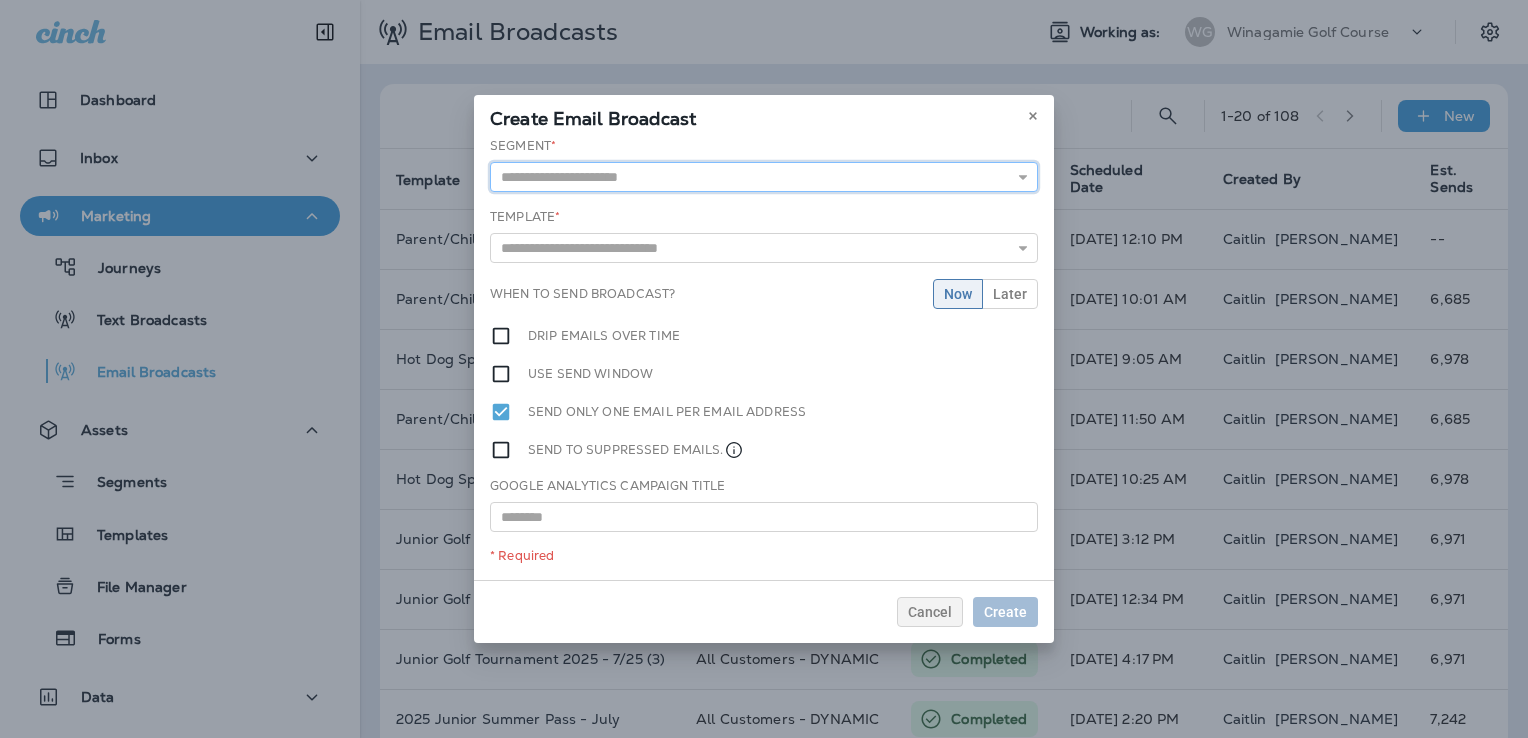 click at bounding box center (764, 177) 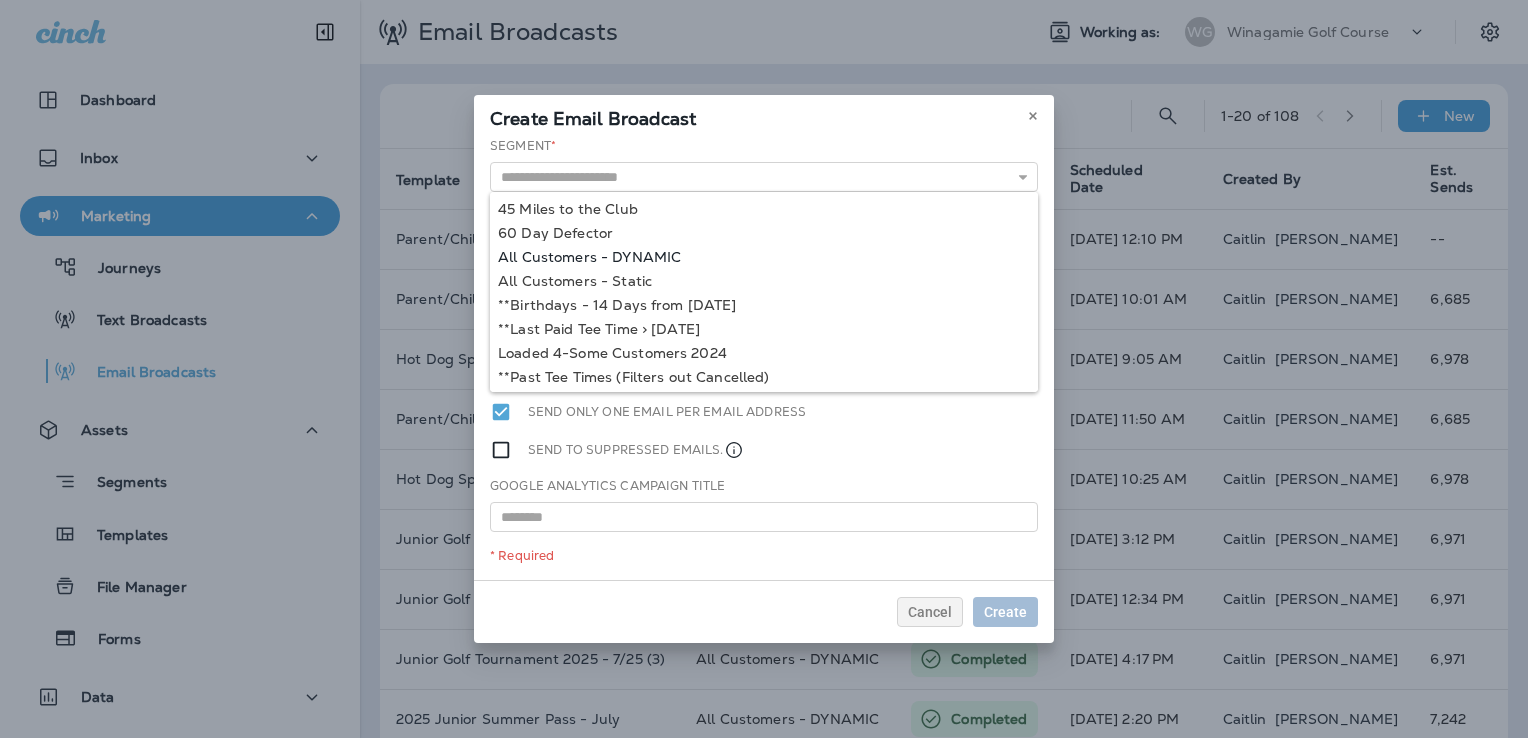 type on "**********" 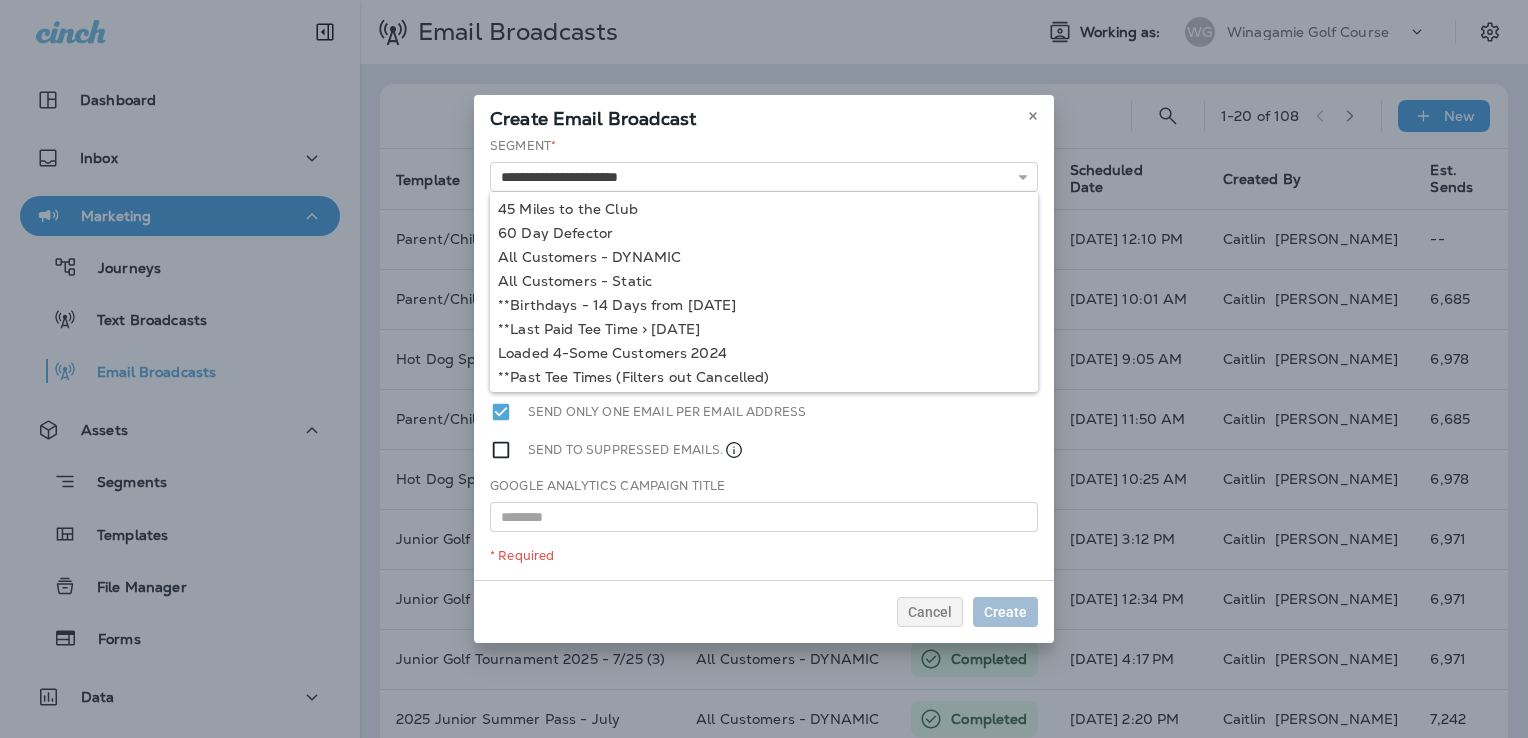 click on "**********" at bounding box center (764, 358) 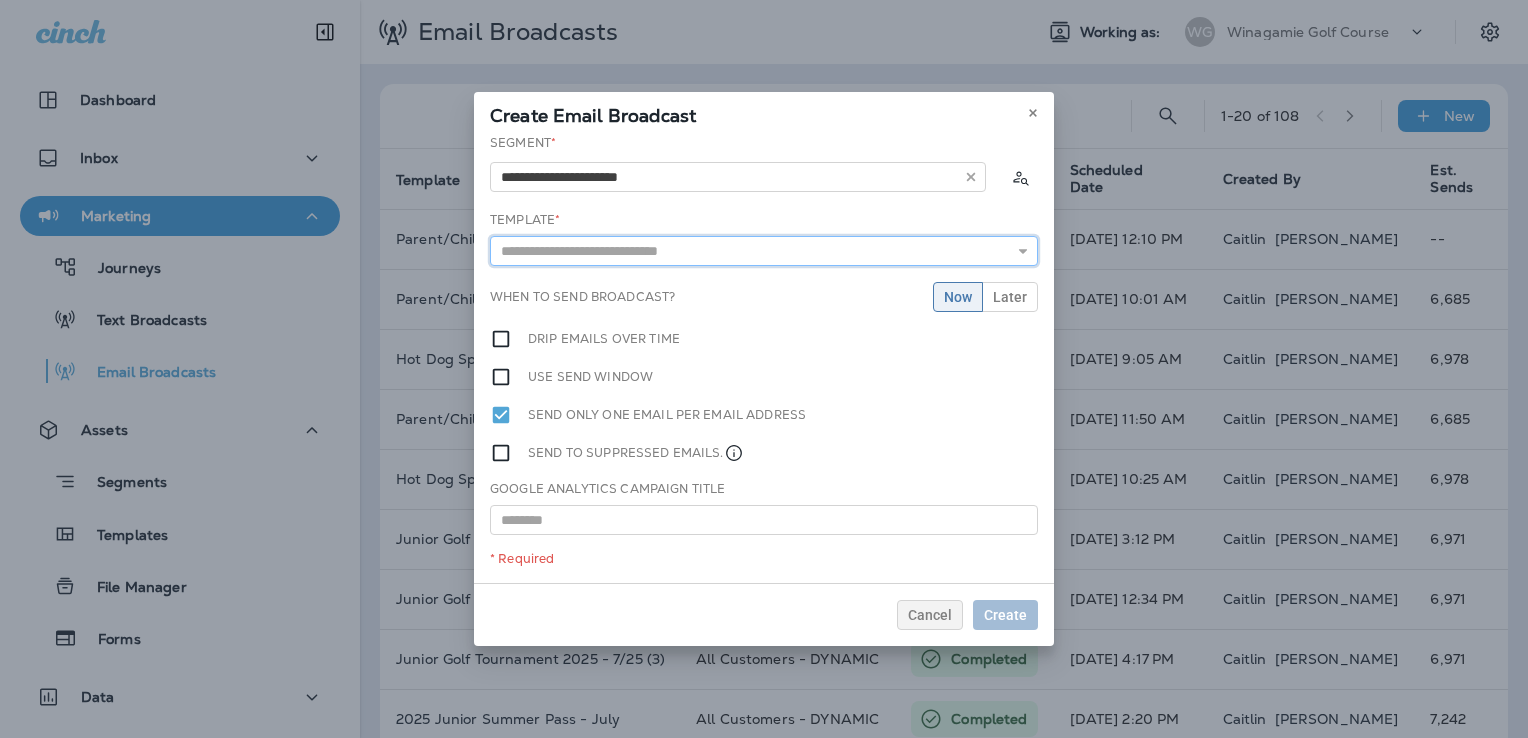 click at bounding box center (764, 251) 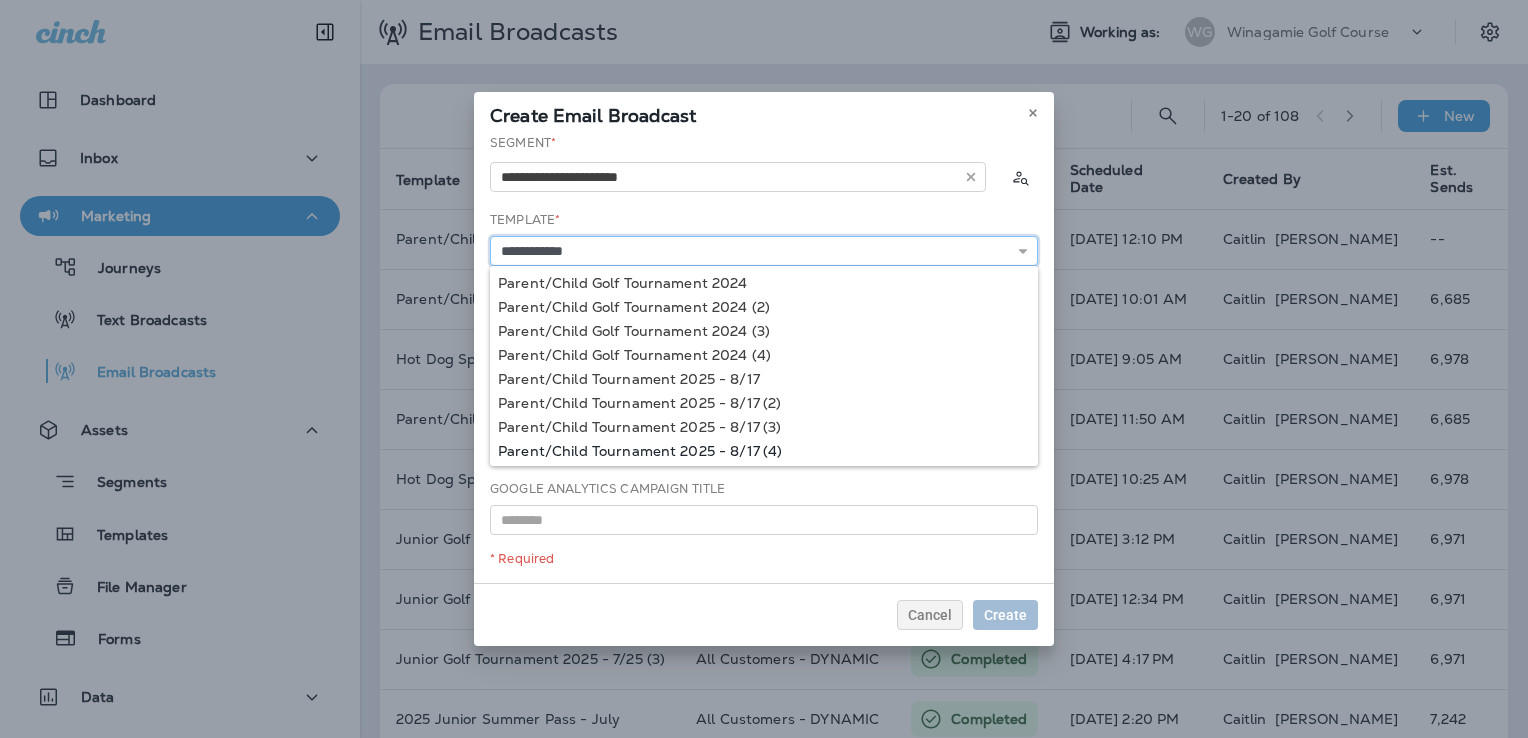 type on "**********" 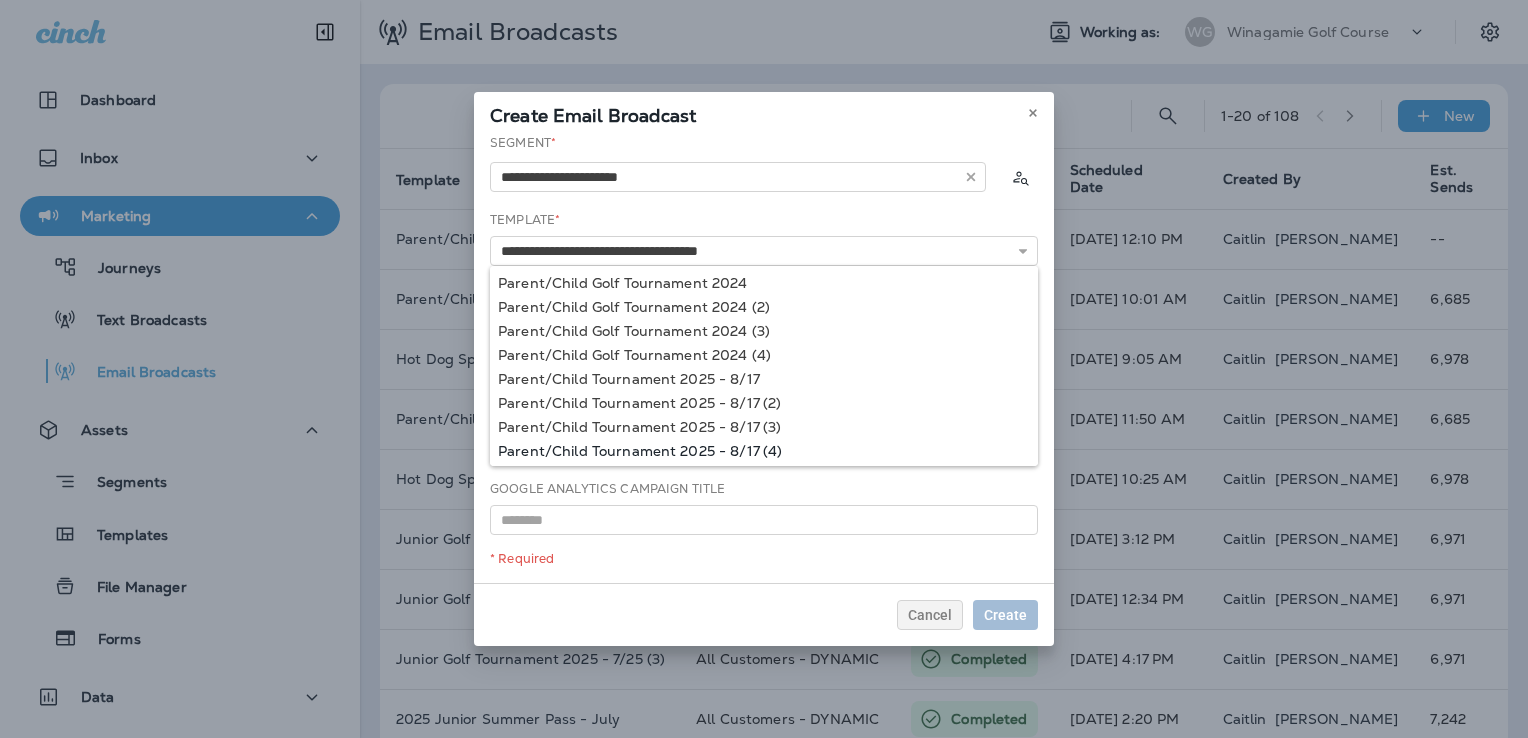 click on "**********" at bounding box center (764, 358) 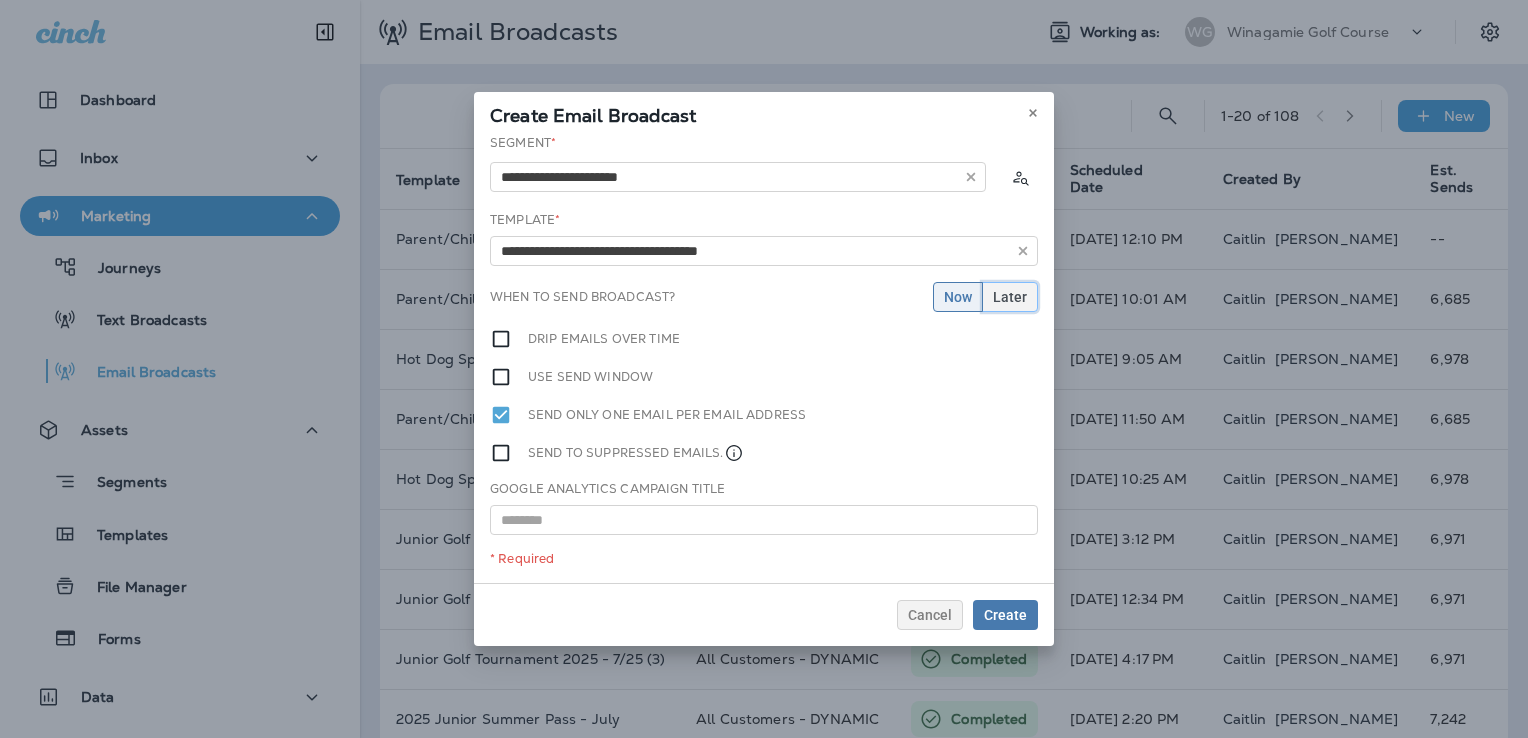 click on "Later" at bounding box center [1010, 297] 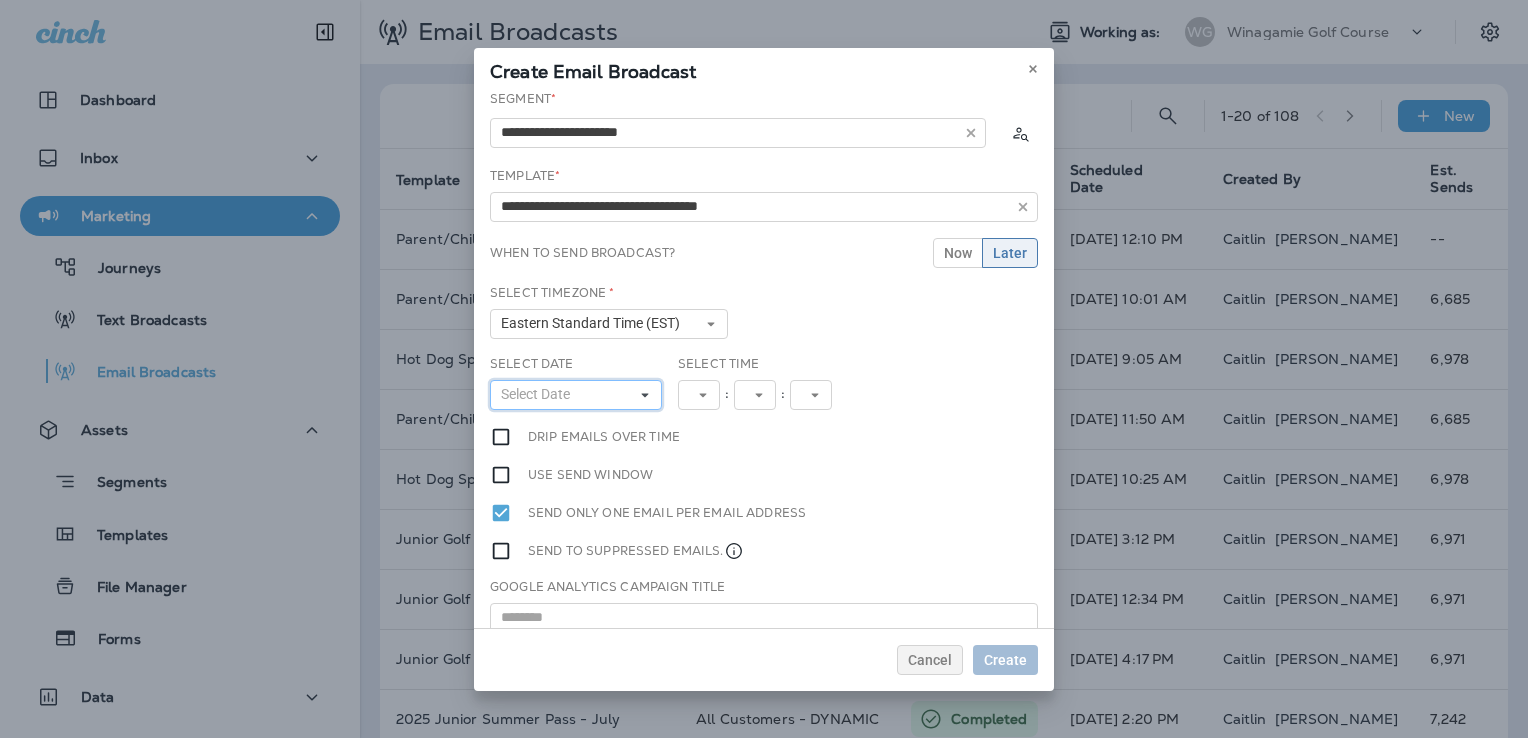 click on "Select Date" at bounding box center [539, 394] 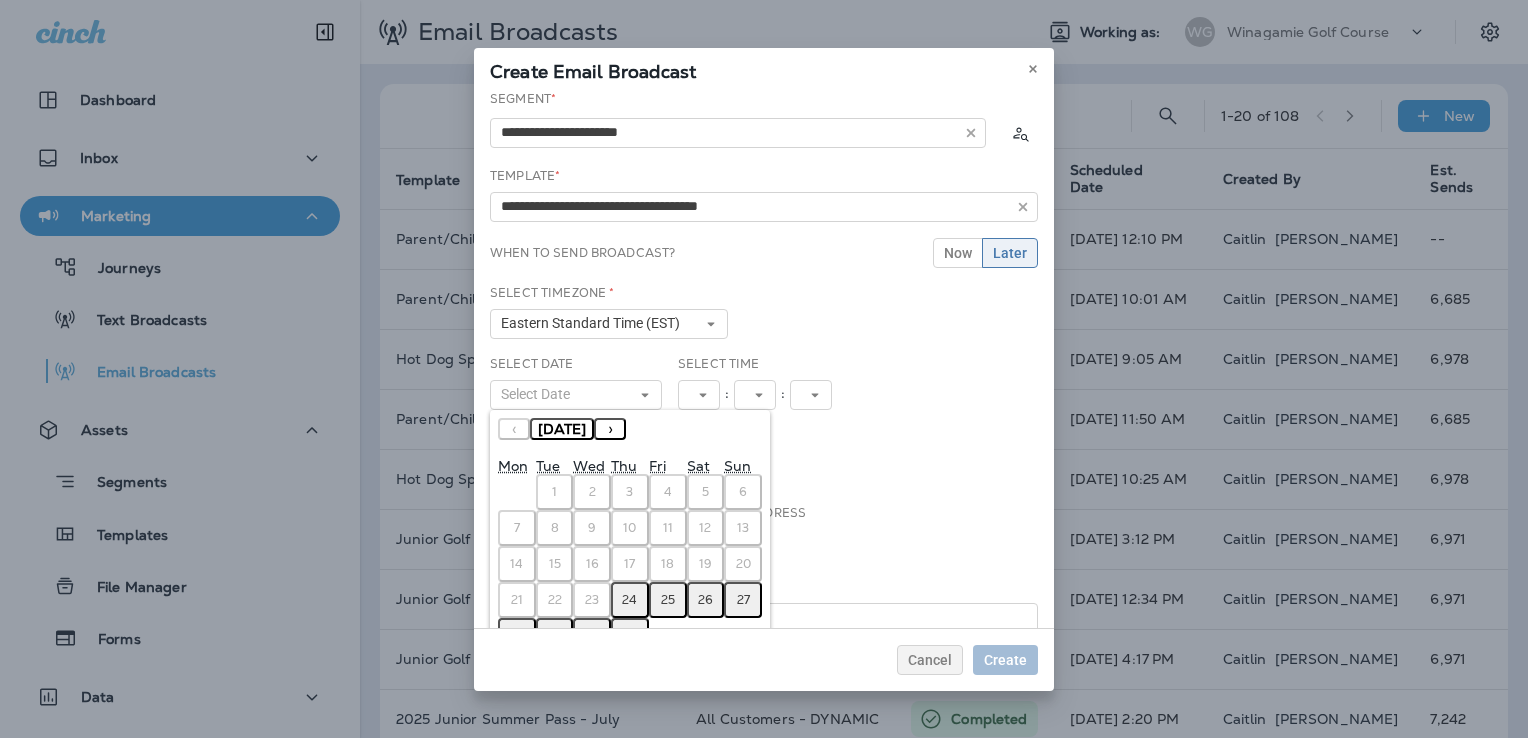 click on "›" at bounding box center [610, 429] 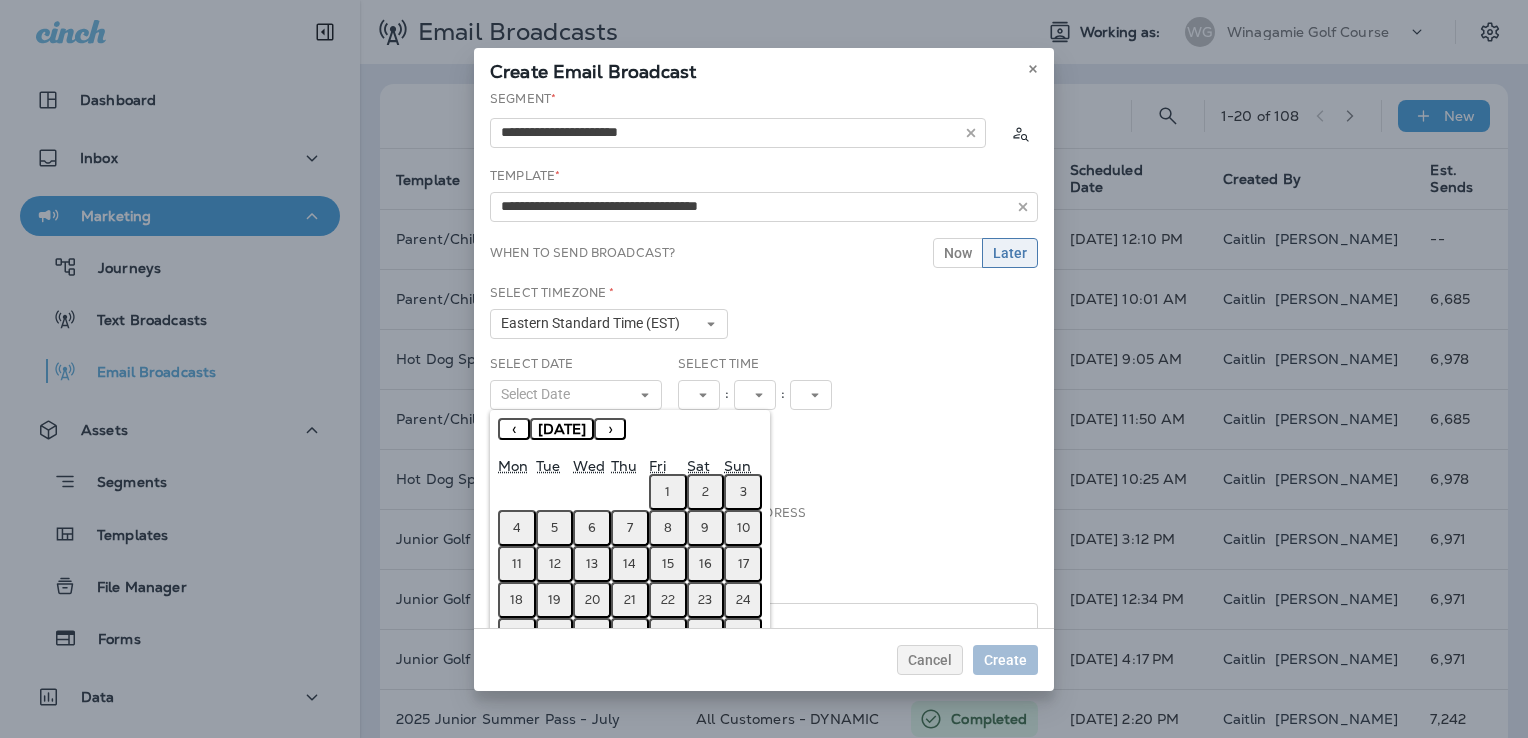 click on "14" at bounding box center (630, 564) 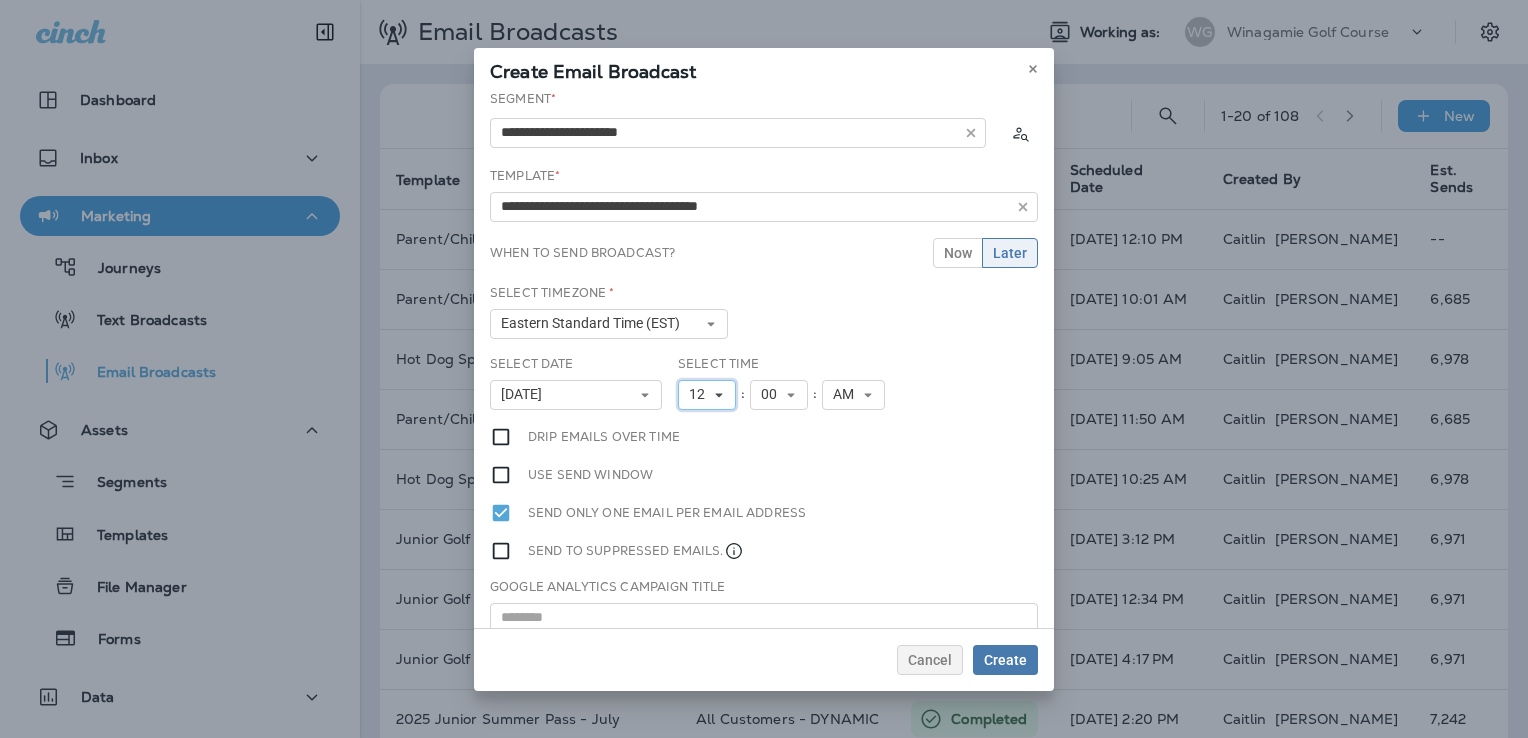 click on "12" at bounding box center (701, 394) 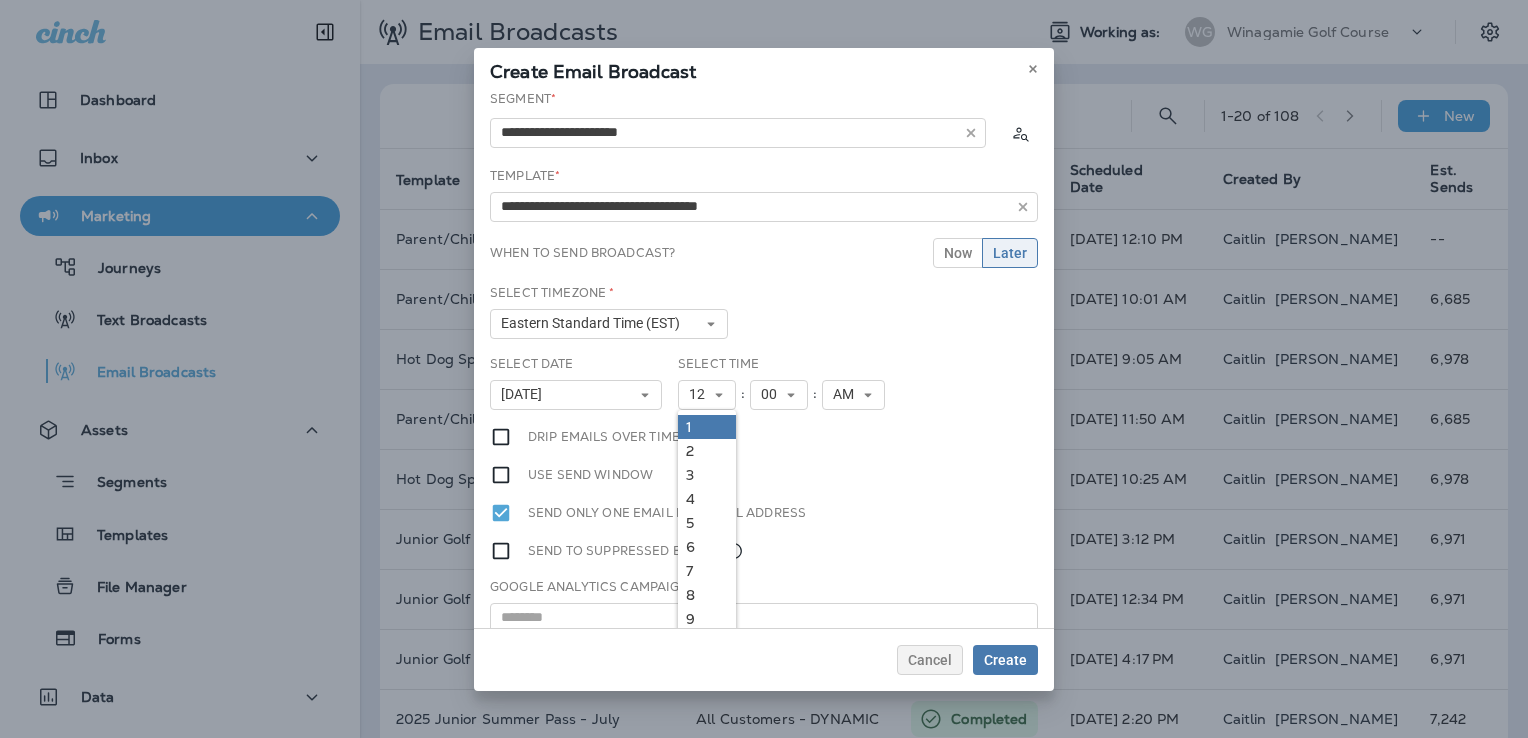 click on "1" at bounding box center (707, 427) 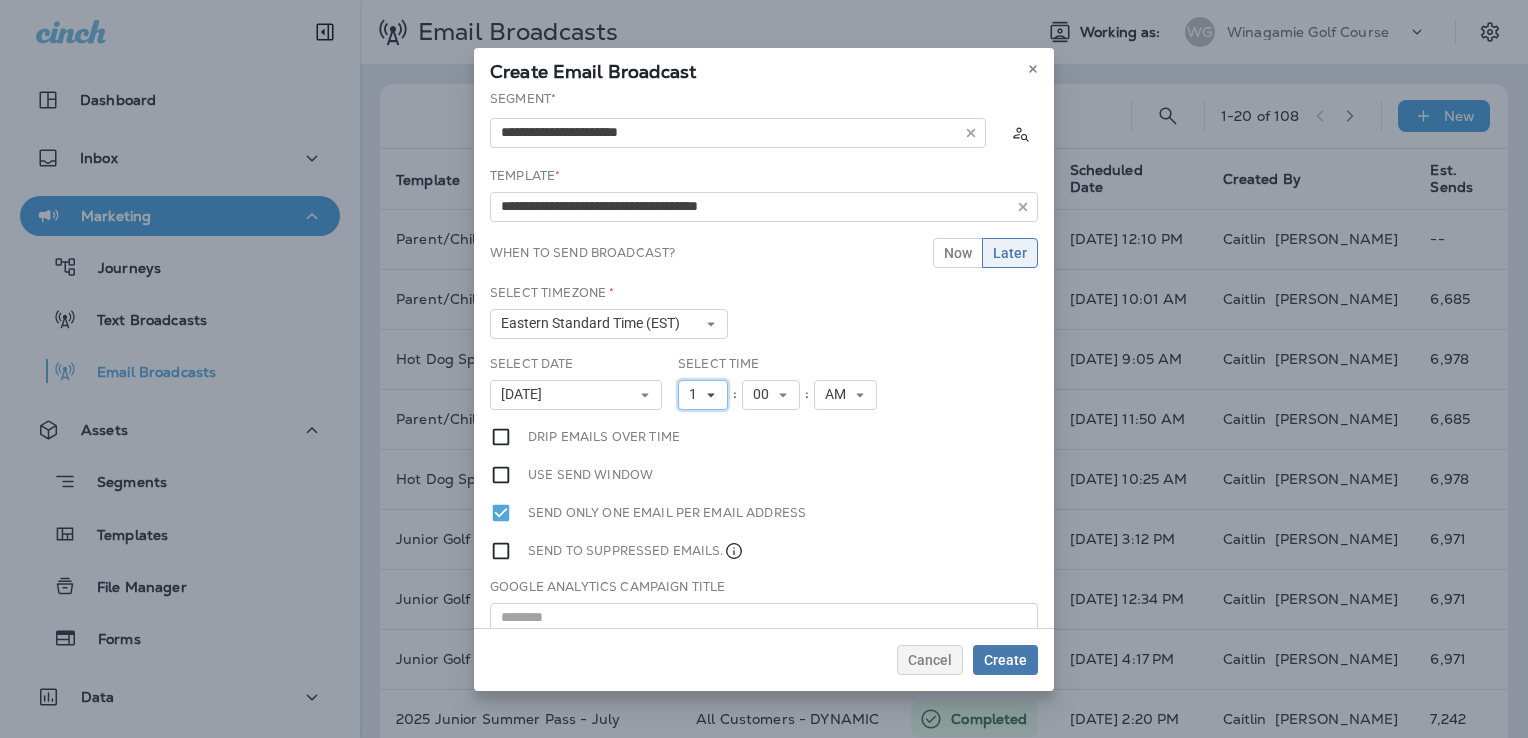 click on "1" at bounding box center (703, 395) 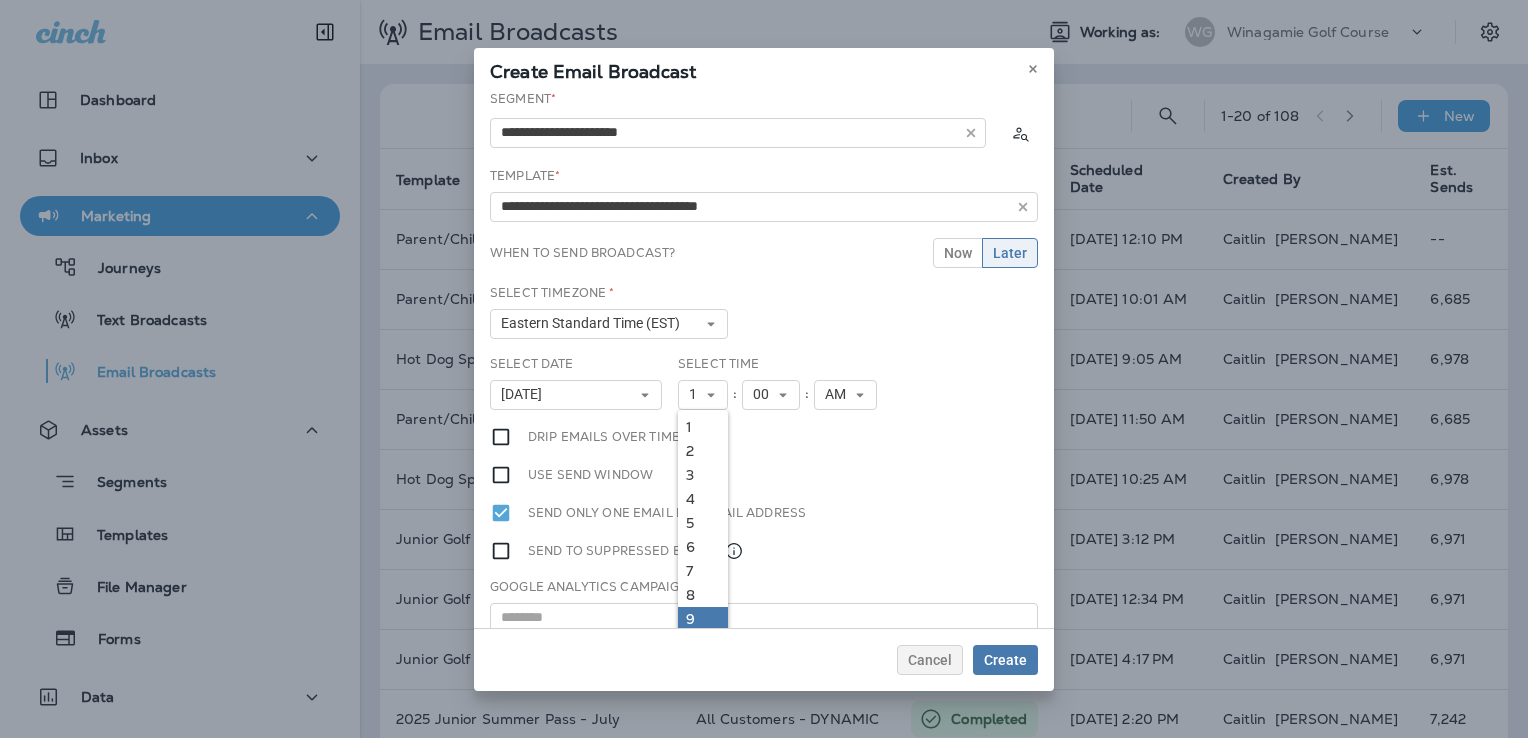 click on "9" at bounding box center (703, 619) 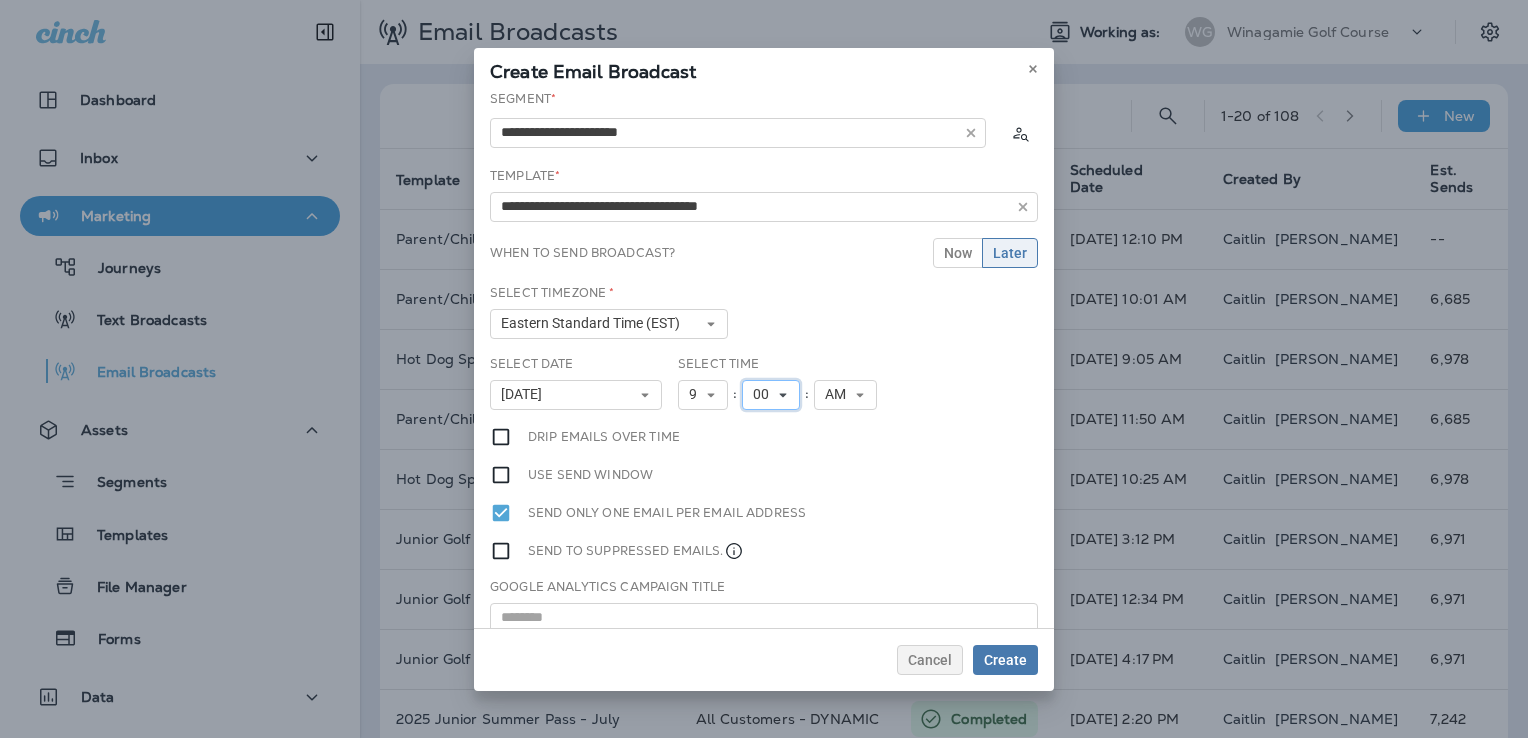 click on "00" at bounding box center (771, 395) 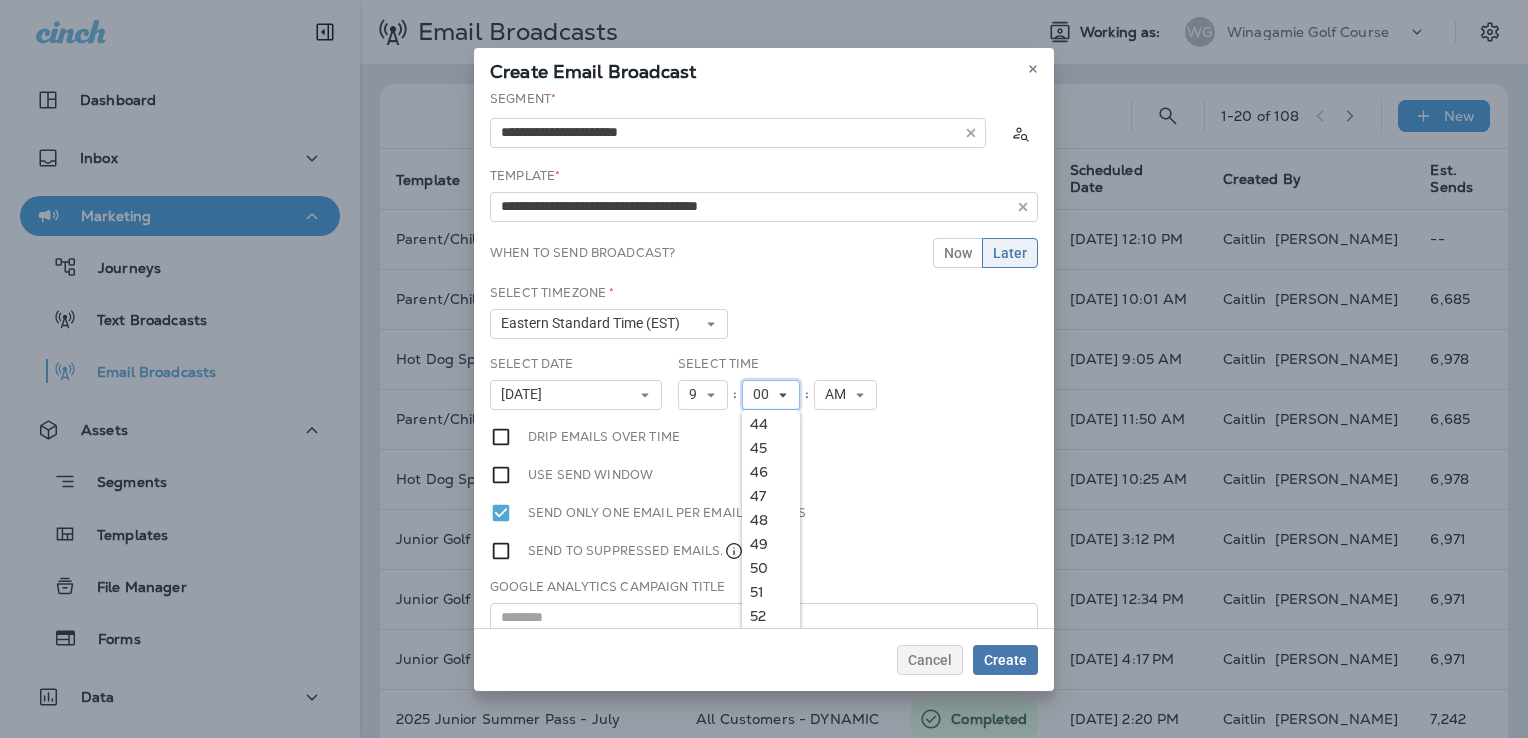 scroll, scrollTop: 1098, scrollLeft: 0, axis: vertical 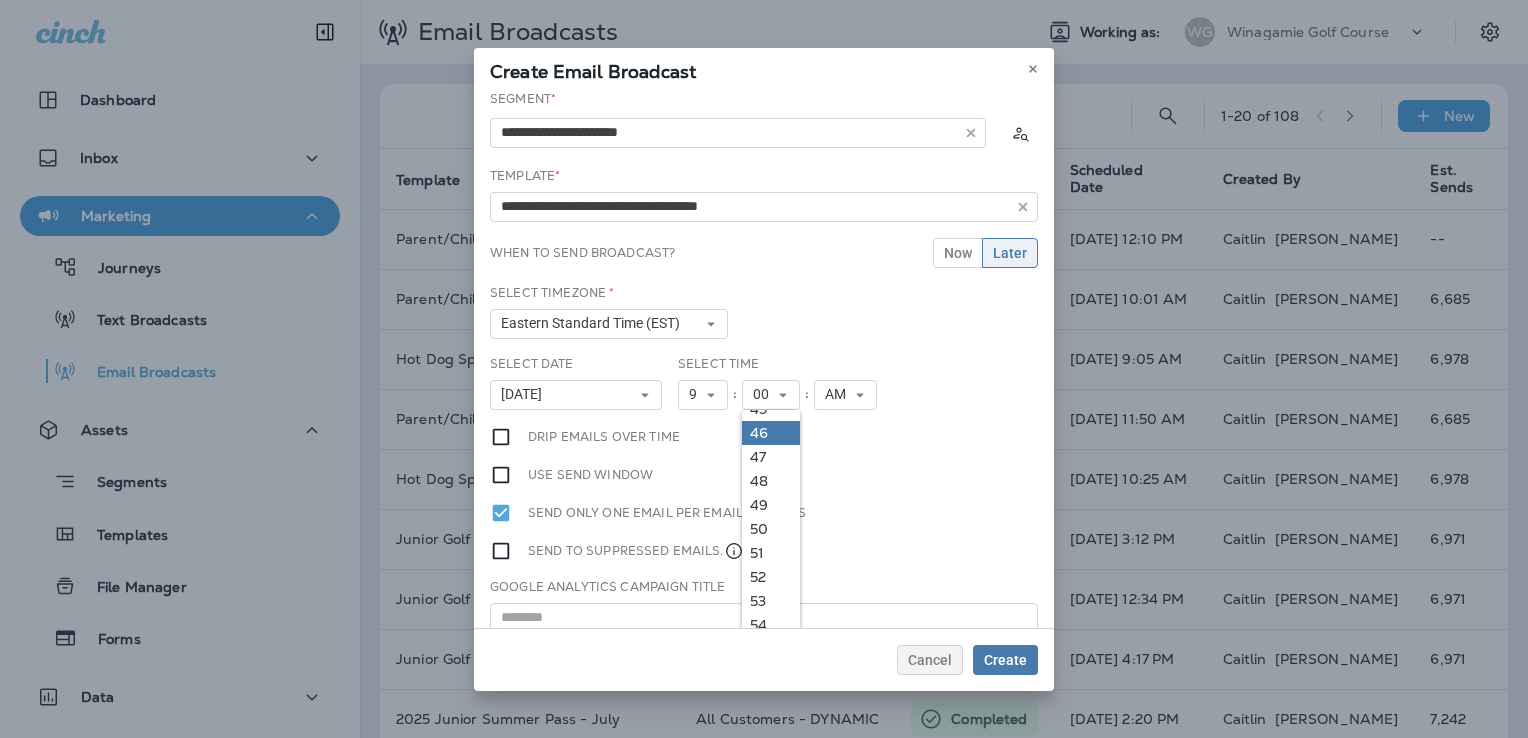 click on "46" at bounding box center [771, 433] 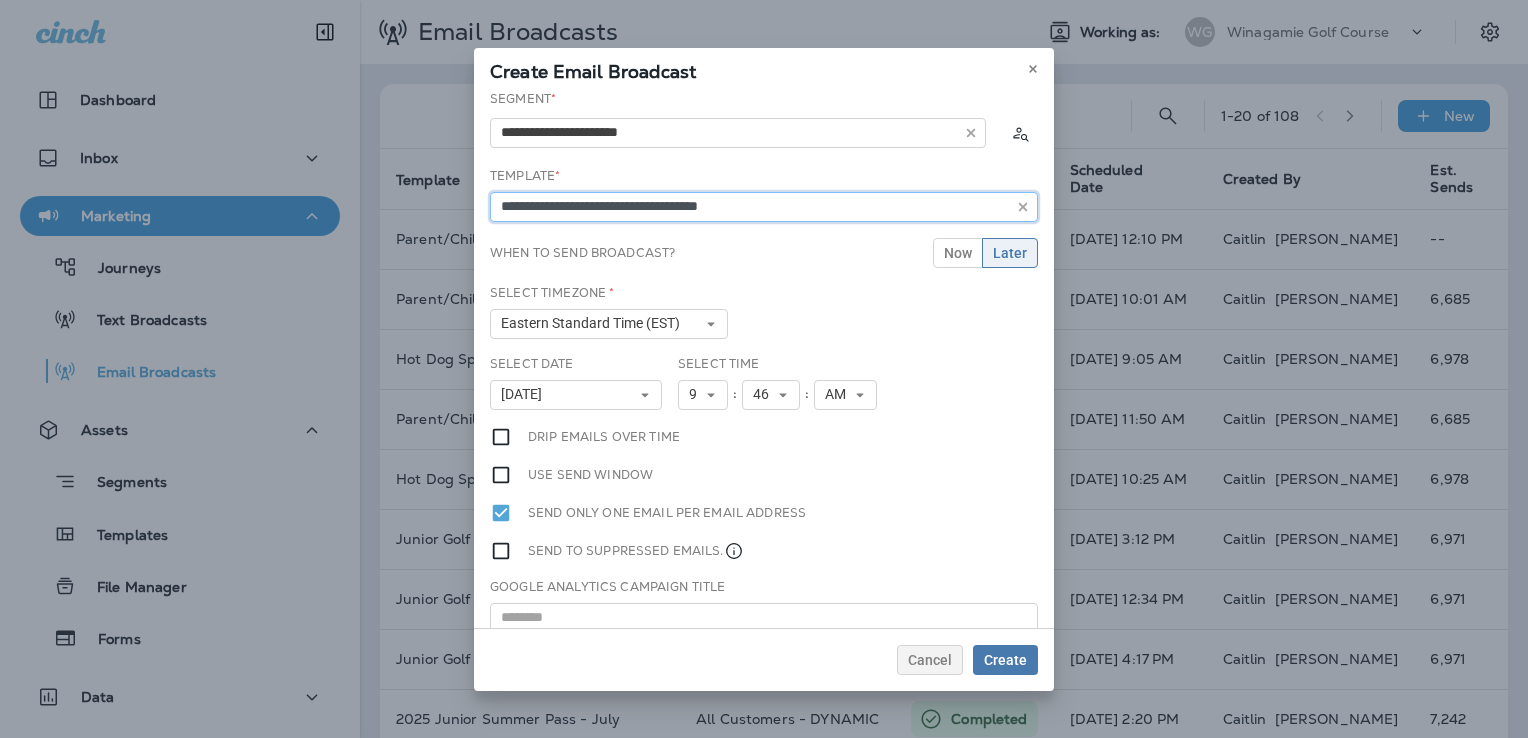 click on "**********" at bounding box center (764, 207) 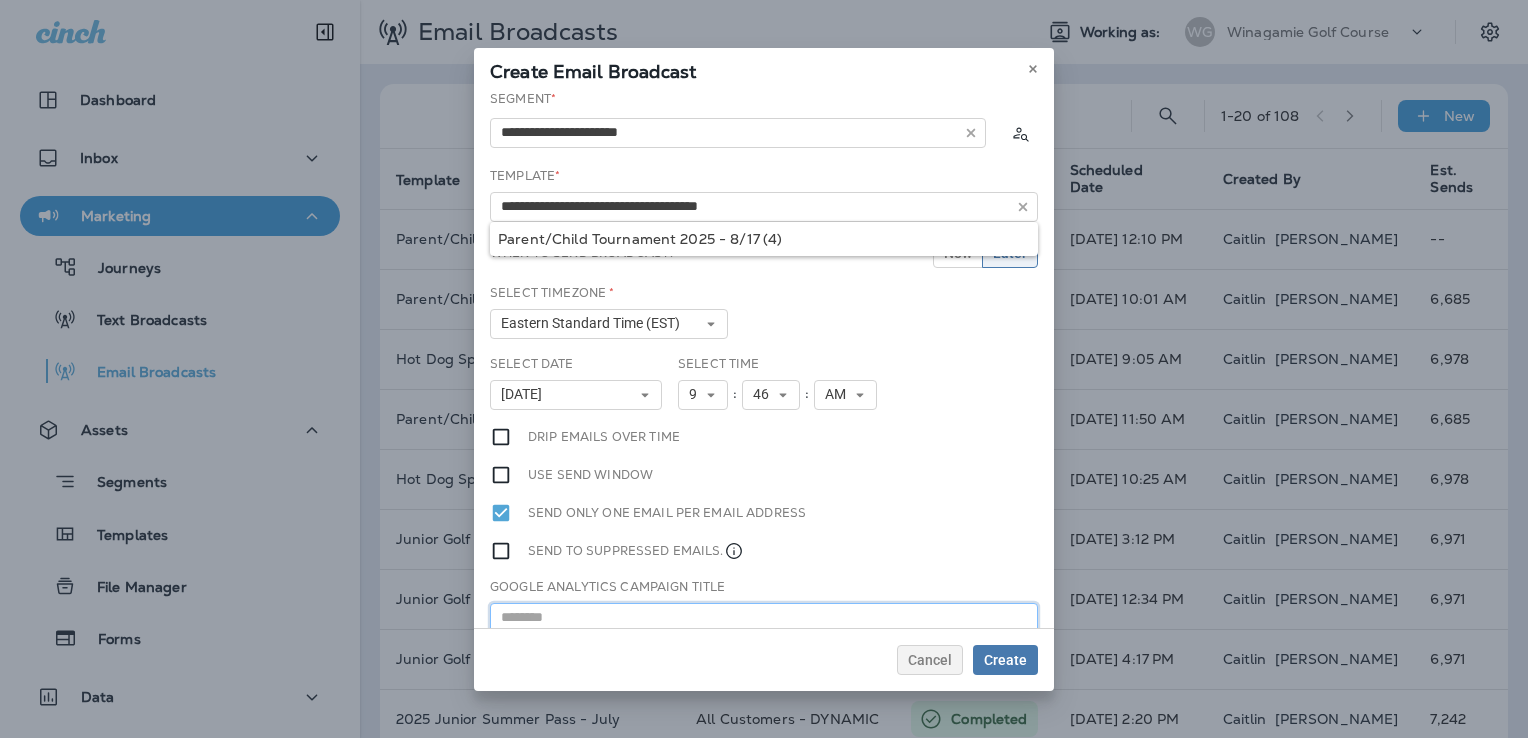 click at bounding box center (764, 618) 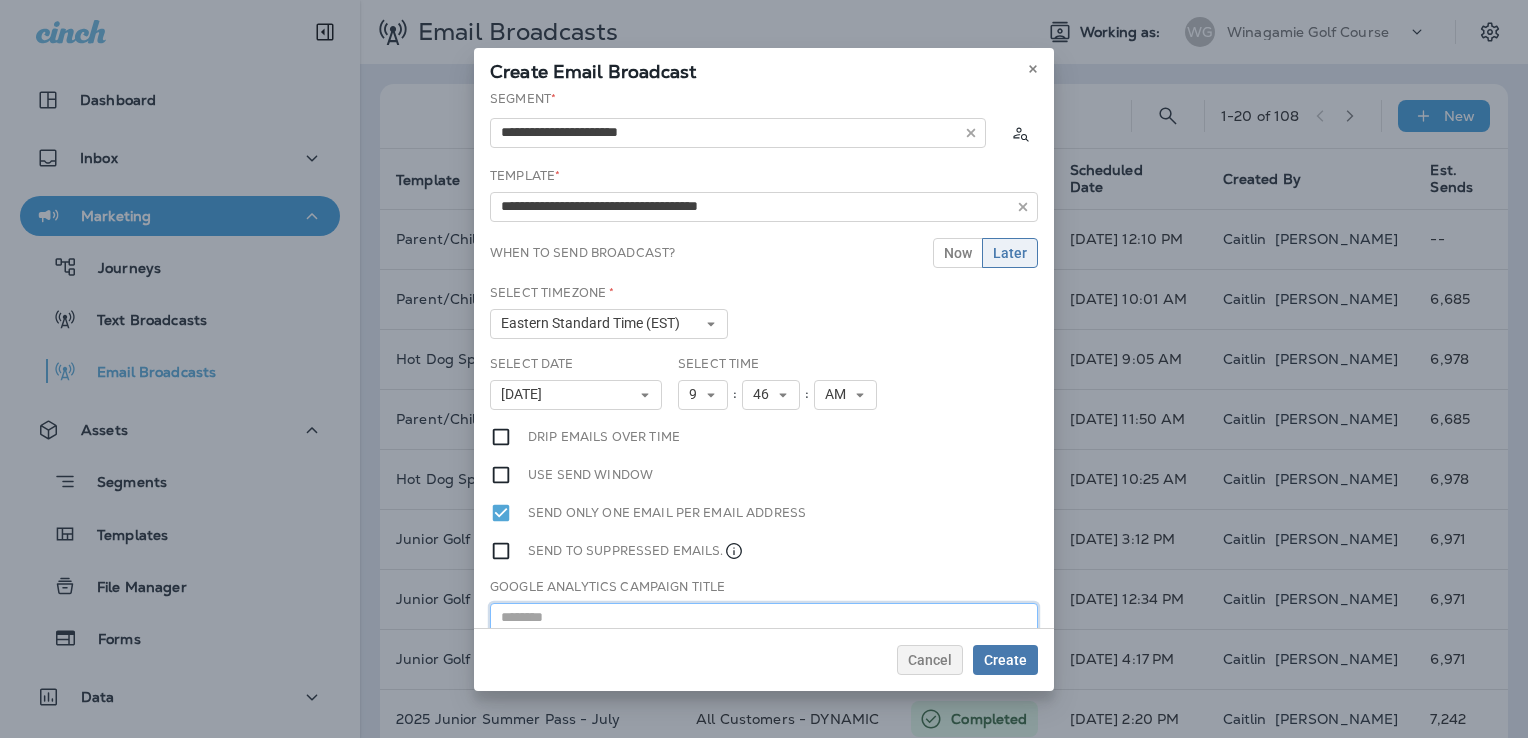paste on "**********" 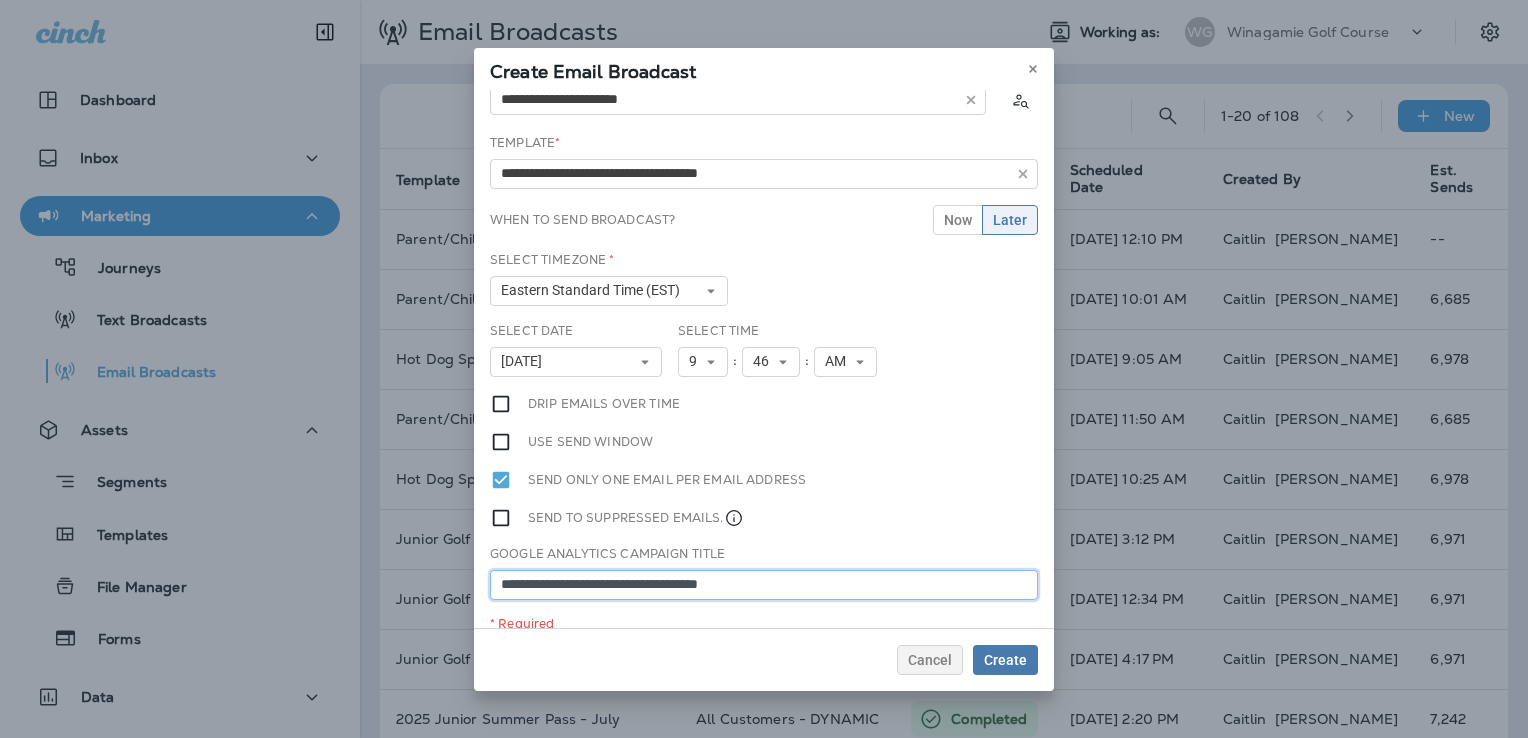 scroll, scrollTop: 52, scrollLeft: 0, axis: vertical 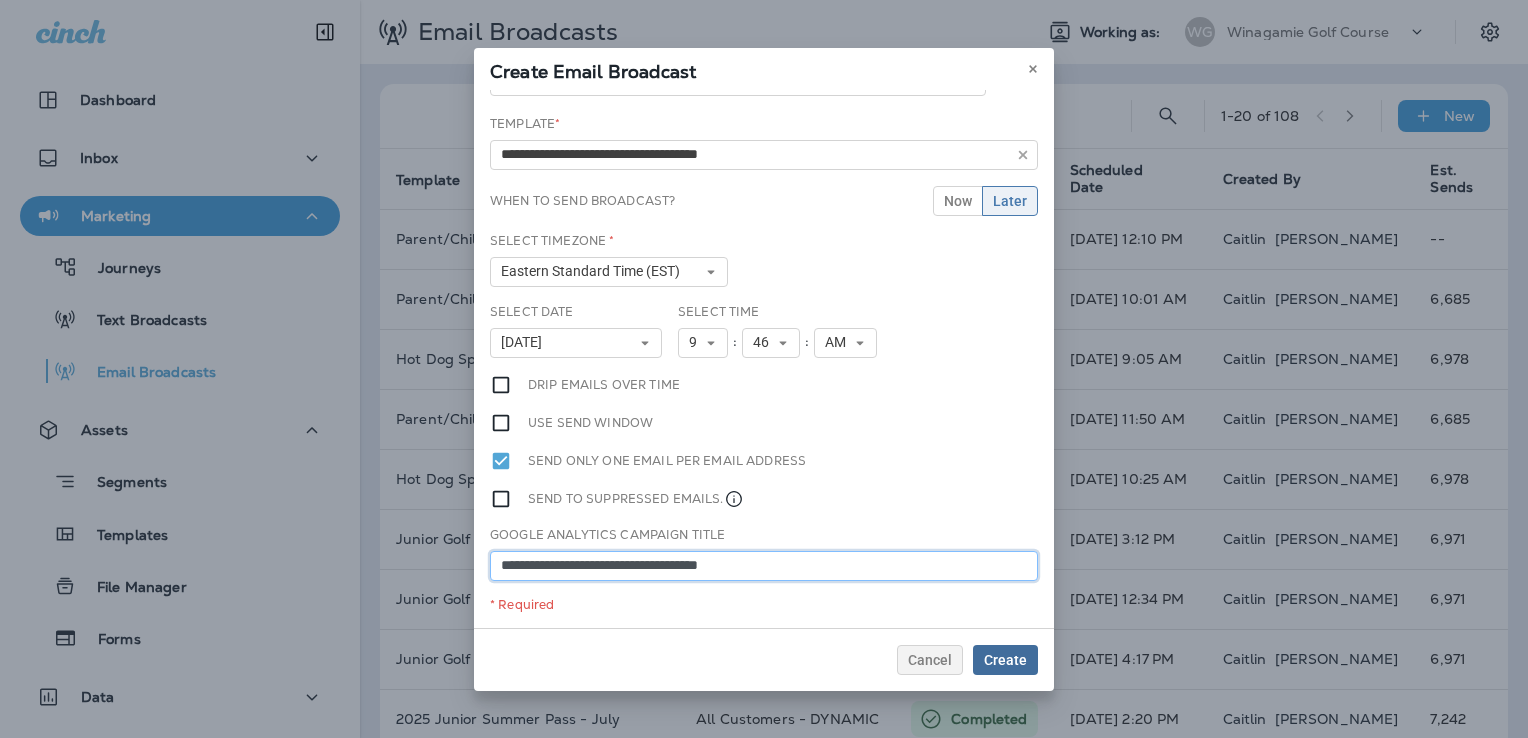 type on "**********" 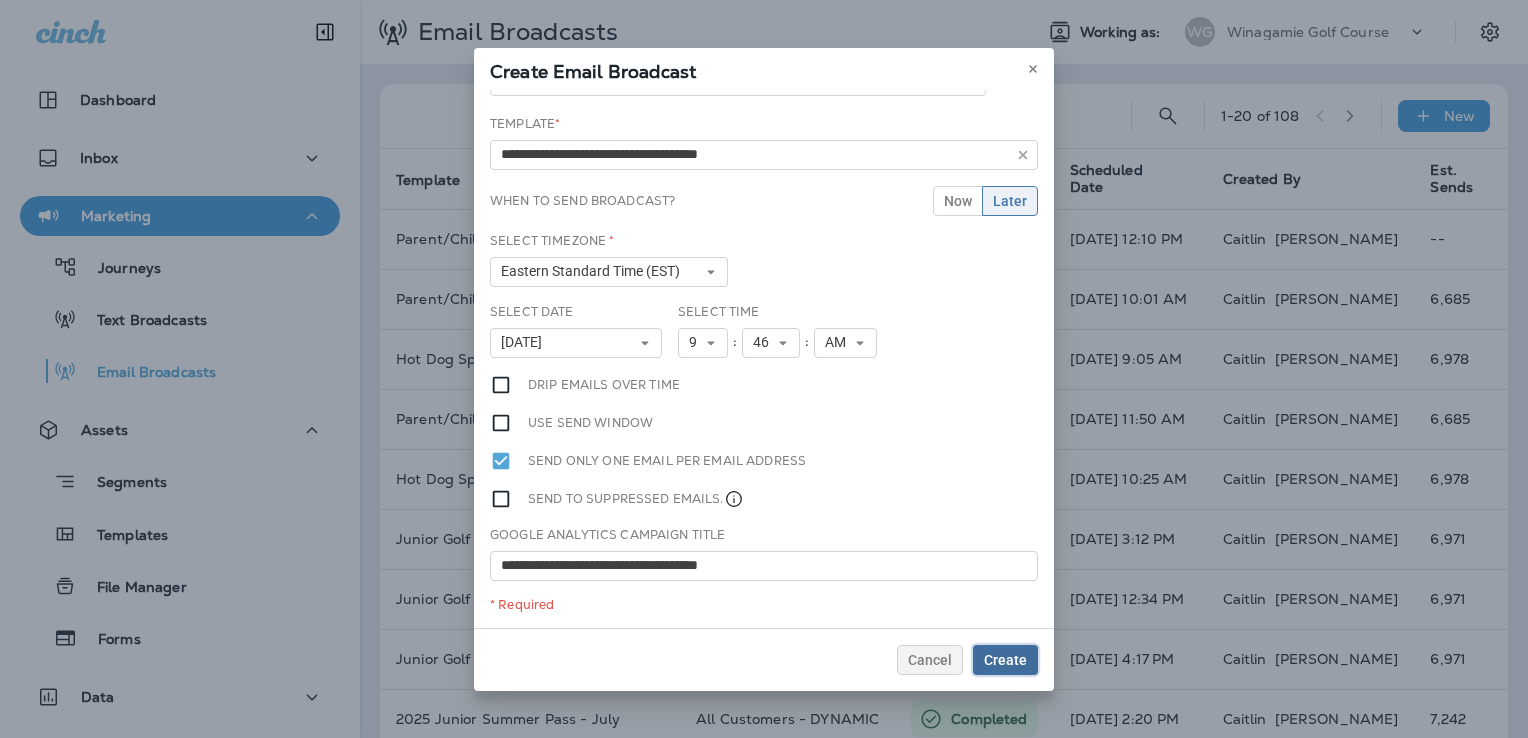 click on "Create" at bounding box center [1005, 660] 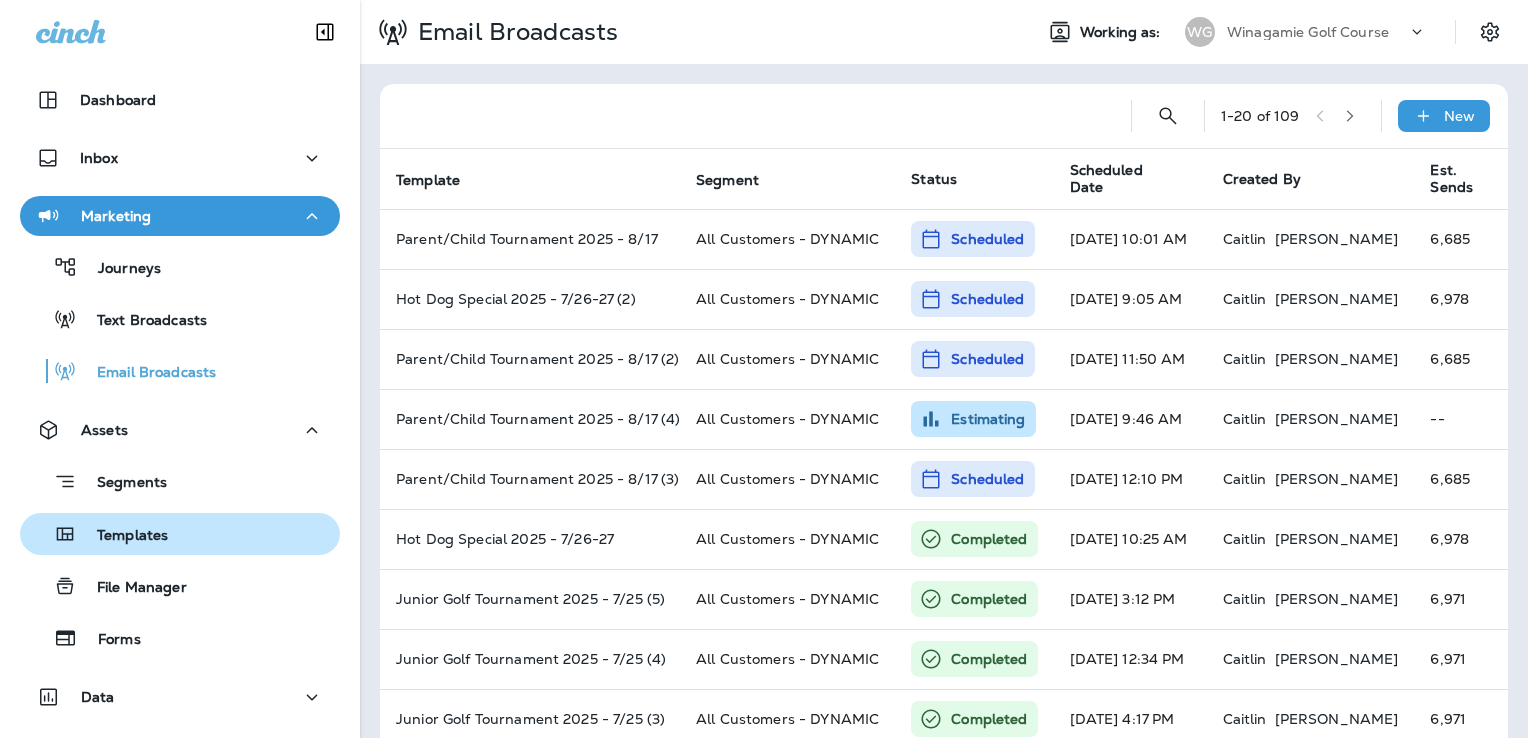 click on "Templates" at bounding box center [180, 534] 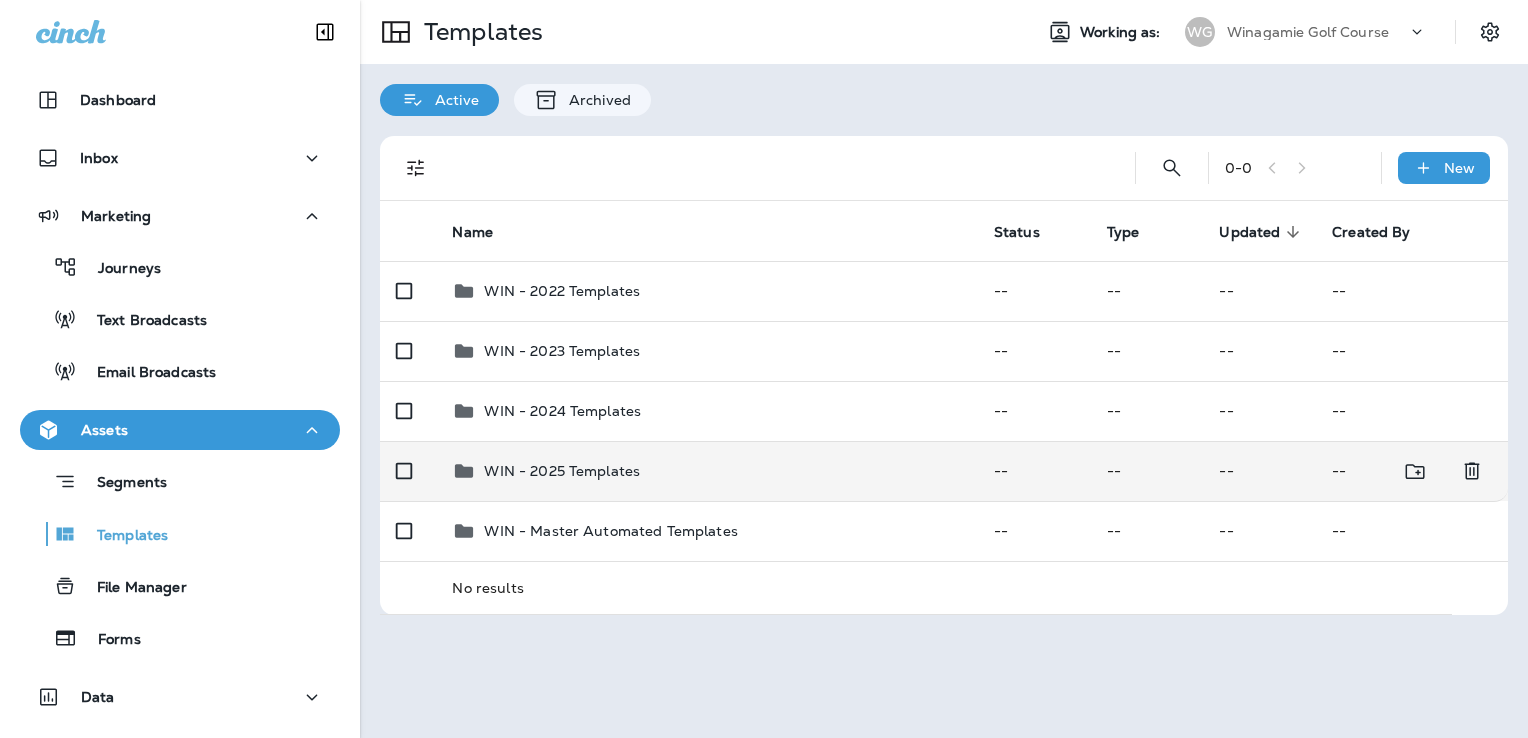click on "WIN - 2025 Templates" at bounding box center [706, 471] 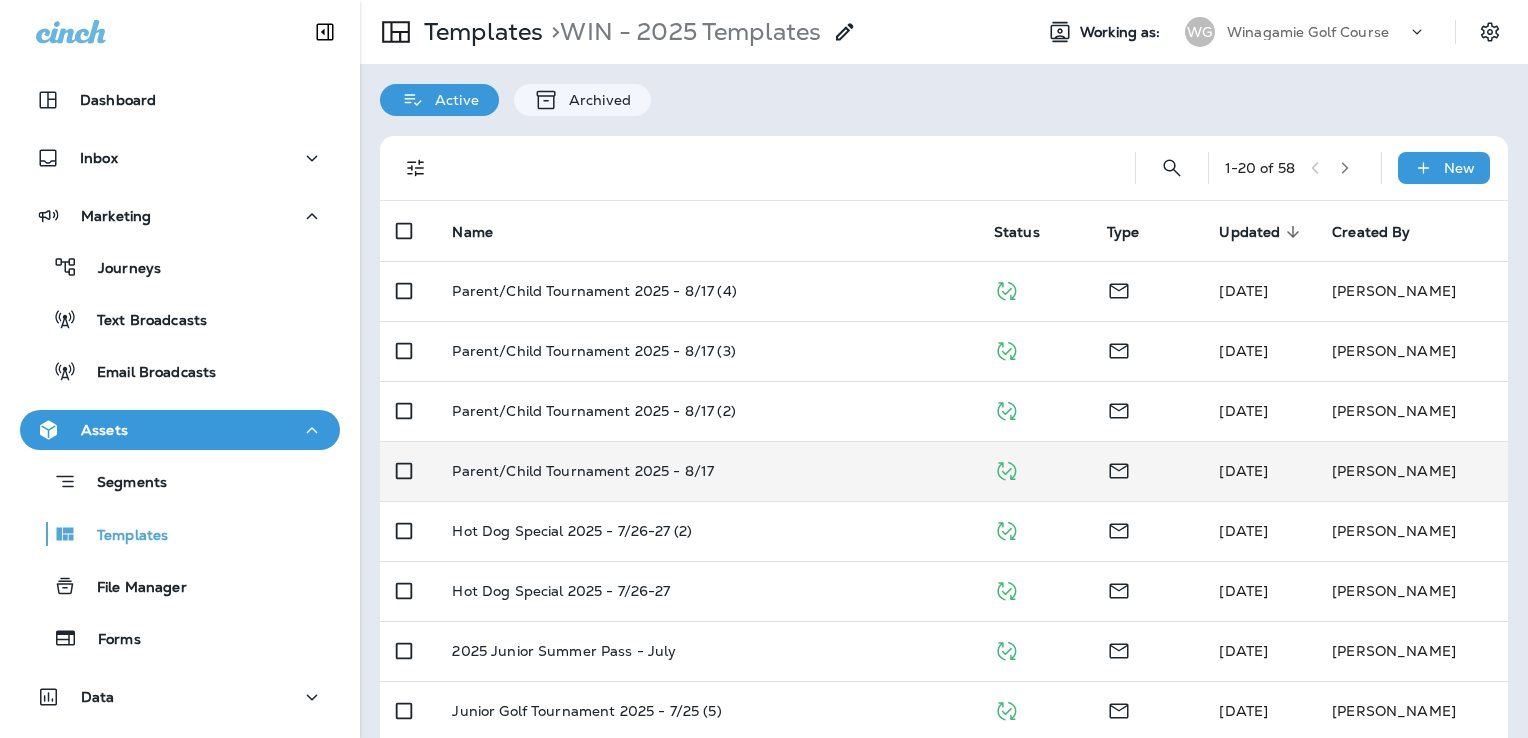click on "Parent/Child Tournament 2025 - 8/17" at bounding box center [706, 471] 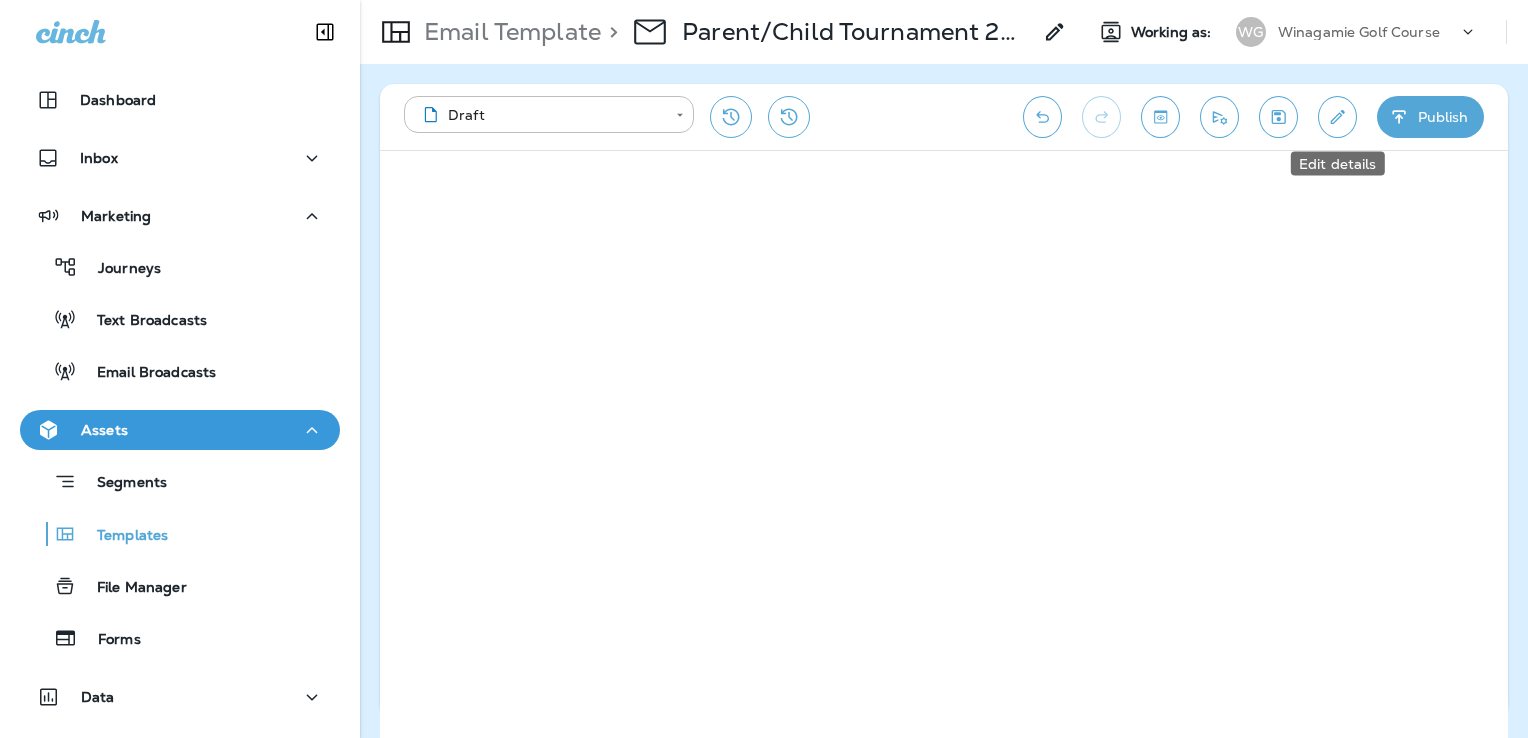 click 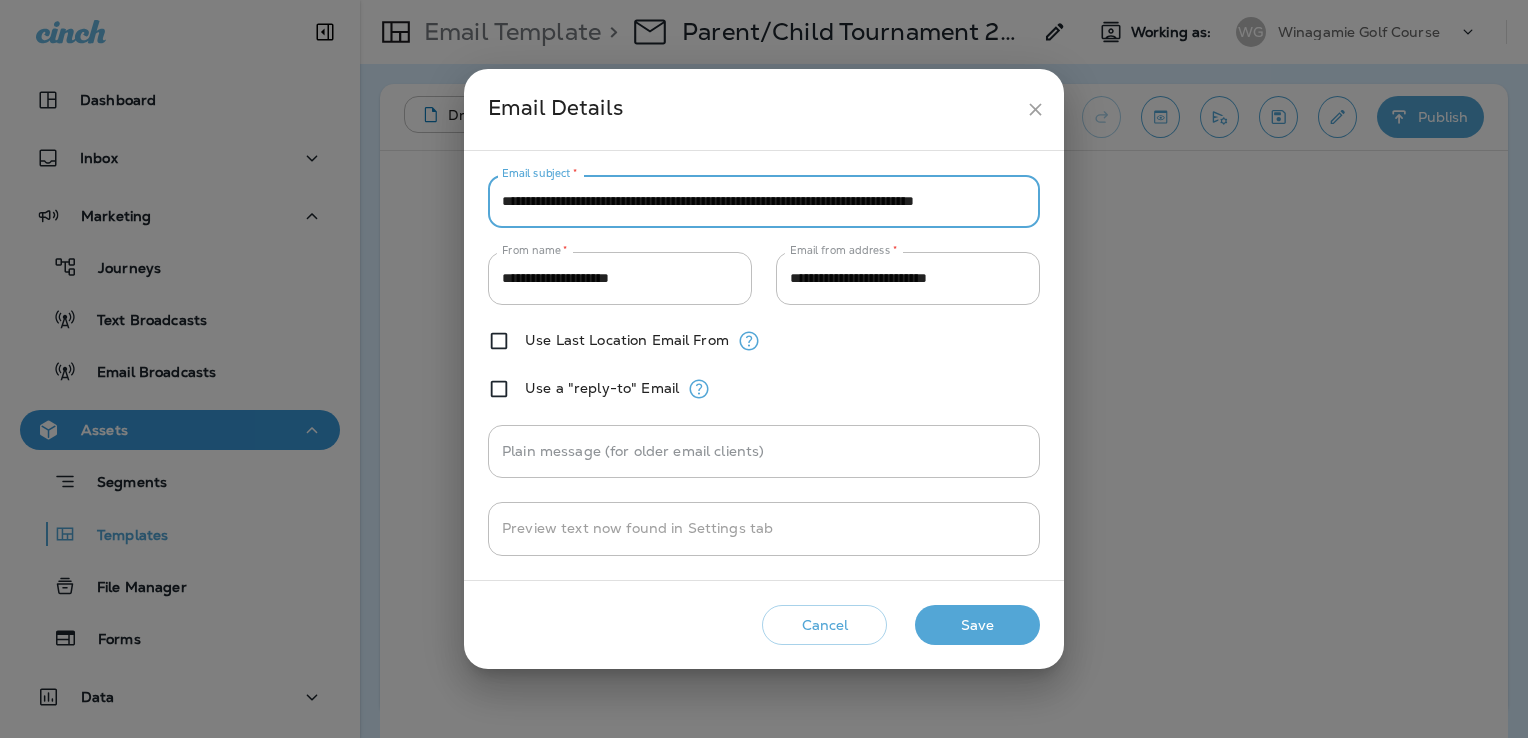 drag, startPoint x: 501, startPoint y: 200, endPoint x: 652, endPoint y: 210, distance: 151.33076 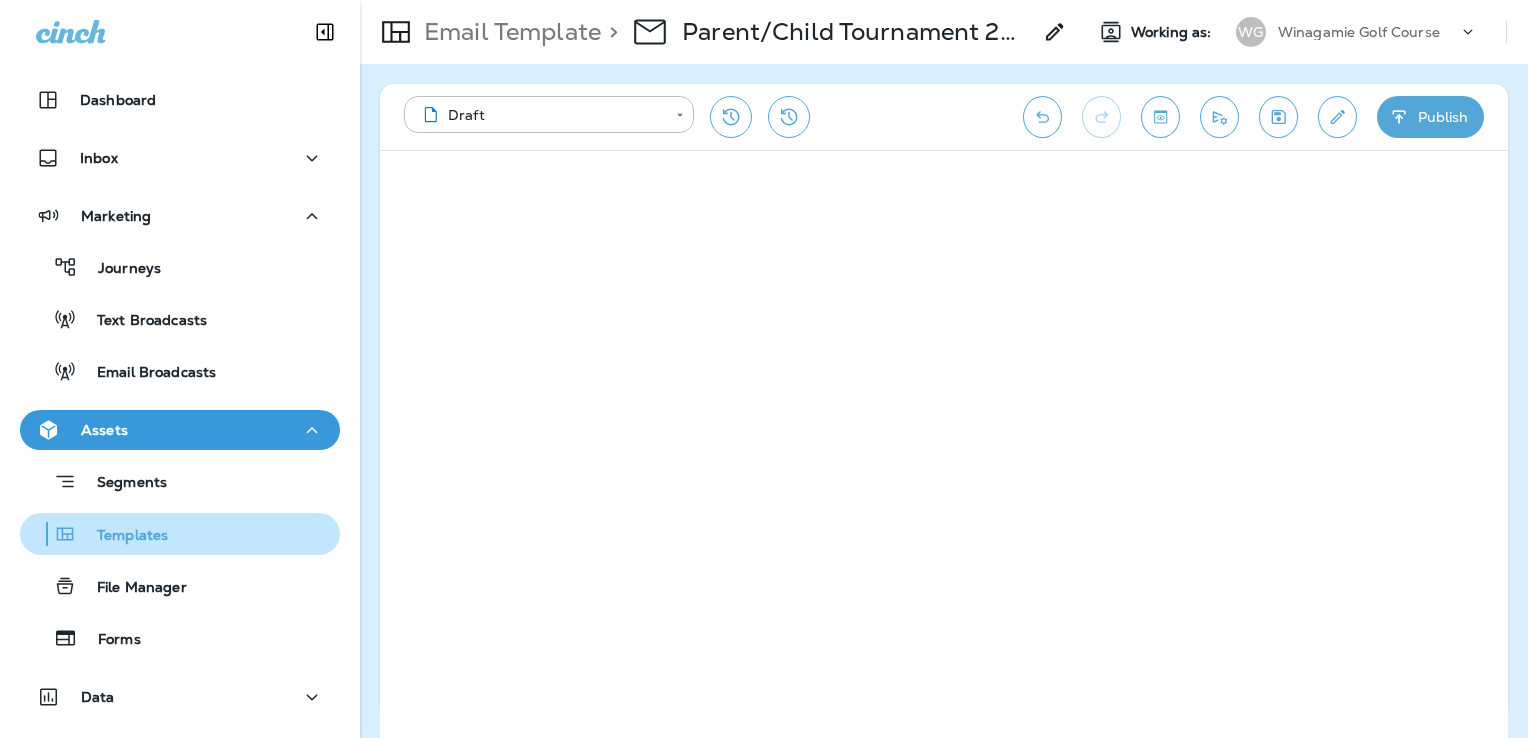click on "Templates" at bounding box center (122, 536) 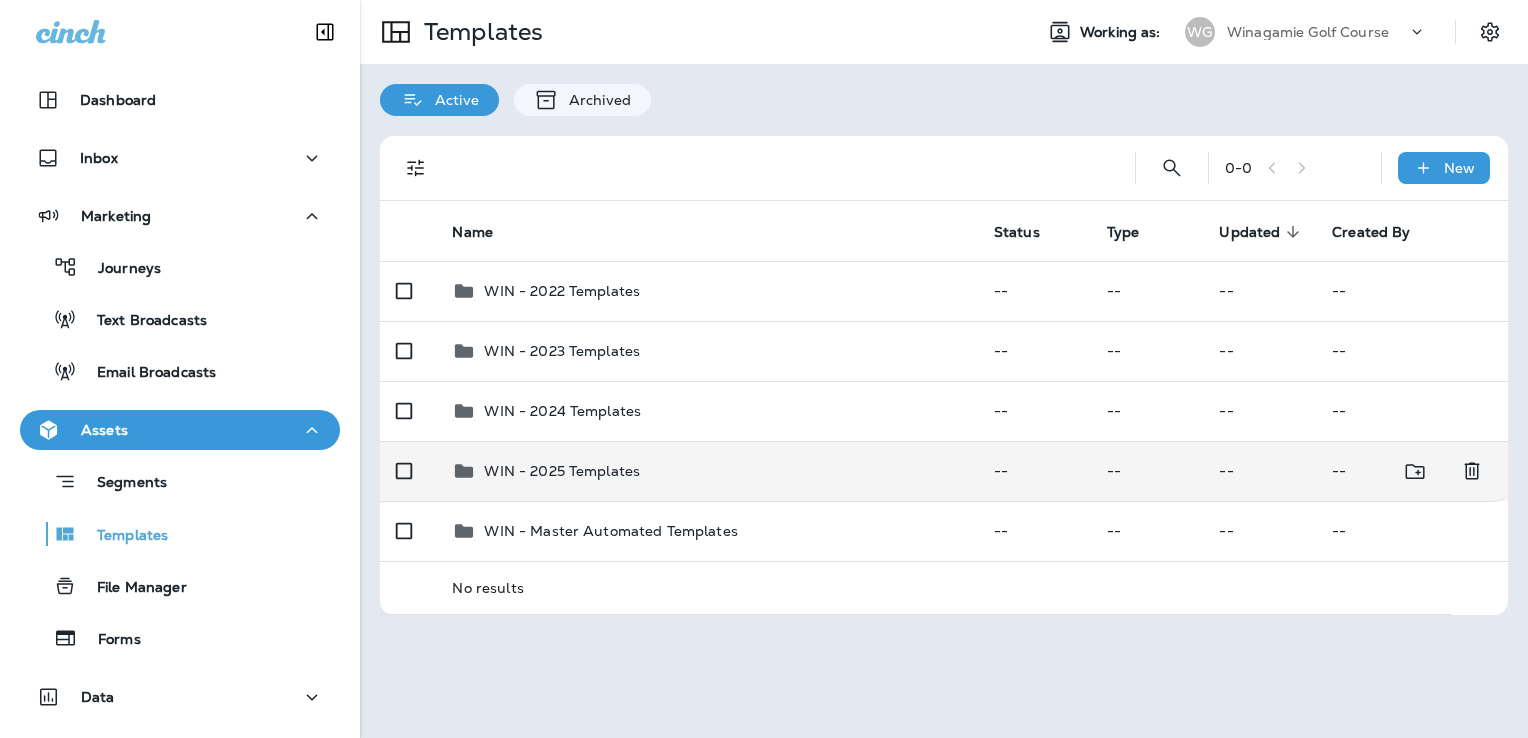 click on "WIN - 2025 Templates" at bounding box center (706, 471) 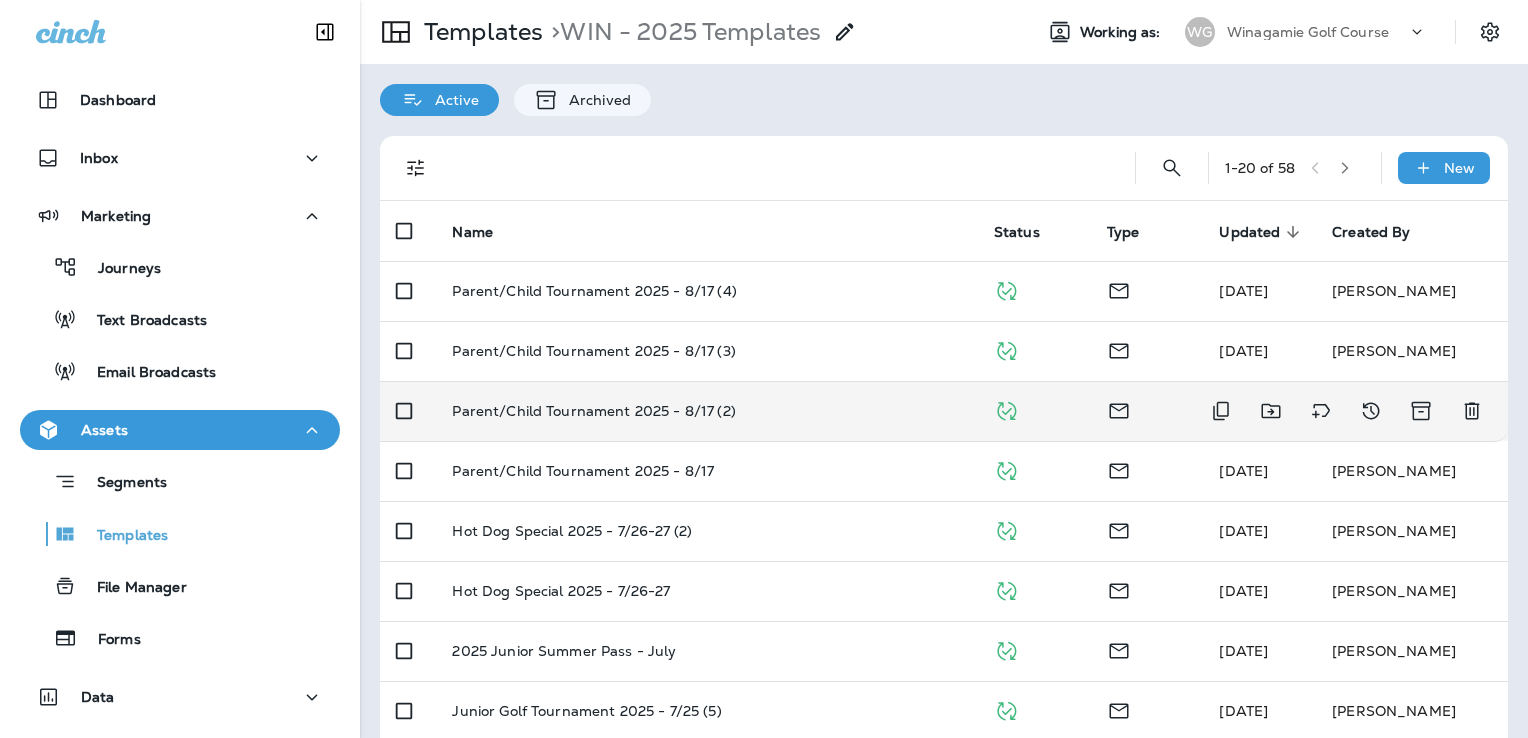 click on "Parent/Child Tournament 2025 - 8/17 (2)" at bounding box center (706, 411) 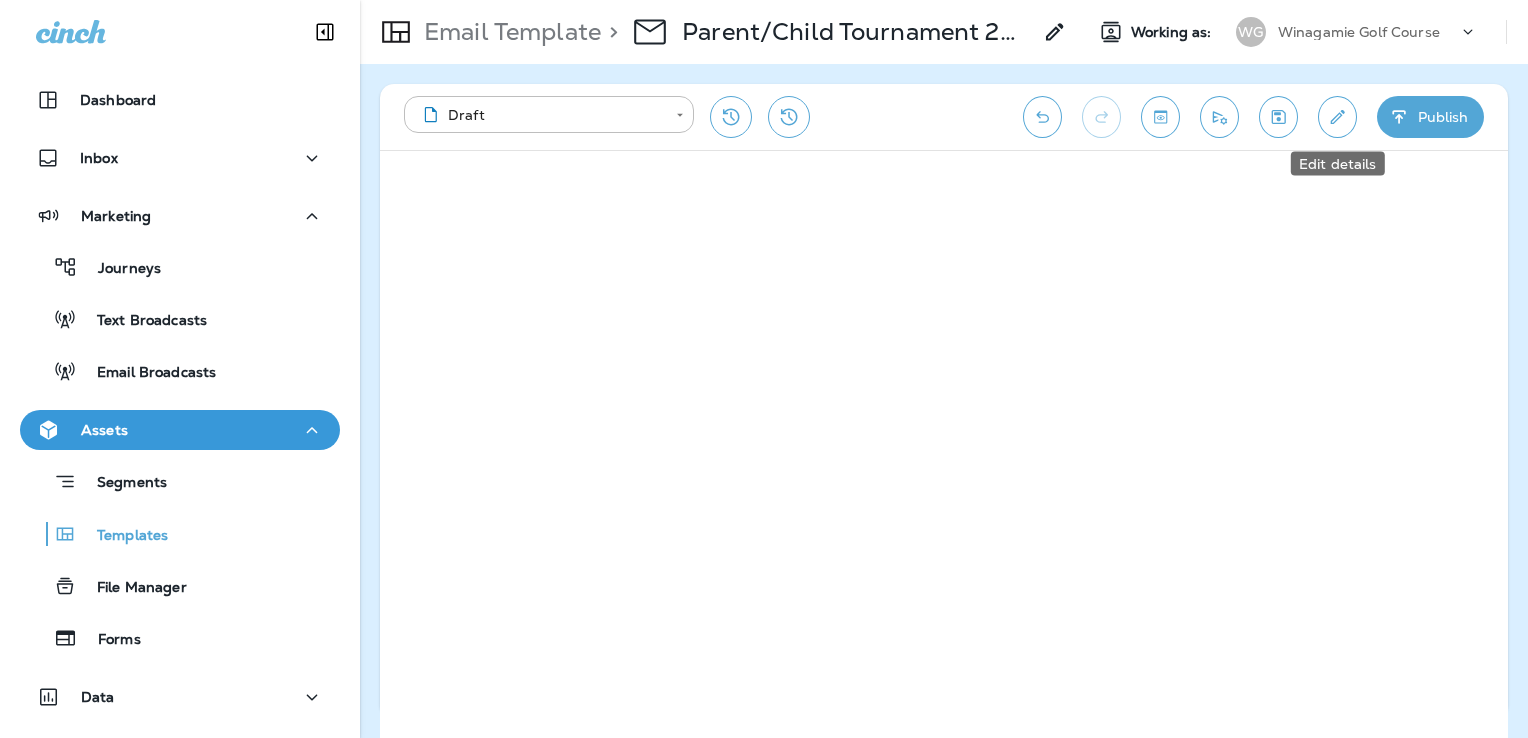 click 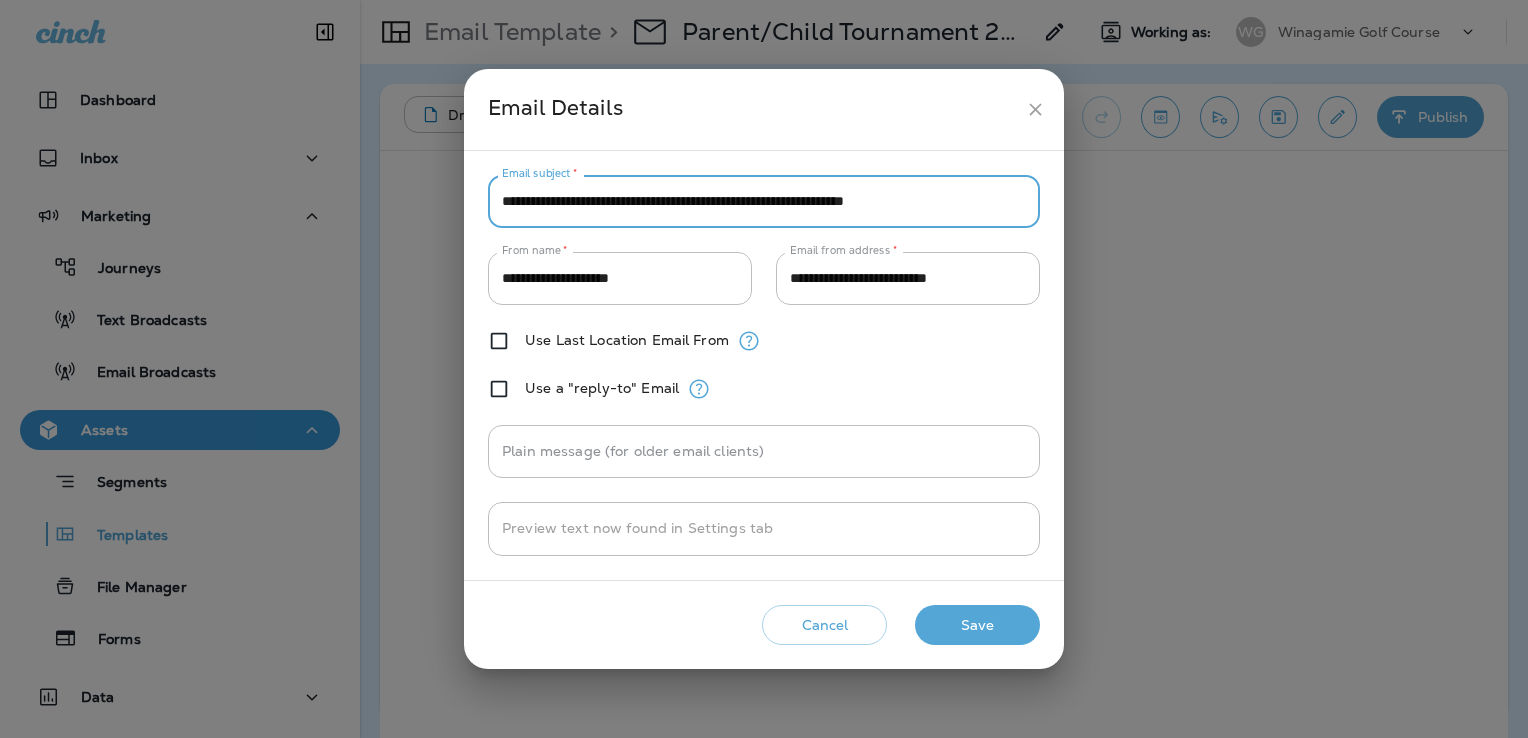 drag, startPoint x: 504, startPoint y: 202, endPoint x: 976, endPoint y: 203, distance: 472.00107 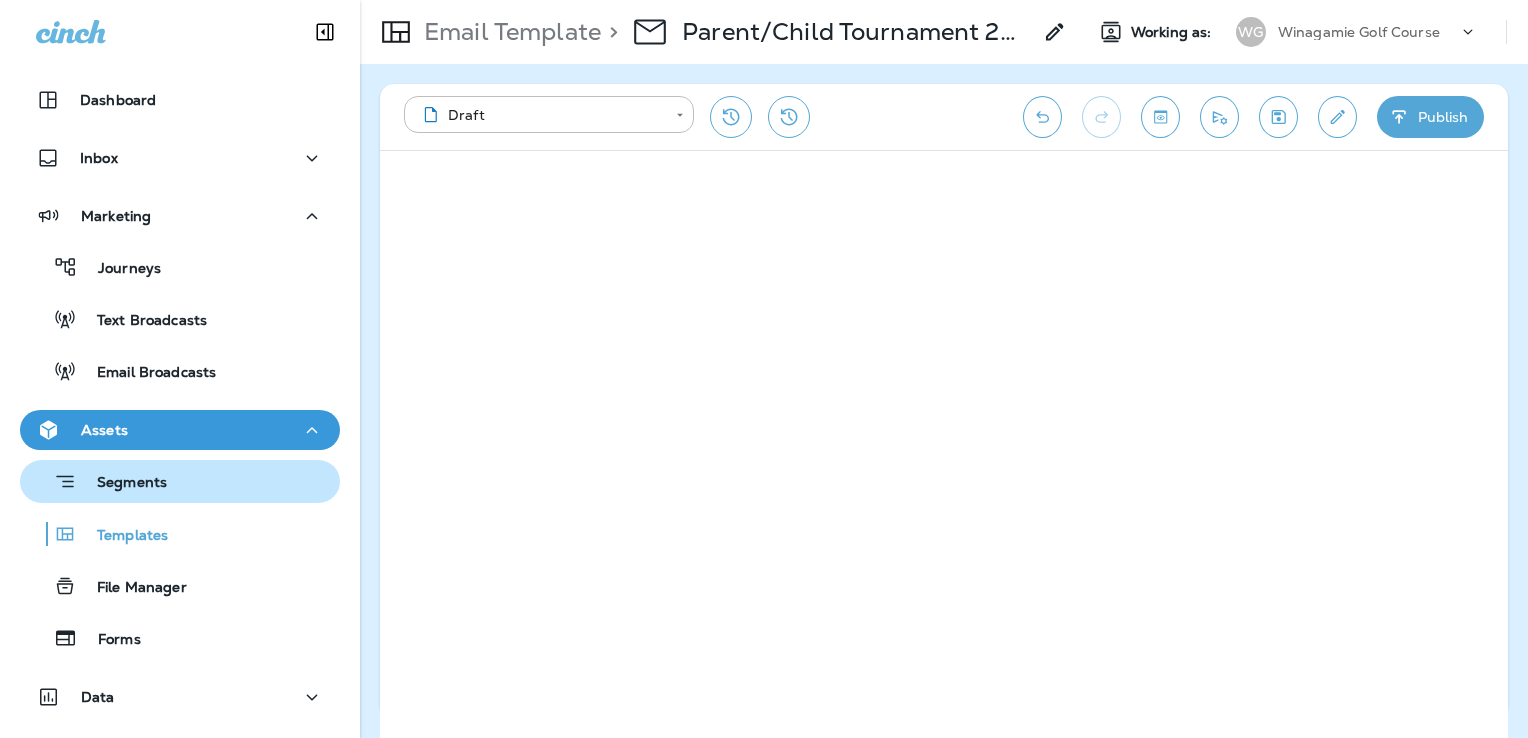 drag, startPoint x: 171, startPoint y: 540, endPoint x: 259, endPoint y: 502, distance: 95.85406 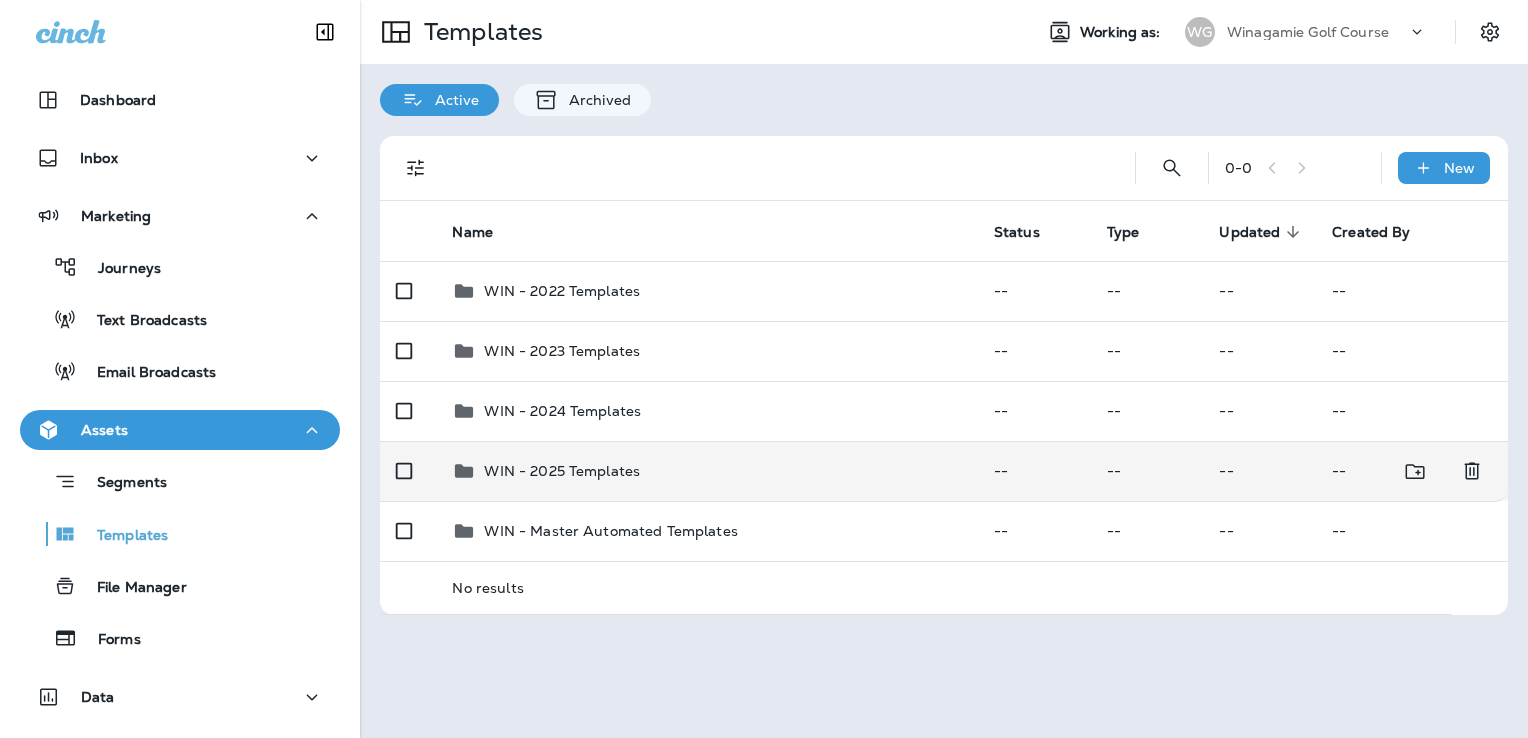 click on "WIN - 2025 Templates" at bounding box center [562, 471] 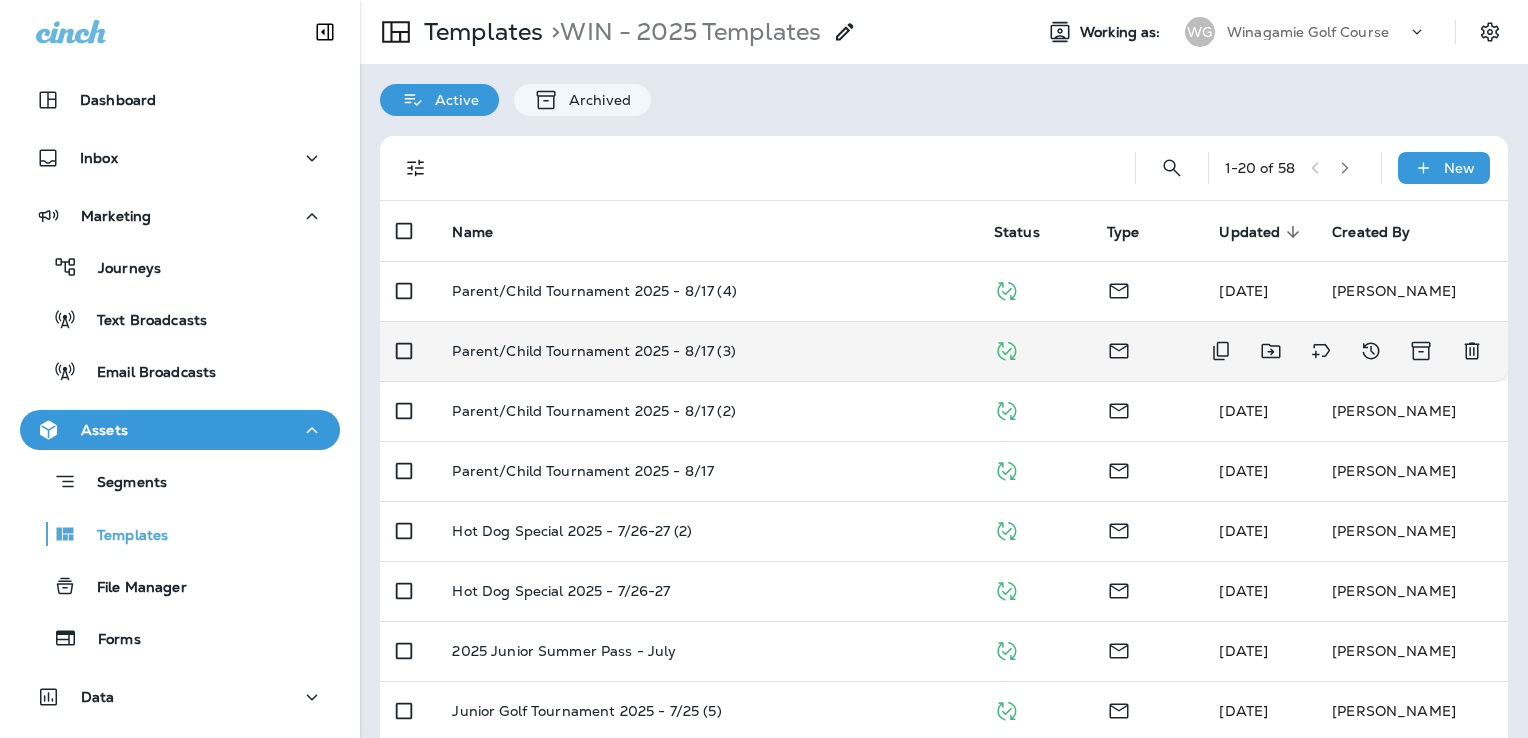 click on "Parent/Child Tournament 2025 - 8/17 (3)" at bounding box center (706, 351) 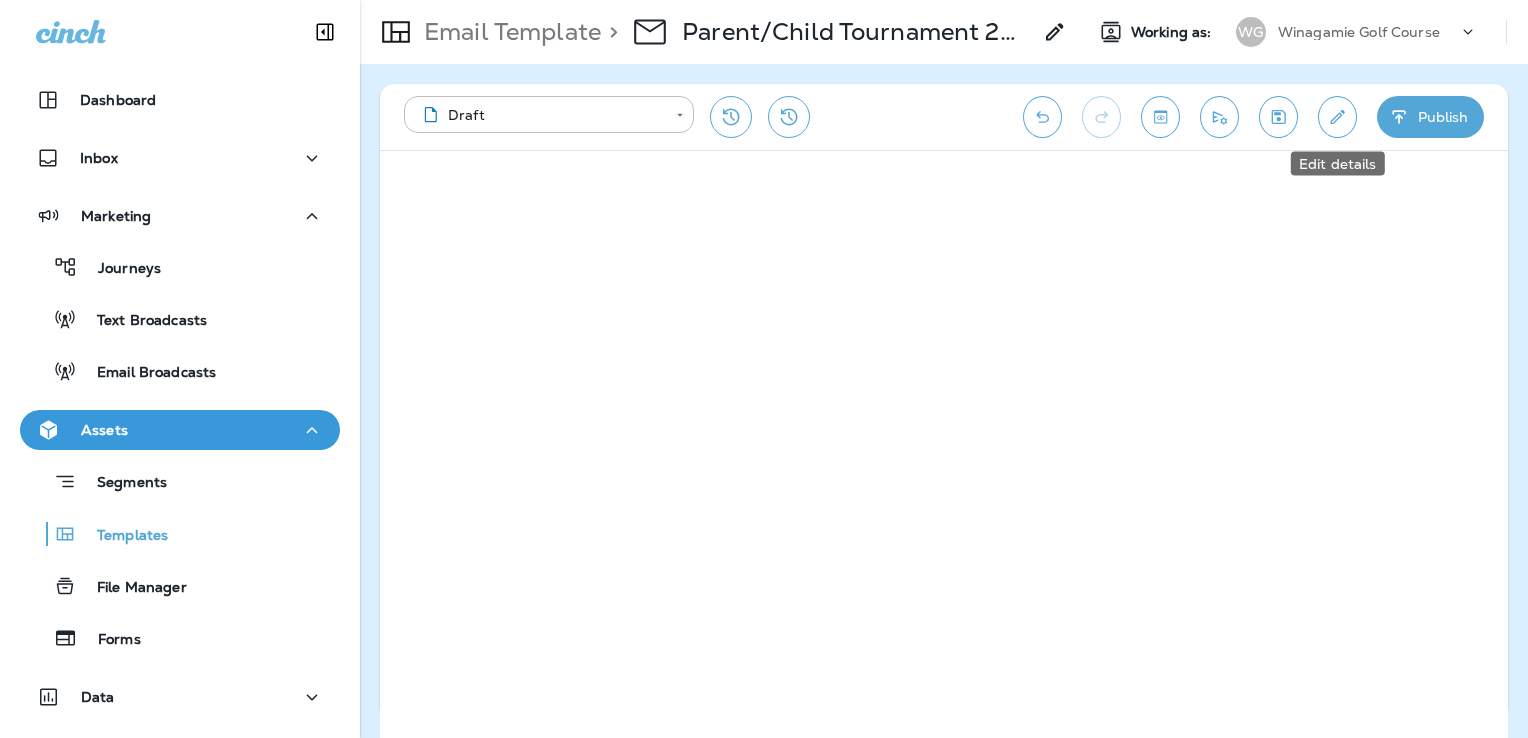 click 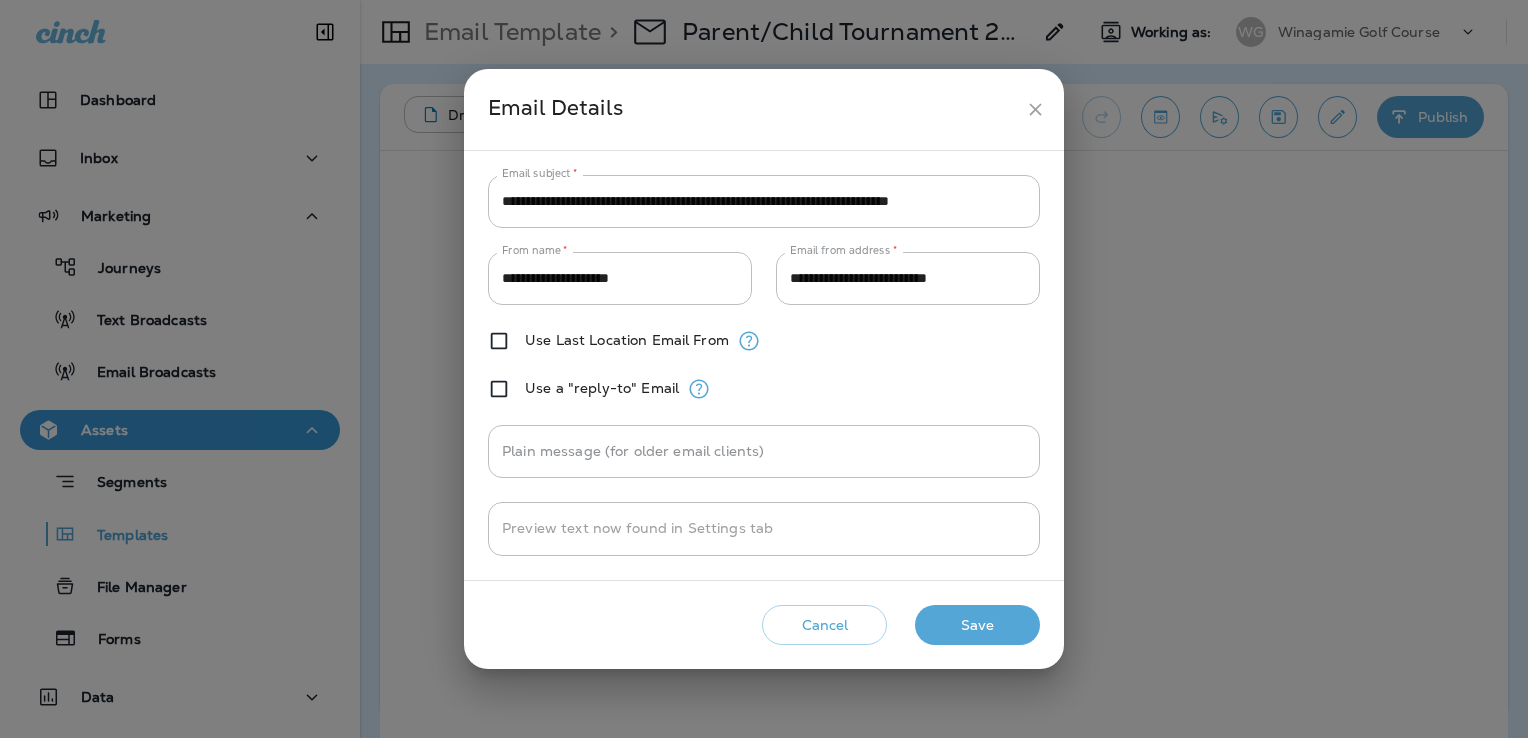 click 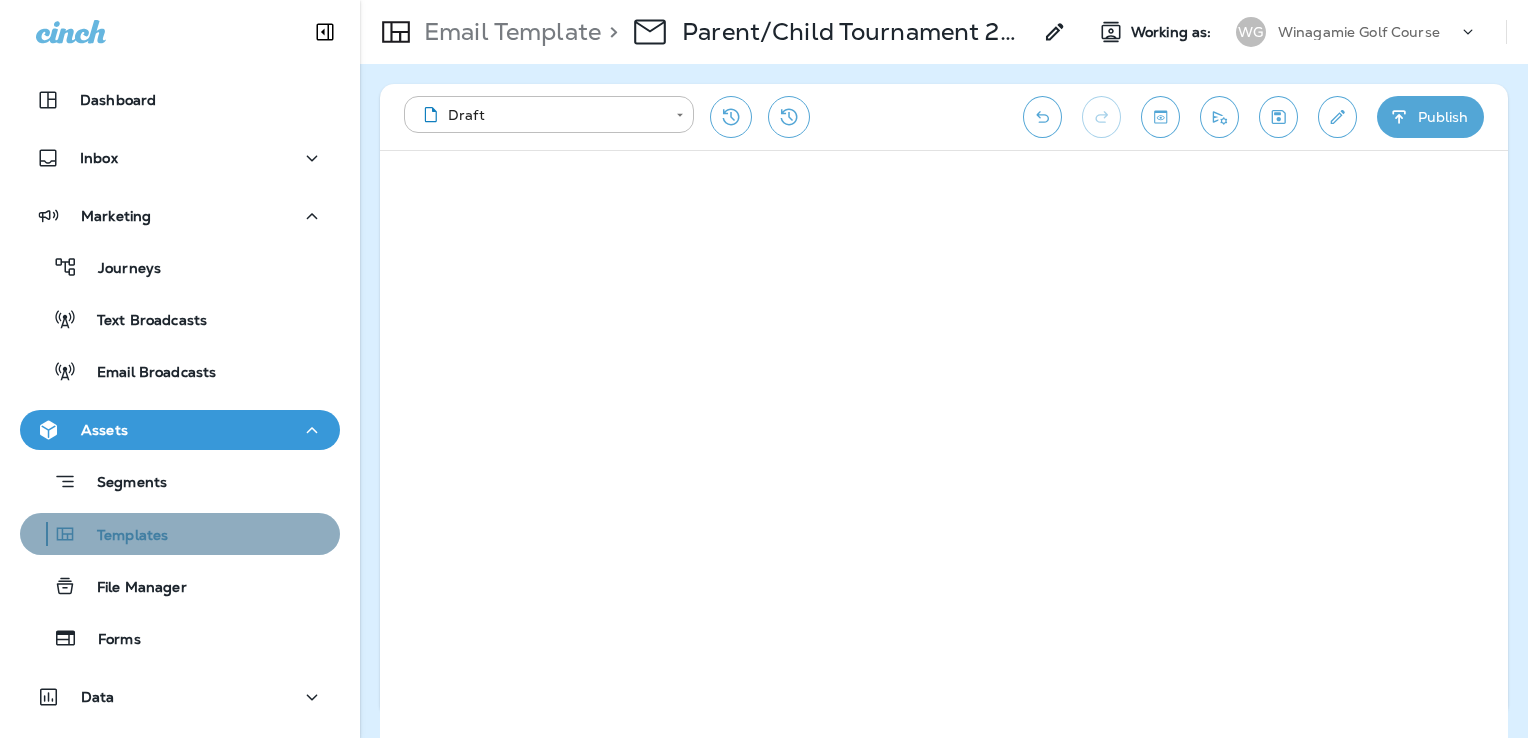 click on "Templates" at bounding box center (180, 534) 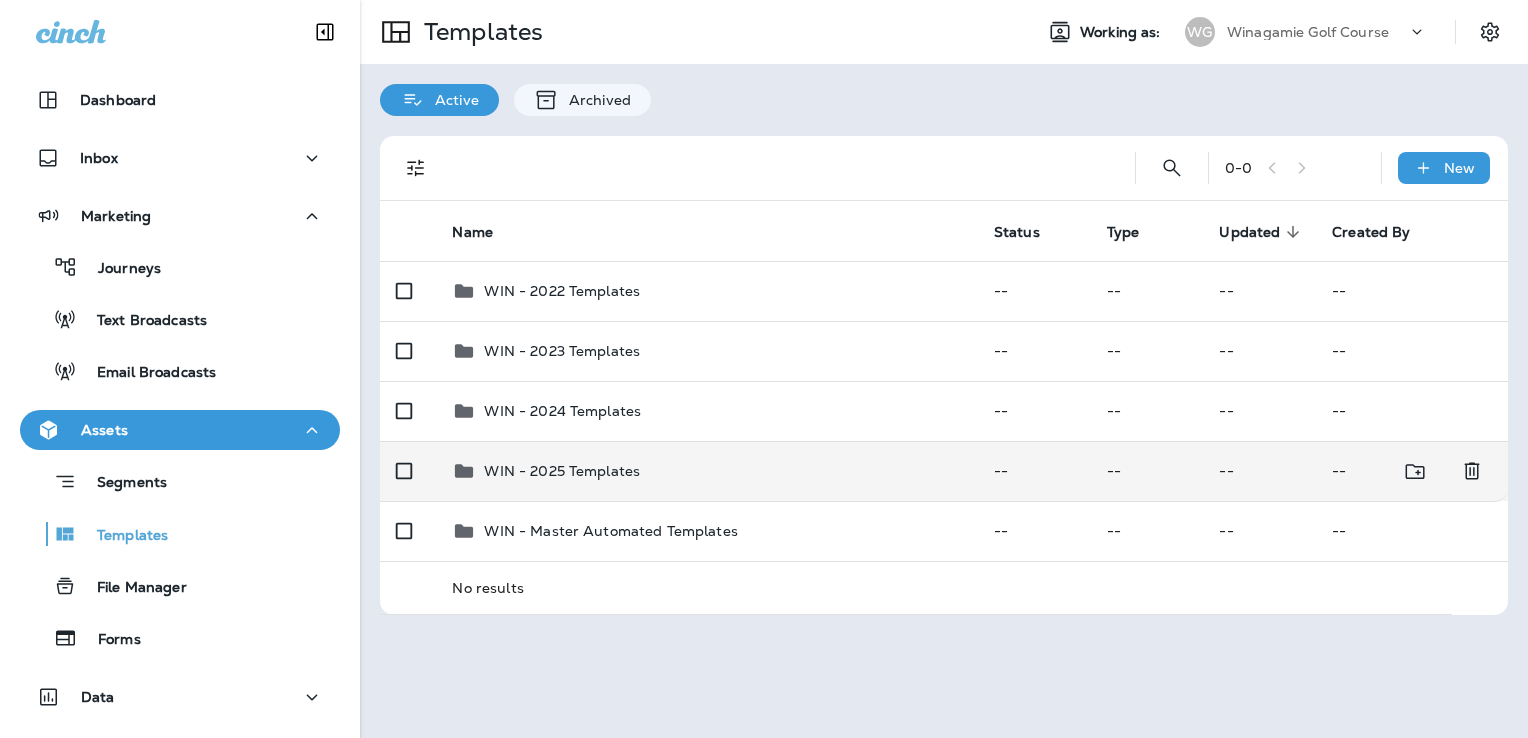 click on "WIN - 2025 Templates" at bounding box center (706, 471) 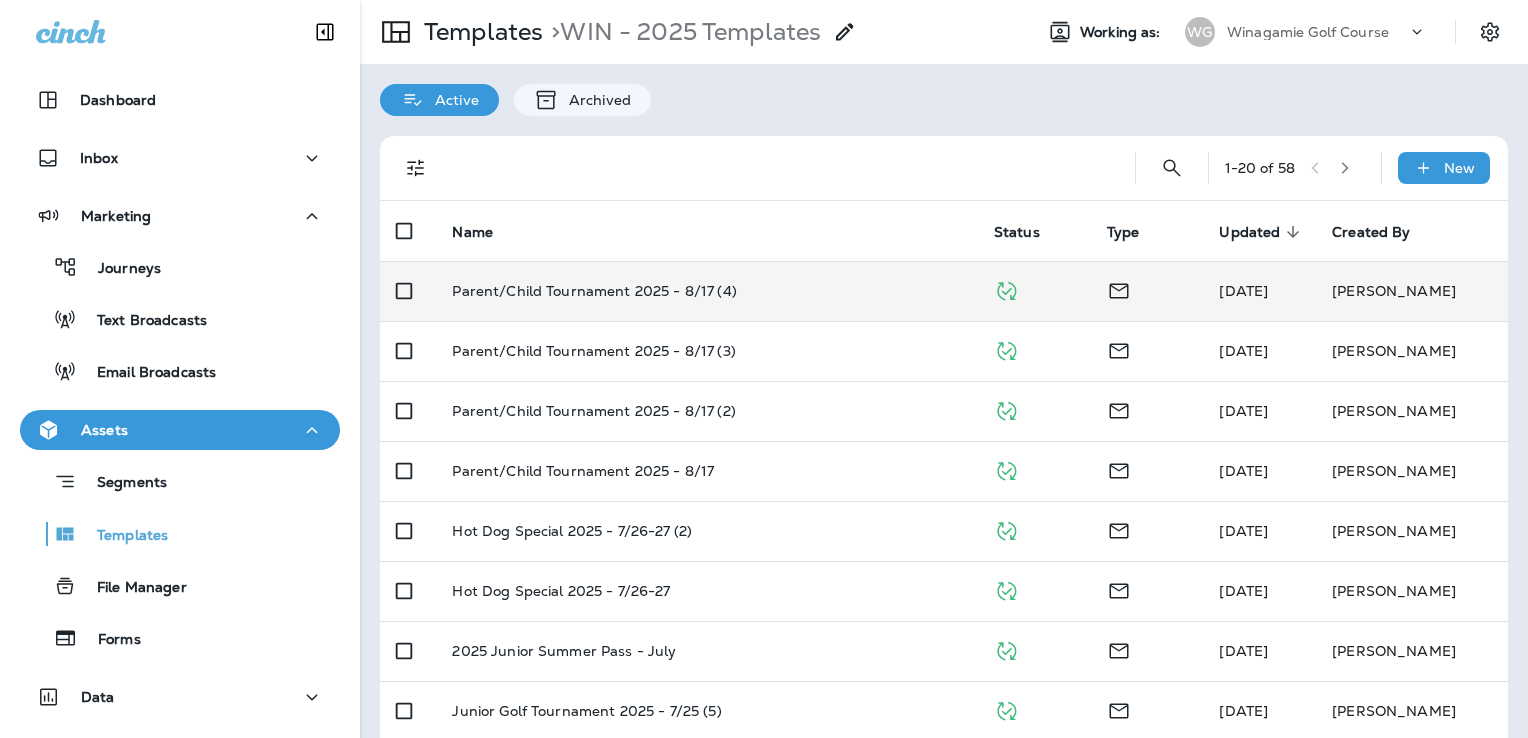 click on "Parent/Child Tournament 2025 - 8/17 (4)" at bounding box center [706, 291] 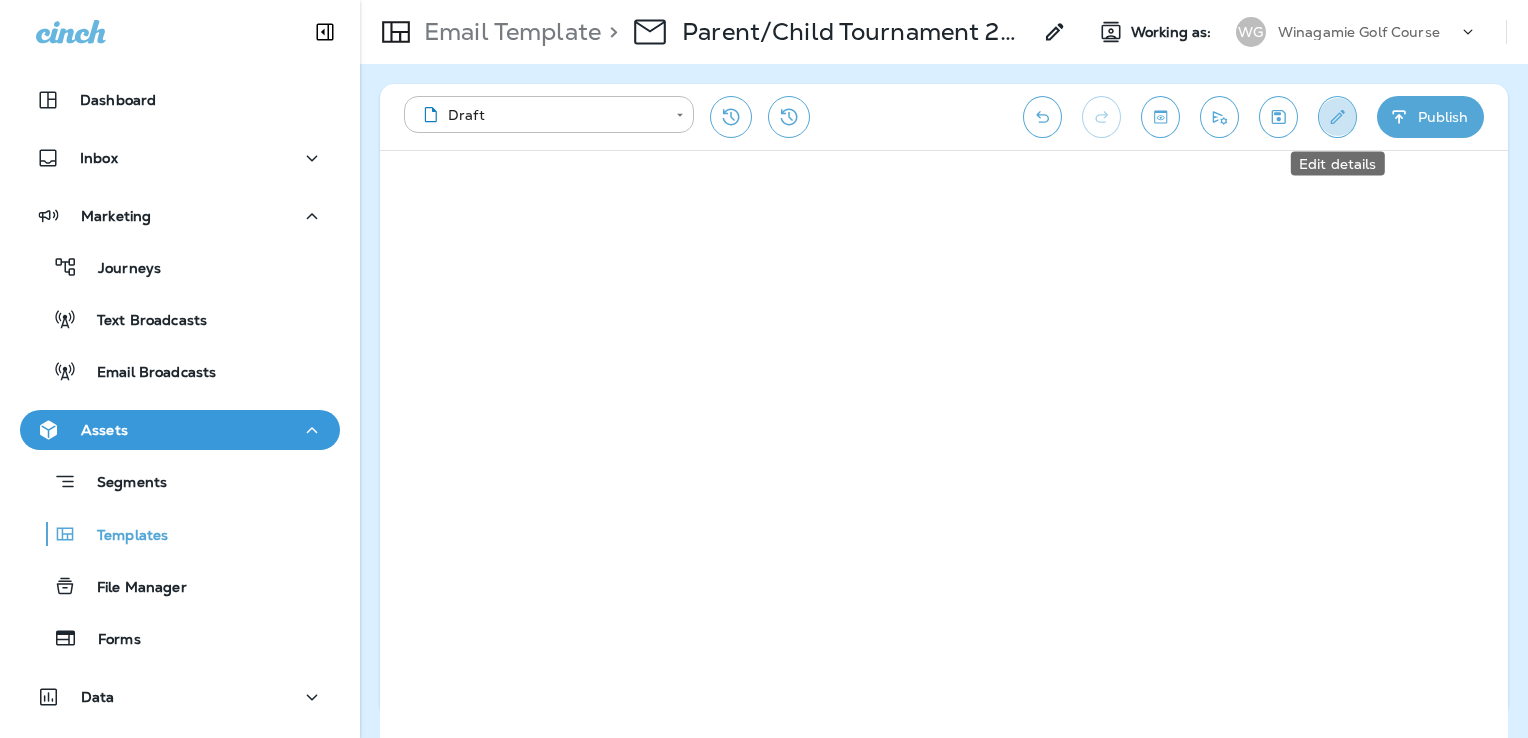 click 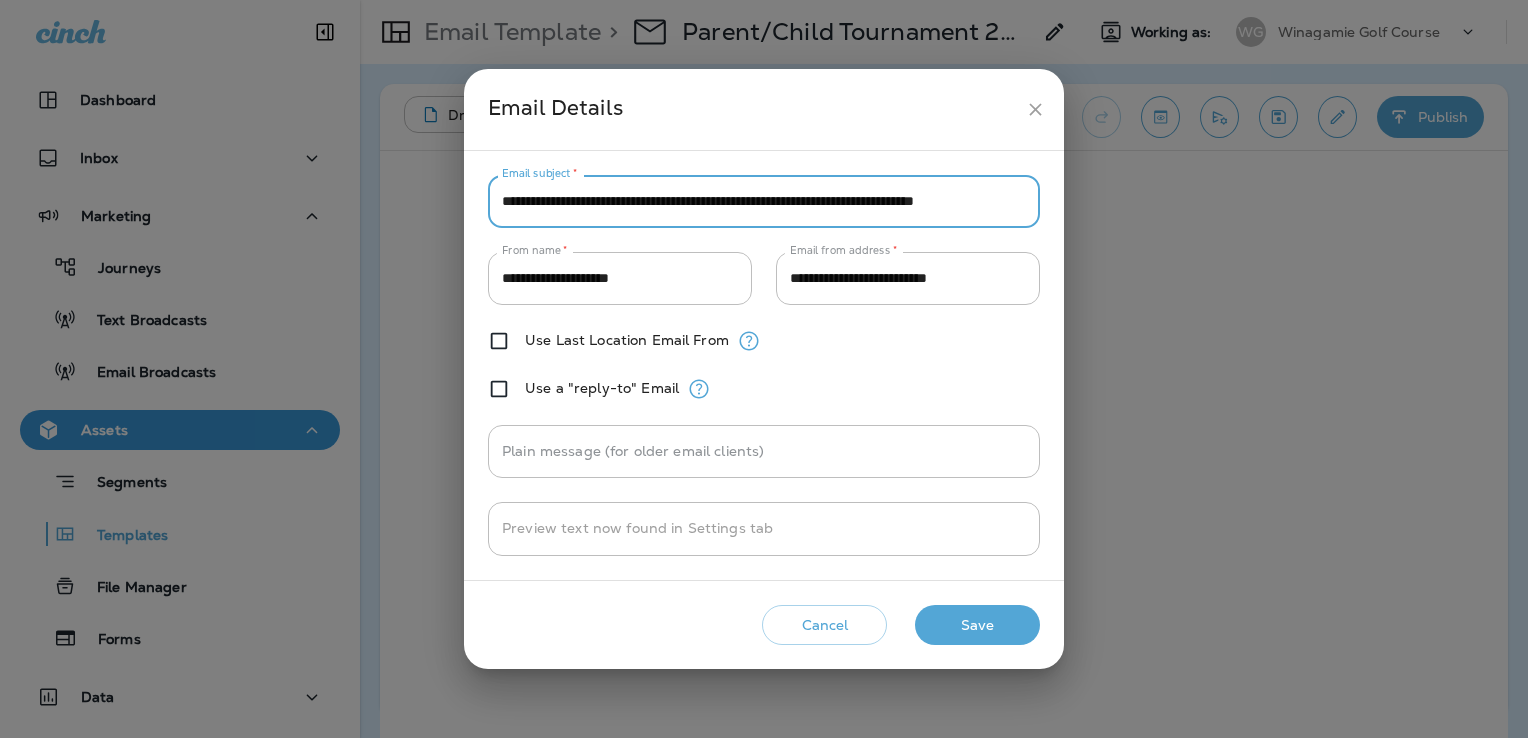 click on "**********" at bounding box center [764, 201] 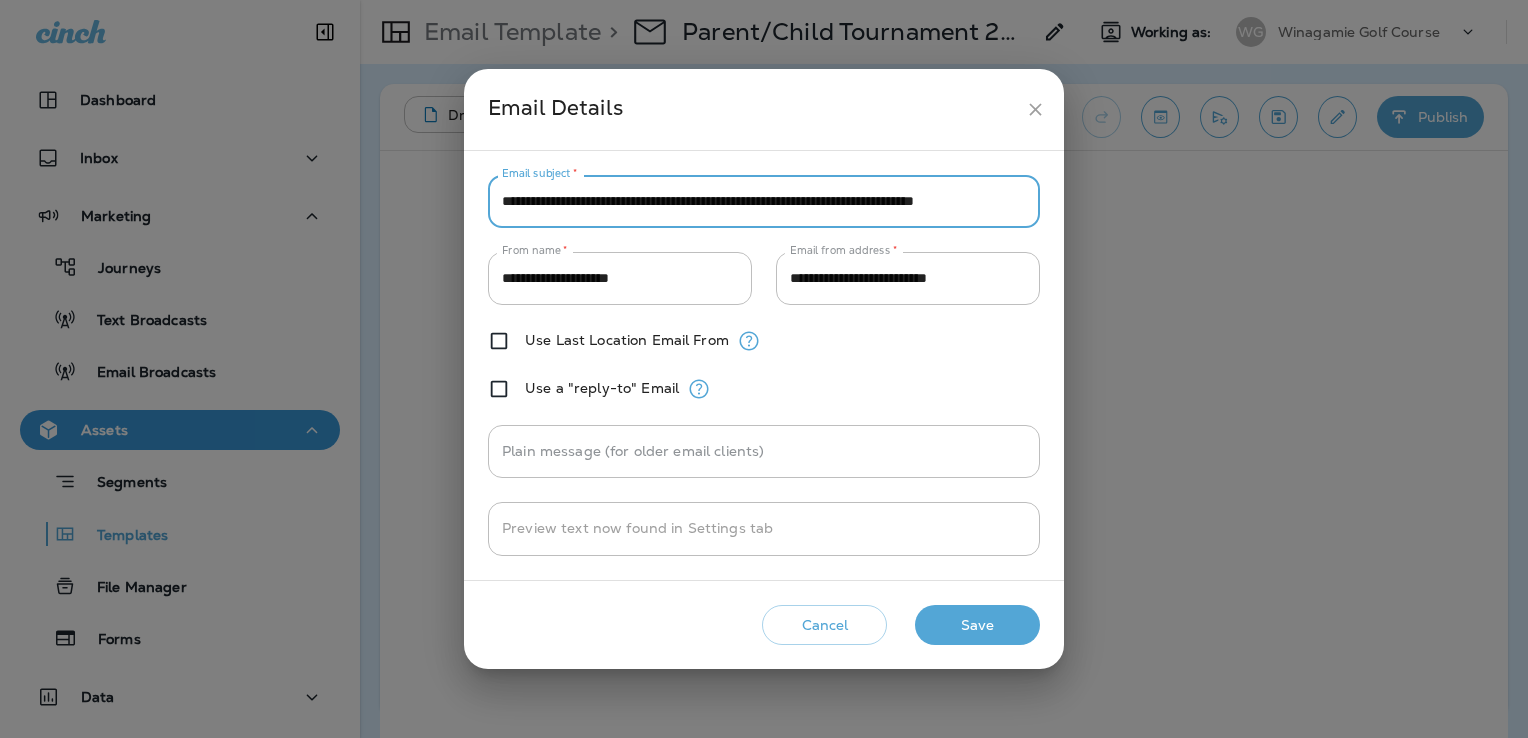 click 